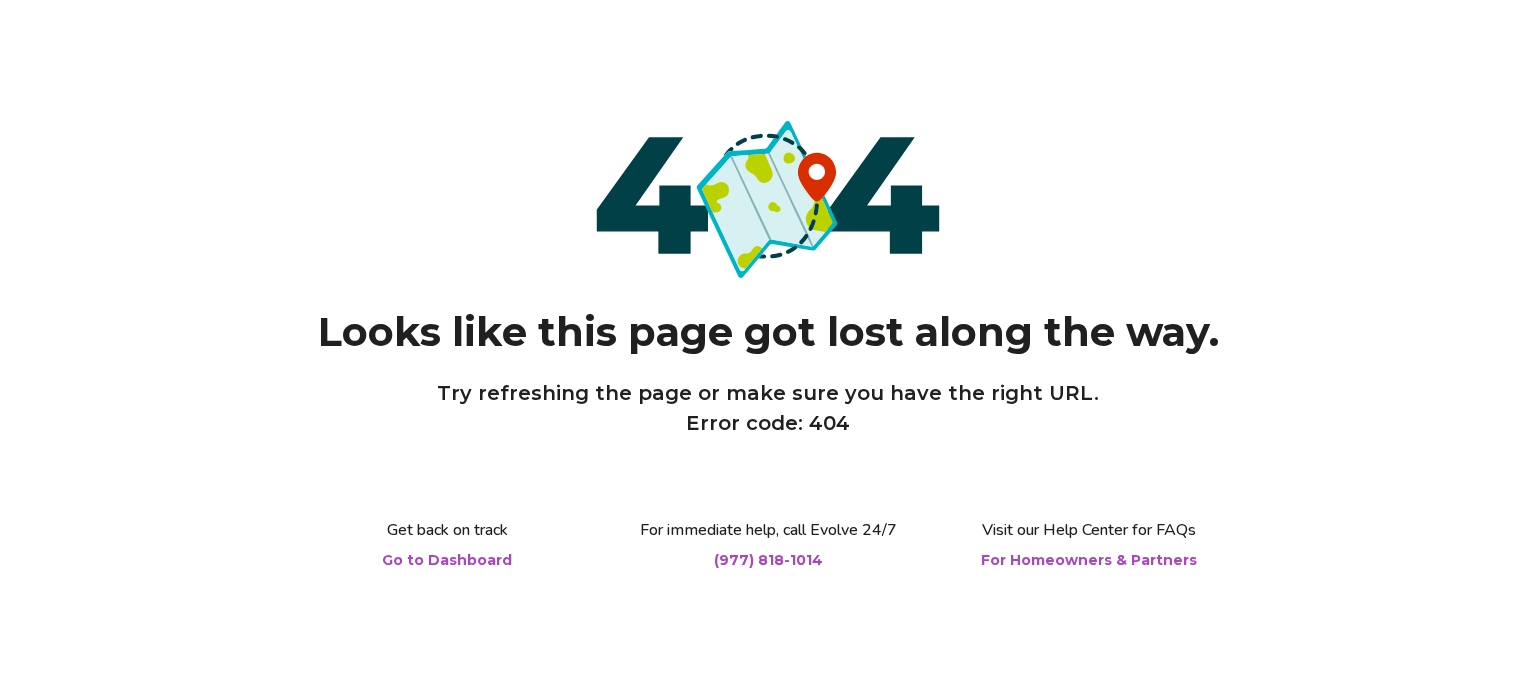 scroll, scrollTop: 0, scrollLeft: 0, axis: both 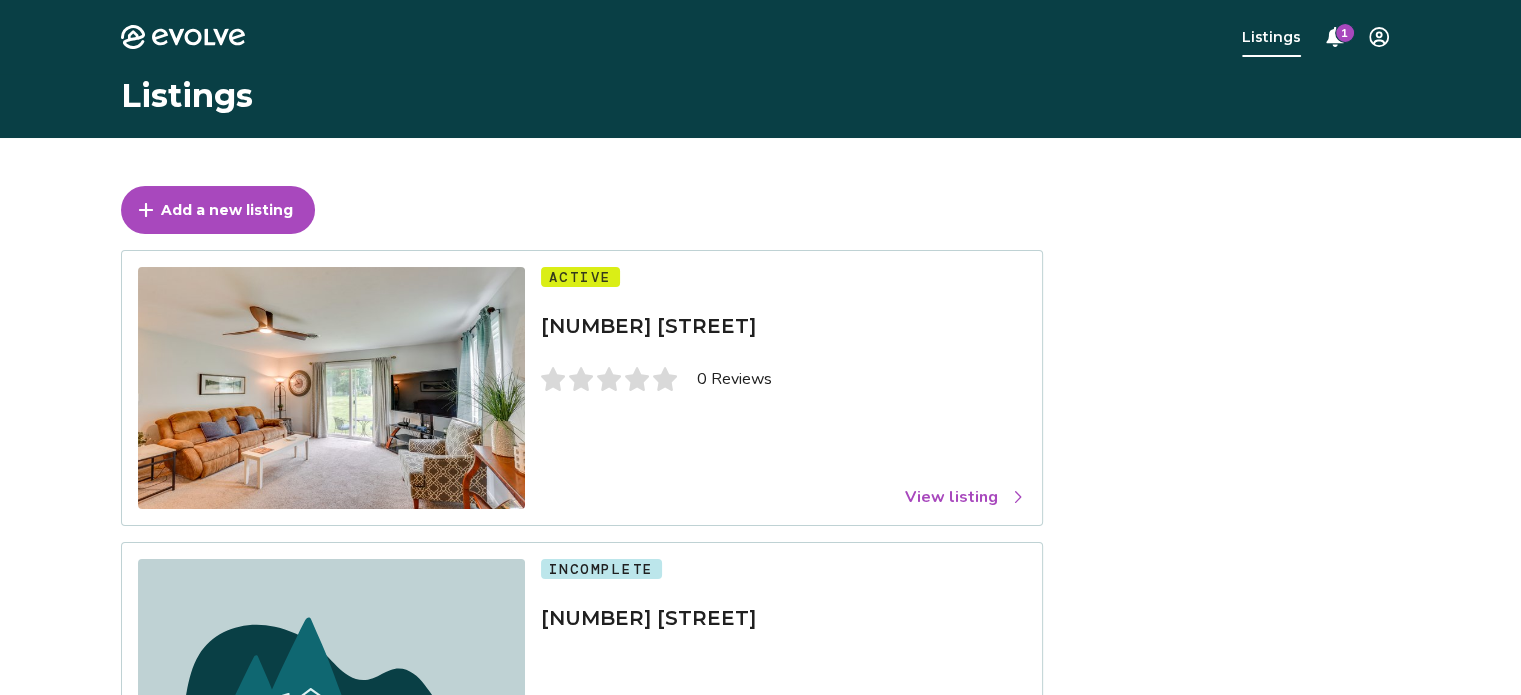 click on "1" at bounding box center (1345, 33) 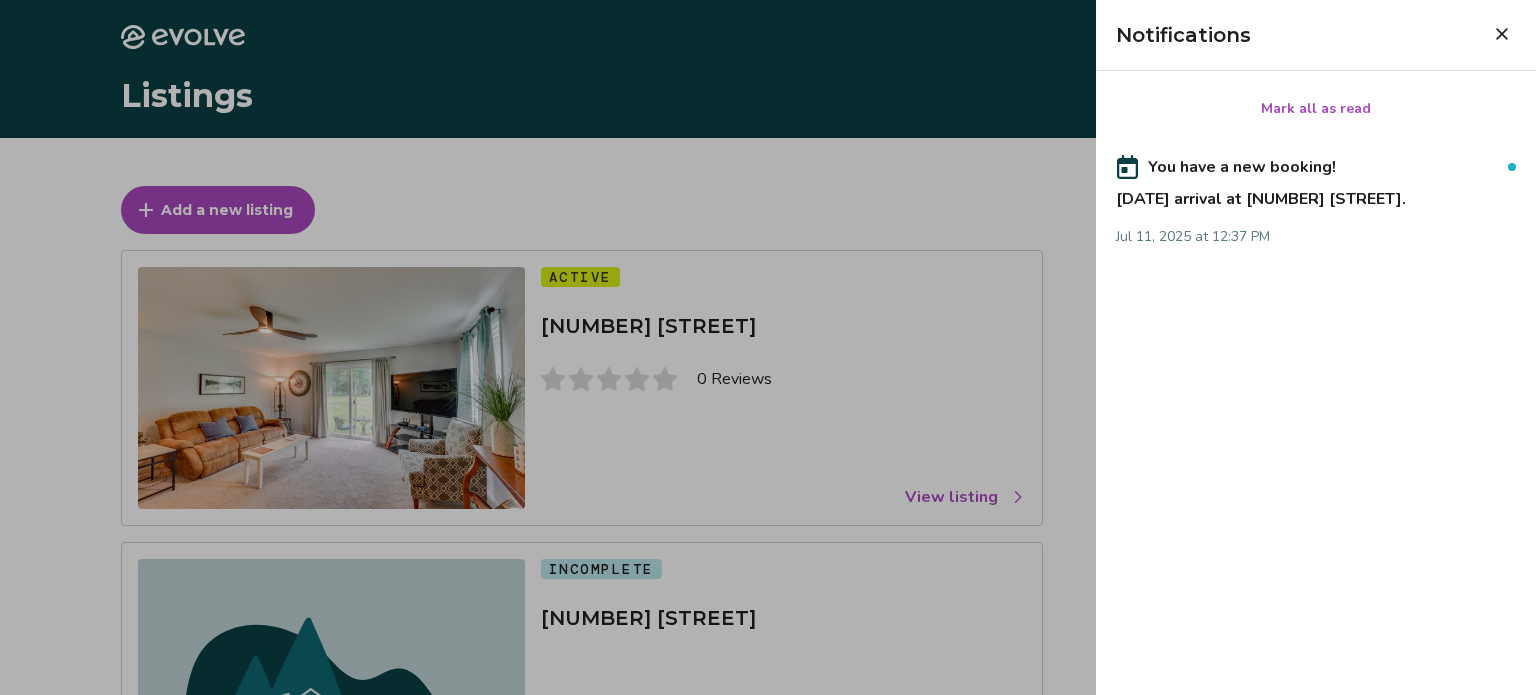 click on "[DATE] arrival at [NUMBER] [STREET]." at bounding box center (1316, 195) 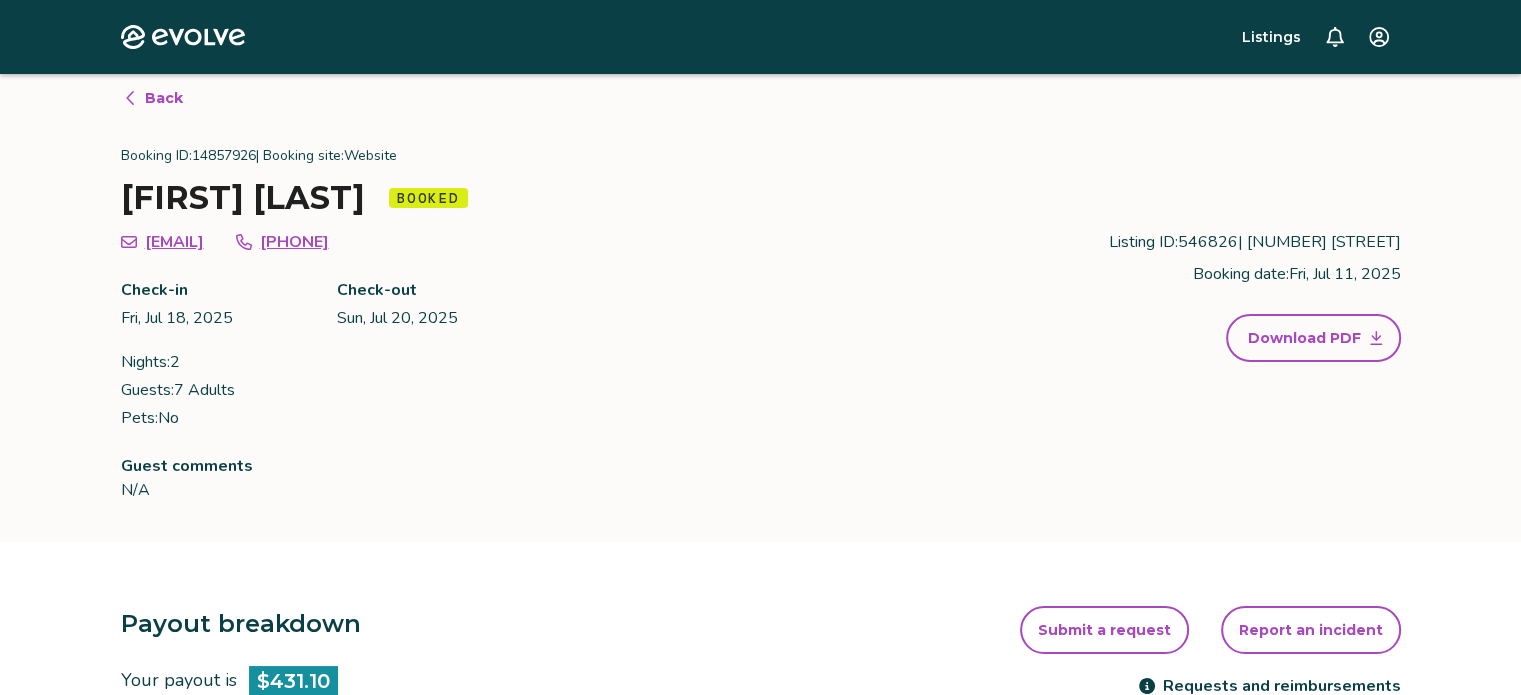 scroll, scrollTop: 0, scrollLeft: 0, axis: both 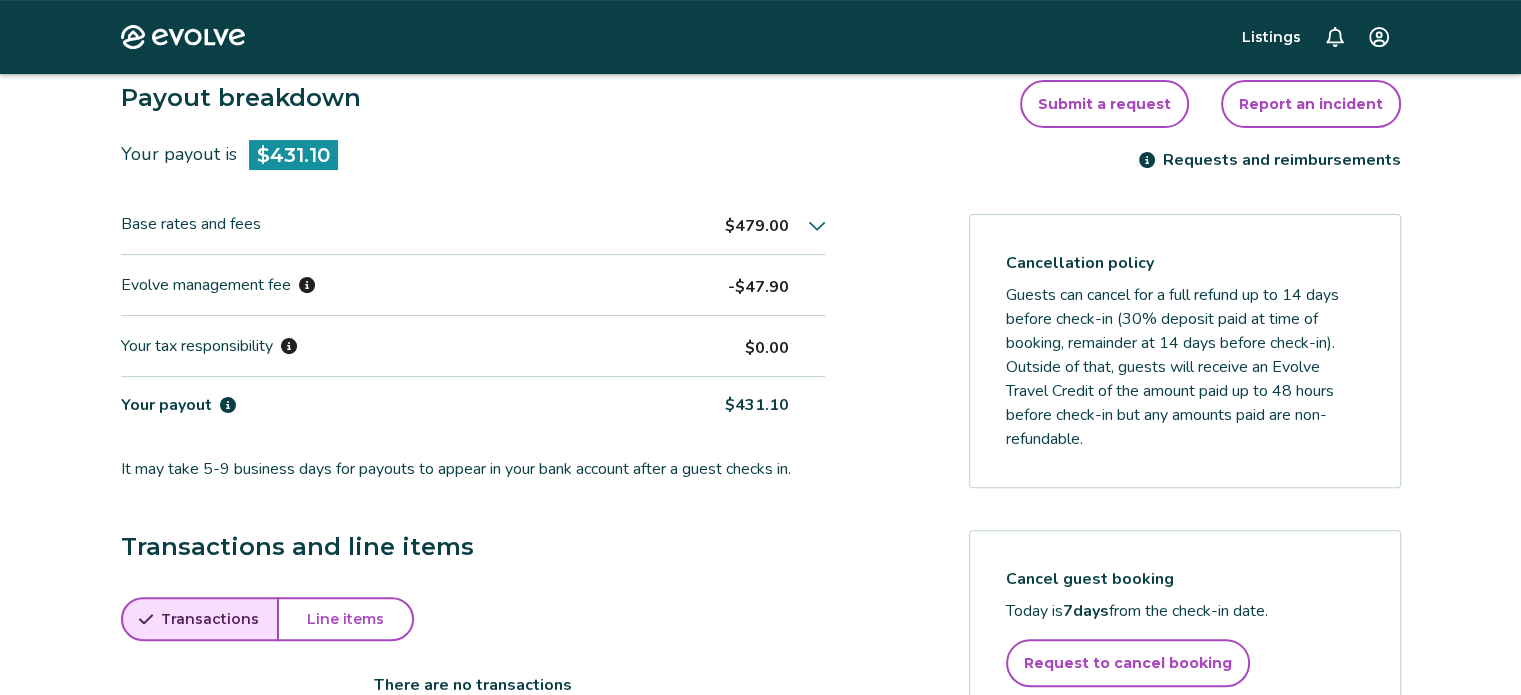 click 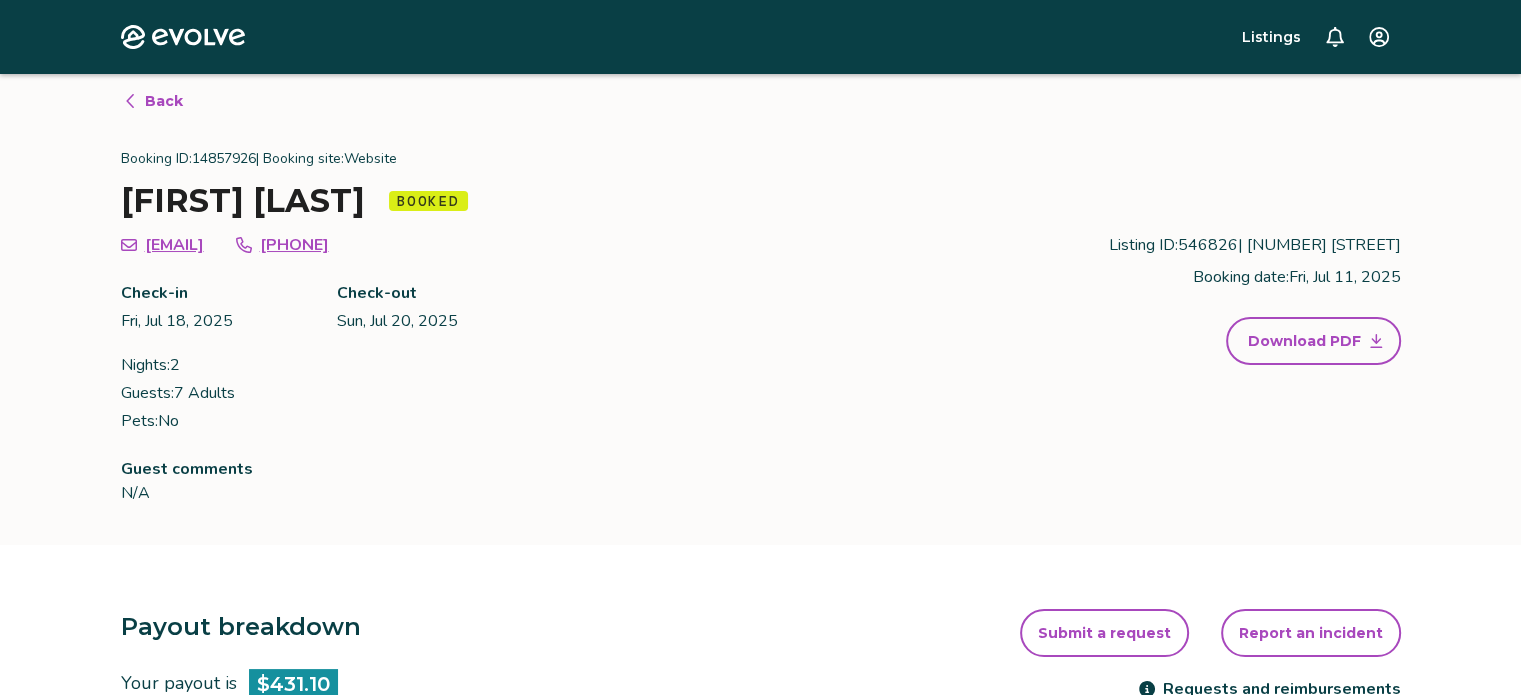 scroll, scrollTop: 0, scrollLeft: 0, axis: both 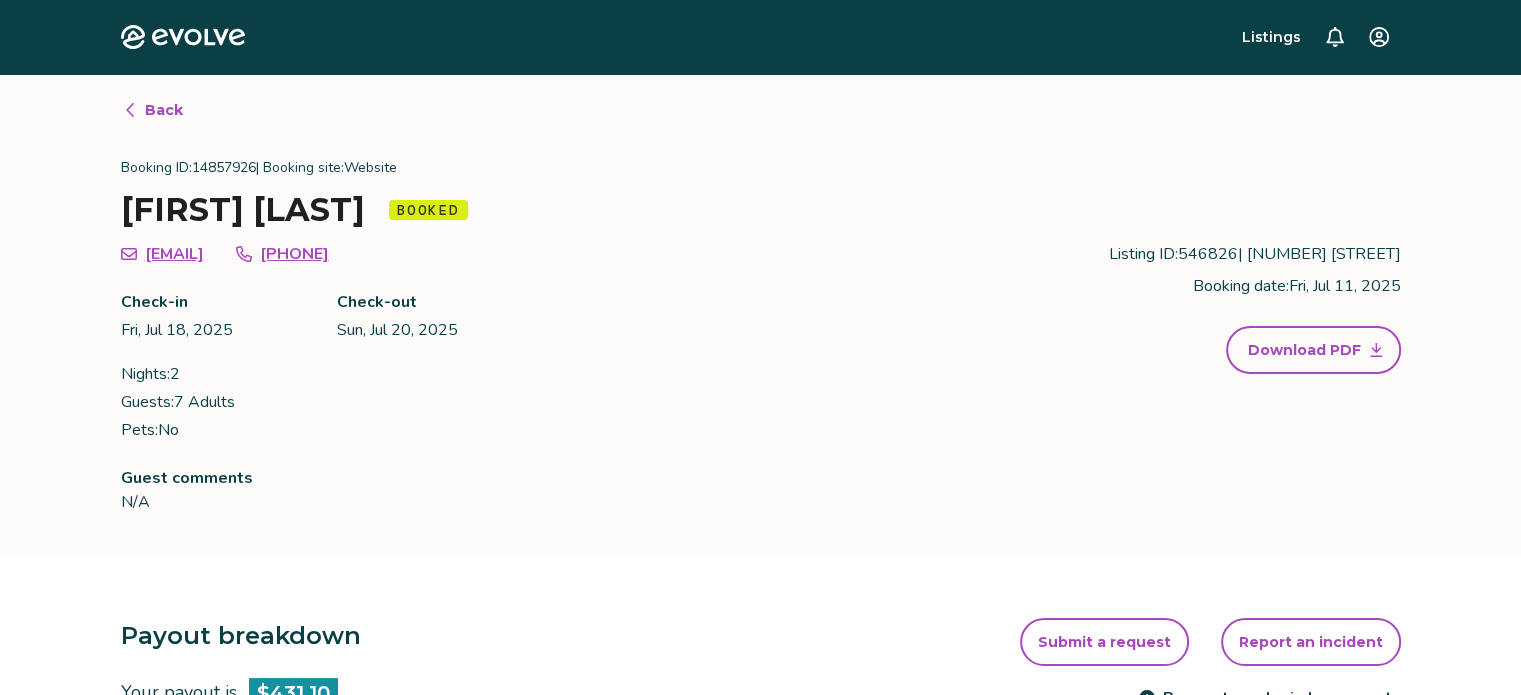click 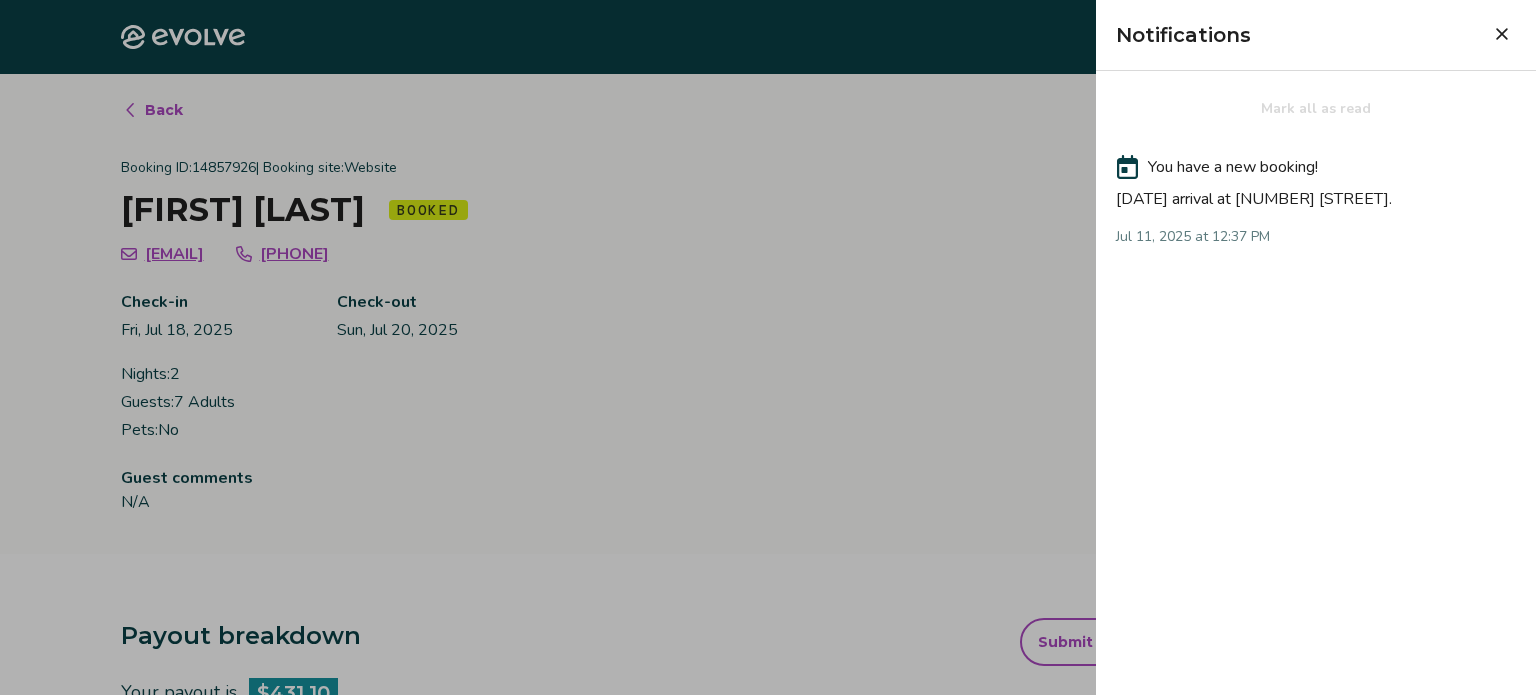 click 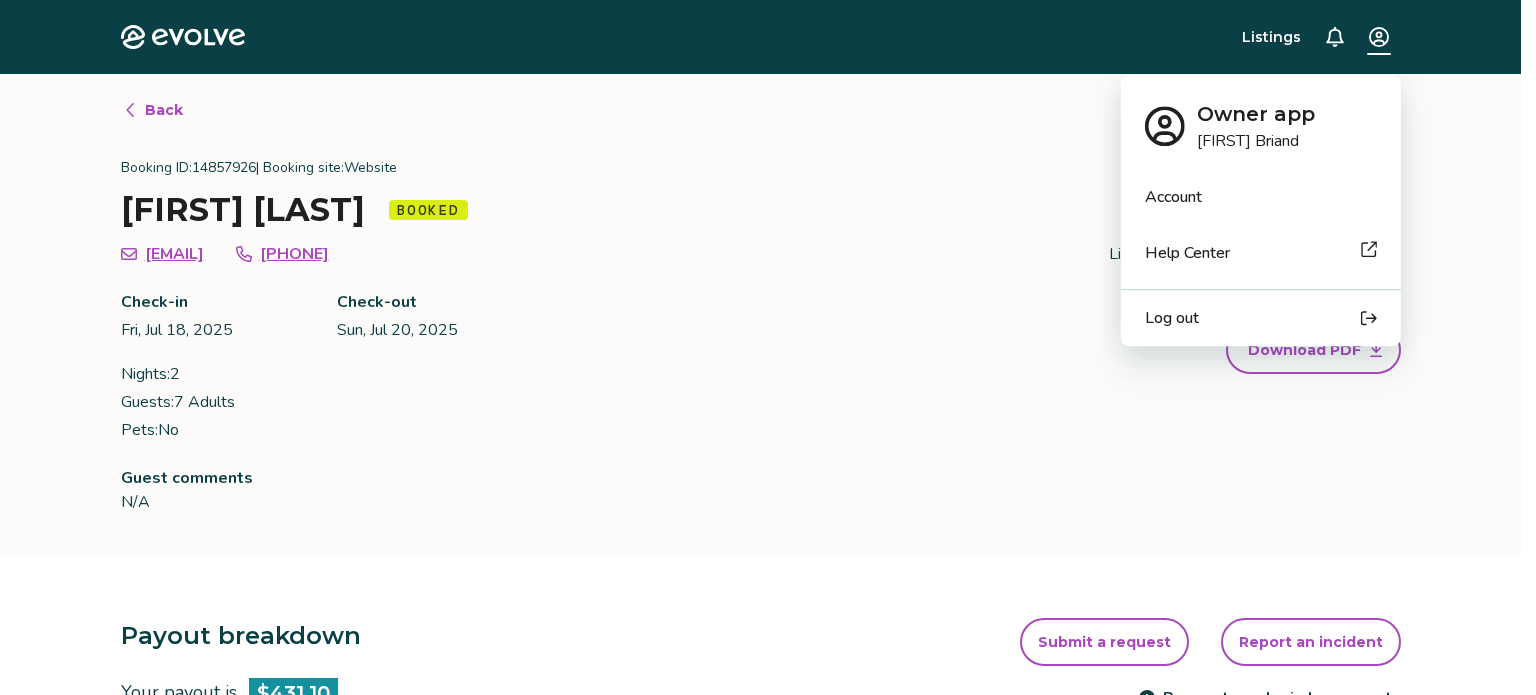 click on "Evolve Listings Back Booking ID: 14857926 | Booking site: Website [FIRST] [LAST] Booked [EMAIL] [PHONE] Check-in Fri, [DATE] Check-out Sun, [DATE] Nights: 2 Guests: 7 Adults Pets: No Listing ID: 546826 | [NUMBER] [STREET] Booking date: Fri, [DATE] Download PDF Guest comments N/A Payout breakdown Your payout is $431.10 Base rates and fees $479.00 Base rate $304.00 Fees $175.00 Specials $0.00 Evolve management fee -$47.90 Your payout $431.10 It may take 5-9 business days for payouts to appear in your bank account after a guest checks in. Transactions and line items Transactions line items There are no transactions Submit a request Report an incident Requests and reimbursements Cancellation policy Cancel guest booking Today is 7 days from the check-in date. Request to cancel booking © 2013-Present Evolve Vacation Rental Network Privacy Policy | Terms of Service
Owner app [FIRST]" at bounding box center (768, 777) 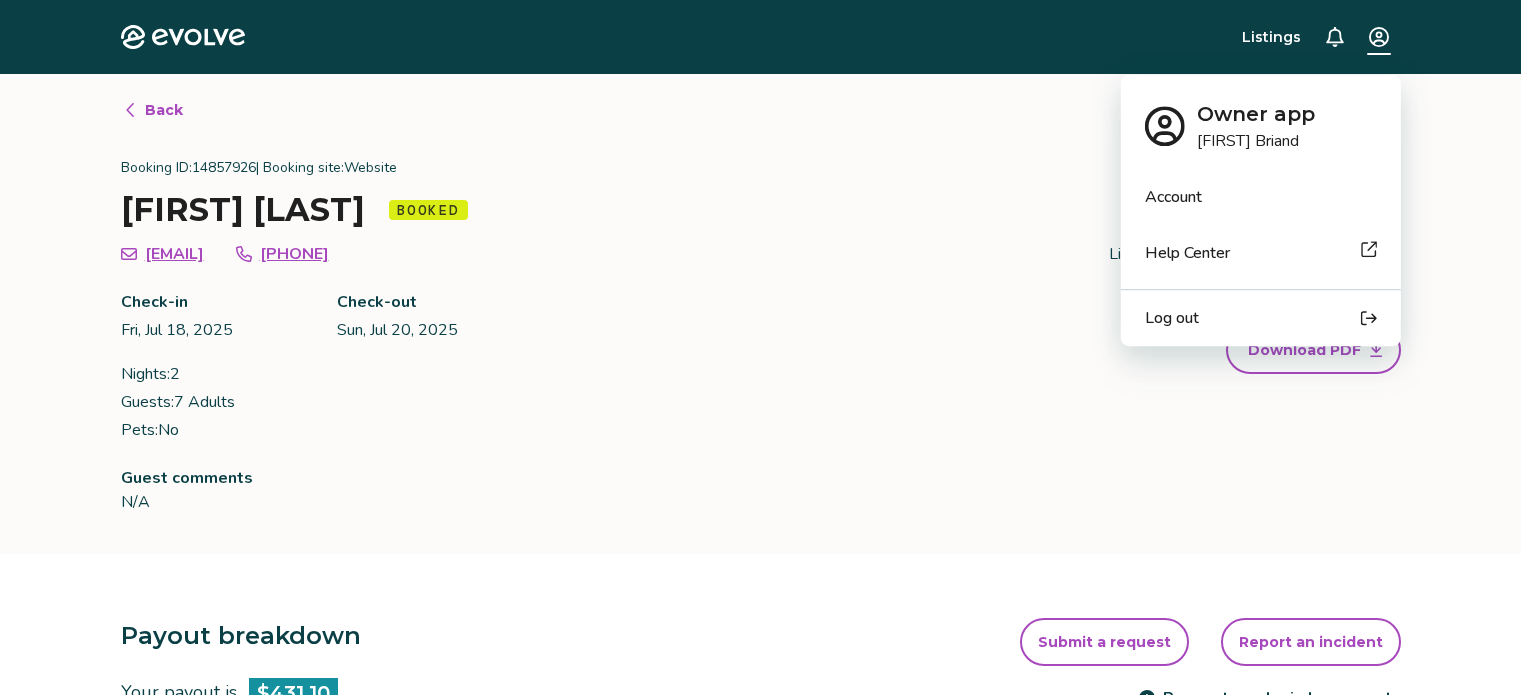 click on "Help Center" at bounding box center [1187, 253] 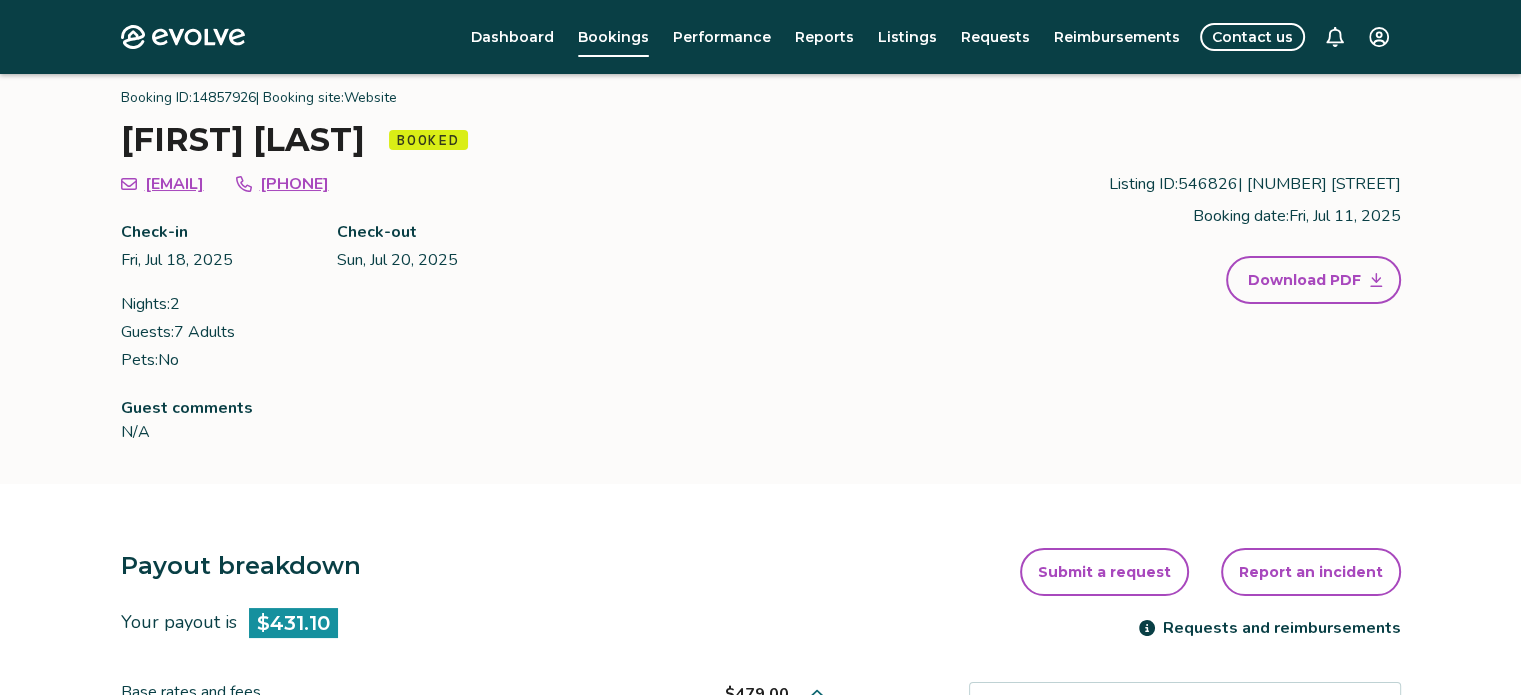 scroll, scrollTop: 0, scrollLeft: 0, axis: both 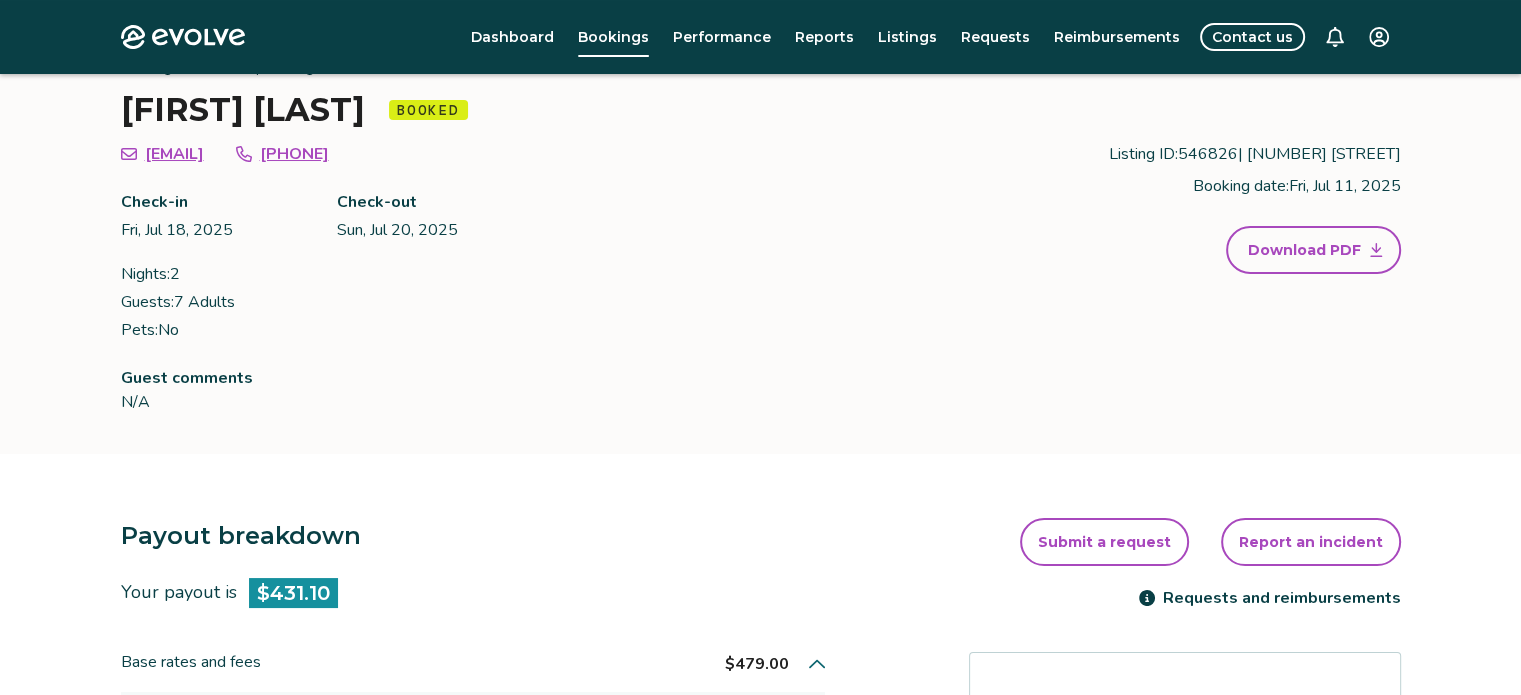 click on "Download PDF" at bounding box center (1304, 250) 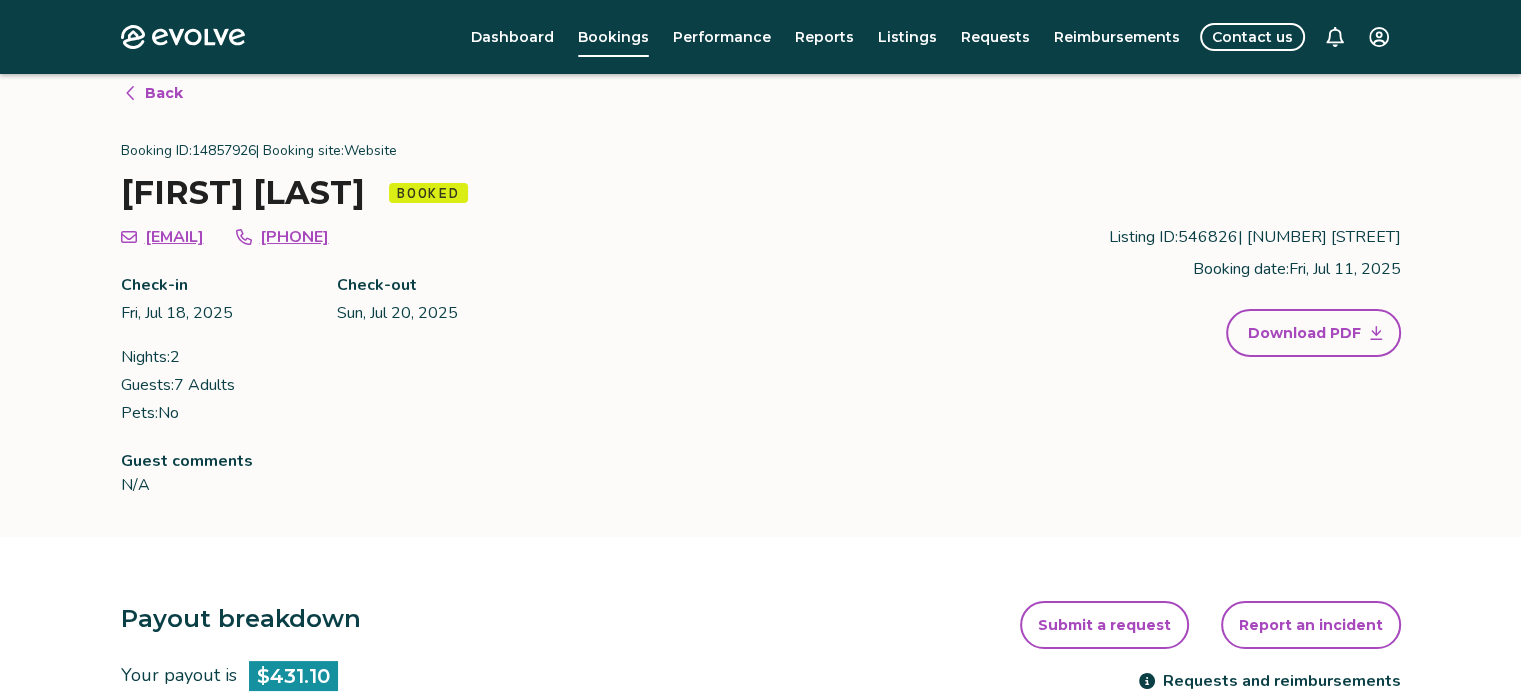 scroll, scrollTop: 0, scrollLeft: 0, axis: both 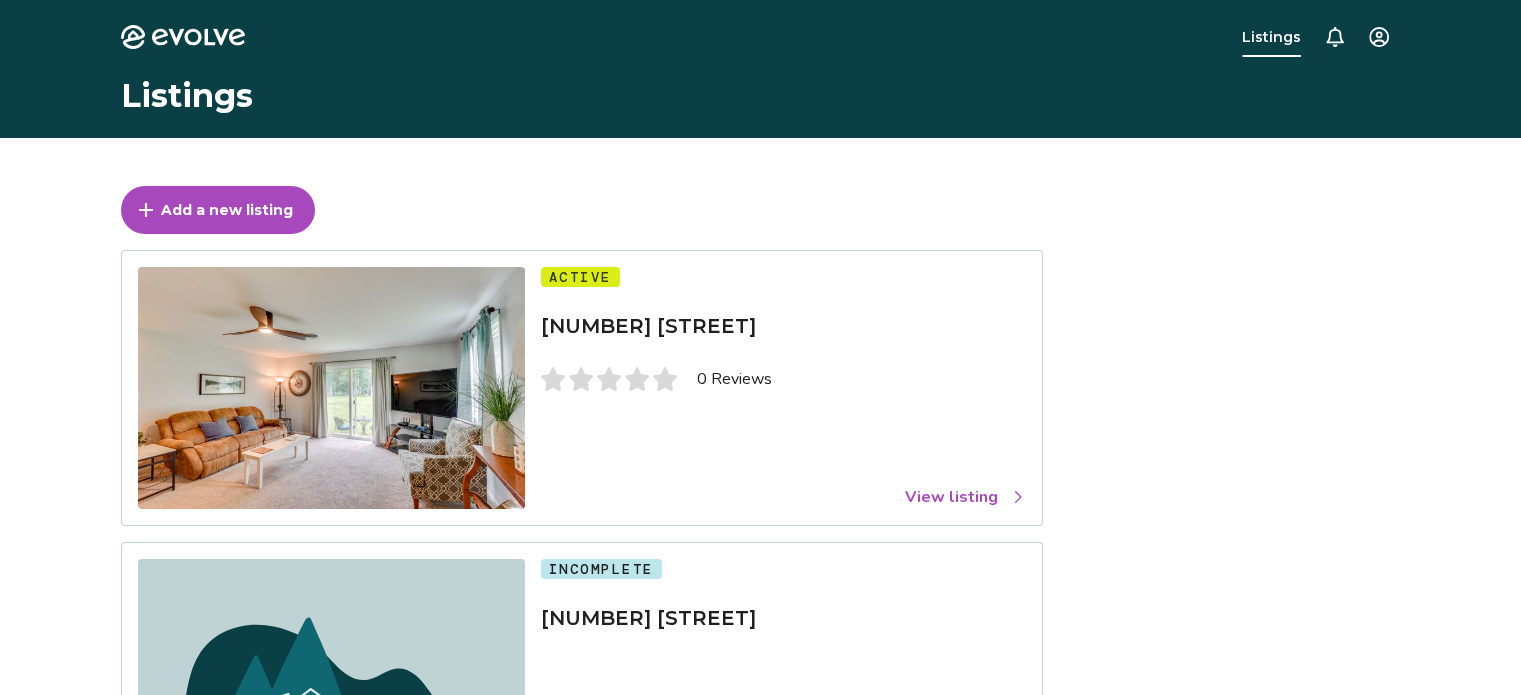 click on "View listing" at bounding box center (965, 497) 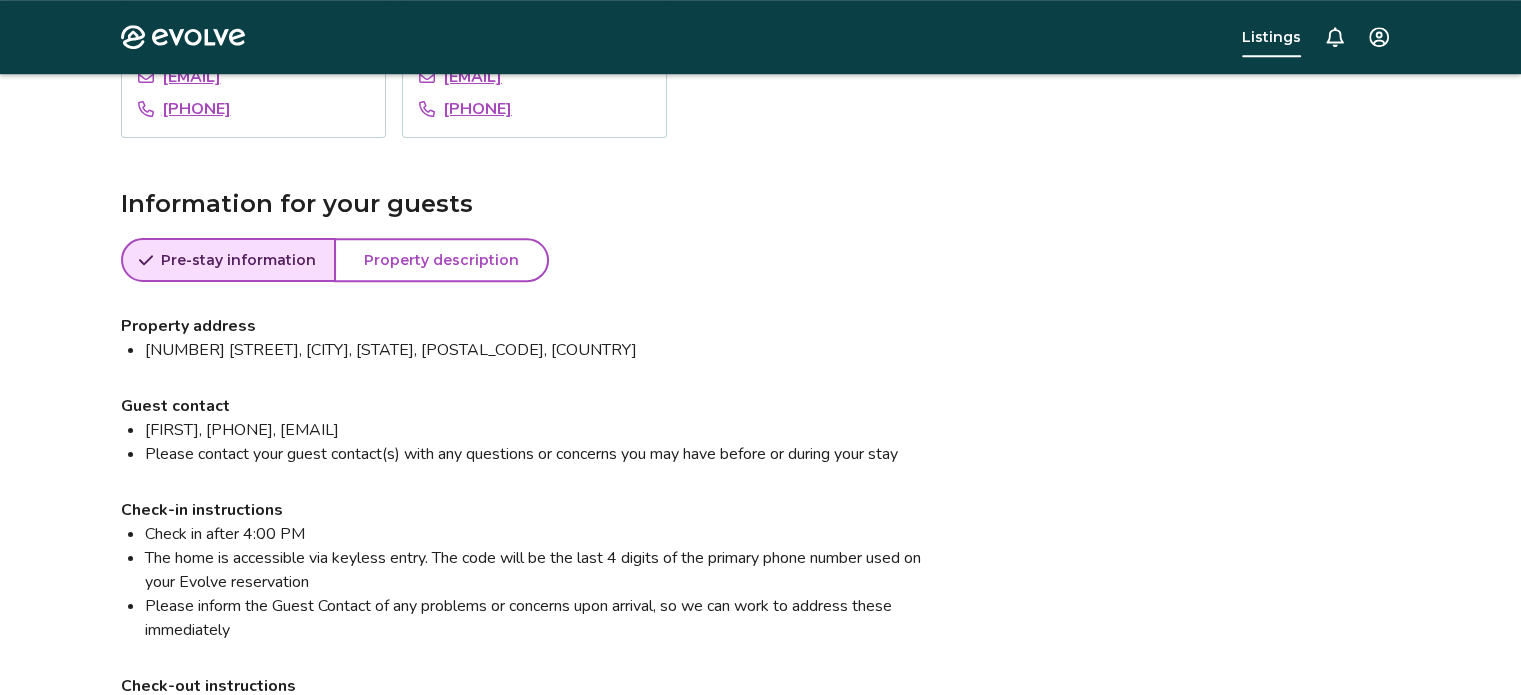 scroll, scrollTop: 1400, scrollLeft: 0, axis: vertical 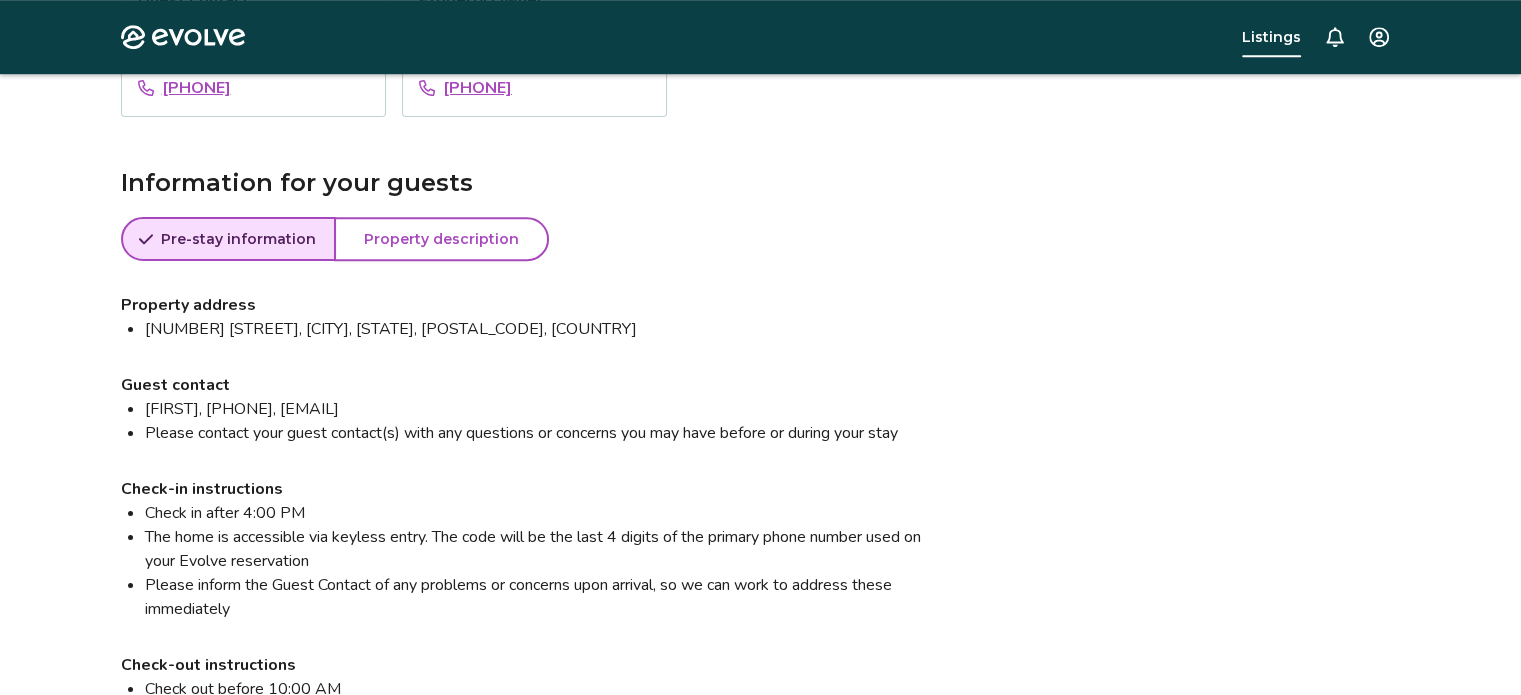 click on "Property description" at bounding box center [441, 239] 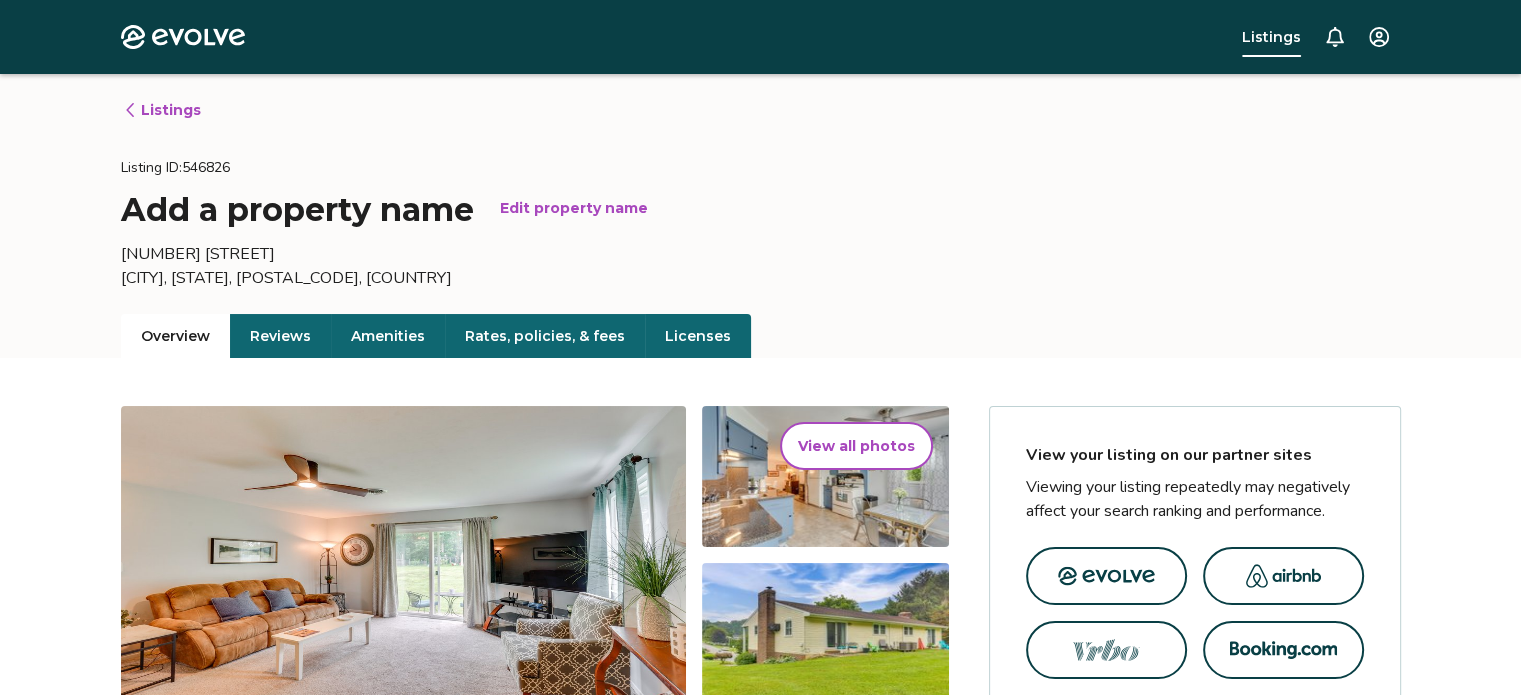 scroll, scrollTop: 100, scrollLeft: 0, axis: vertical 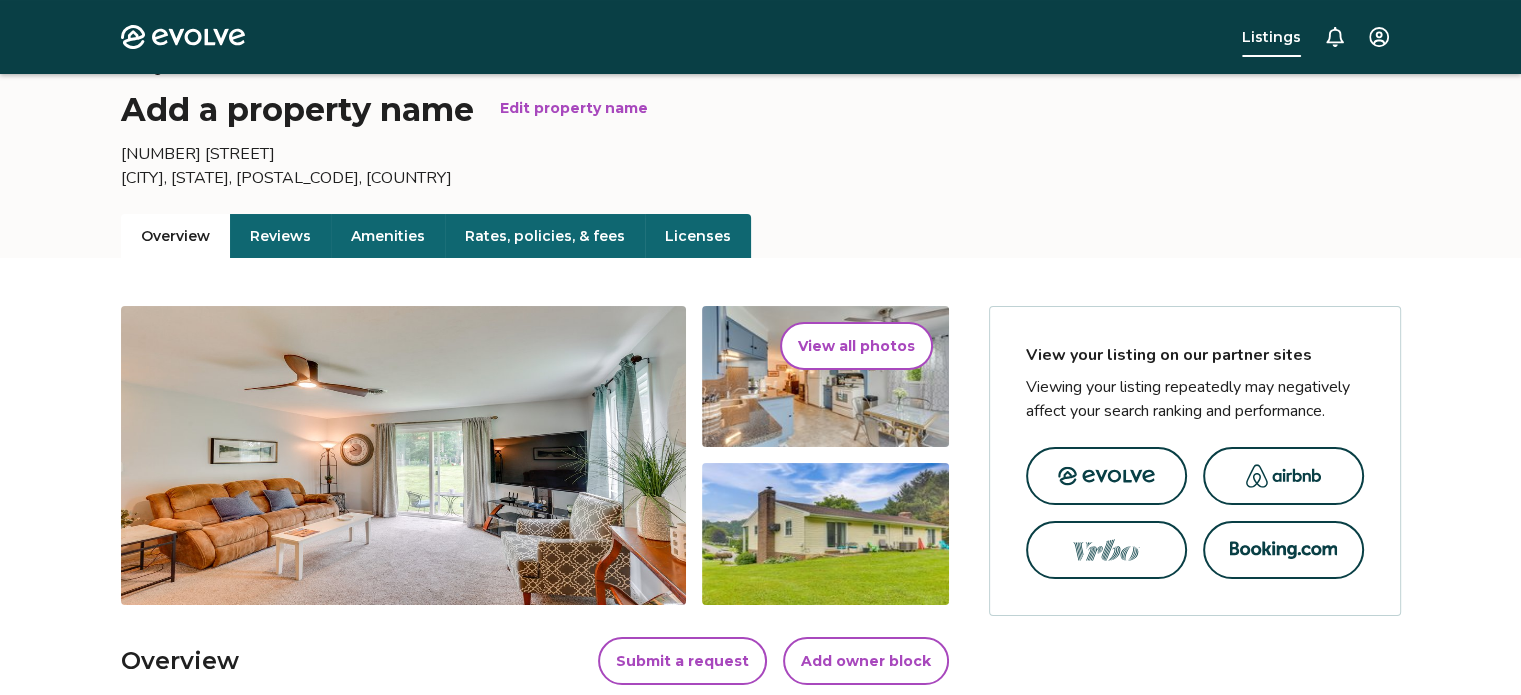 click on "Rates, policies, & fees" at bounding box center [545, 236] 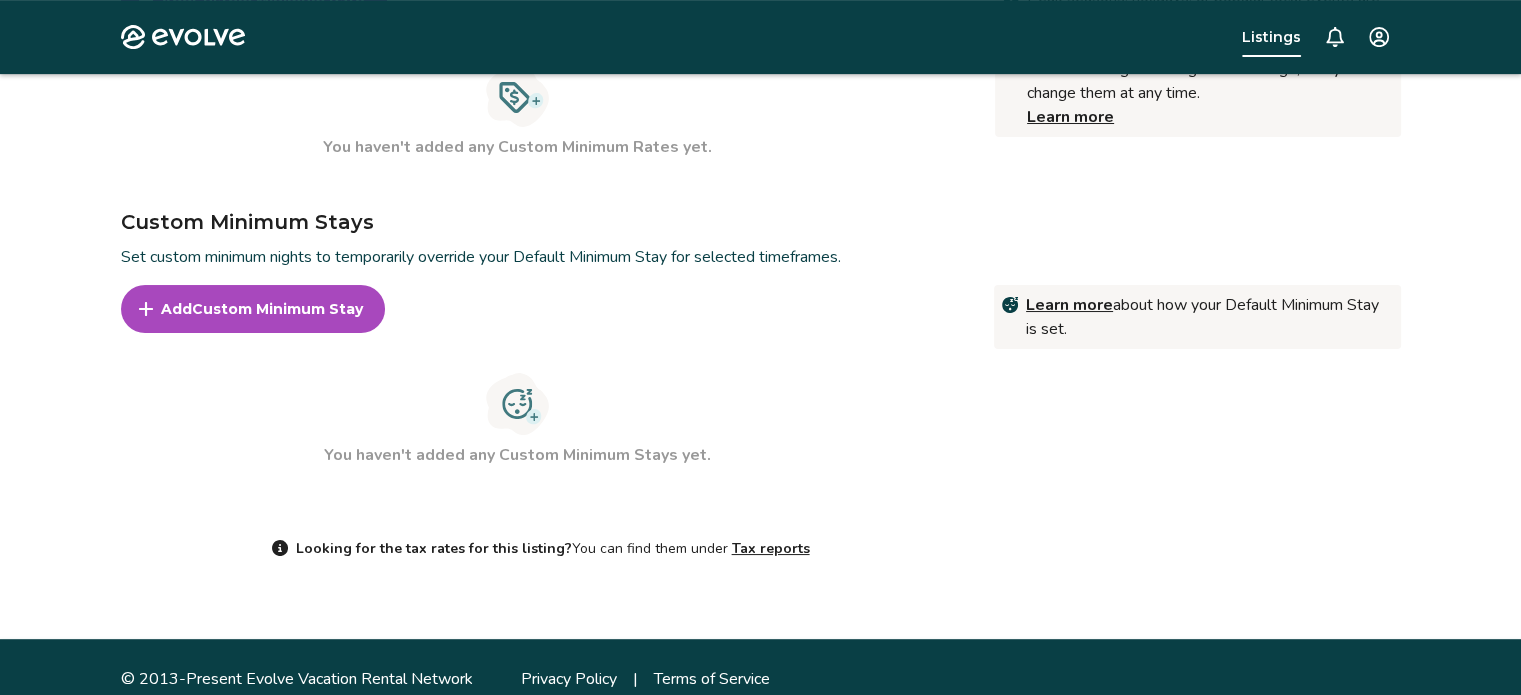 scroll, scrollTop: 873, scrollLeft: 0, axis: vertical 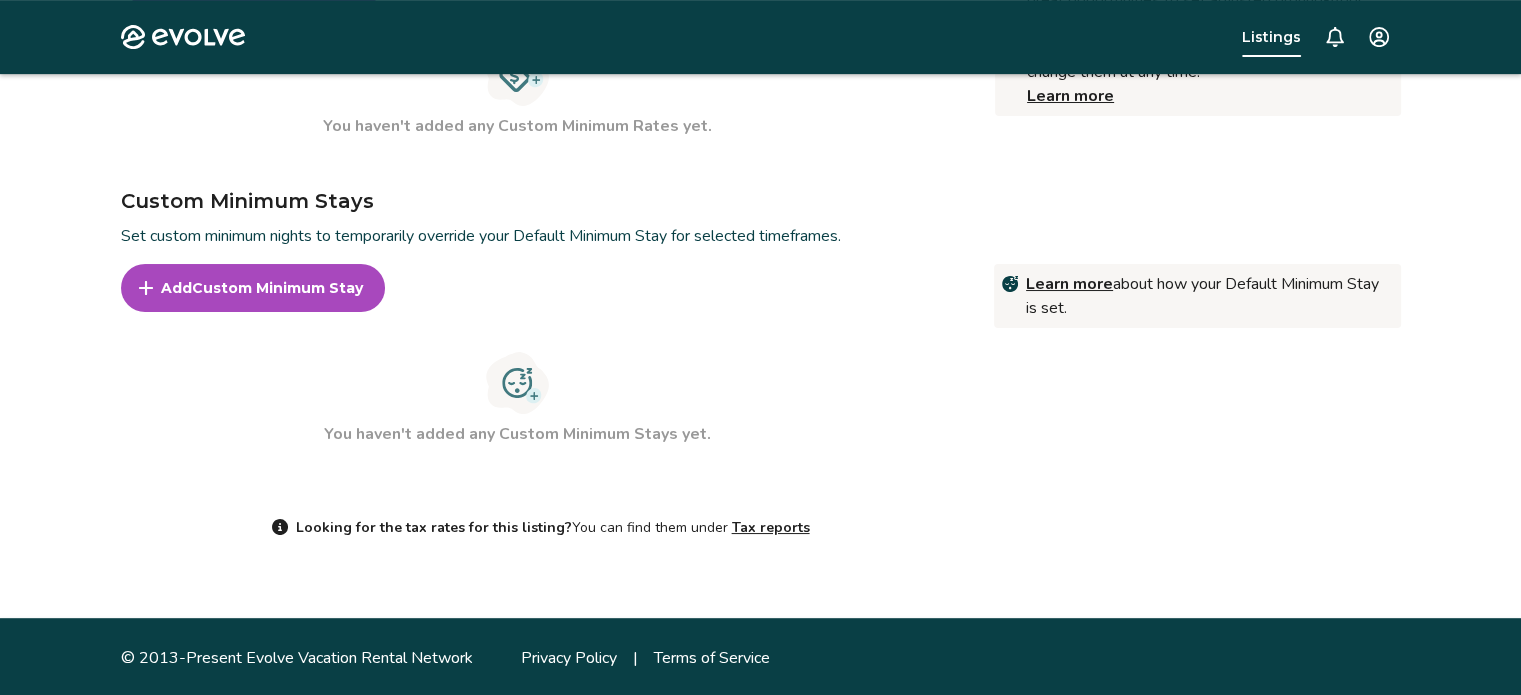 click on "Custom Minimum Stay" at bounding box center (277, 288) 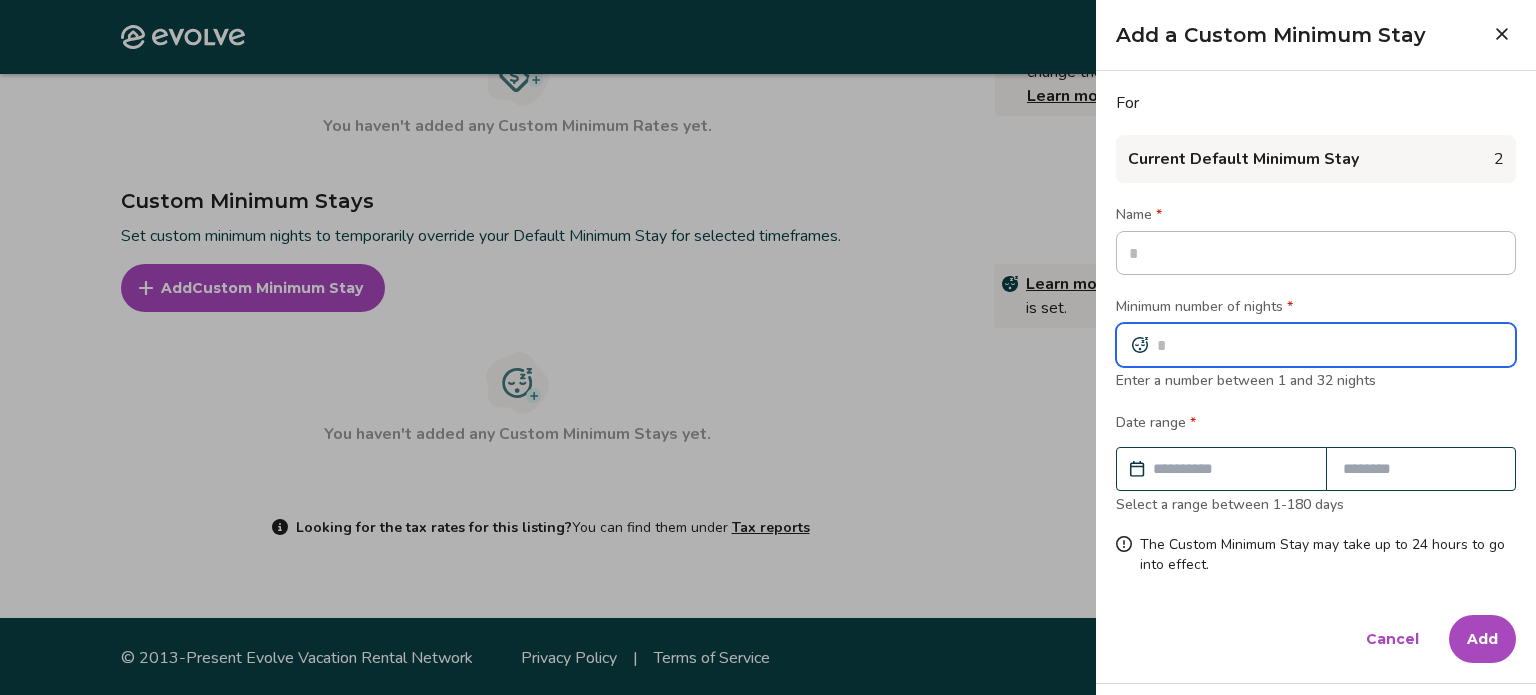 click at bounding box center (1316, 345) 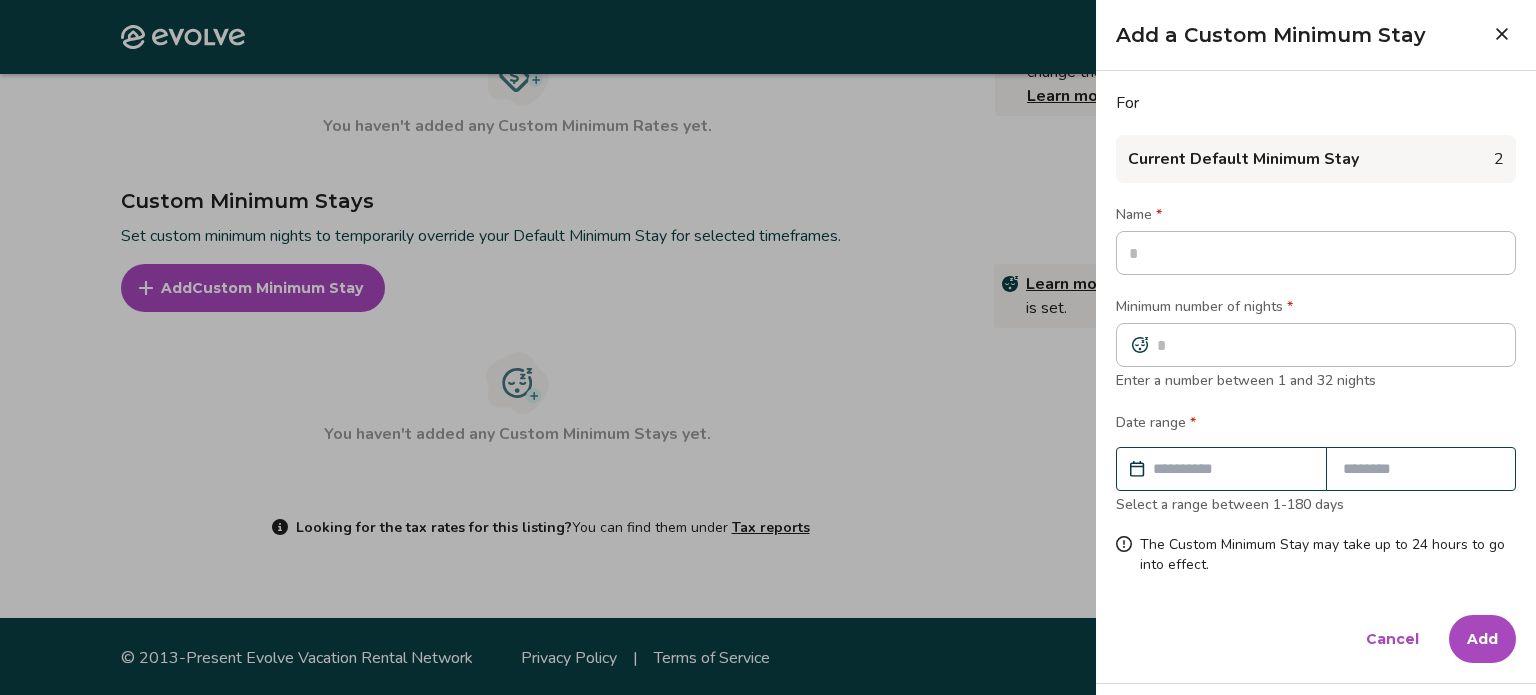 click 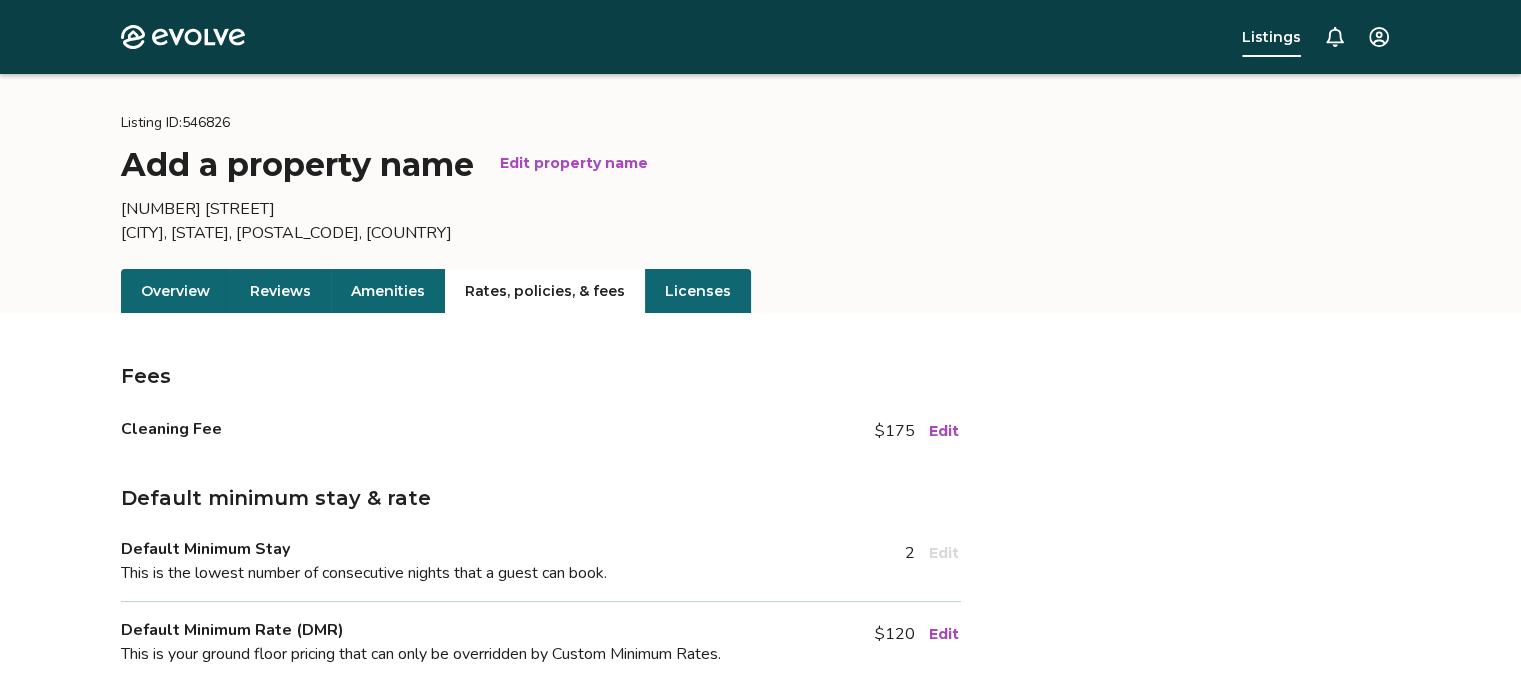 scroll, scrollTop: 0, scrollLeft: 0, axis: both 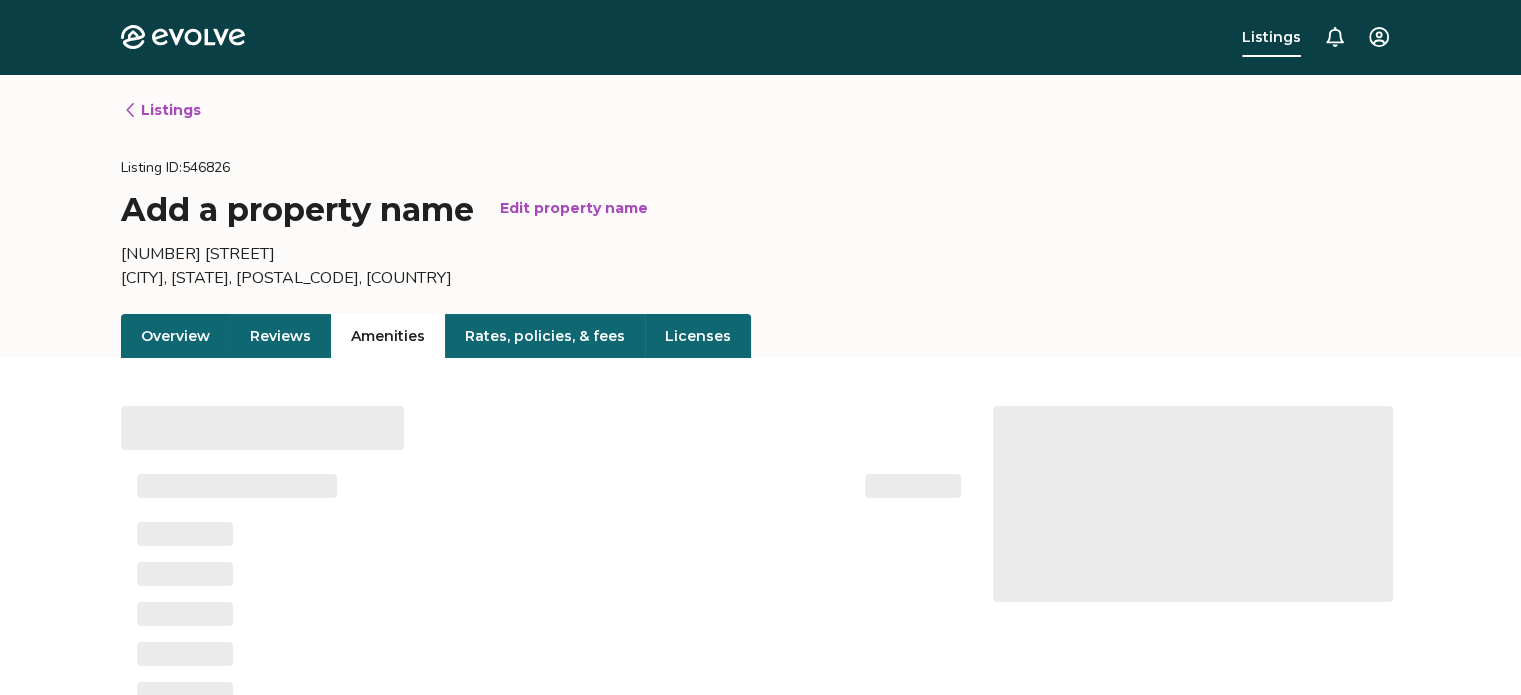 click on "Amenities" at bounding box center (388, 336) 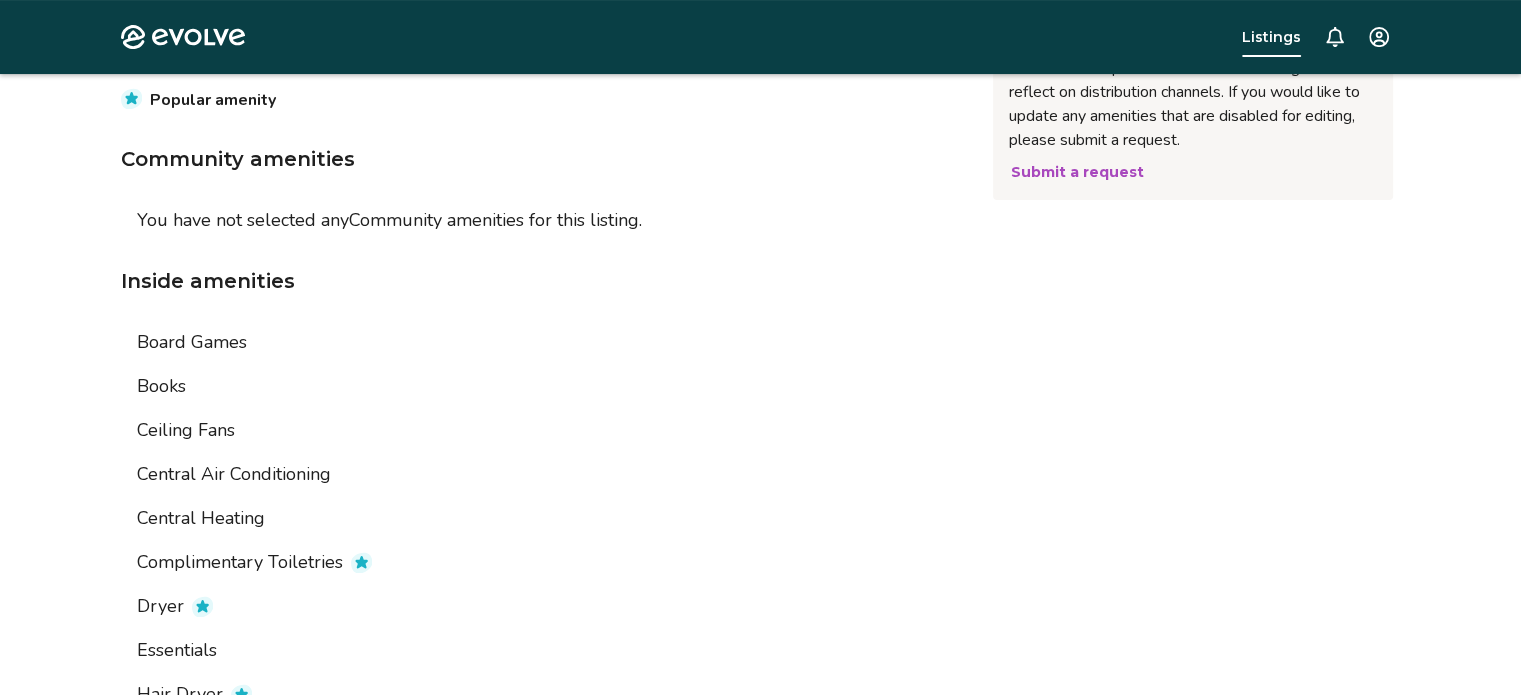 scroll, scrollTop: 0, scrollLeft: 0, axis: both 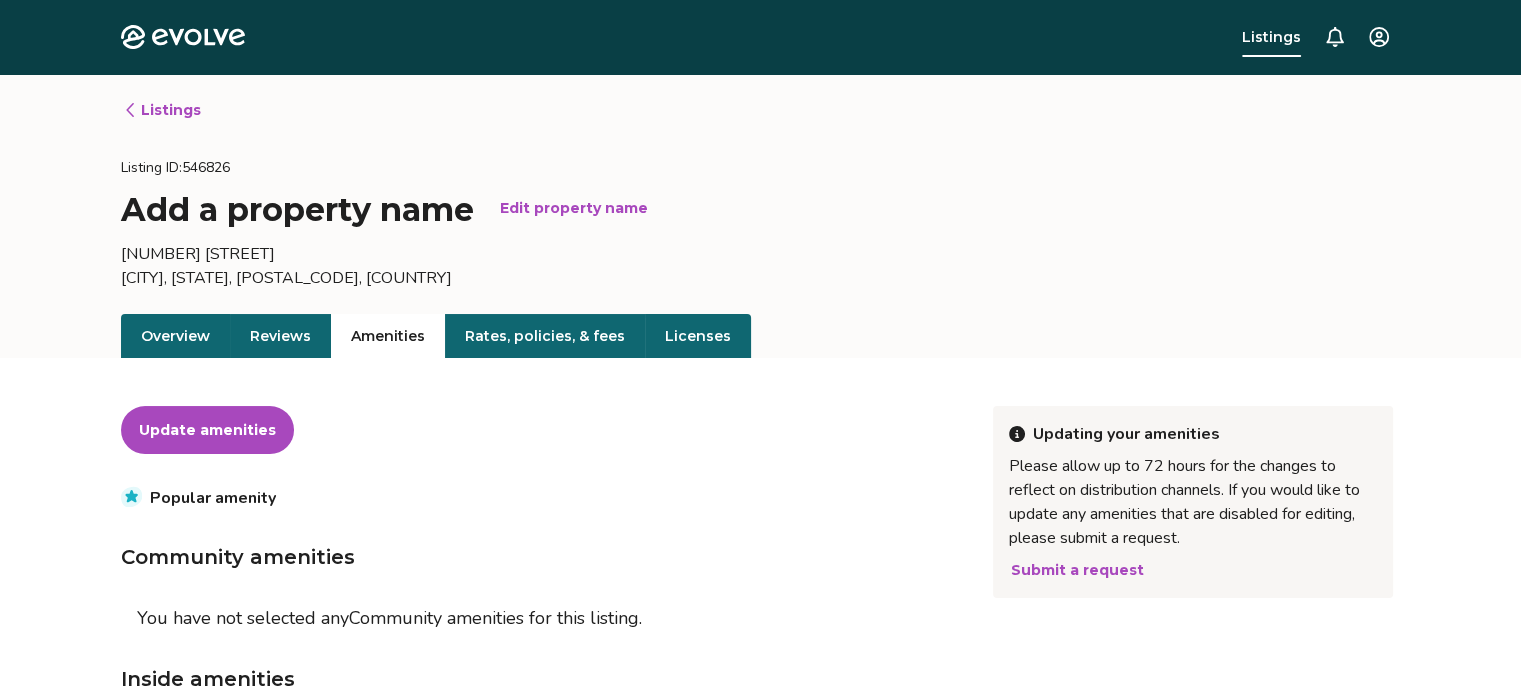 click on "Overview" at bounding box center (175, 336) 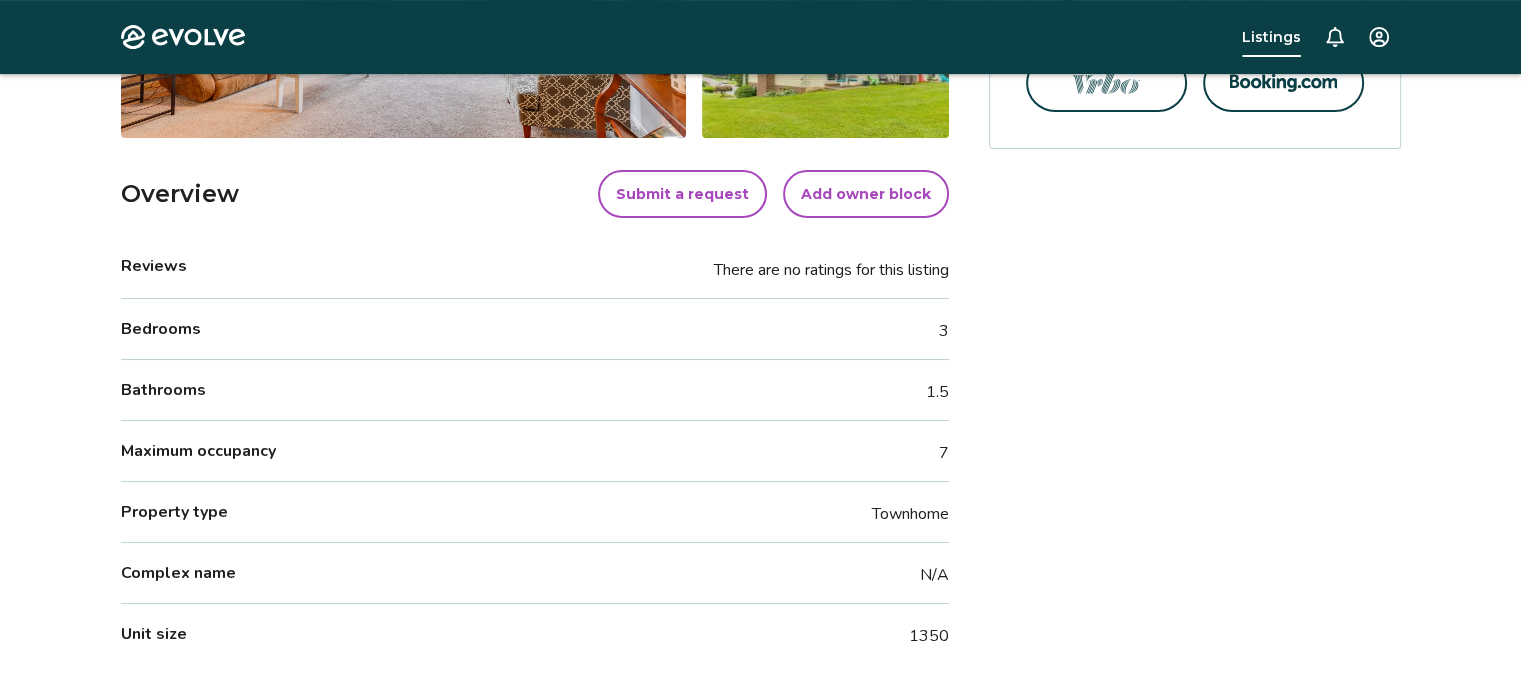 scroll, scrollTop: 600, scrollLeft: 0, axis: vertical 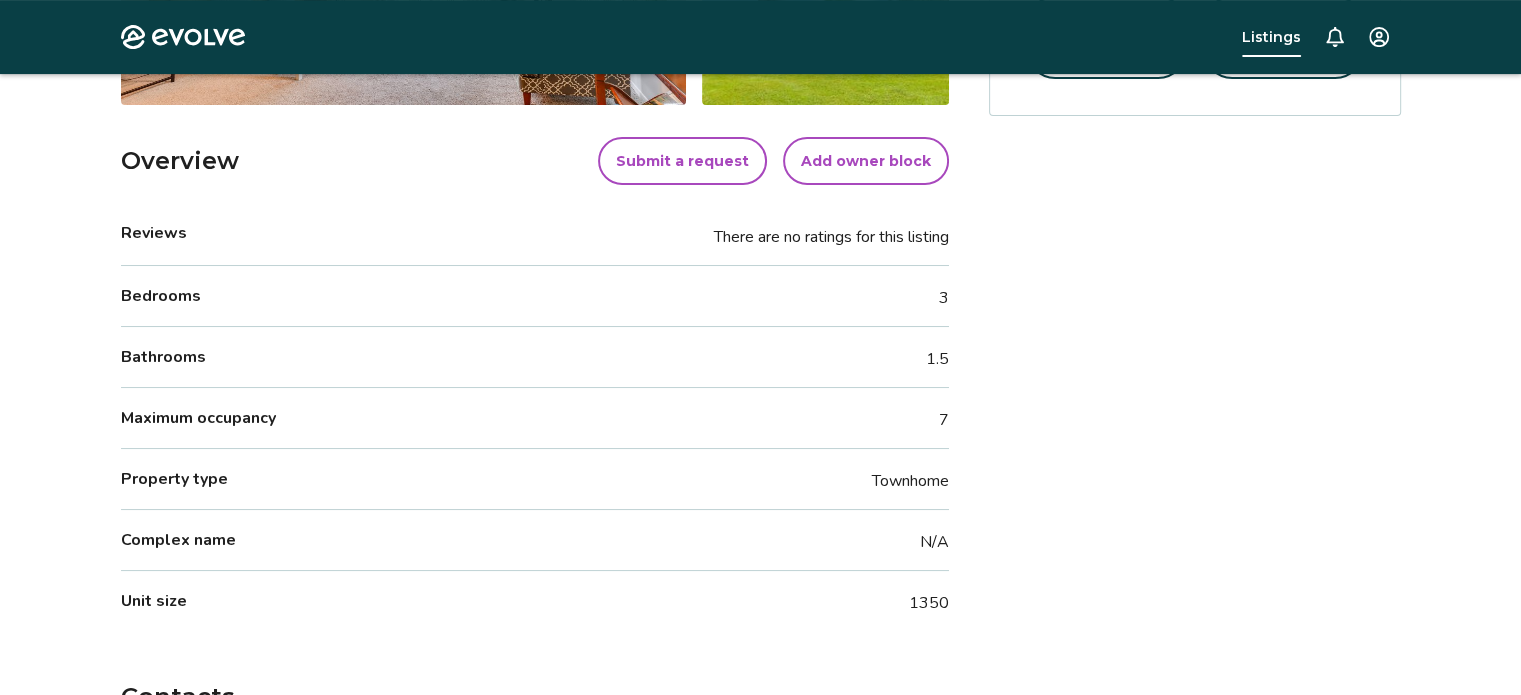click on "Maximum occupancy 7" at bounding box center (535, 418) 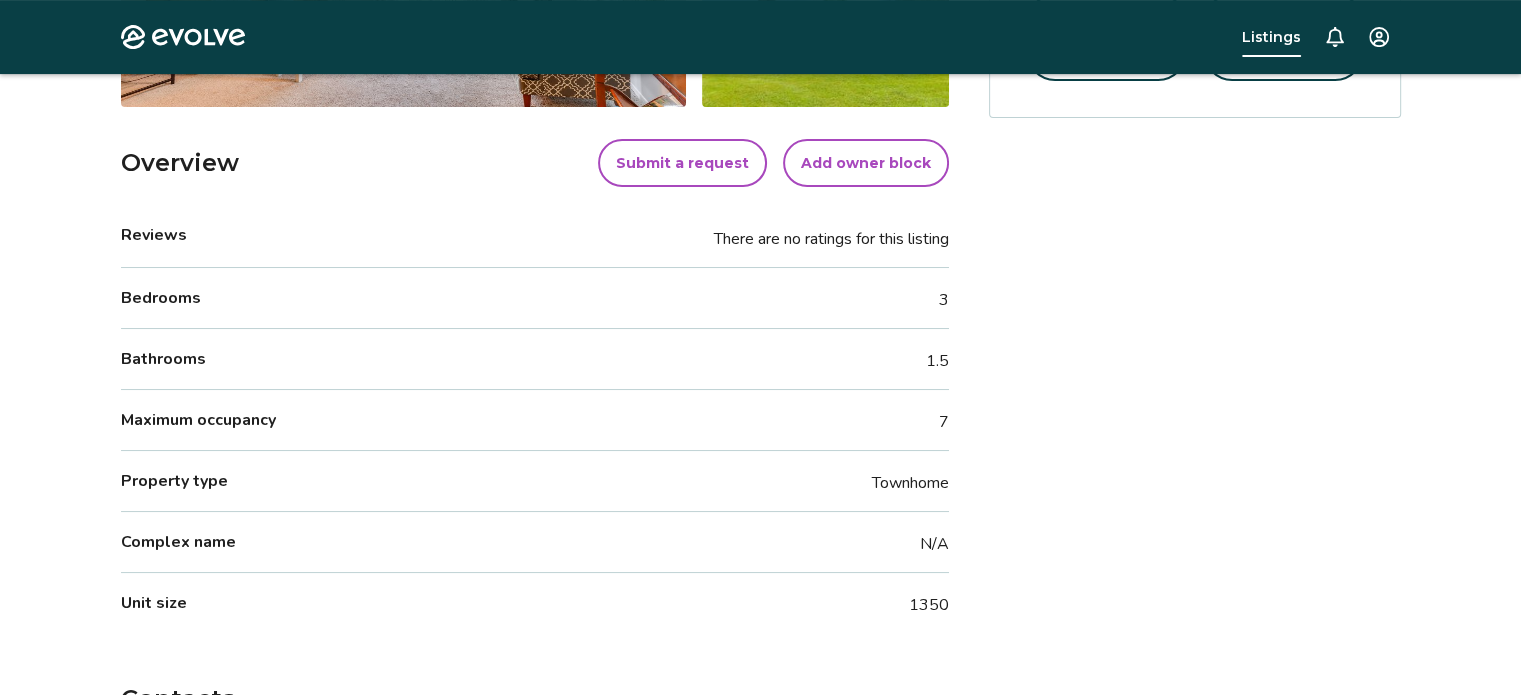 scroll, scrollTop: 600, scrollLeft: 0, axis: vertical 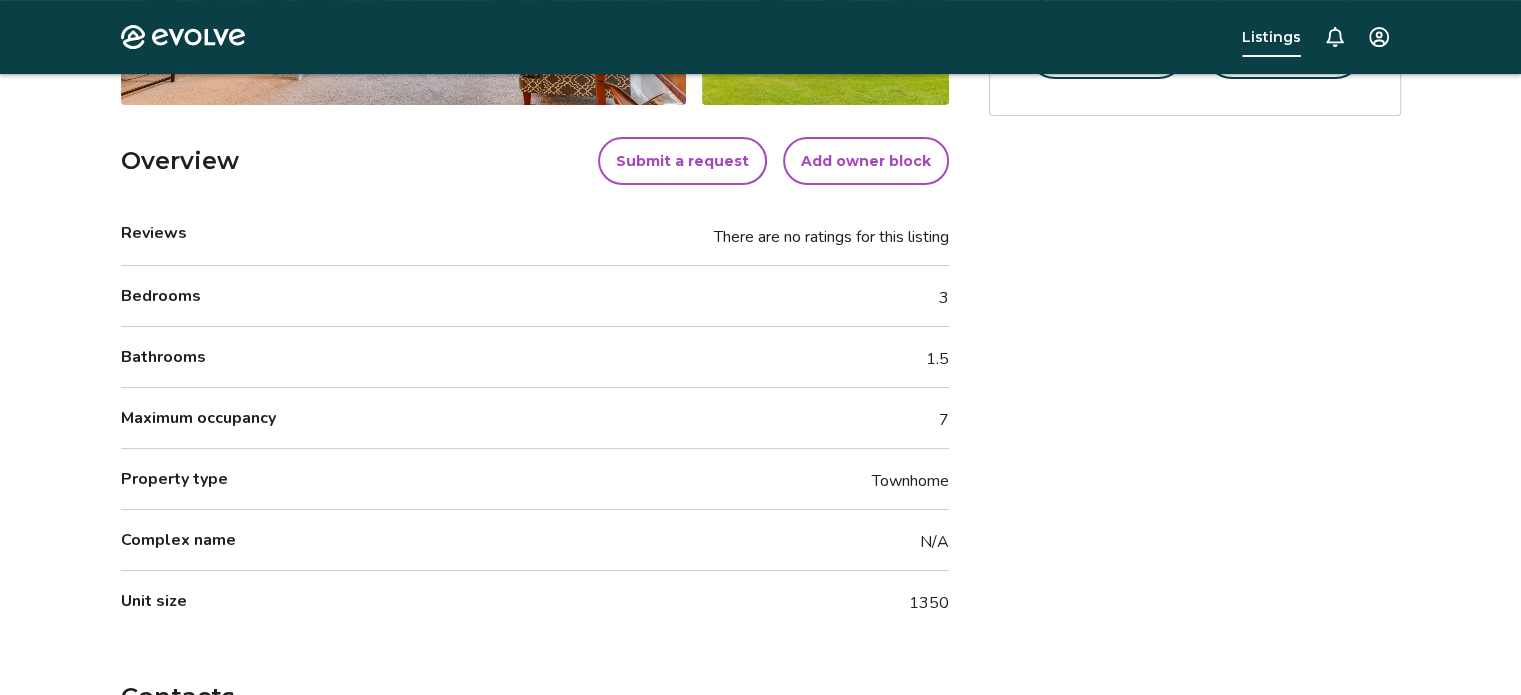 click on "Maximum occupancy 7" at bounding box center [535, 418] 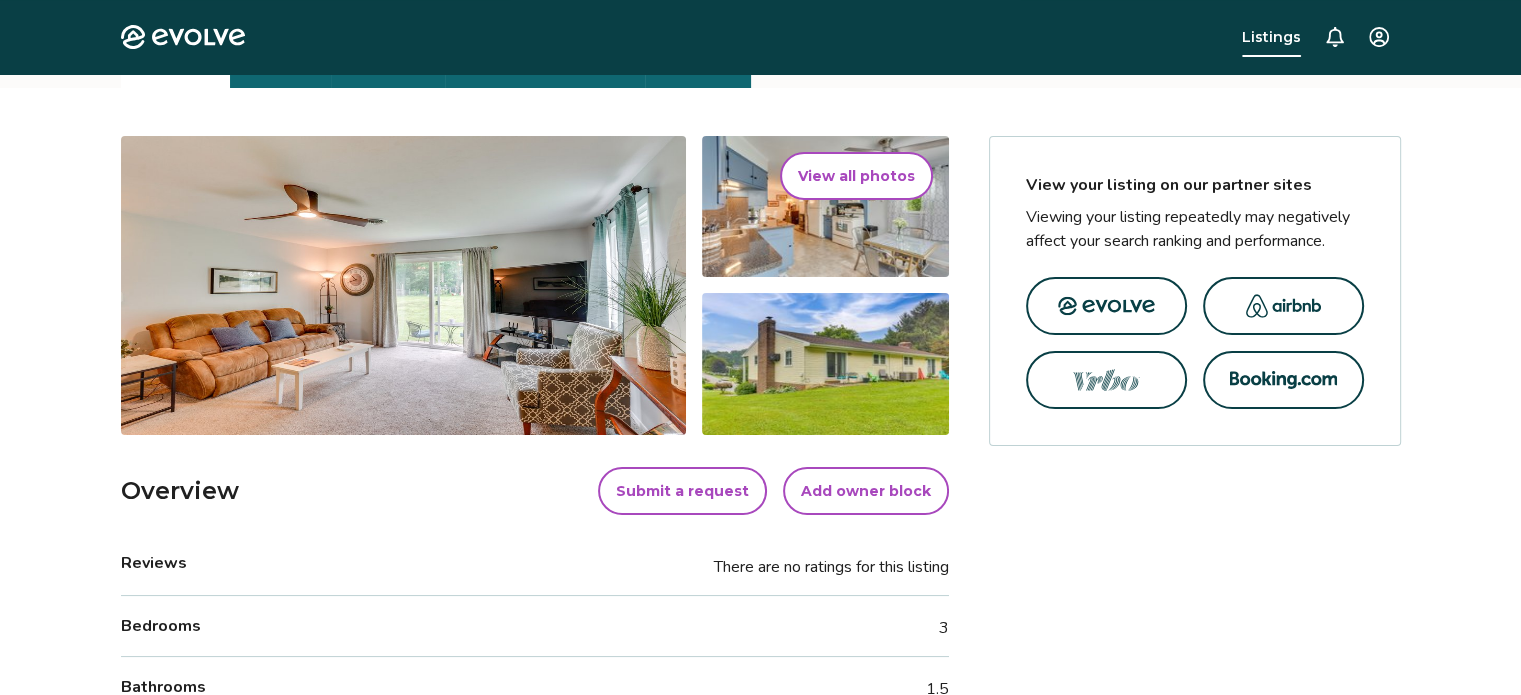 scroll, scrollTop: 0, scrollLeft: 0, axis: both 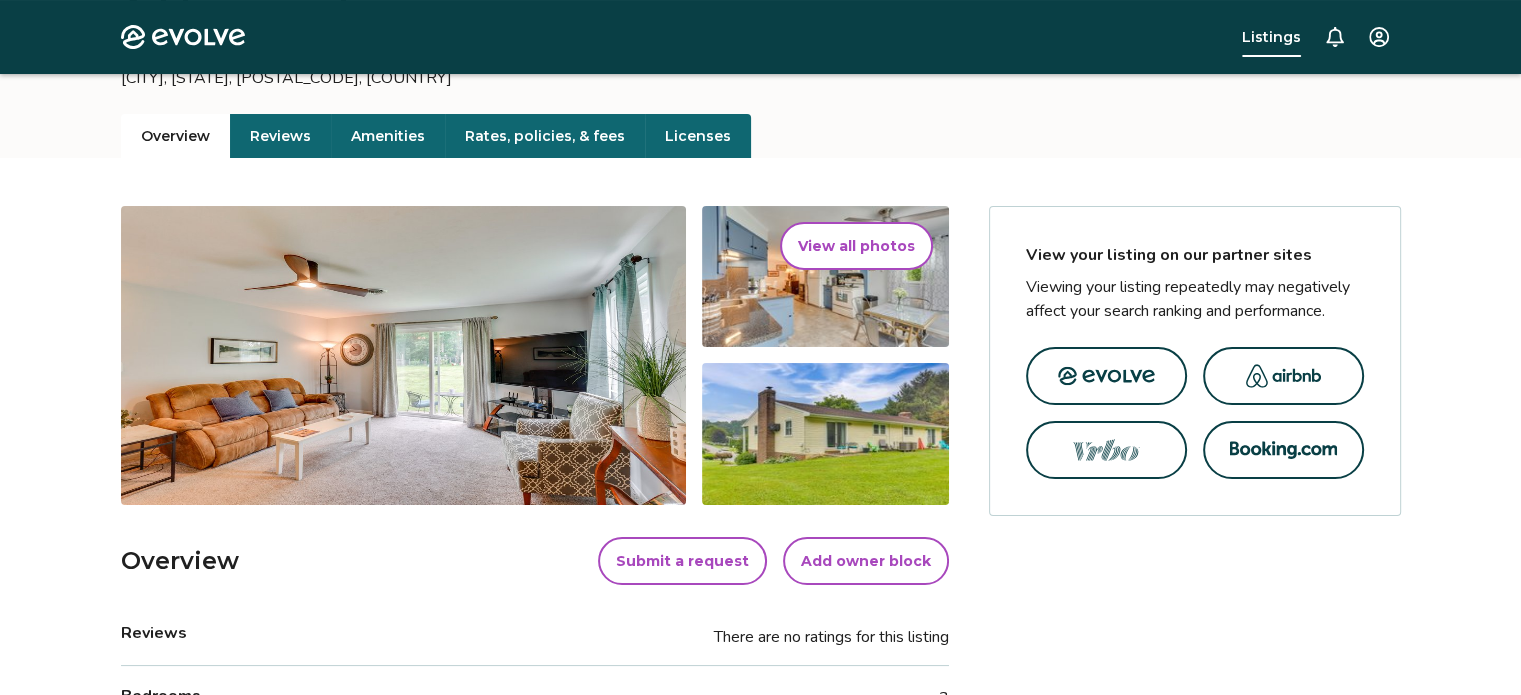 click on "View all photos" at bounding box center [856, 246] 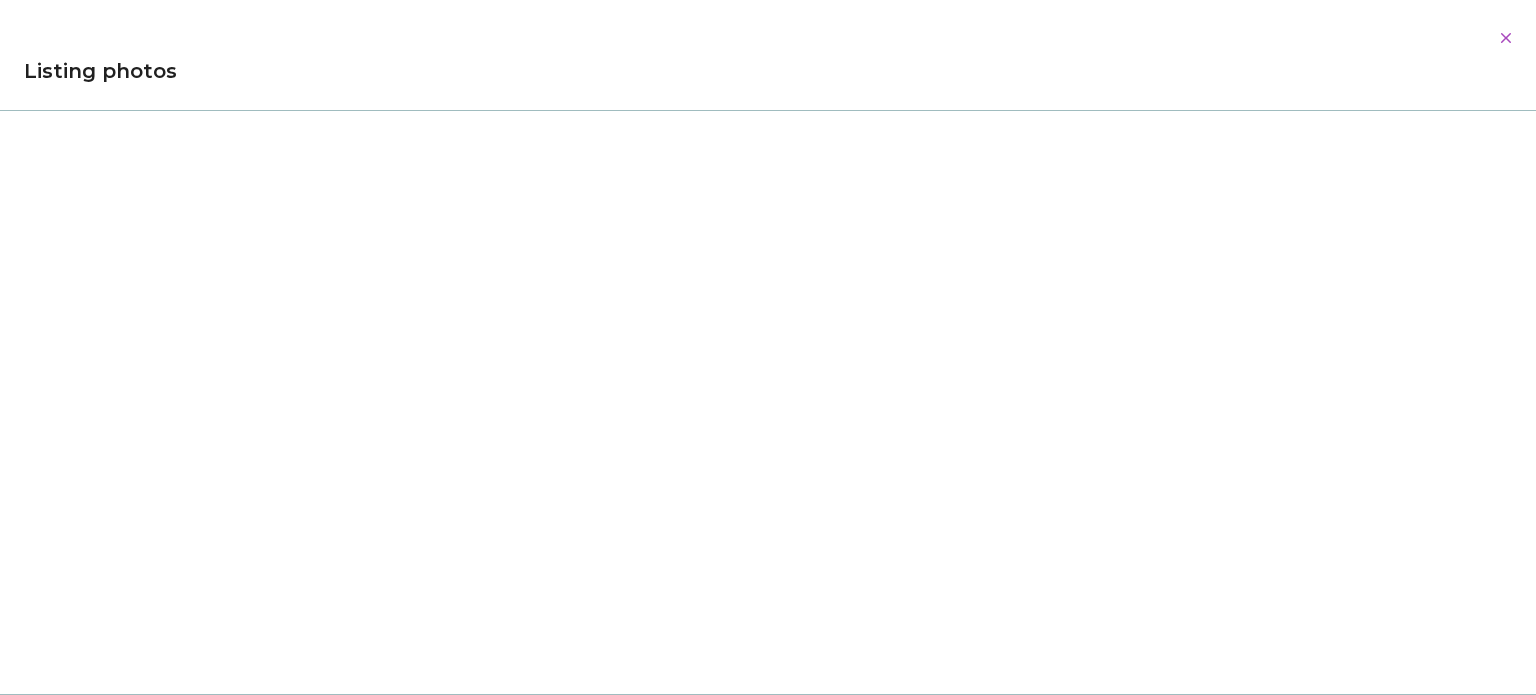 scroll, scrollTop: 18003, scrollLeft: 0, axis: vertical 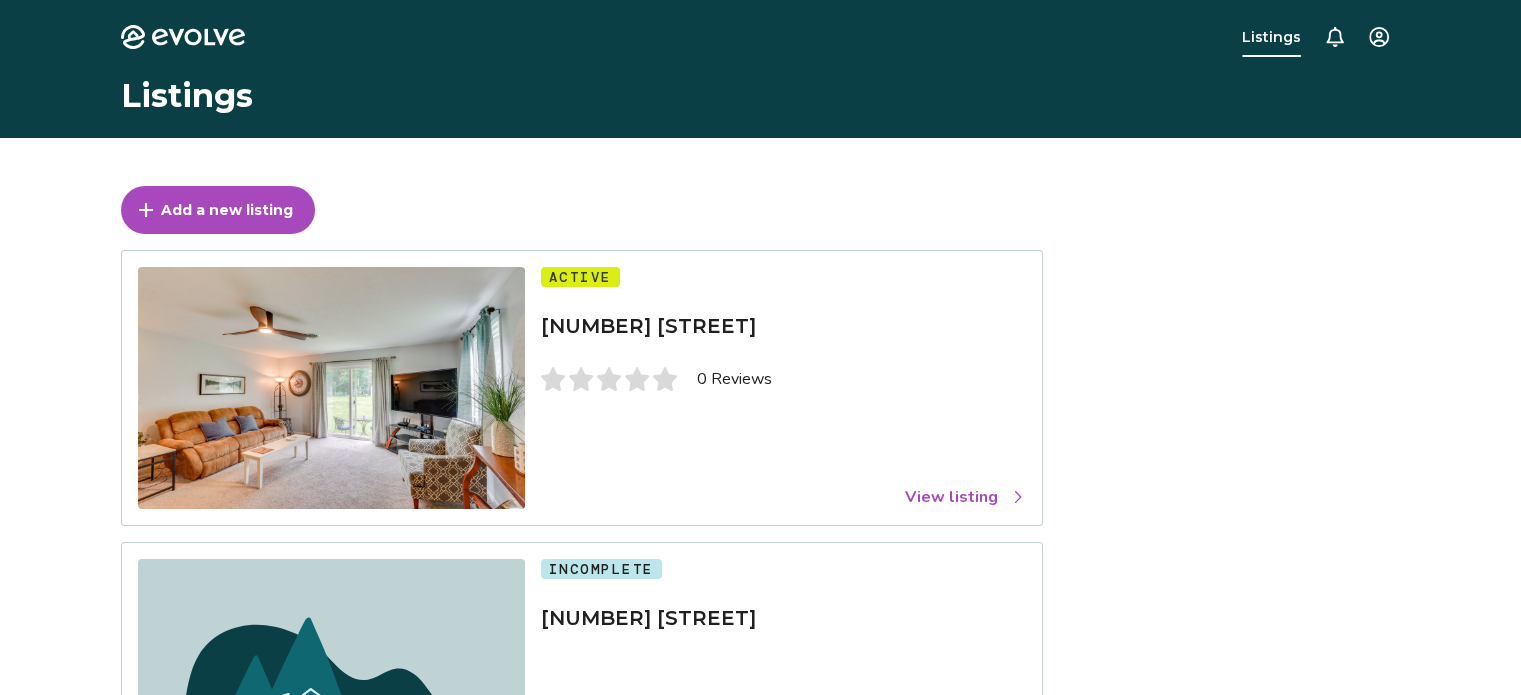 click 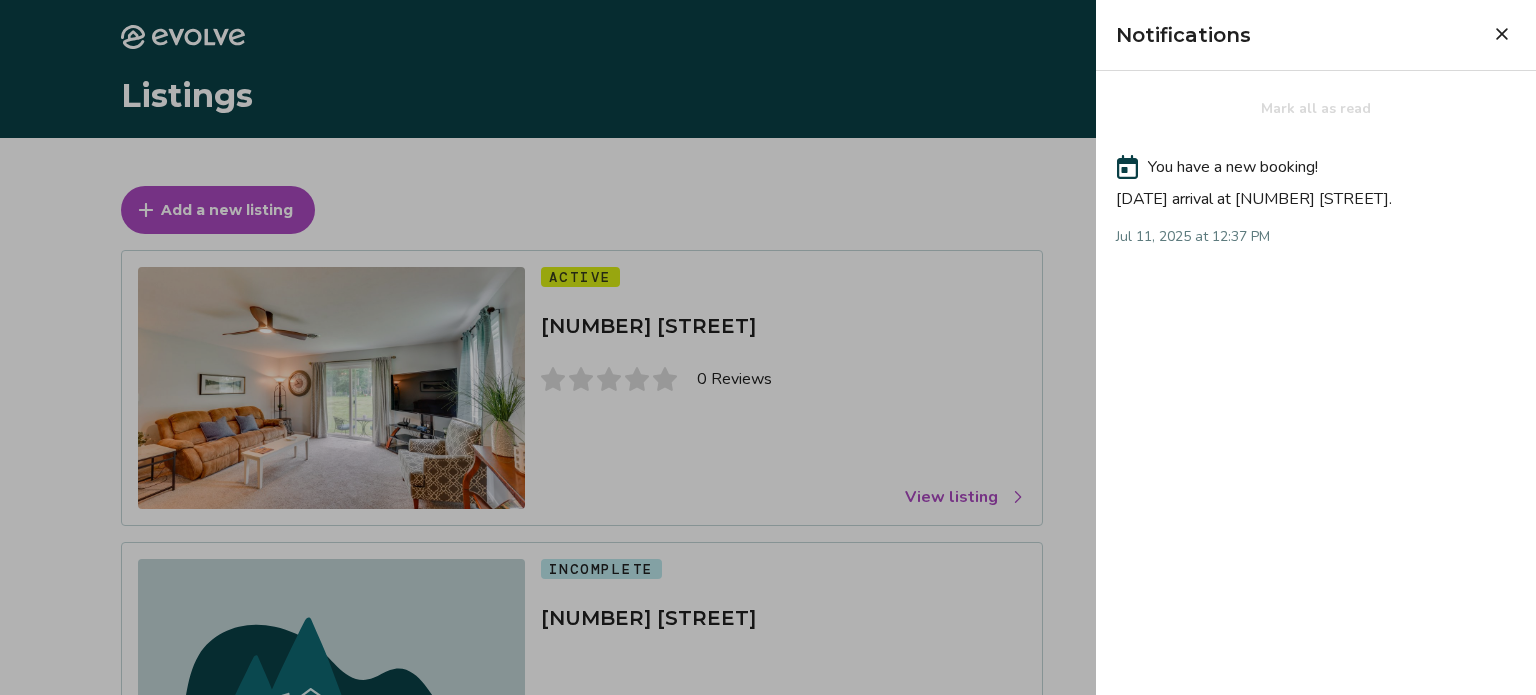 click at bounding box center (768, 347) 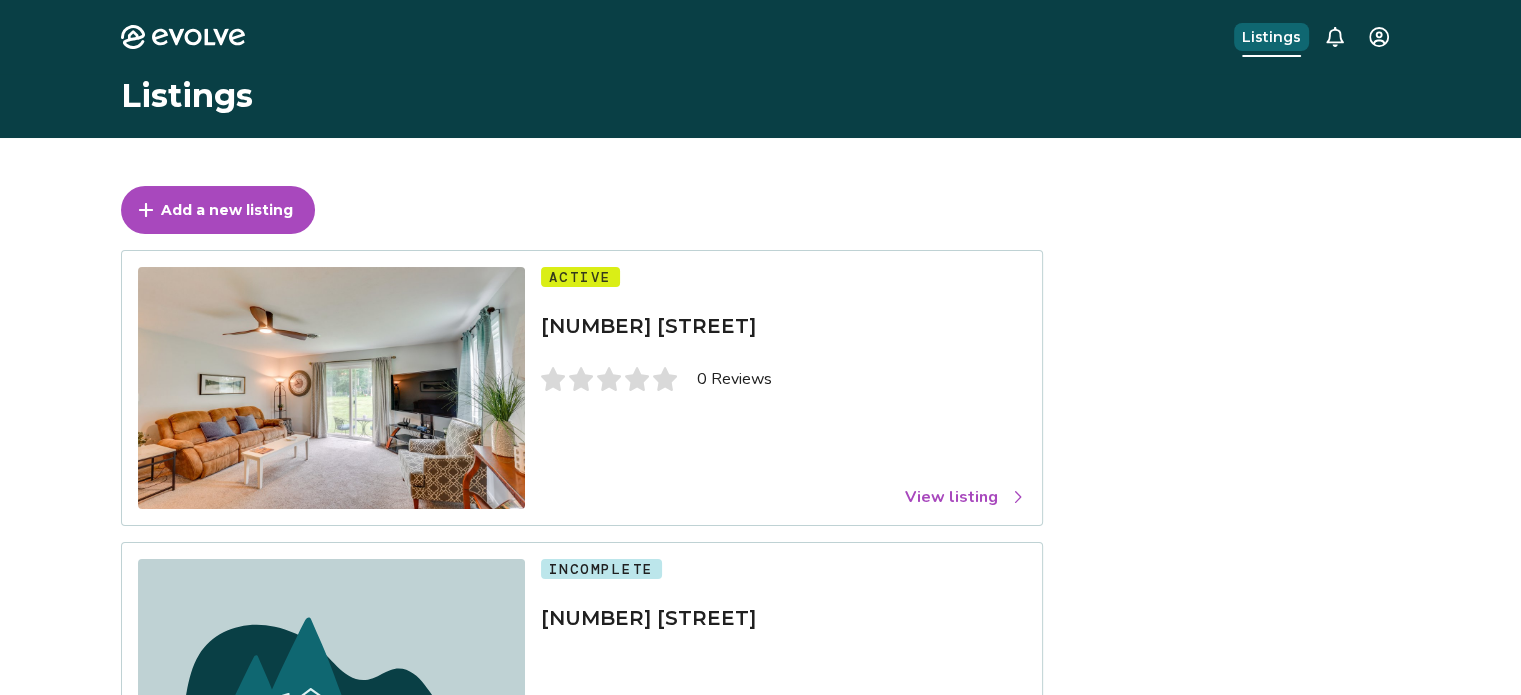 click on "Listings" at bounding box center (1271, 37) 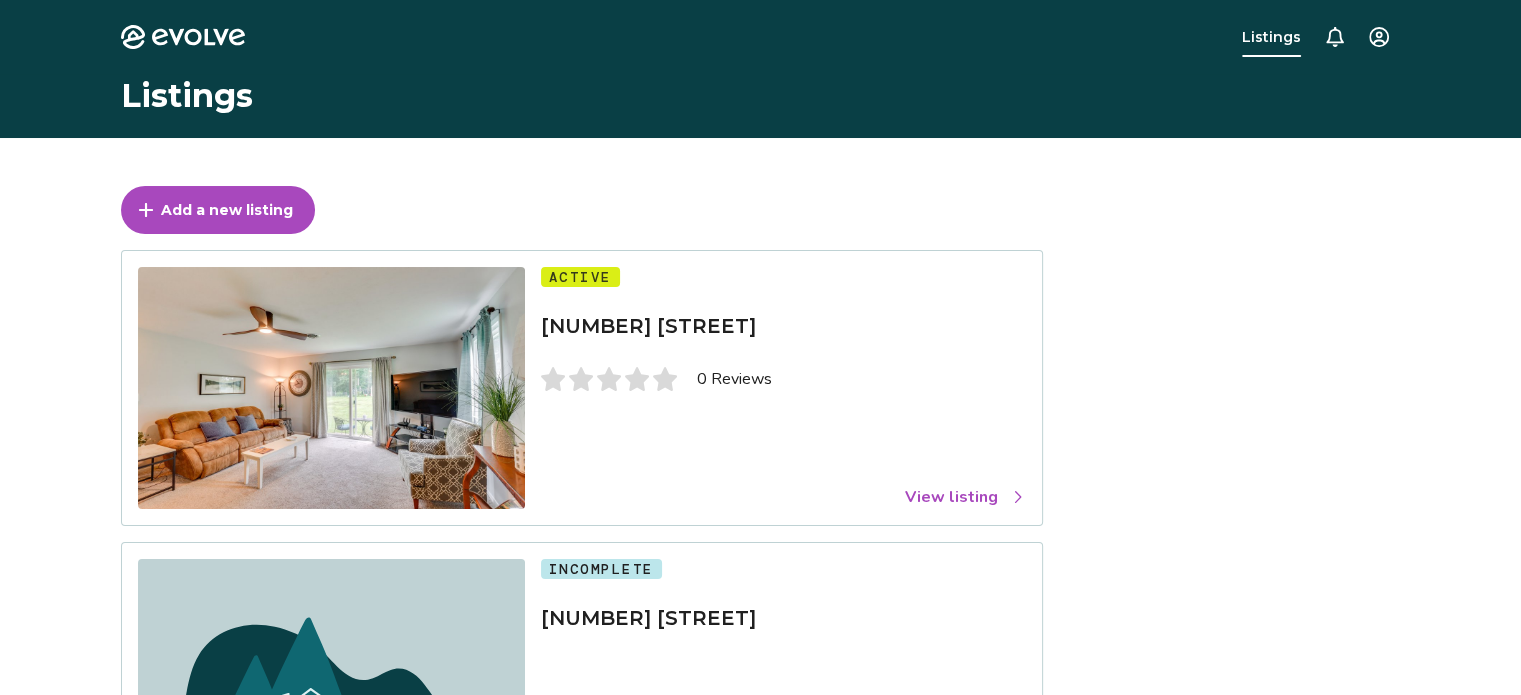 click at bounding box center (331, 388) 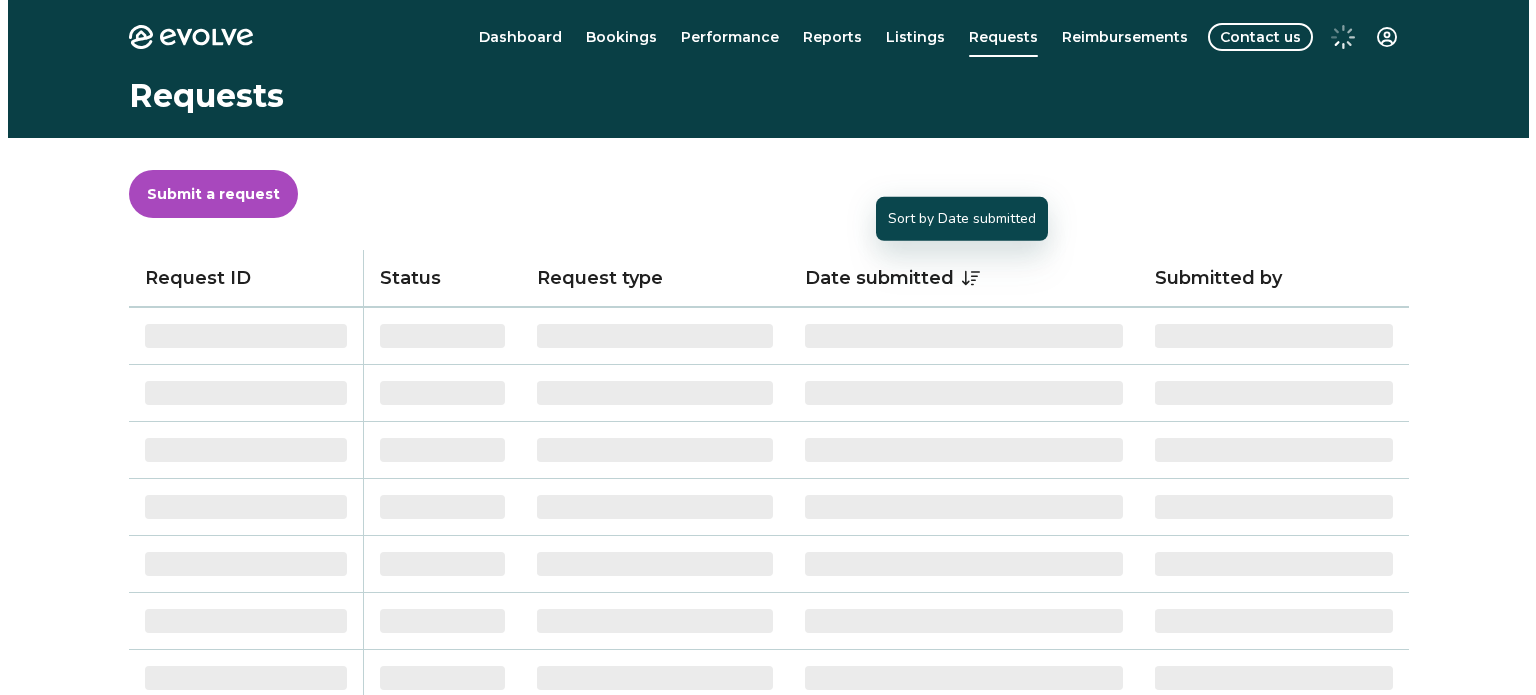 scroll, scrollTop: 0, scrollLeft: 0, axis: both 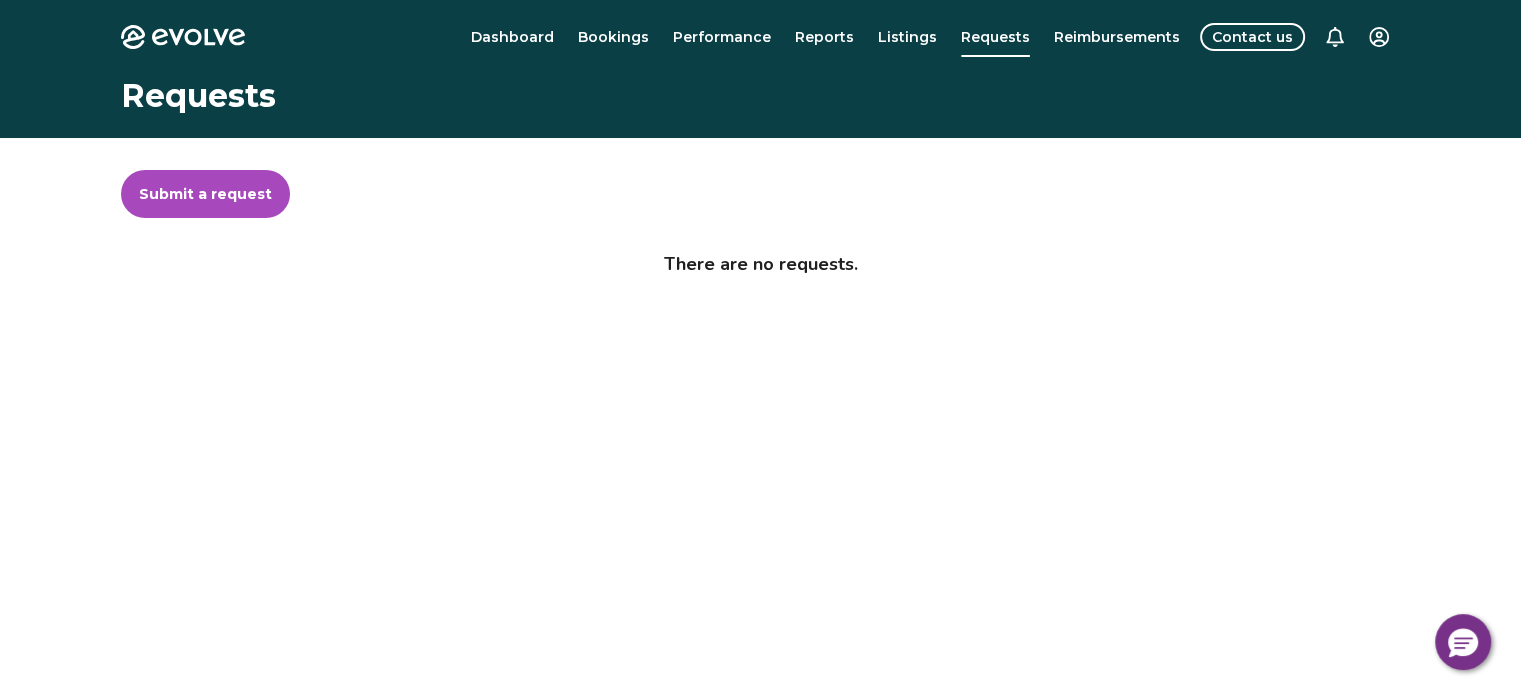 click on "Submit a request" at bounding box center [205, 194] 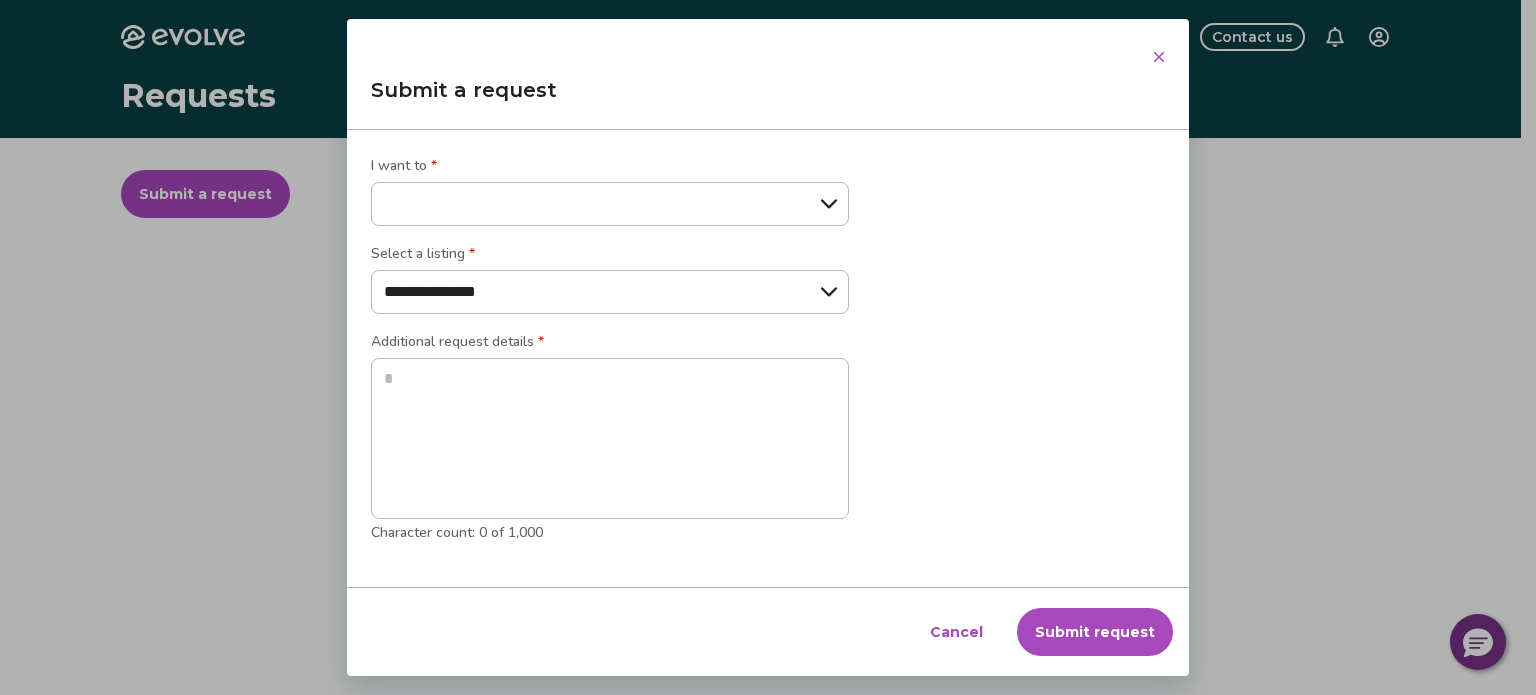click on "**********" at bounding box center [610, 204] 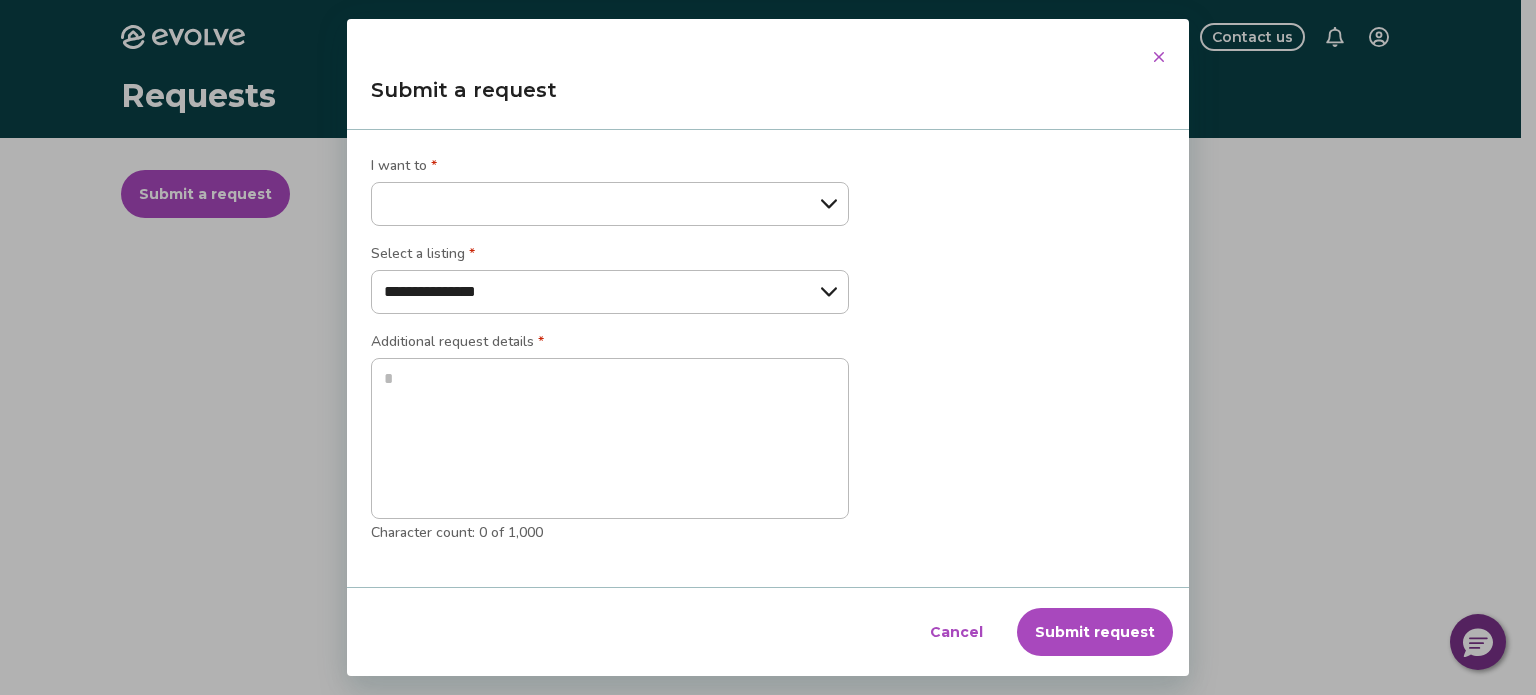 select on "**********" 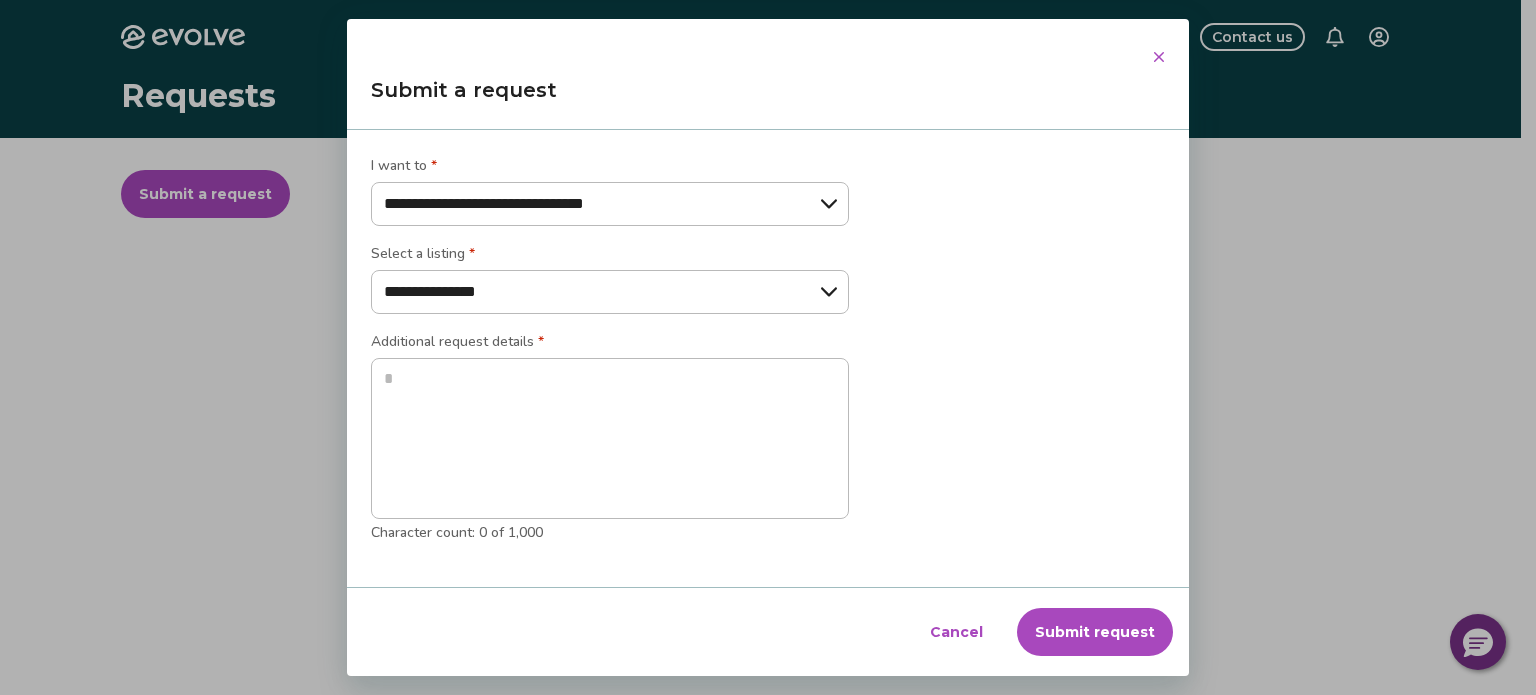 click on "**********" at bounding box center (610, 204) 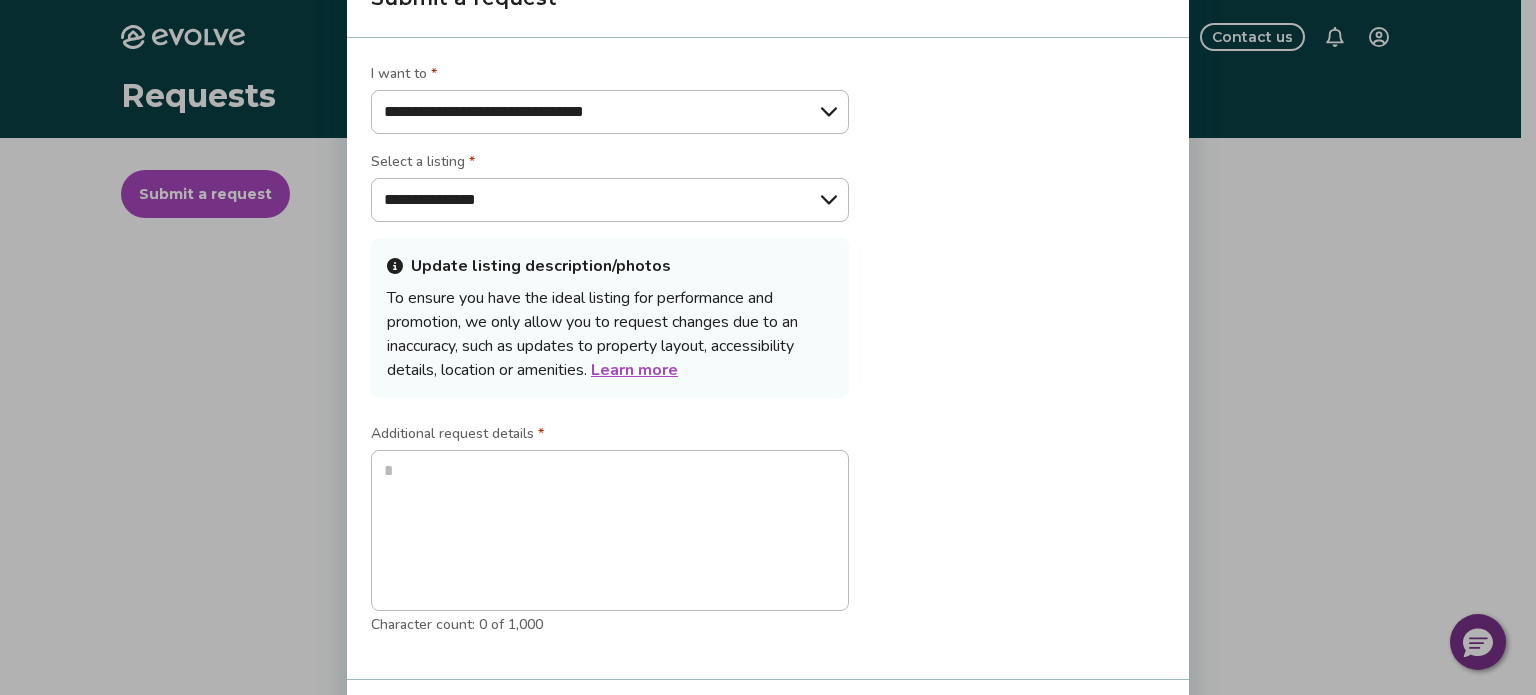 type on "*" 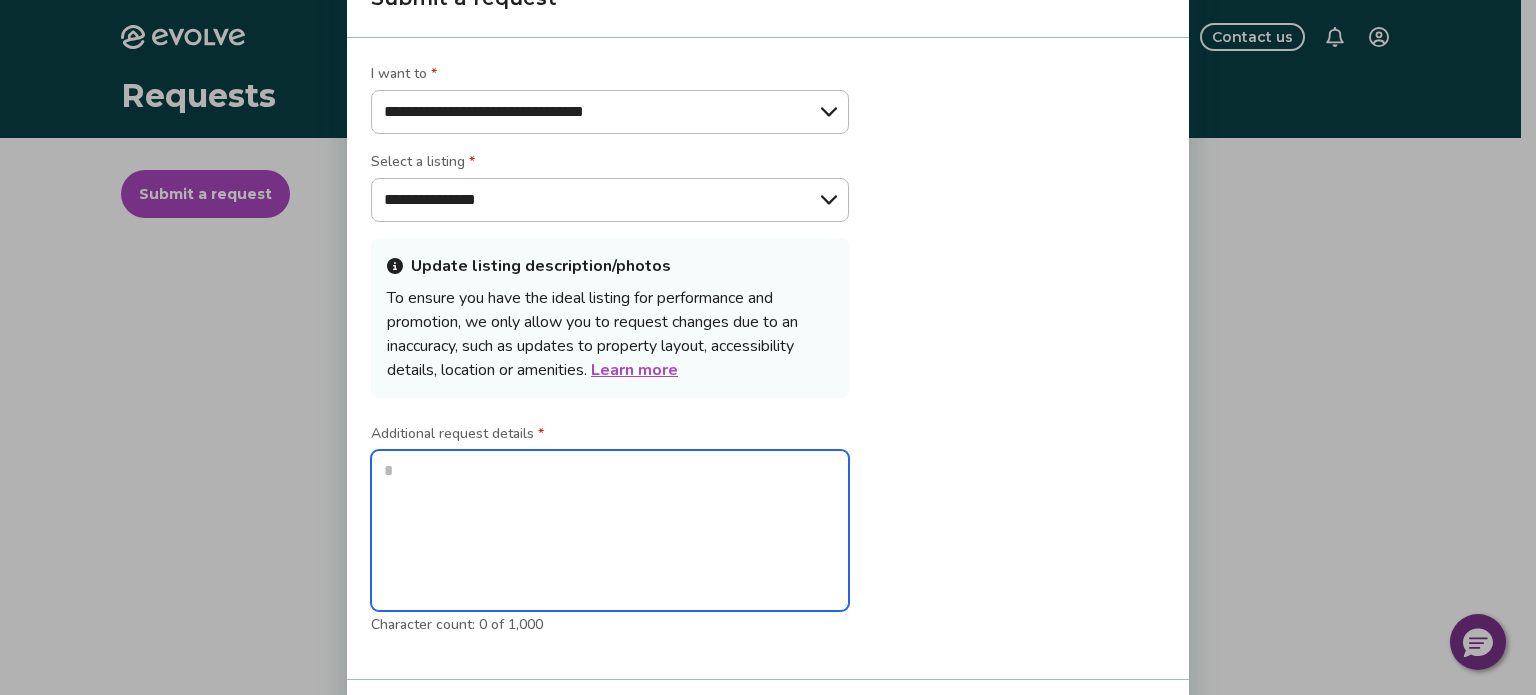click at bounding box center (610, 531) 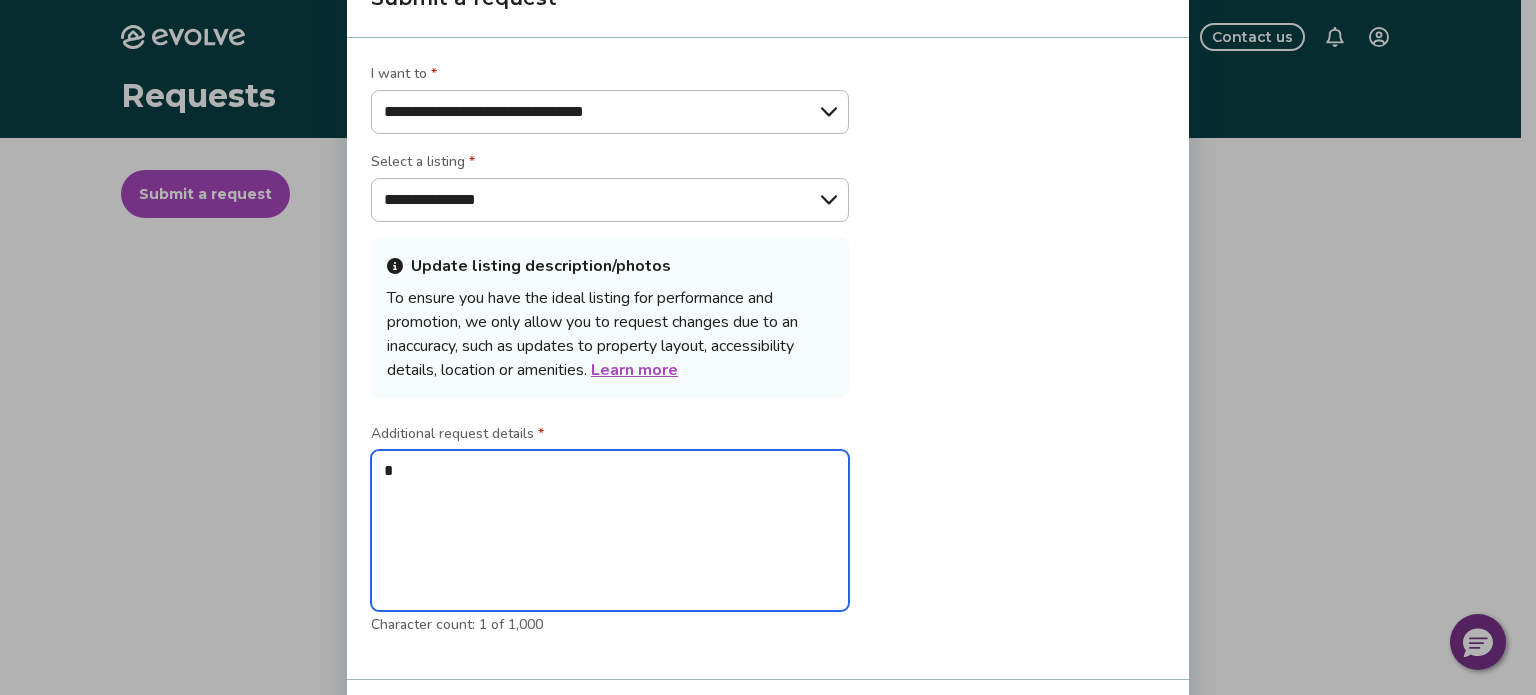 type on "*" 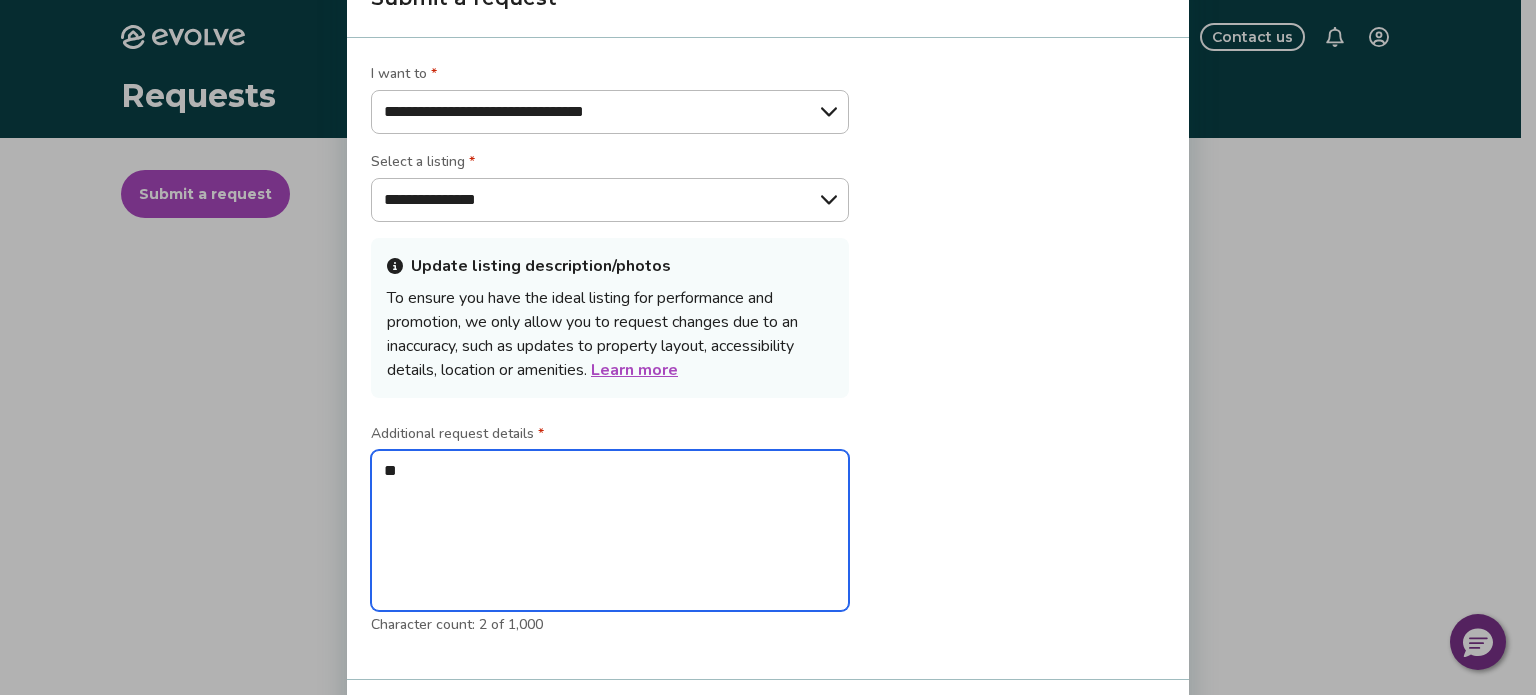 type on "***" 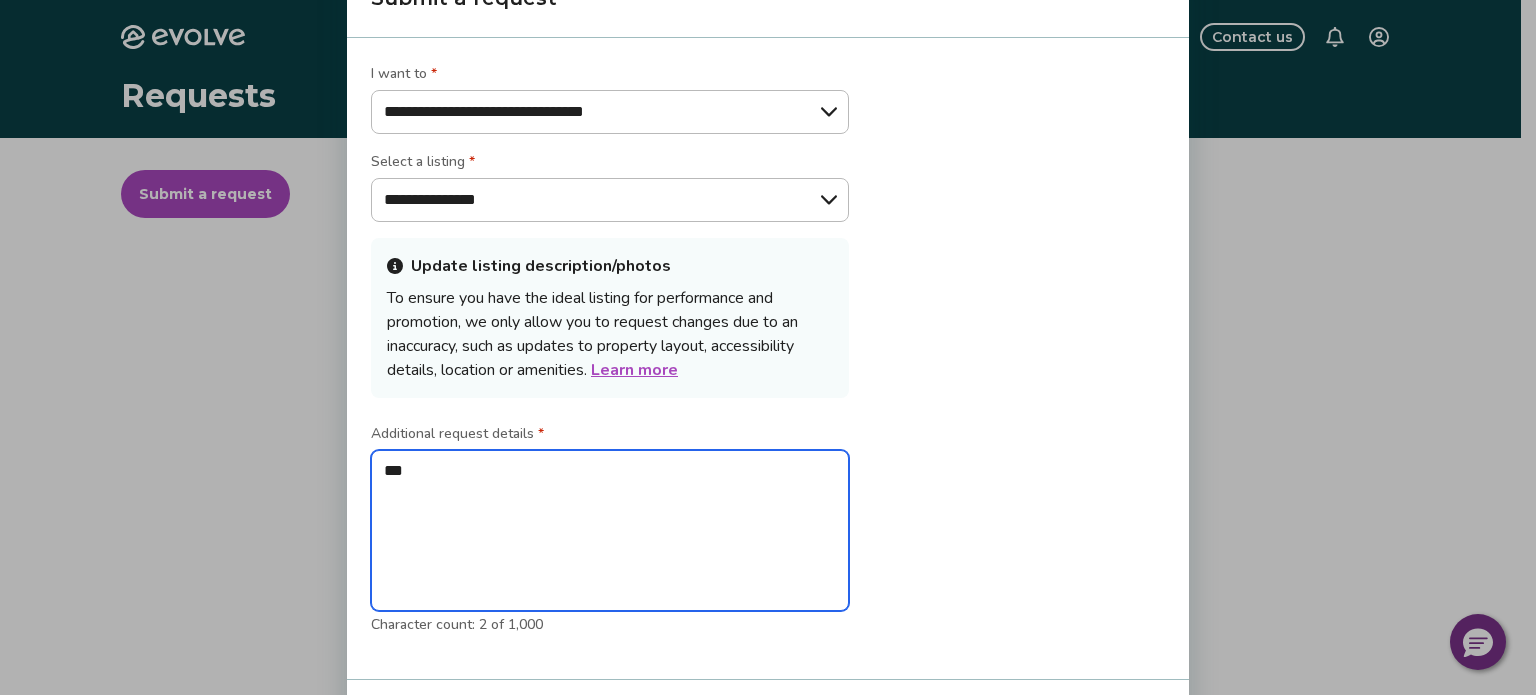 type on "****" 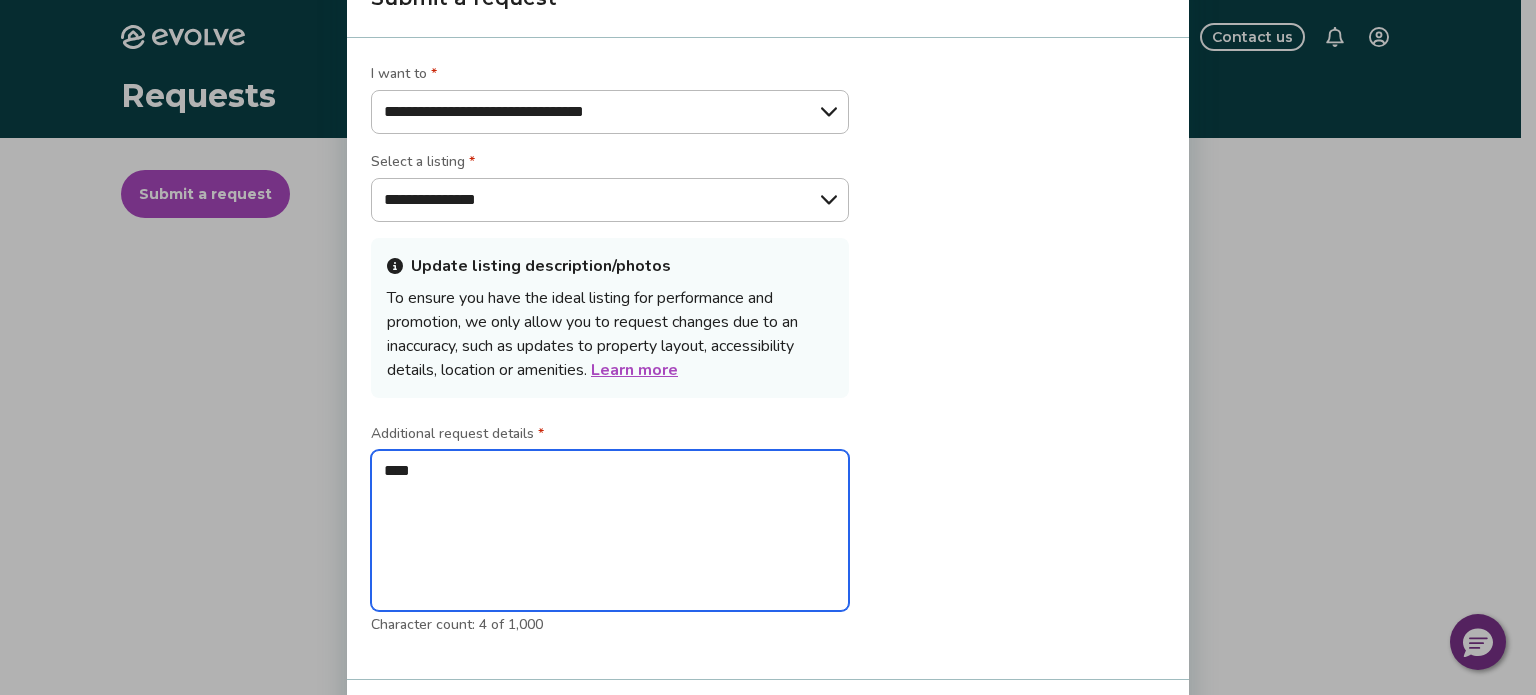 type on "*****" 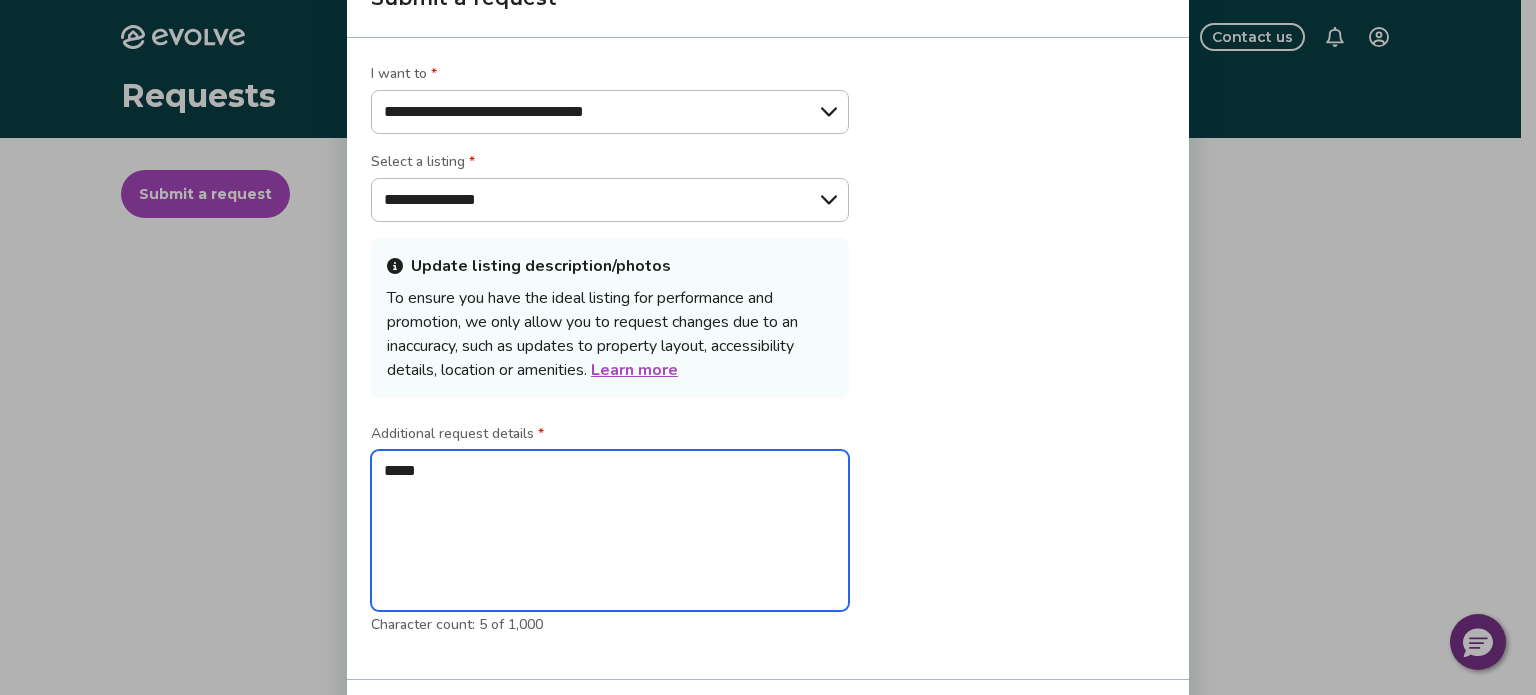 type on "******" 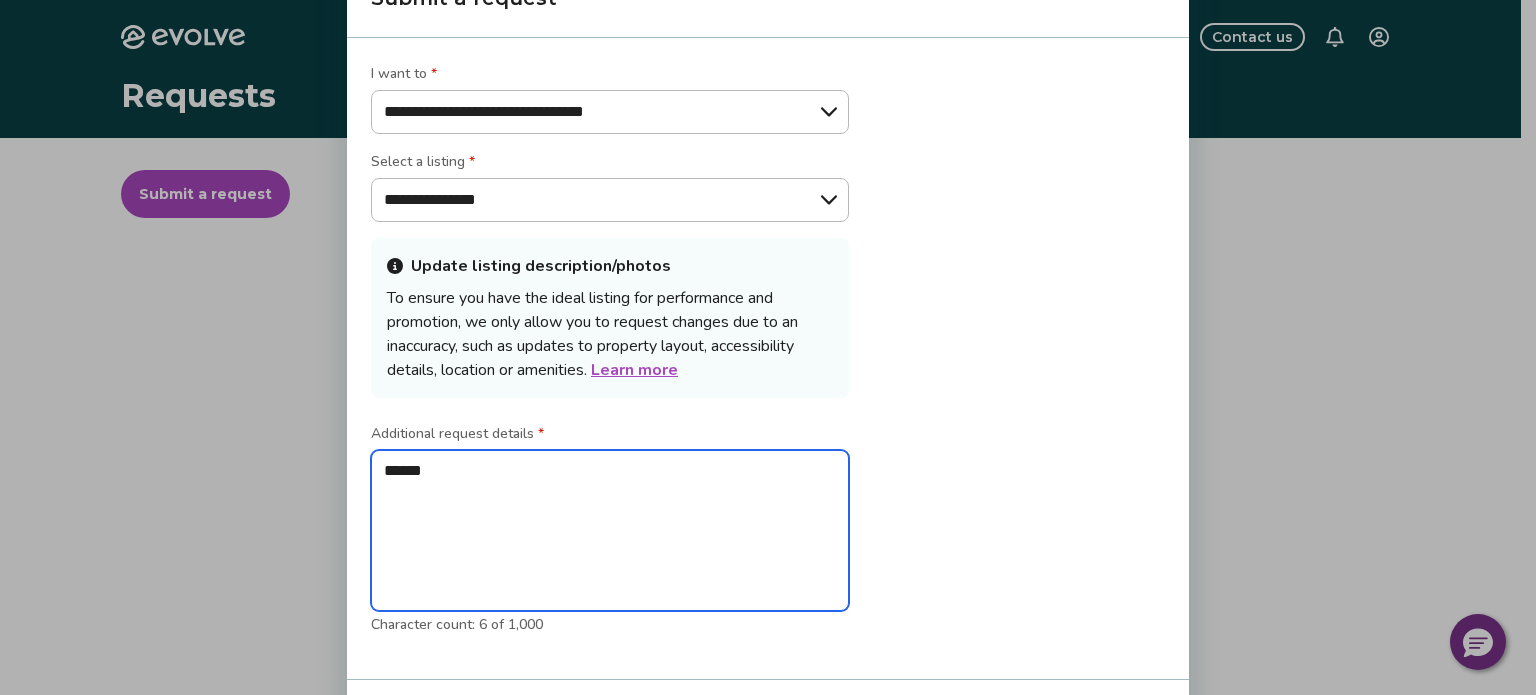 type on "******" 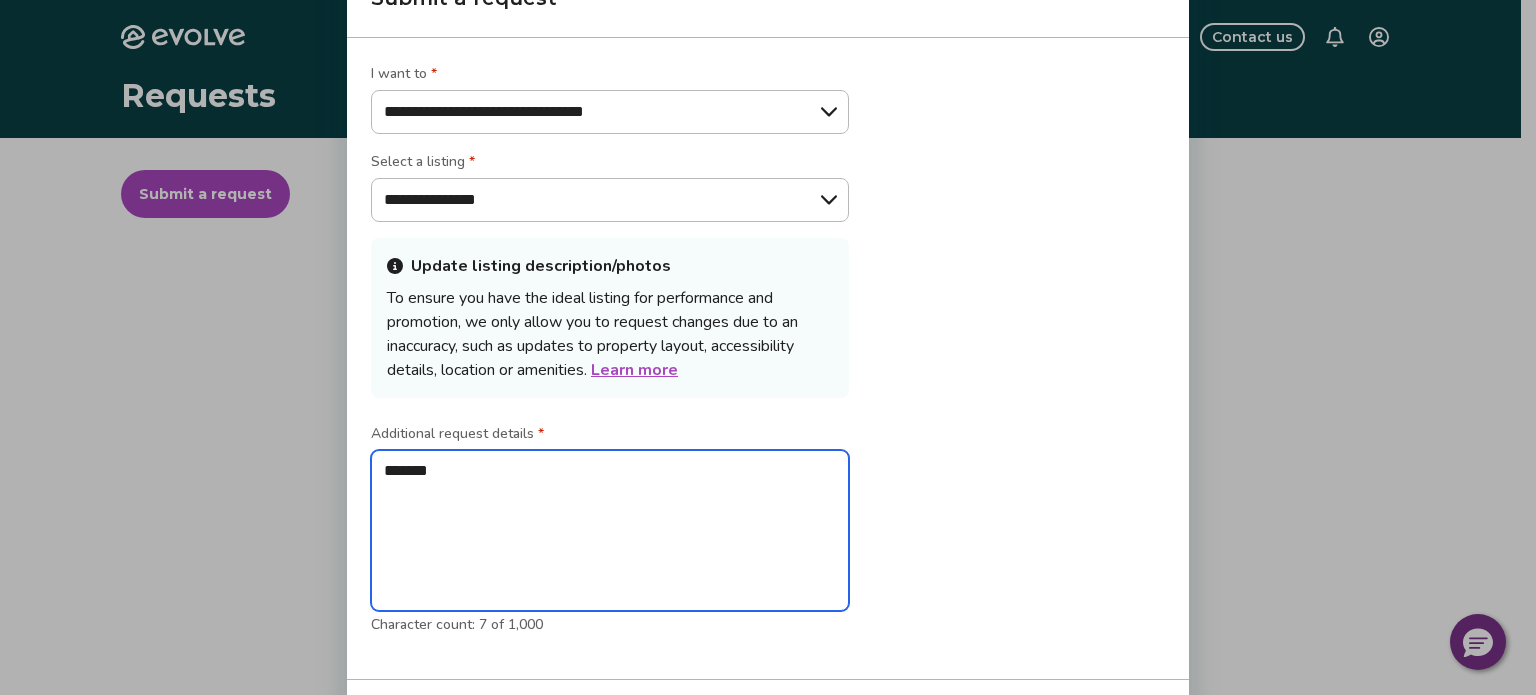 type on "********" 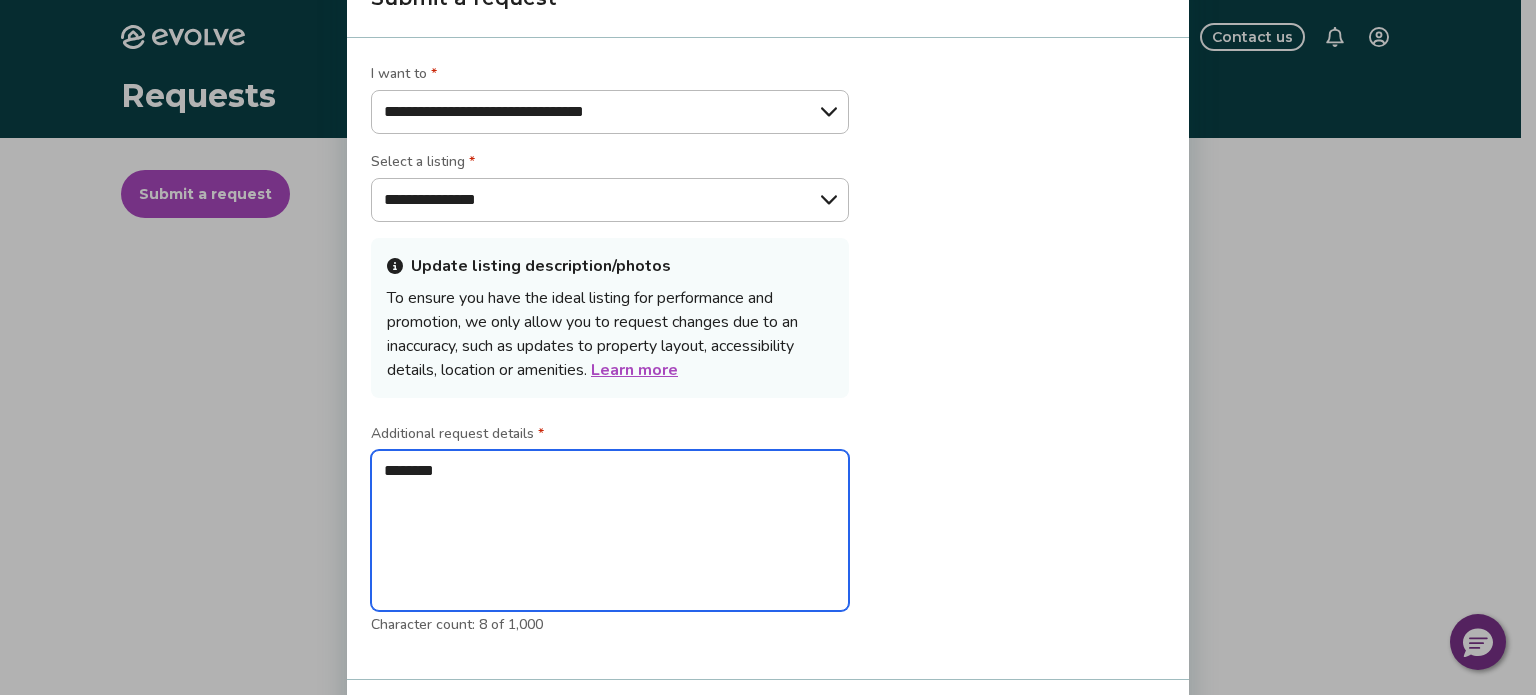 type on "*********" 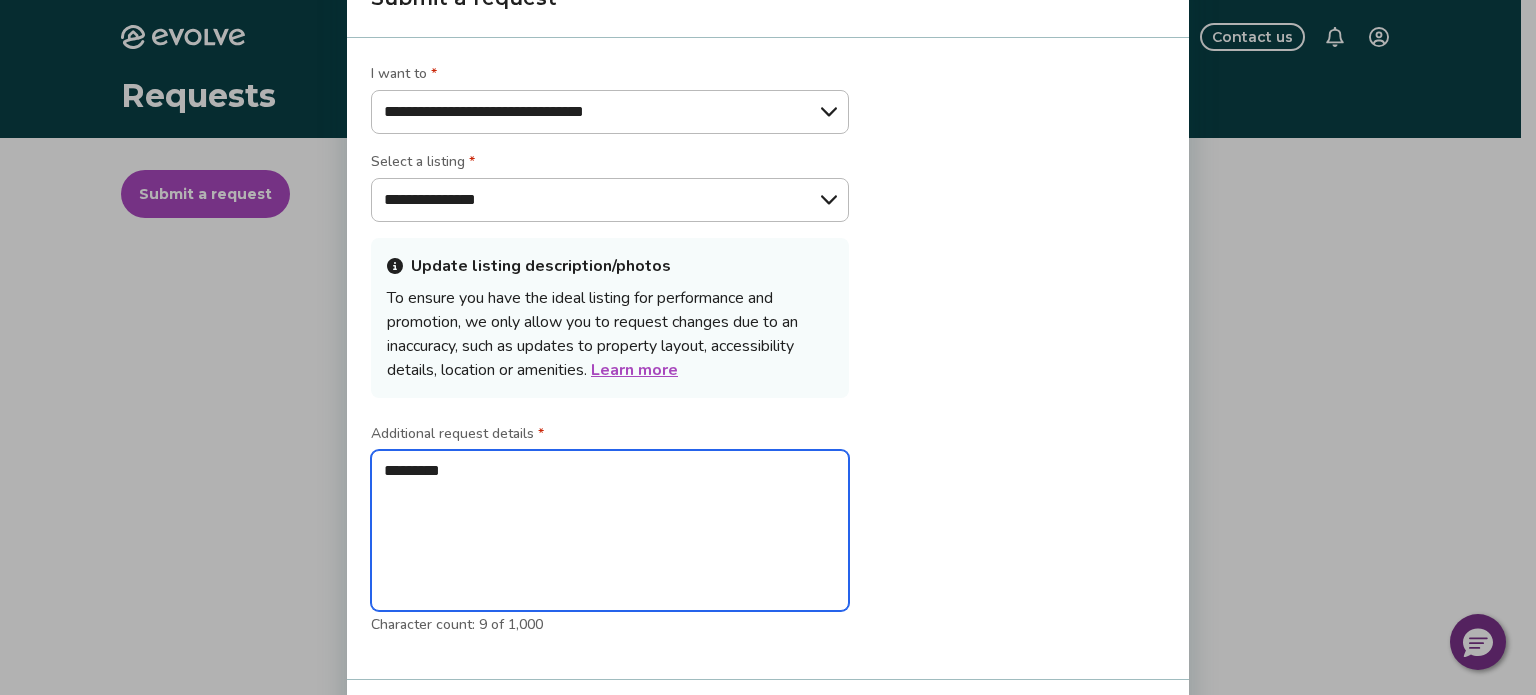 type on "**********" 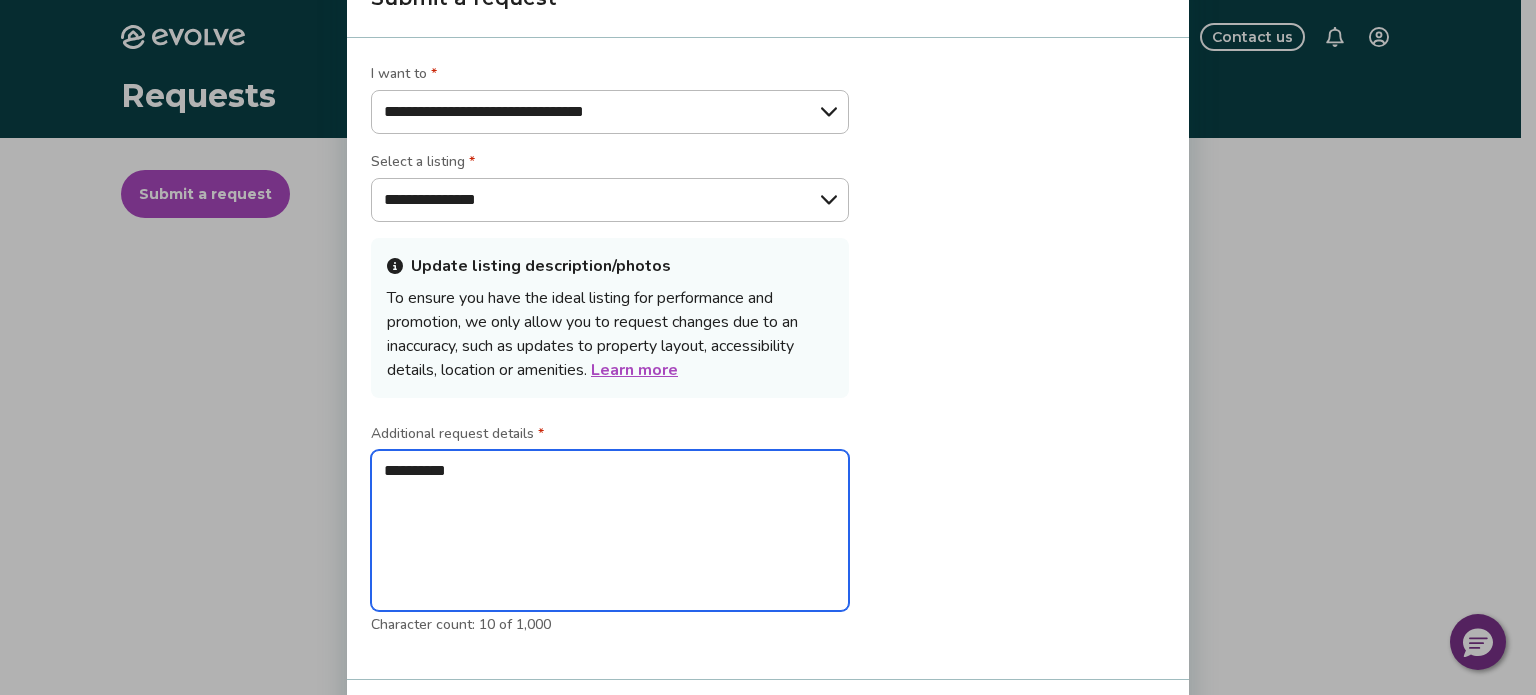 type on "**********" 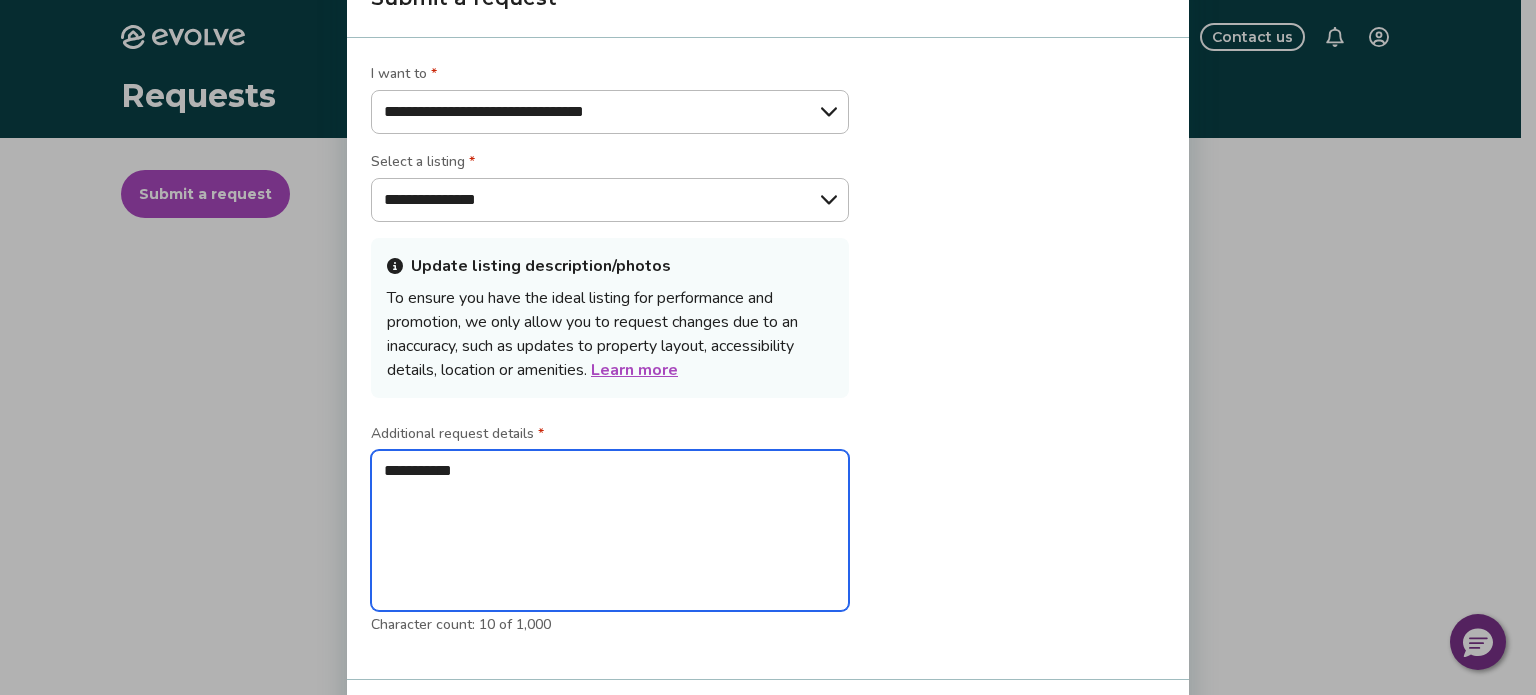 type on "**********" 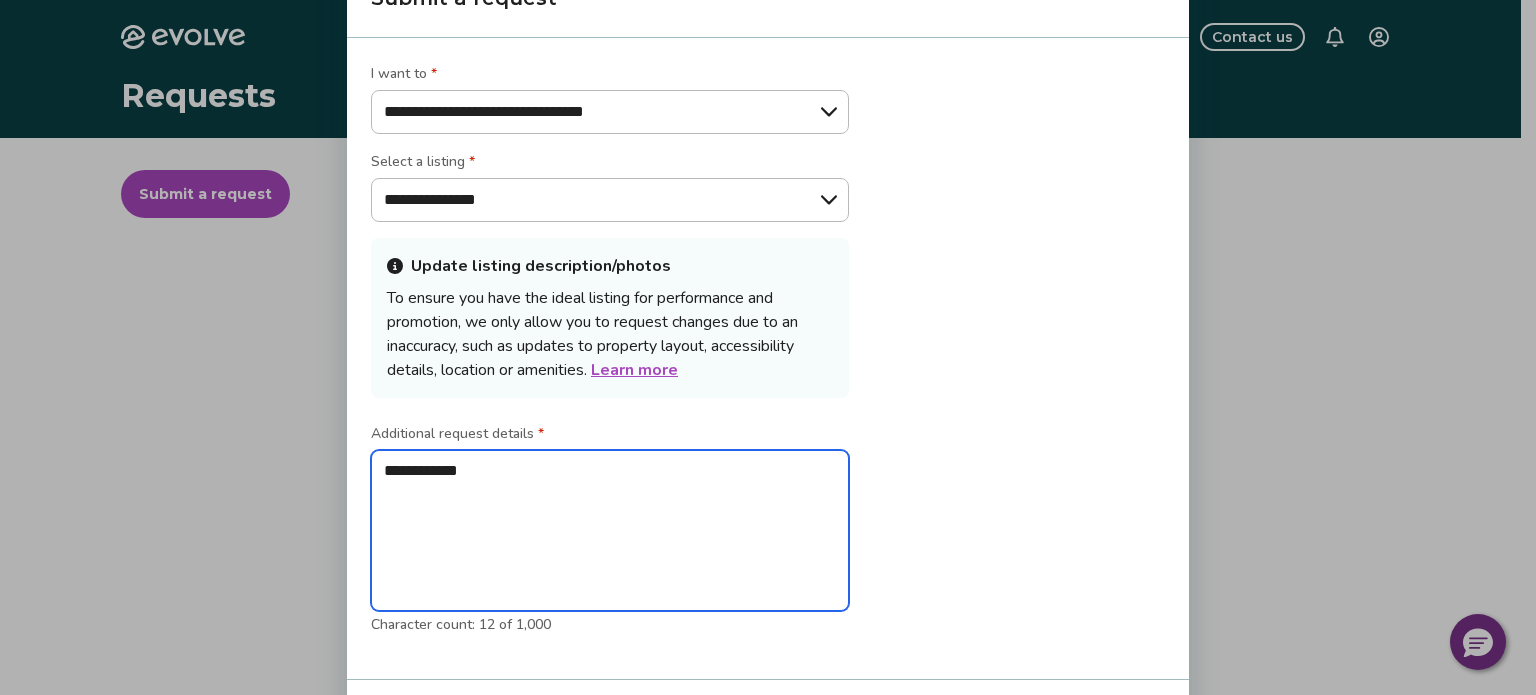 type on "**********" 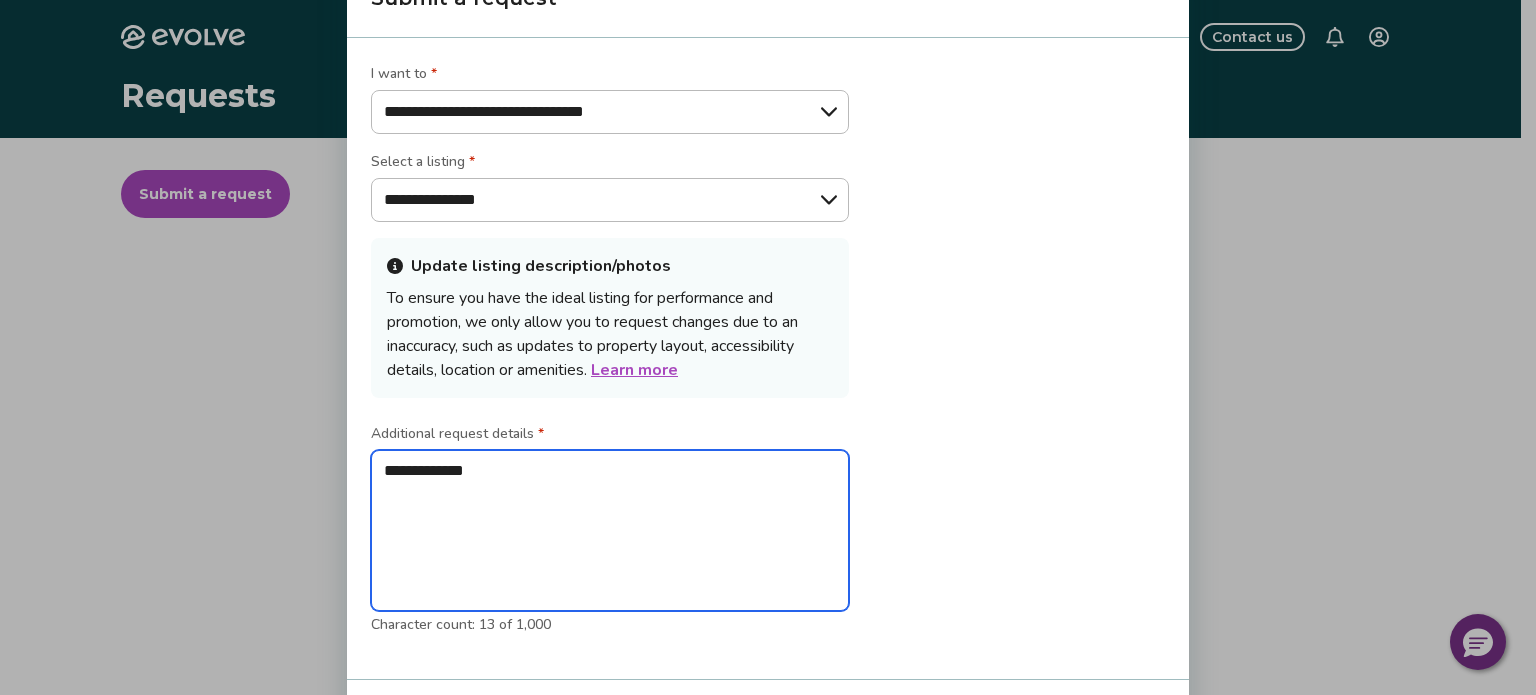 type on "**********" 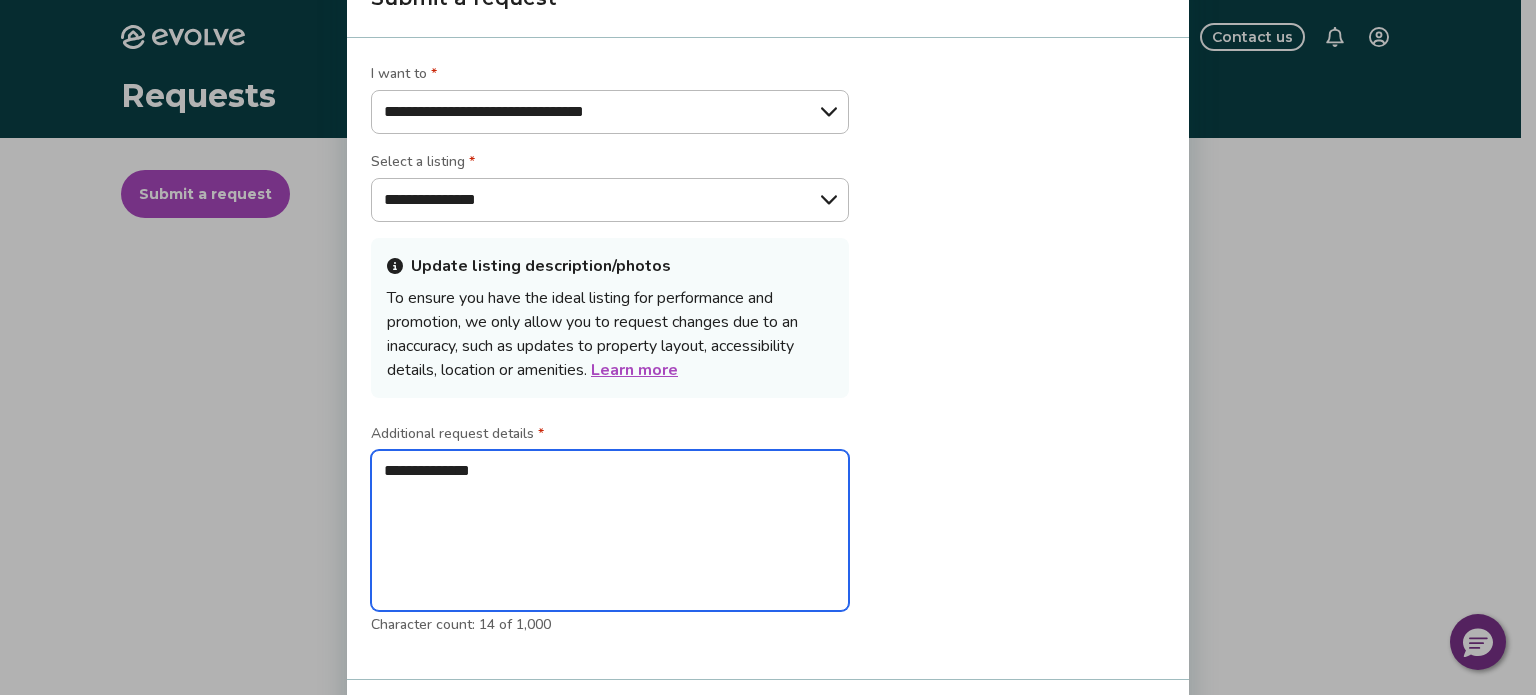 type on "**********" 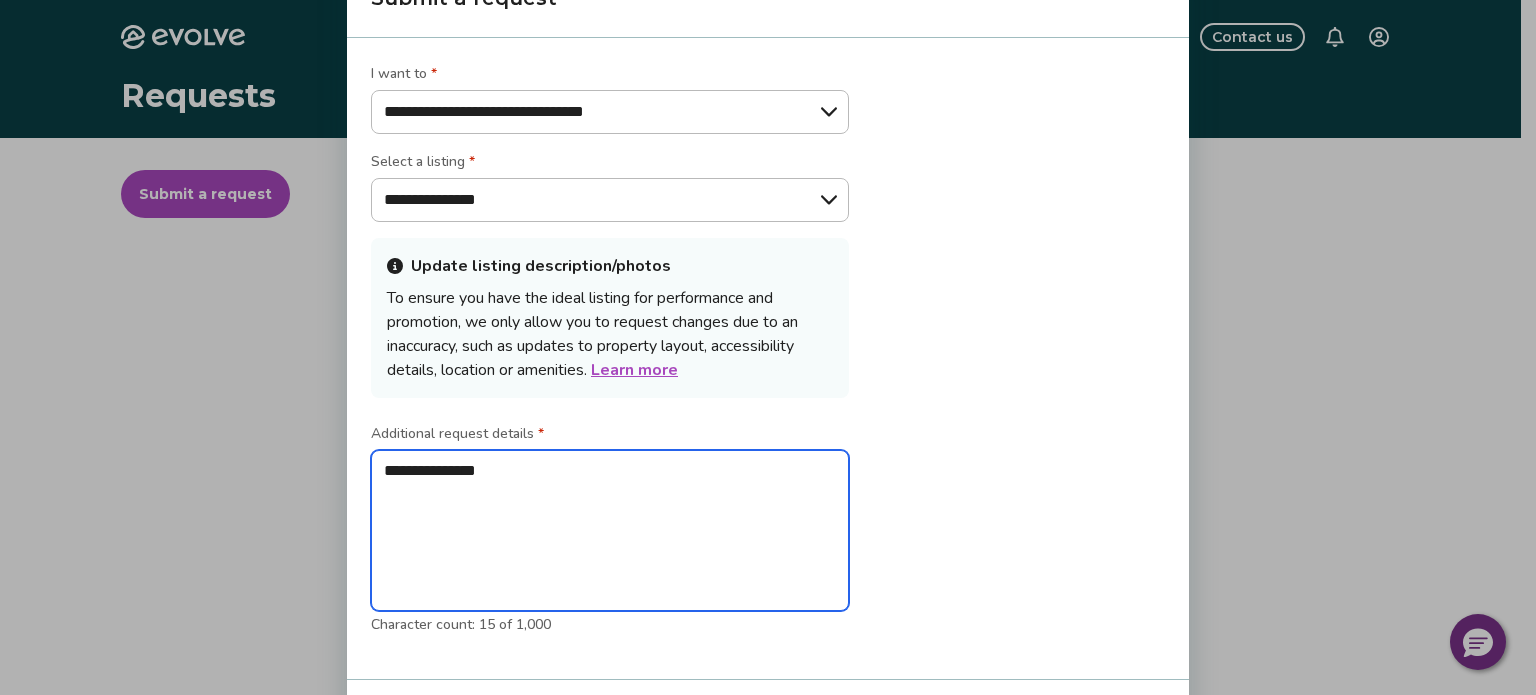 type on "**********" 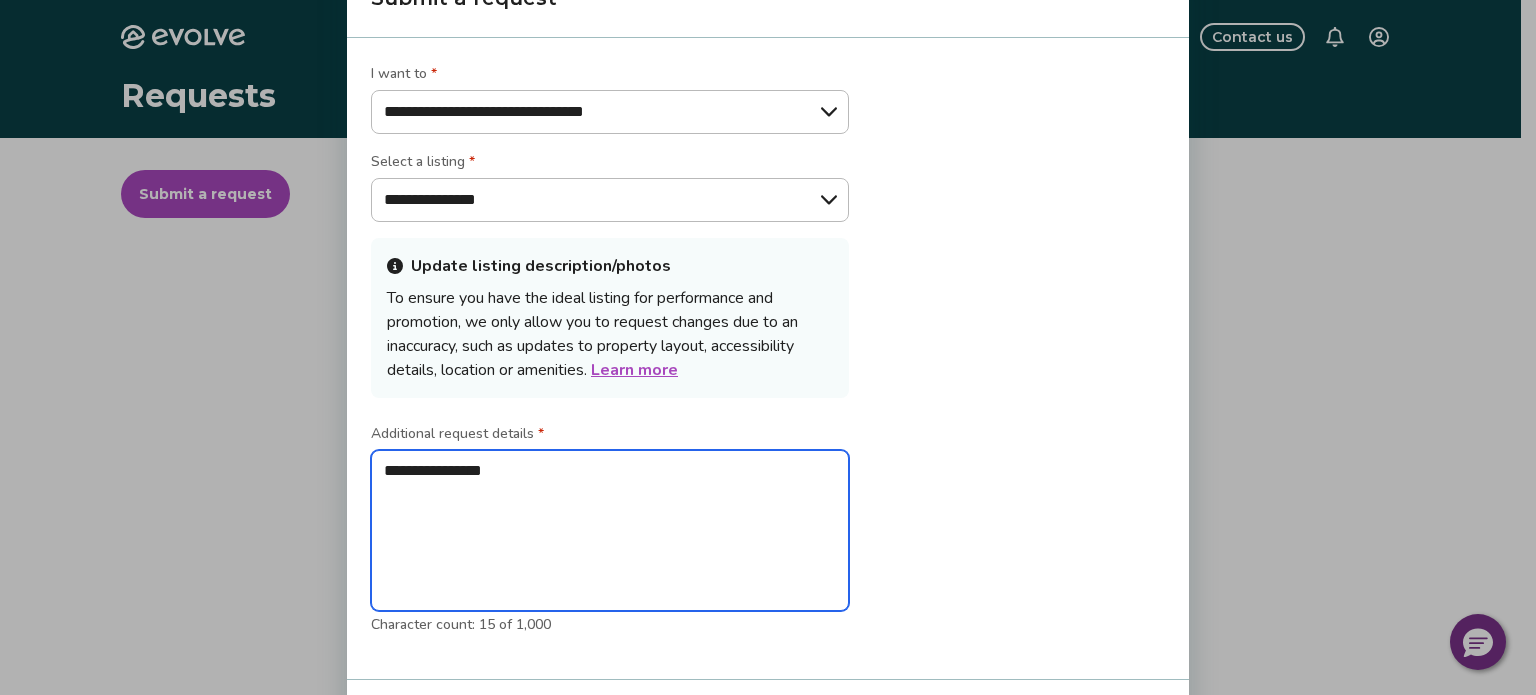 type on "**********" 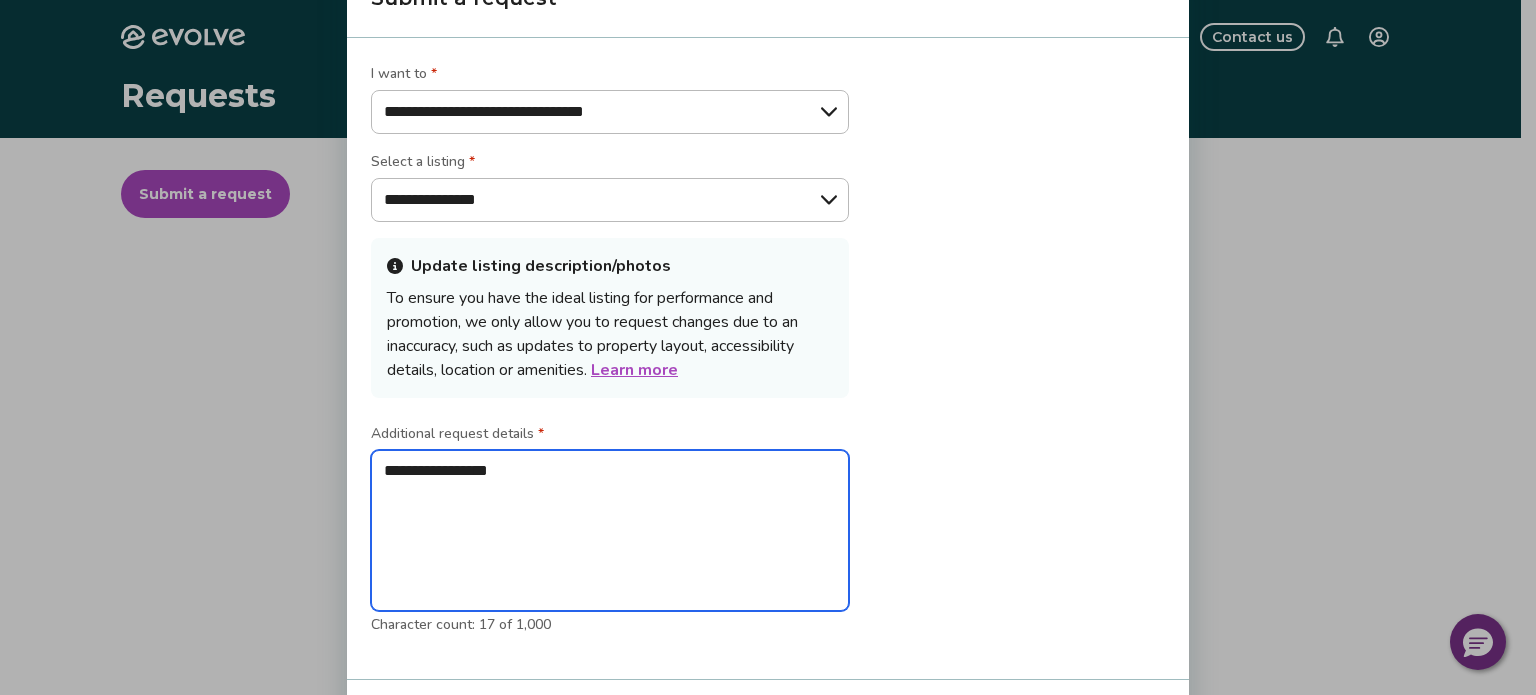 type on "**********" 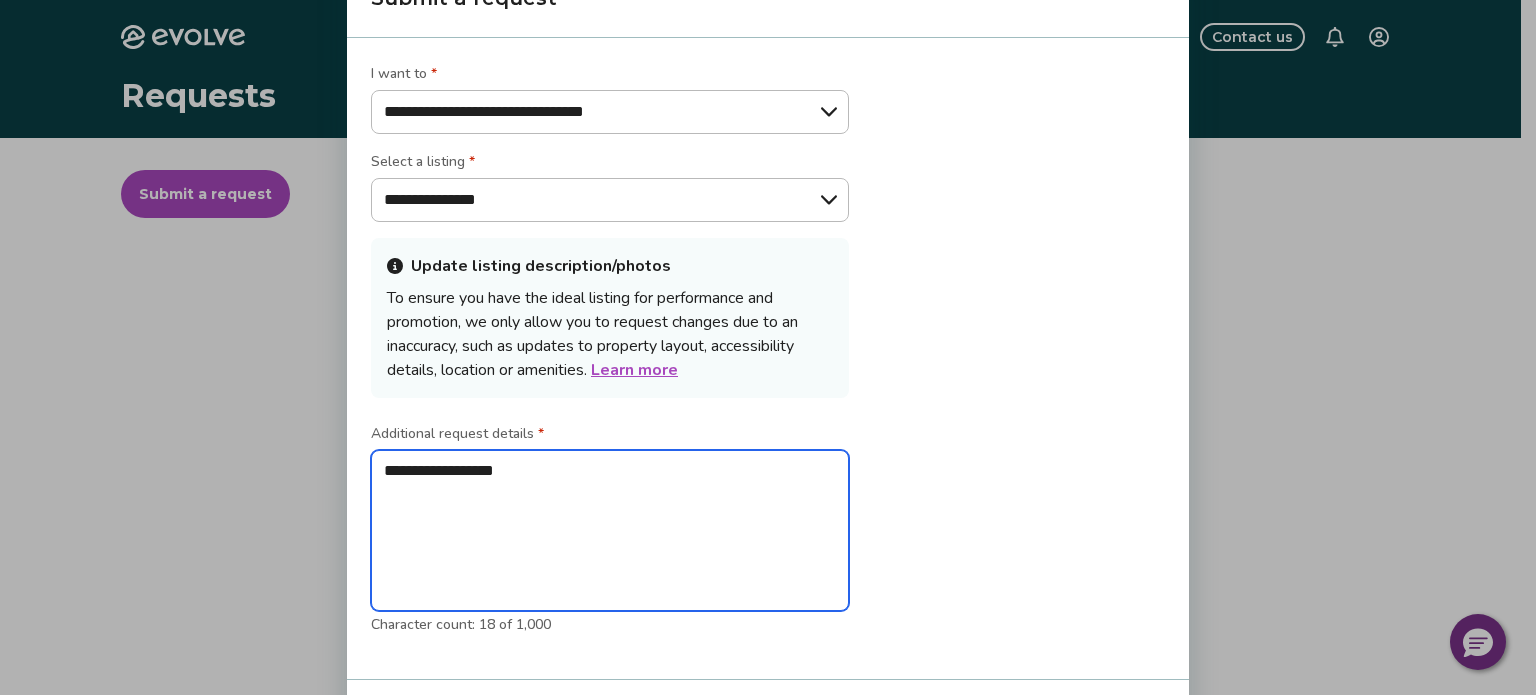 type on "**********" 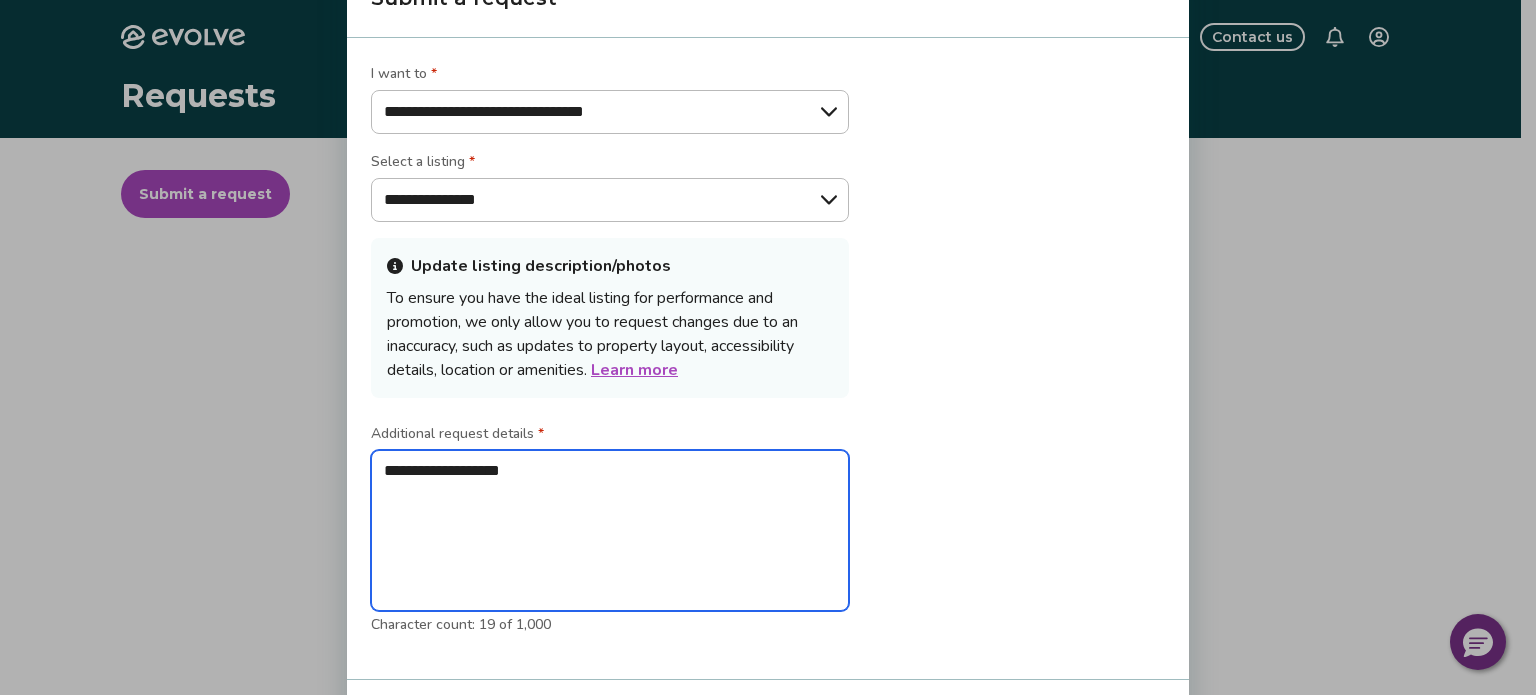 type on "**********" 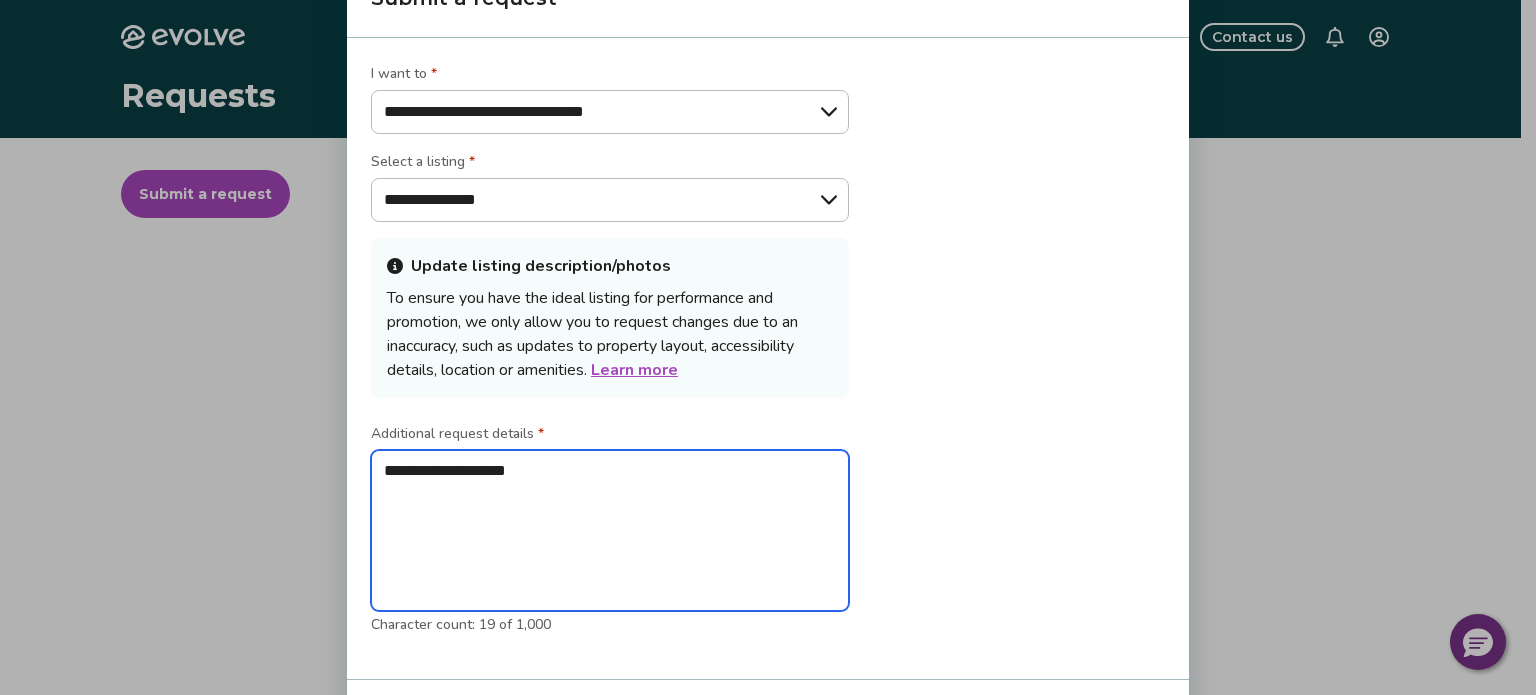type on "**********" 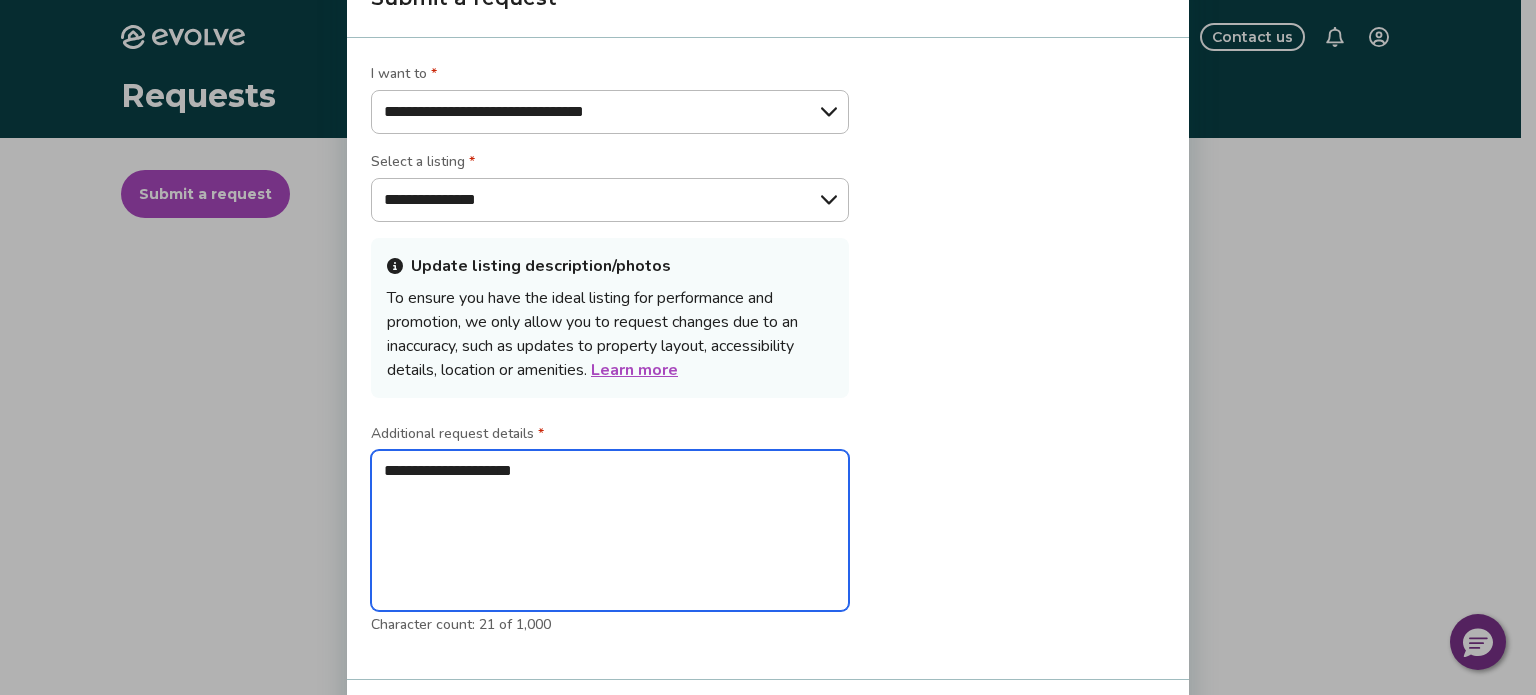 type on "**********" 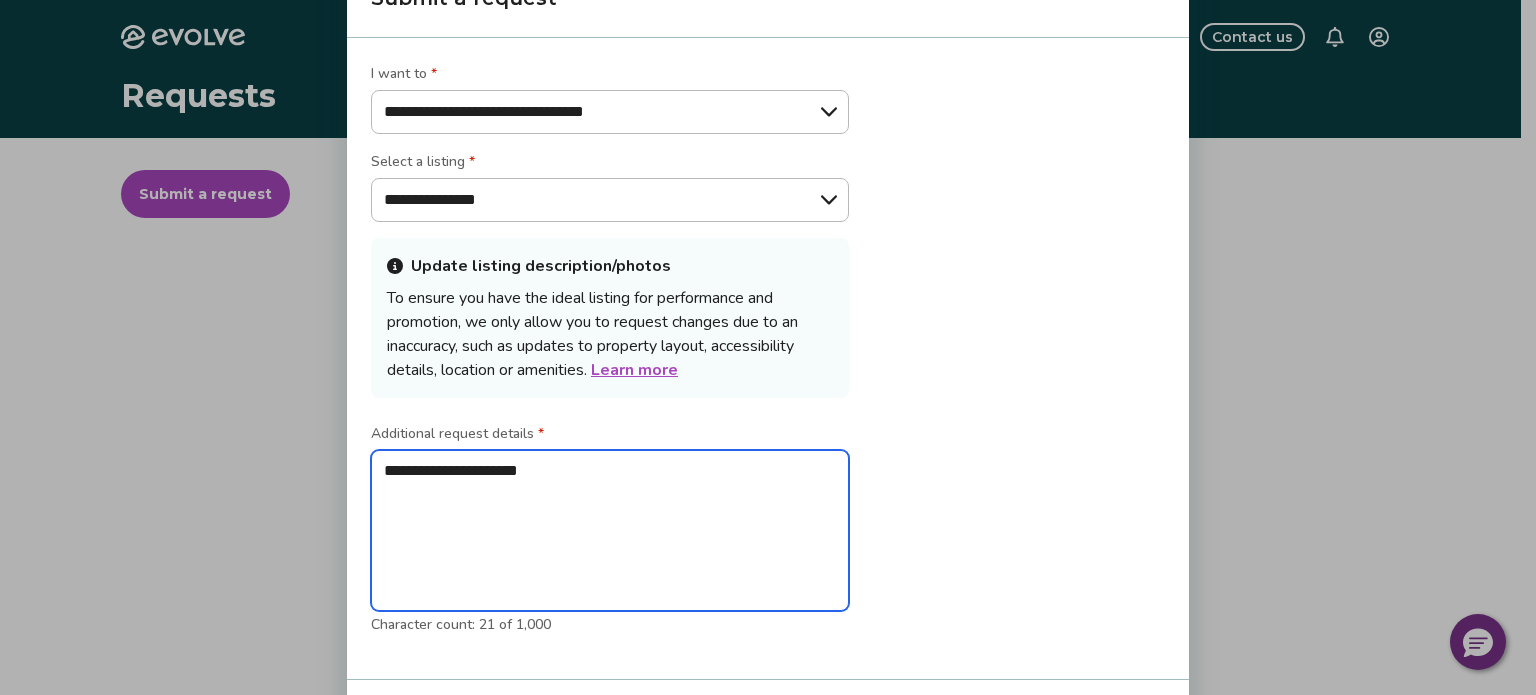 type on "*" 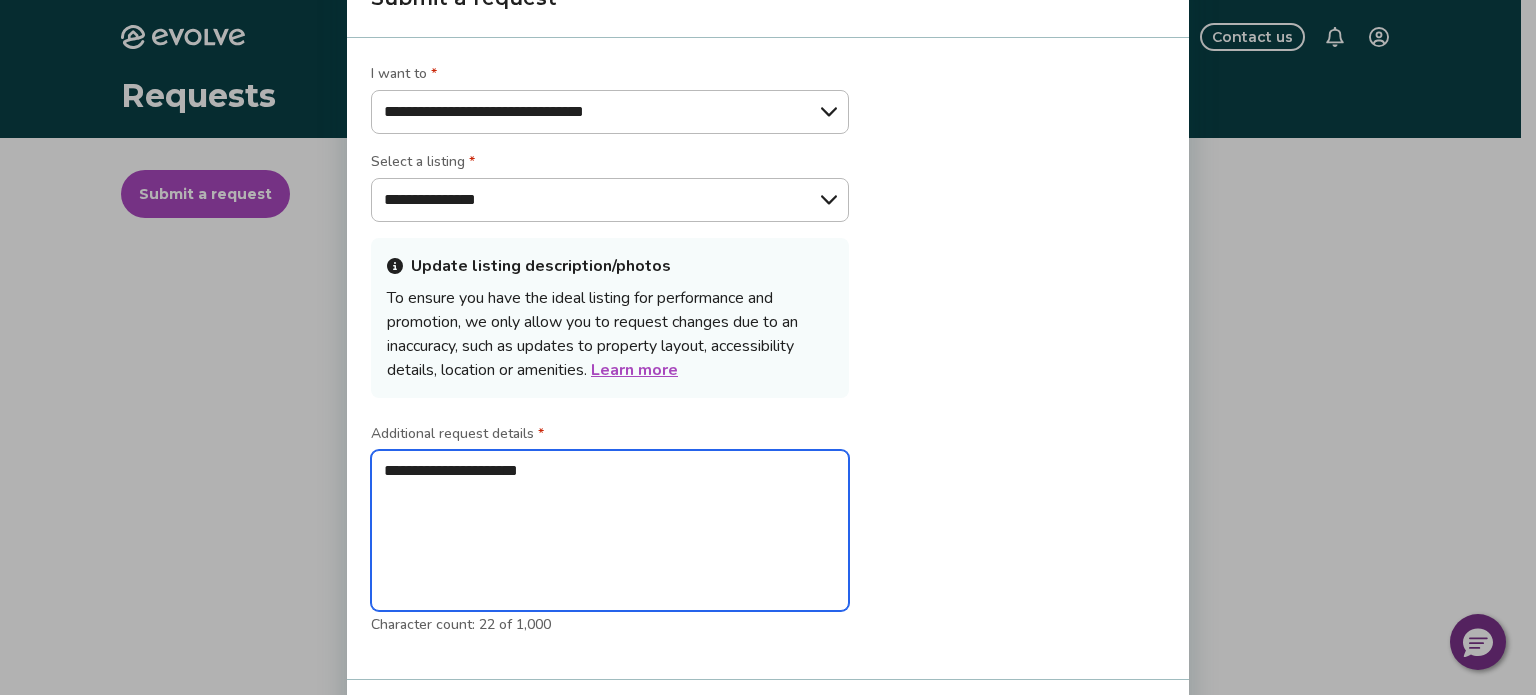 type on "**********" 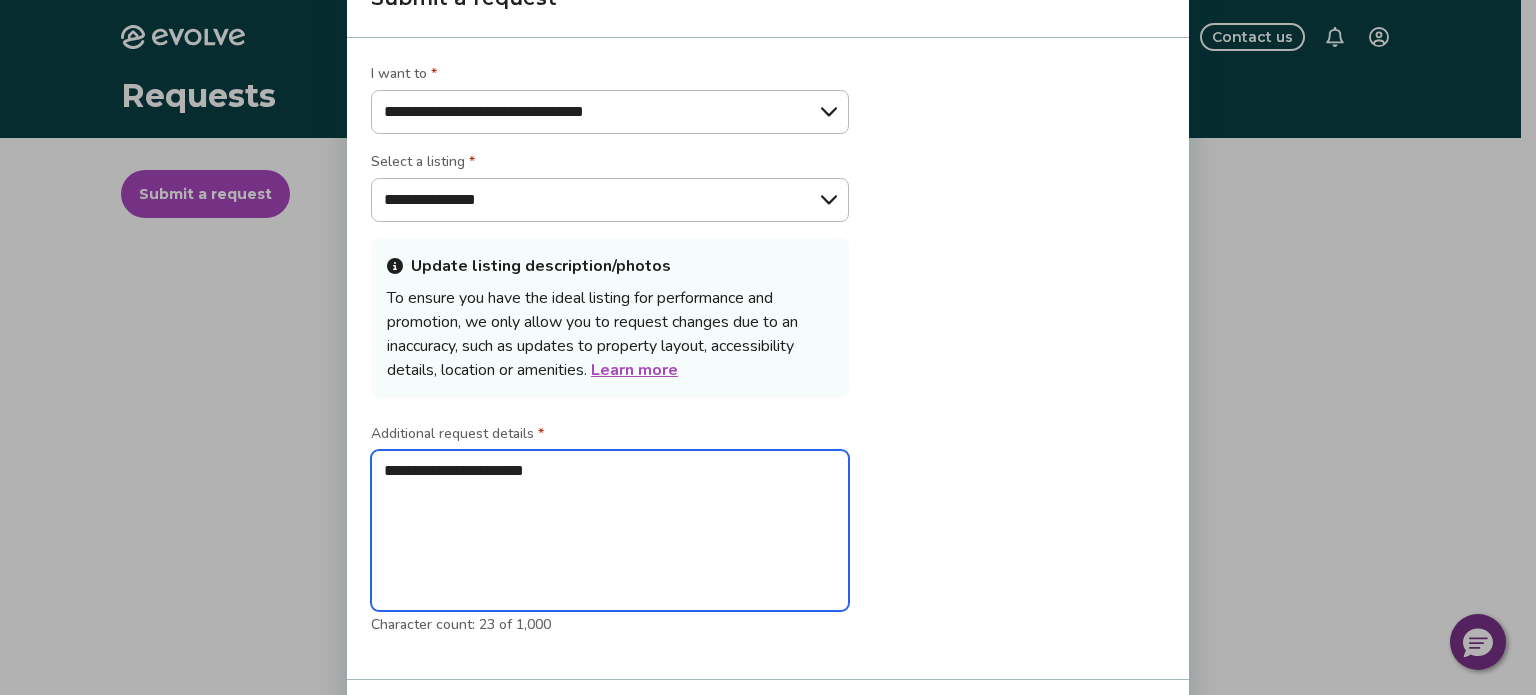 type on "**********" 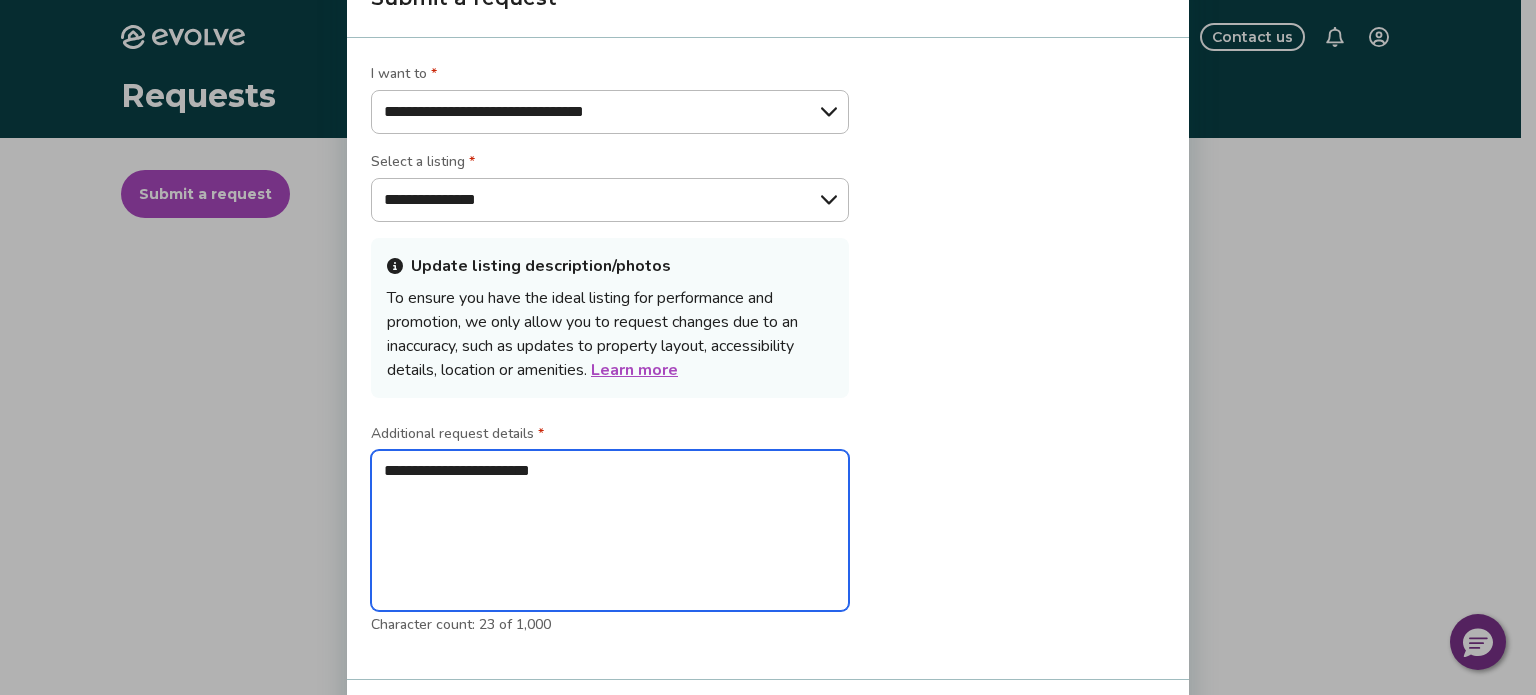 type on "**********" 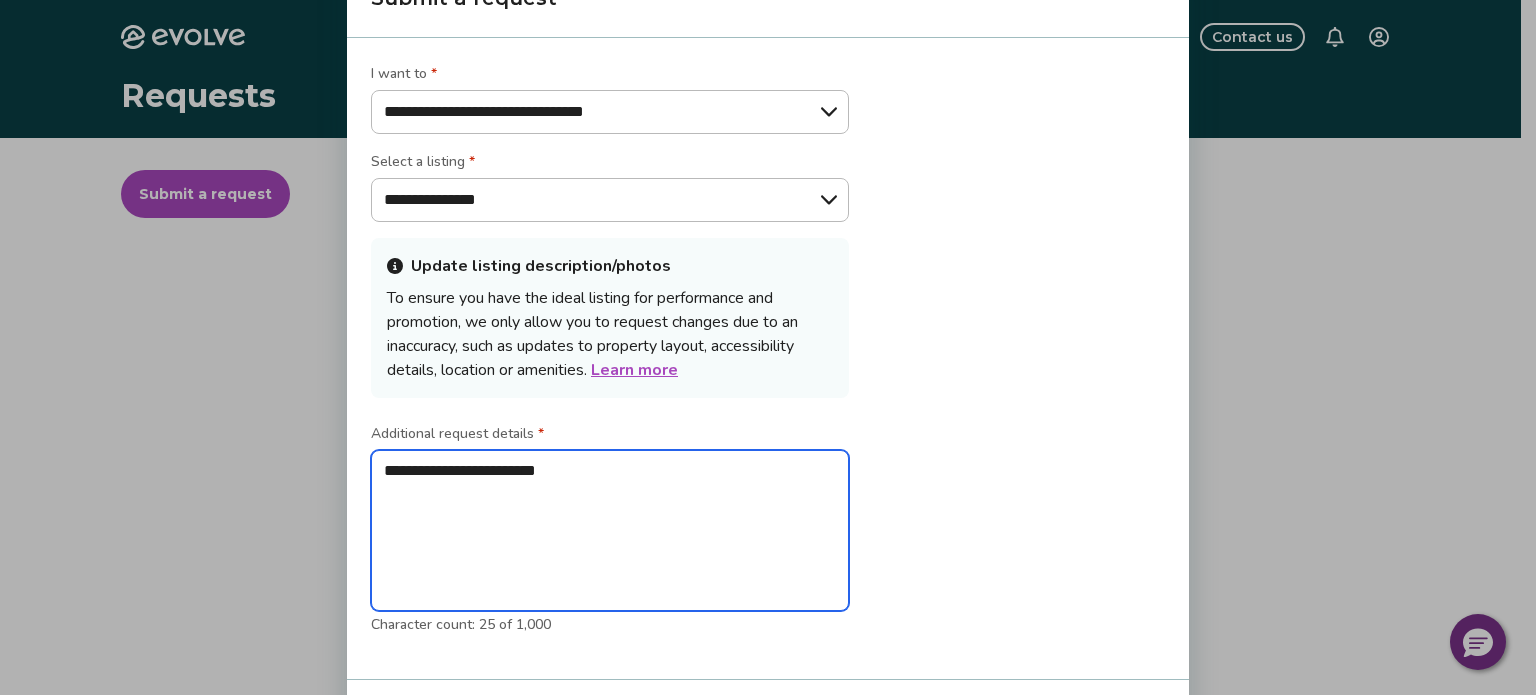 type on "**********" 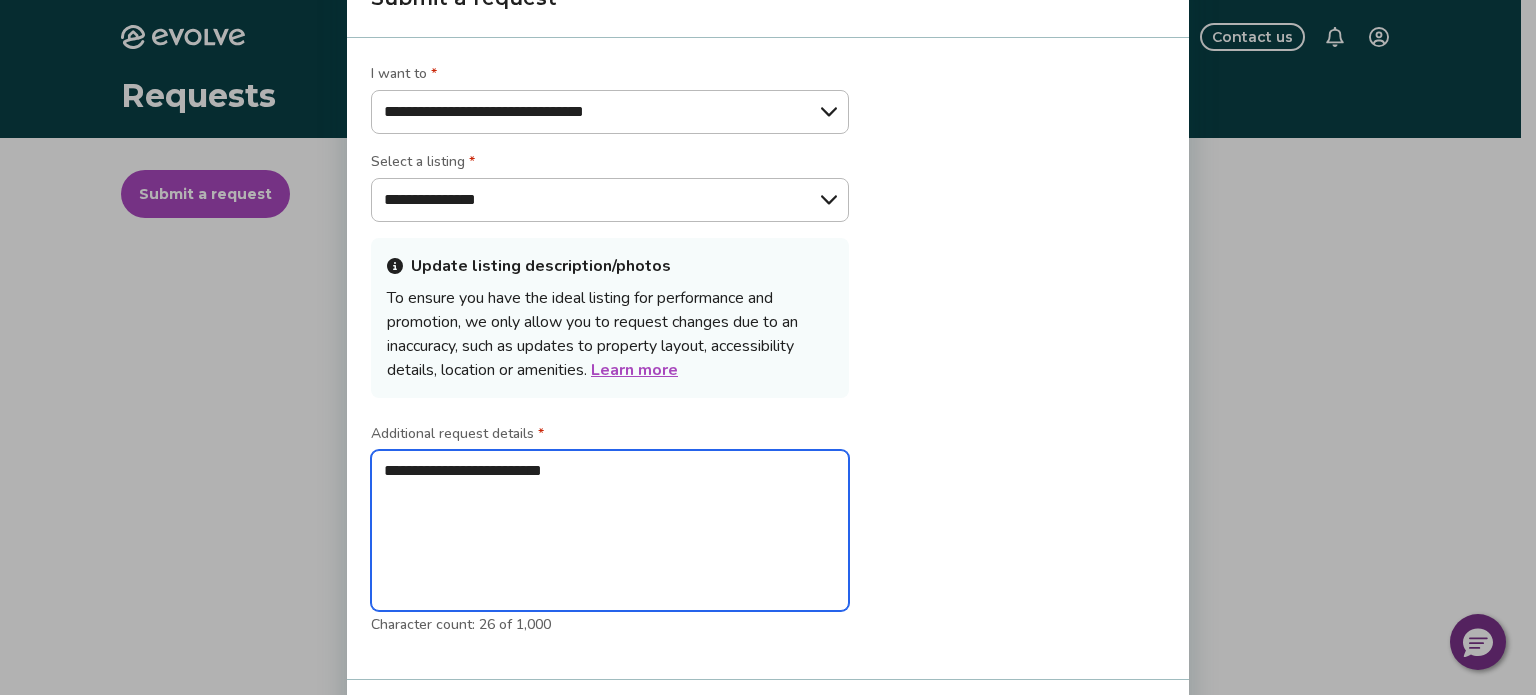 type on "**********" 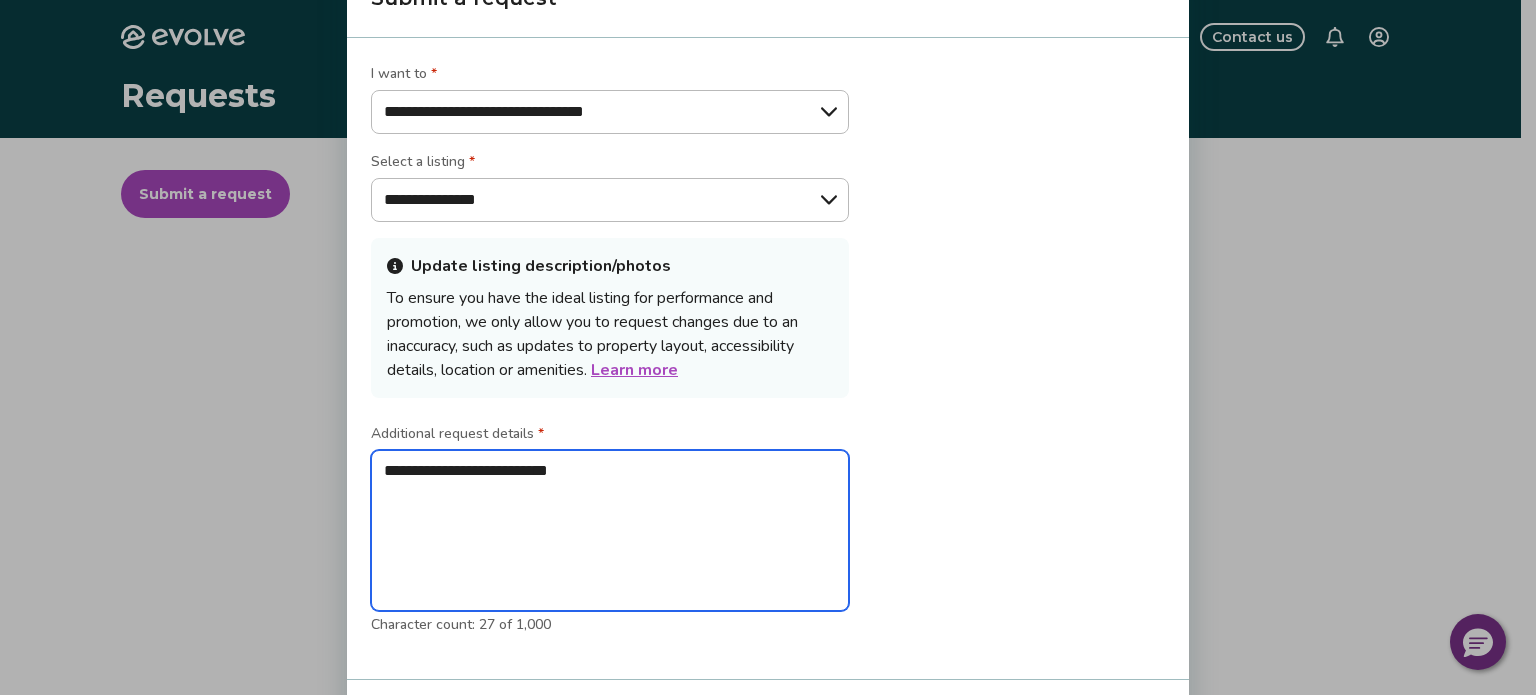 type on "**********" 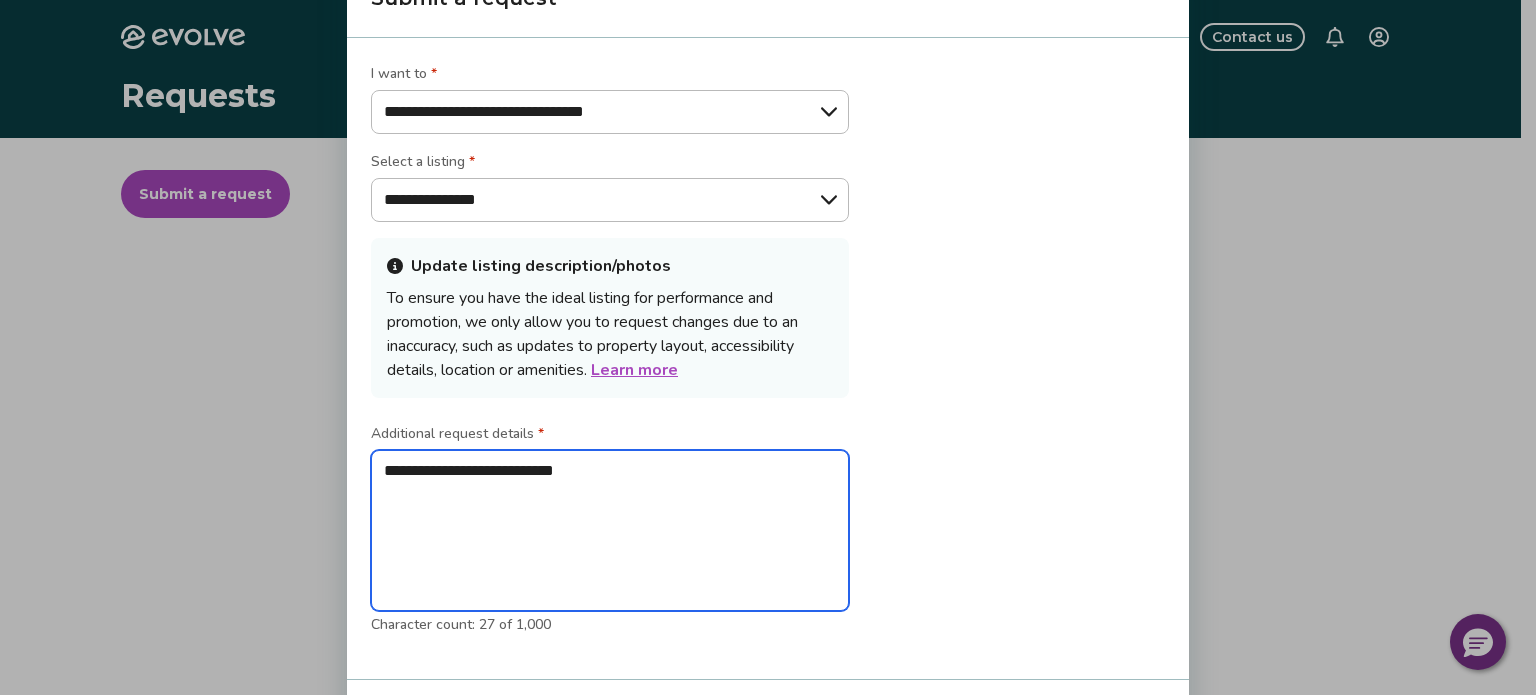 type on "**********" 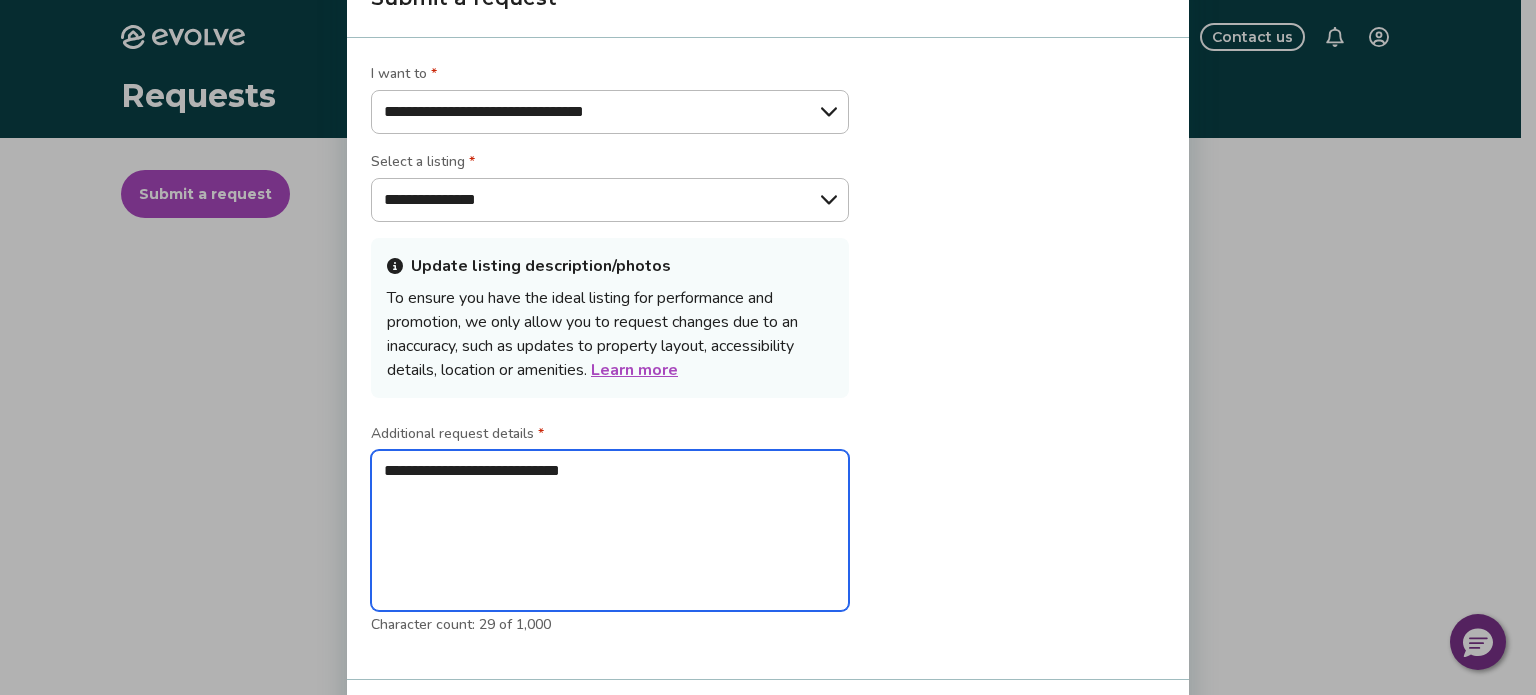 type on "**********" 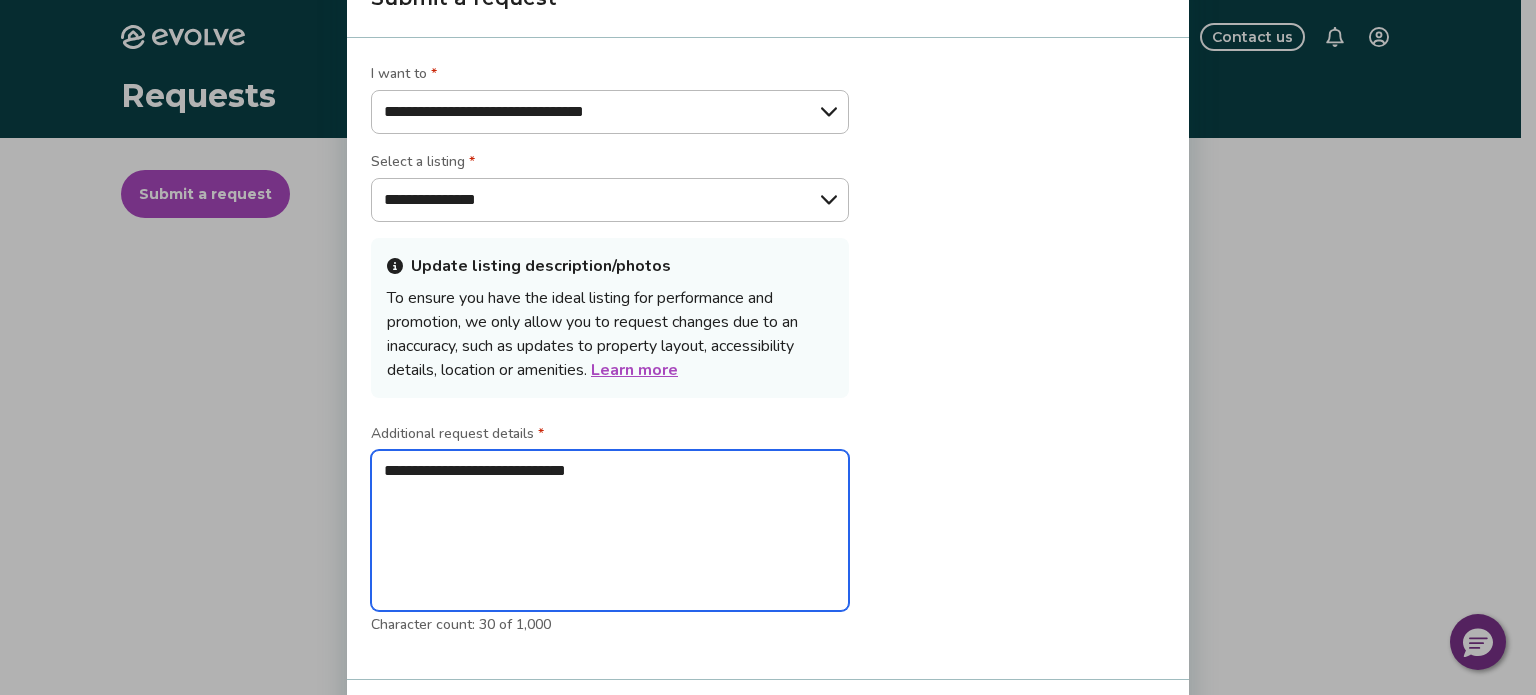 type on "**********" 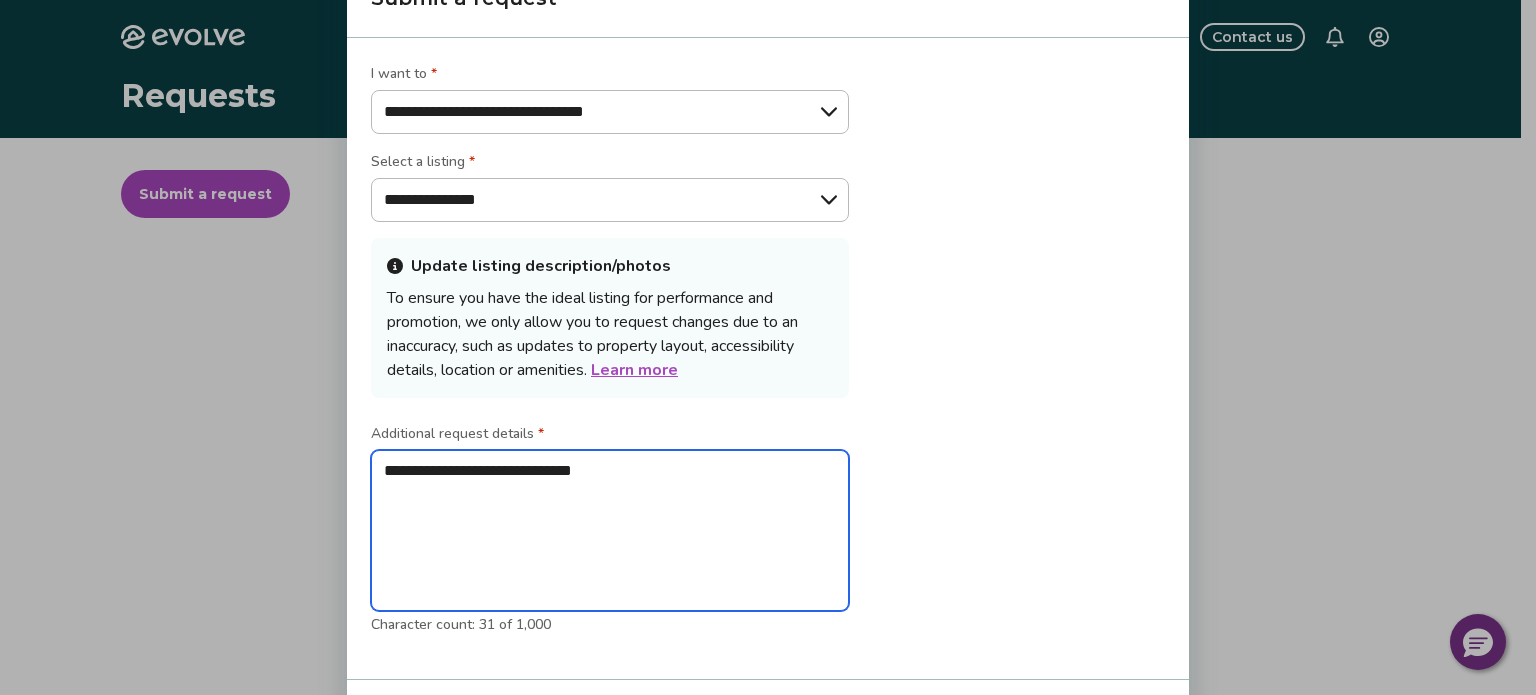 type on "**********" 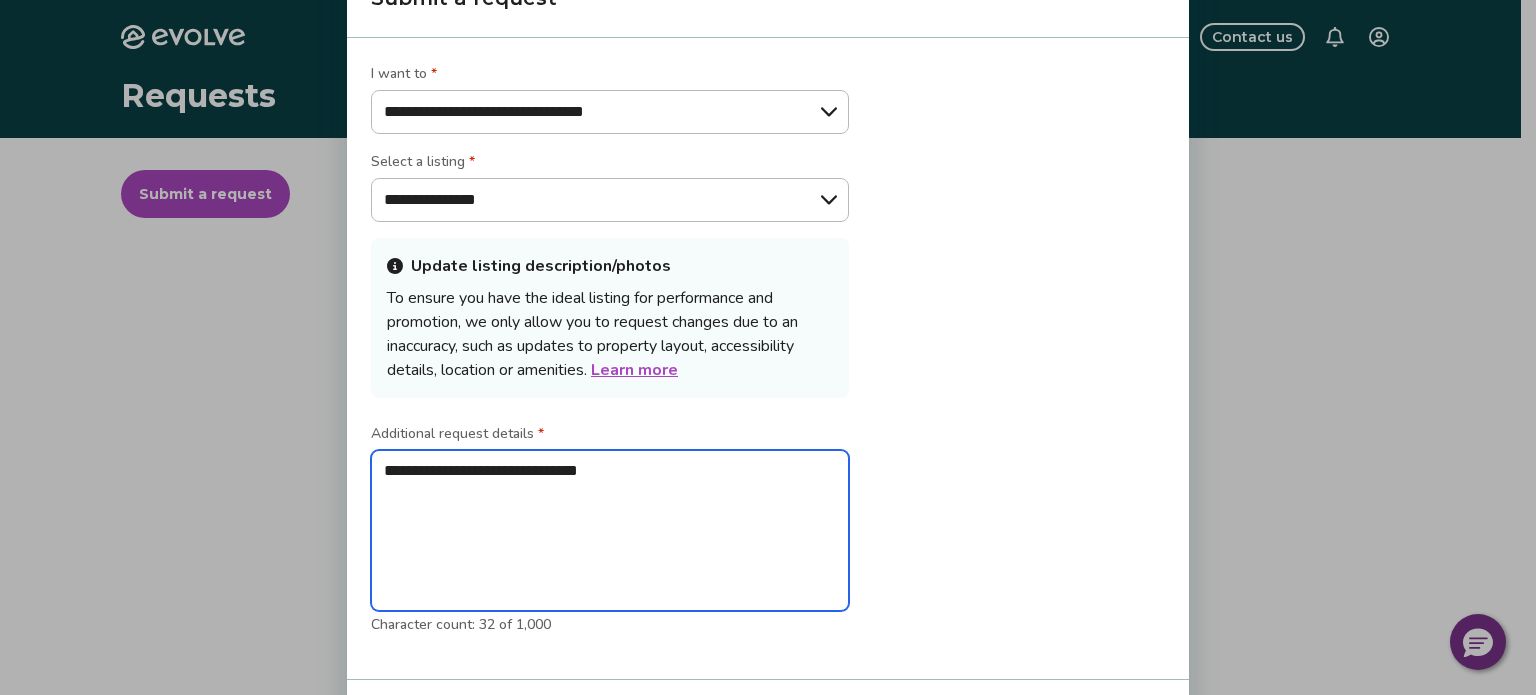 type on "**********" 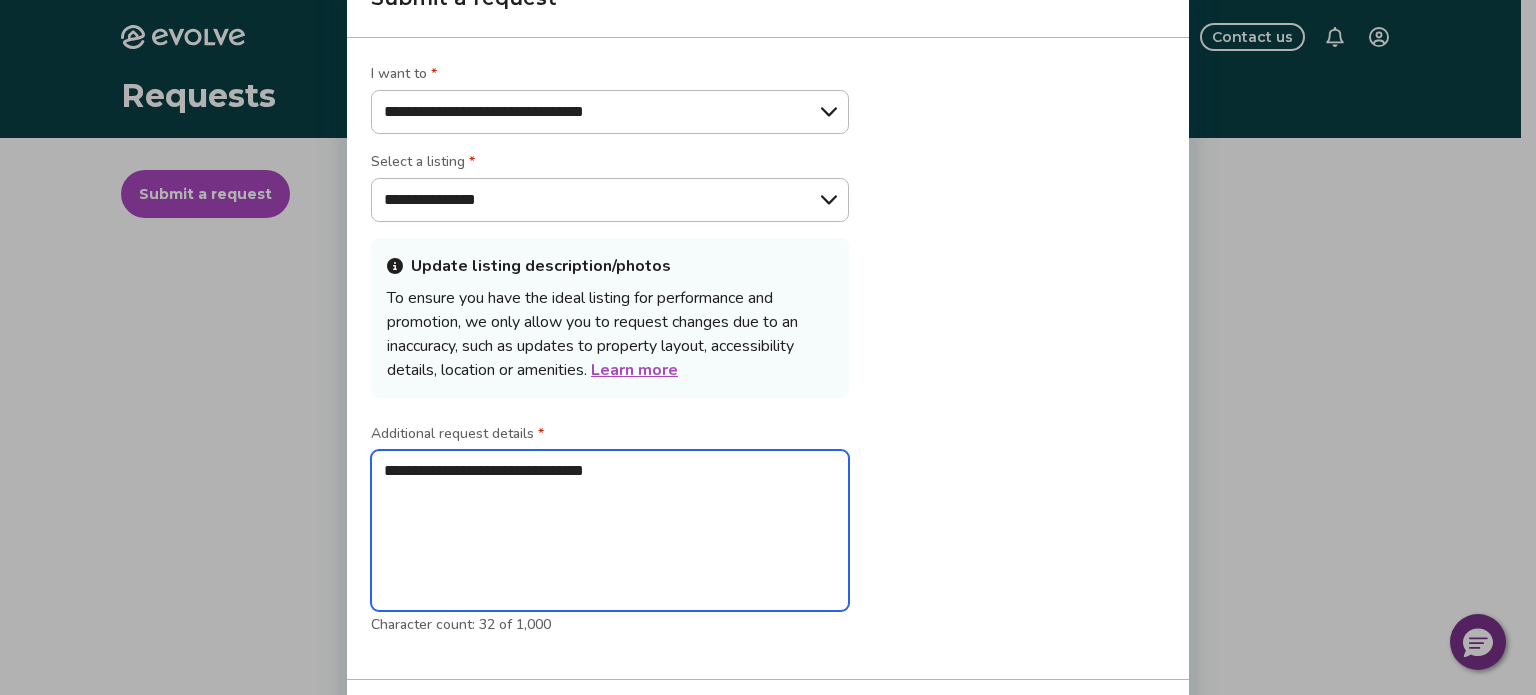 type on "**********" 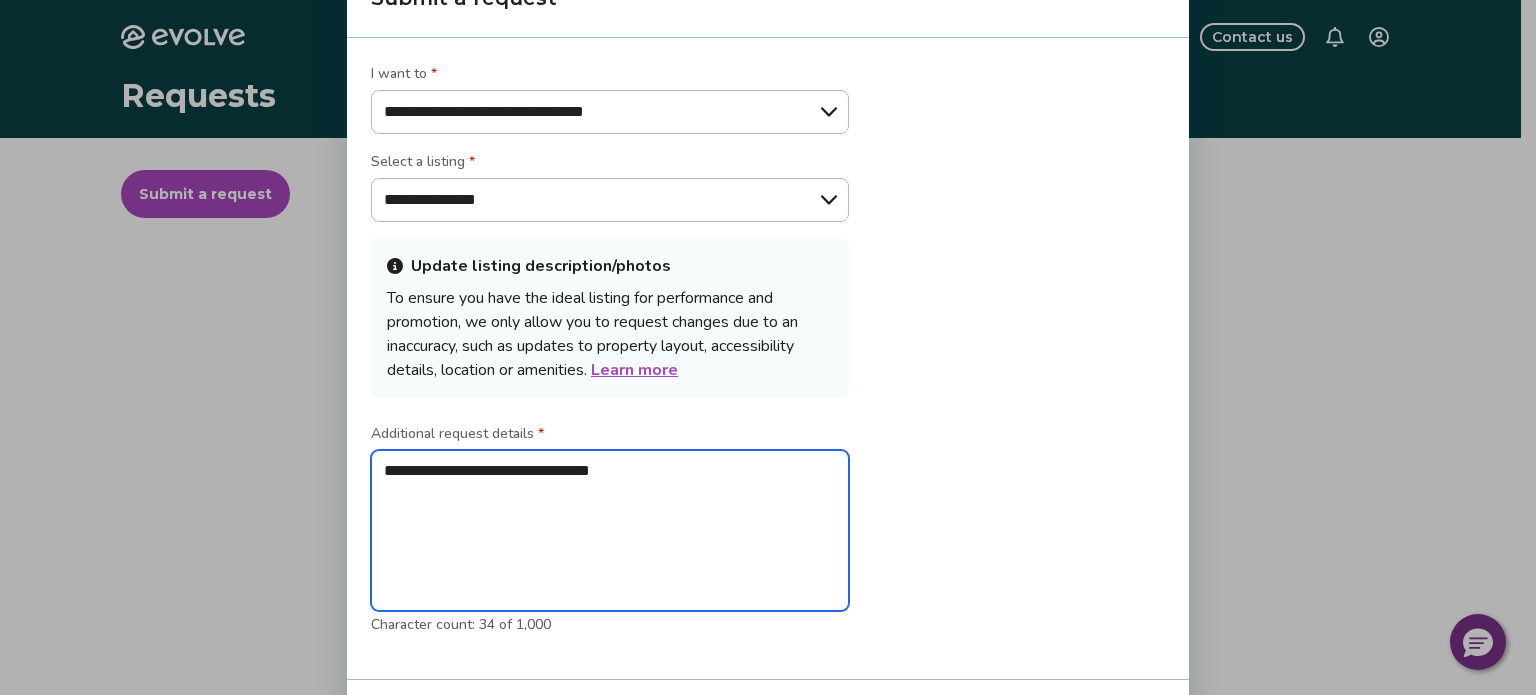 type on "**********" 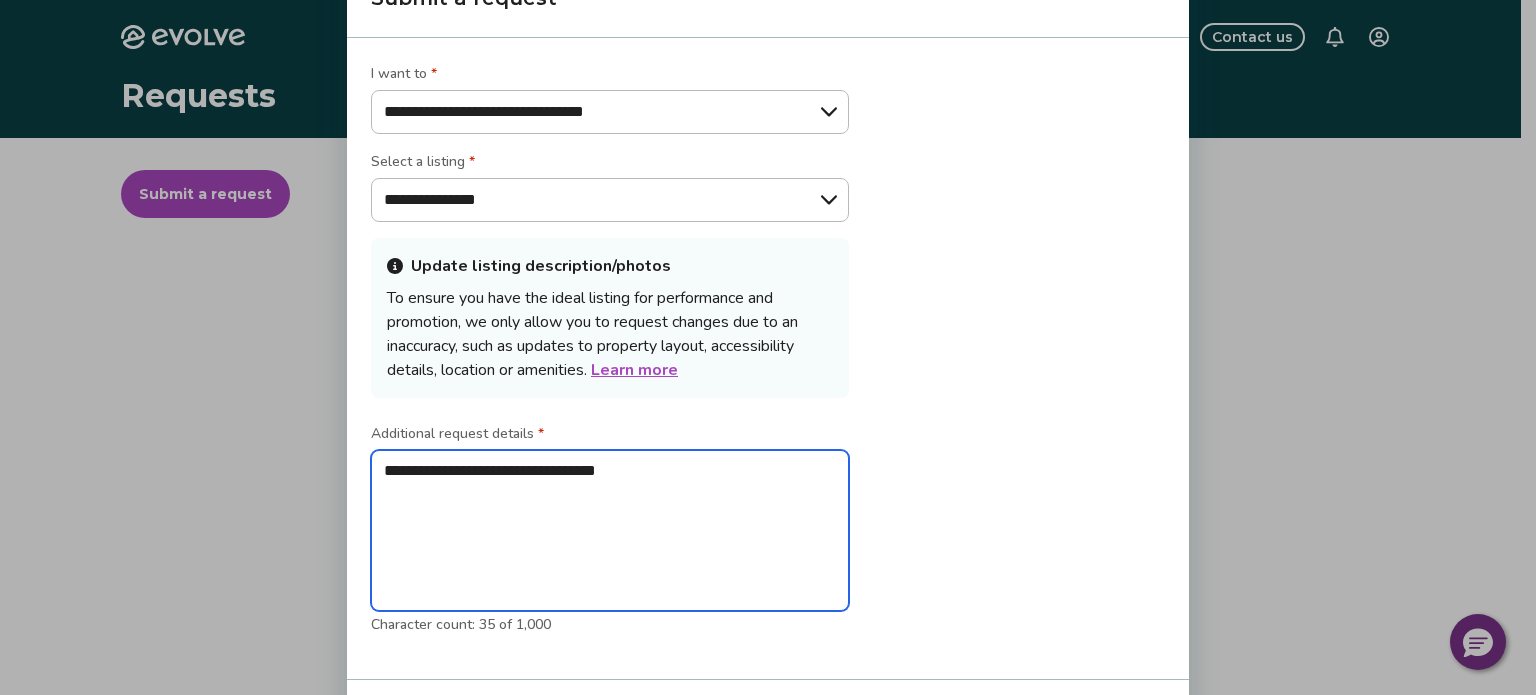 type on "**********" 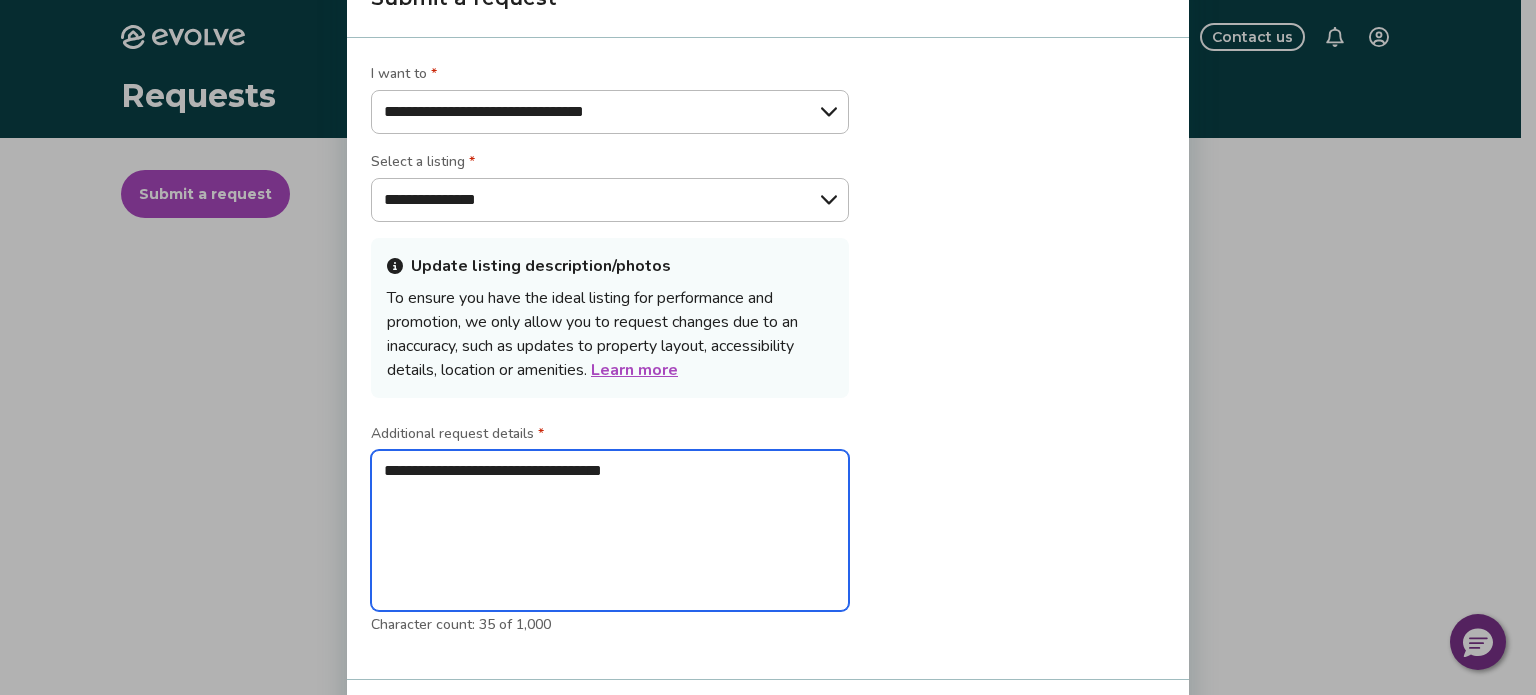 type on "**********" 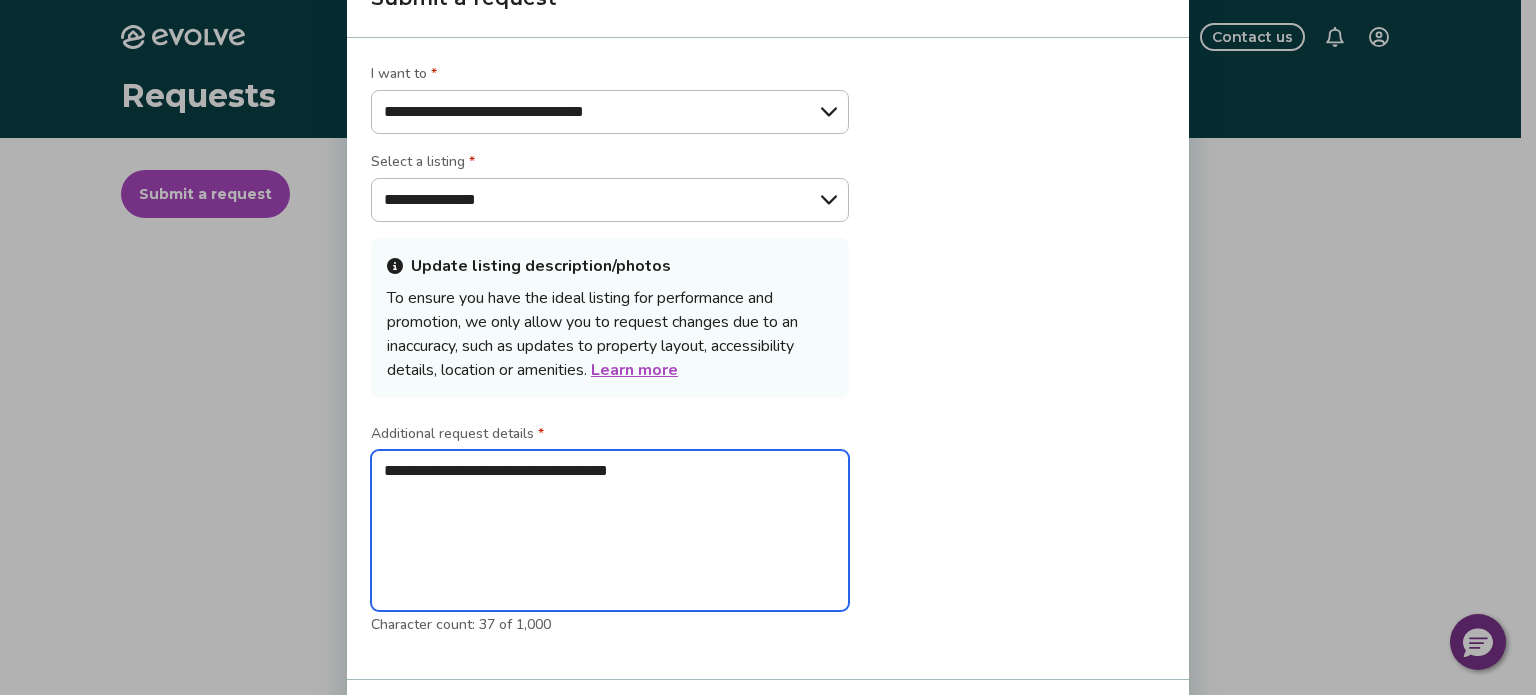 type on "**********" 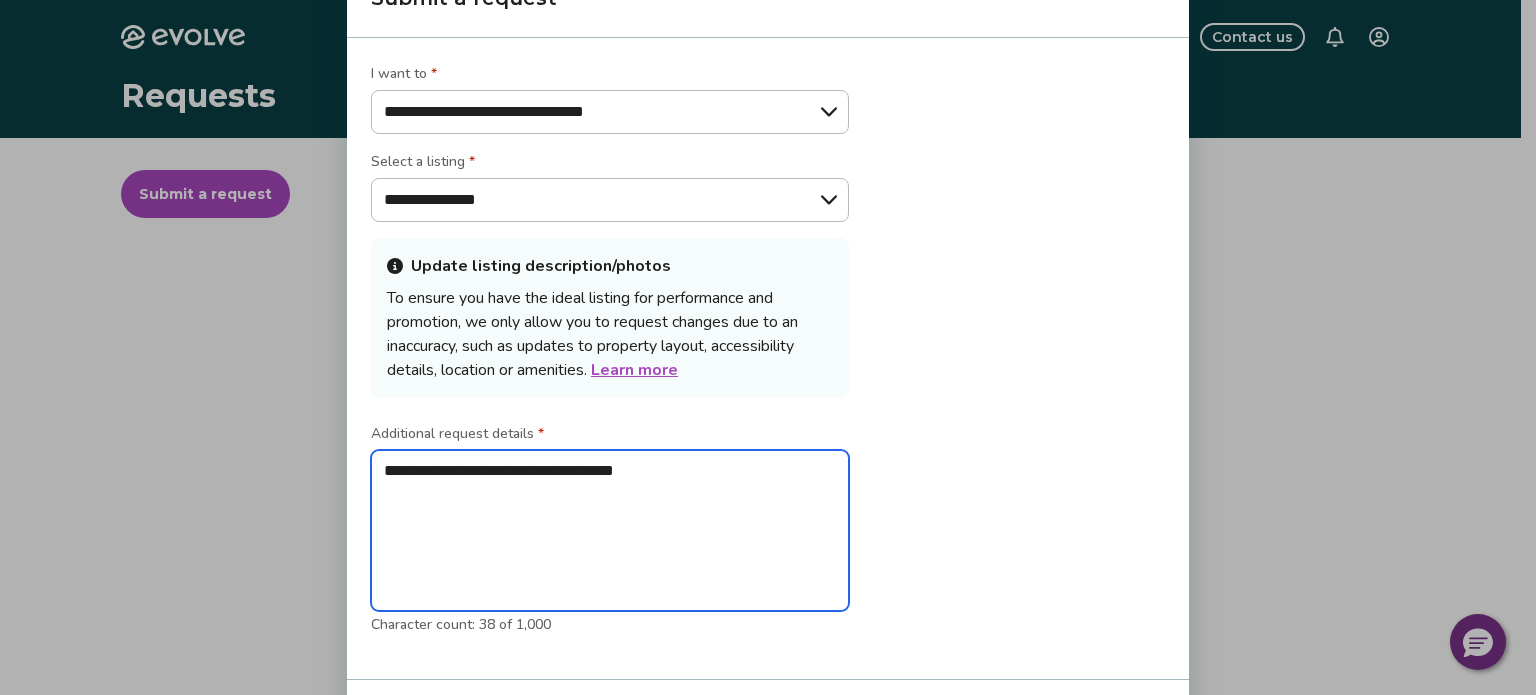 type on "**********" 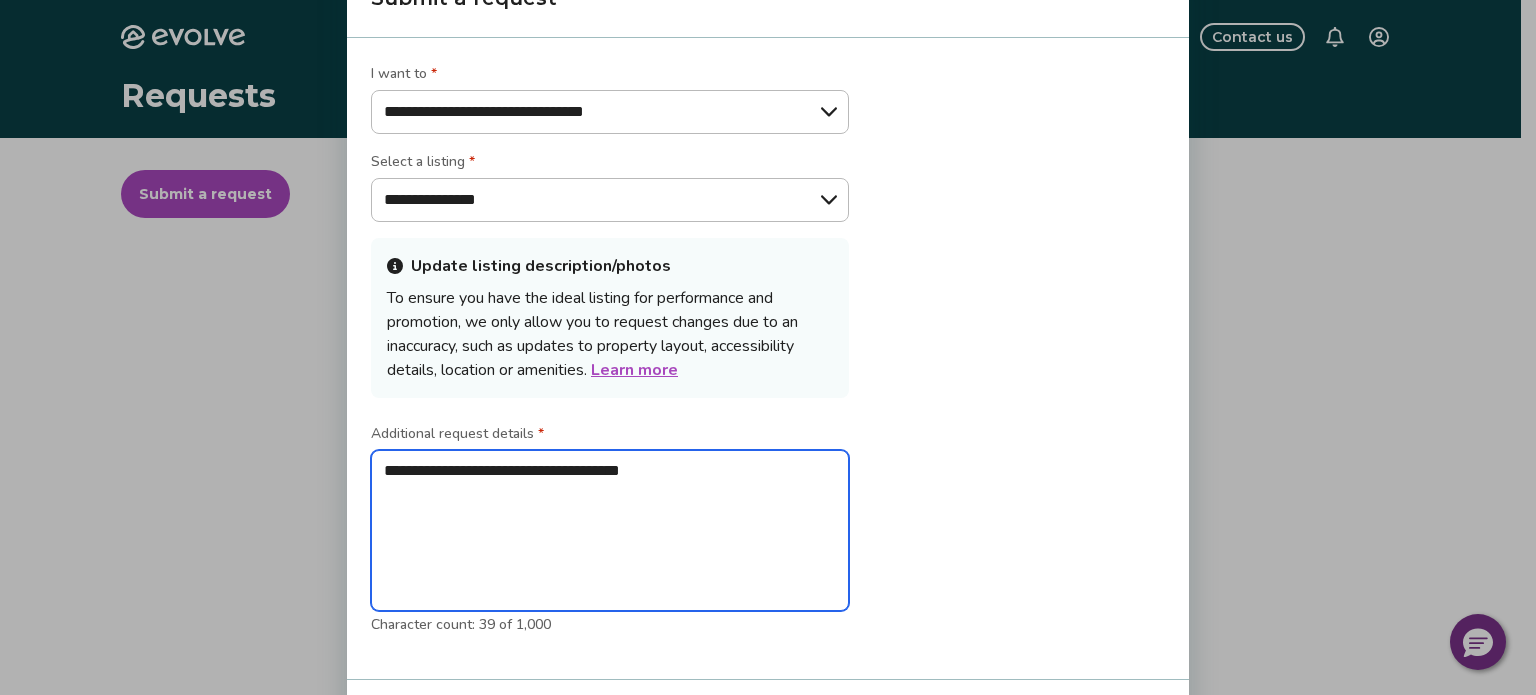 type on "**********" 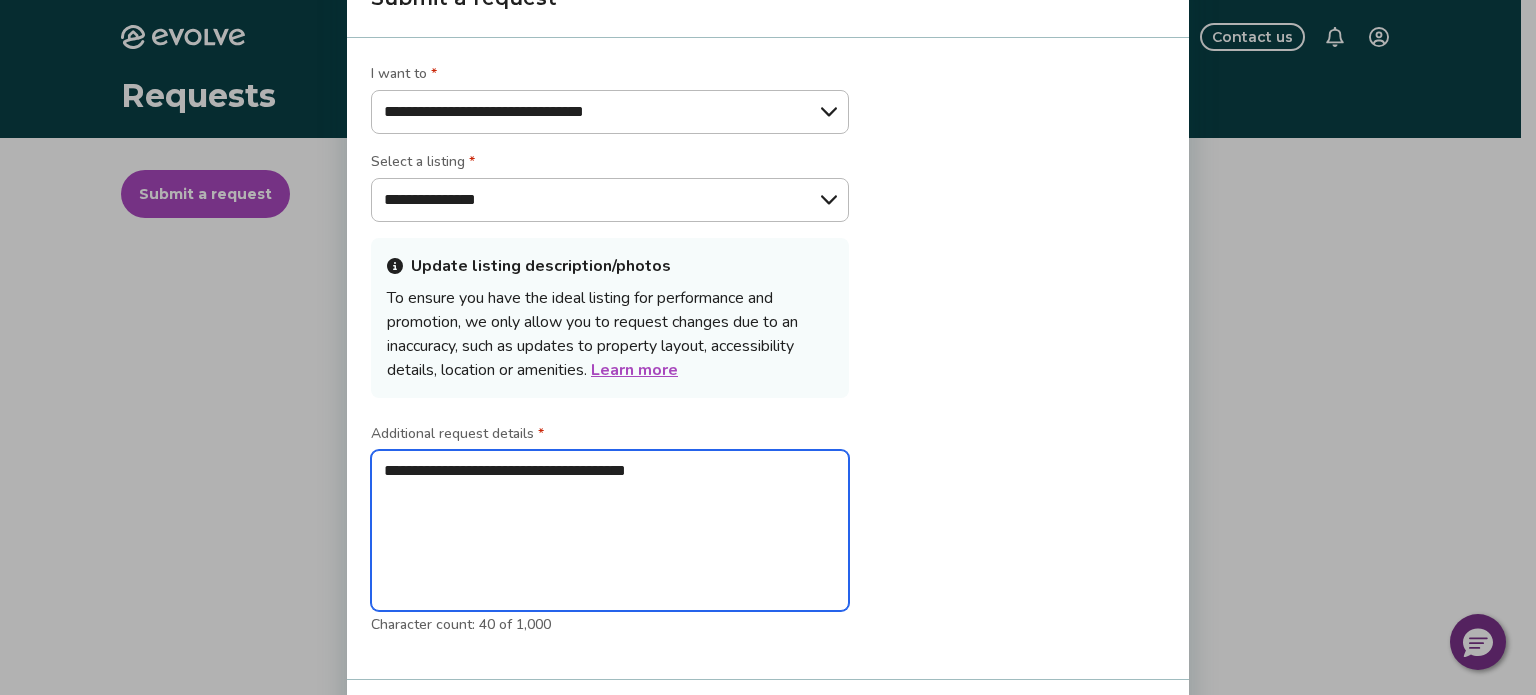 type on "**********" 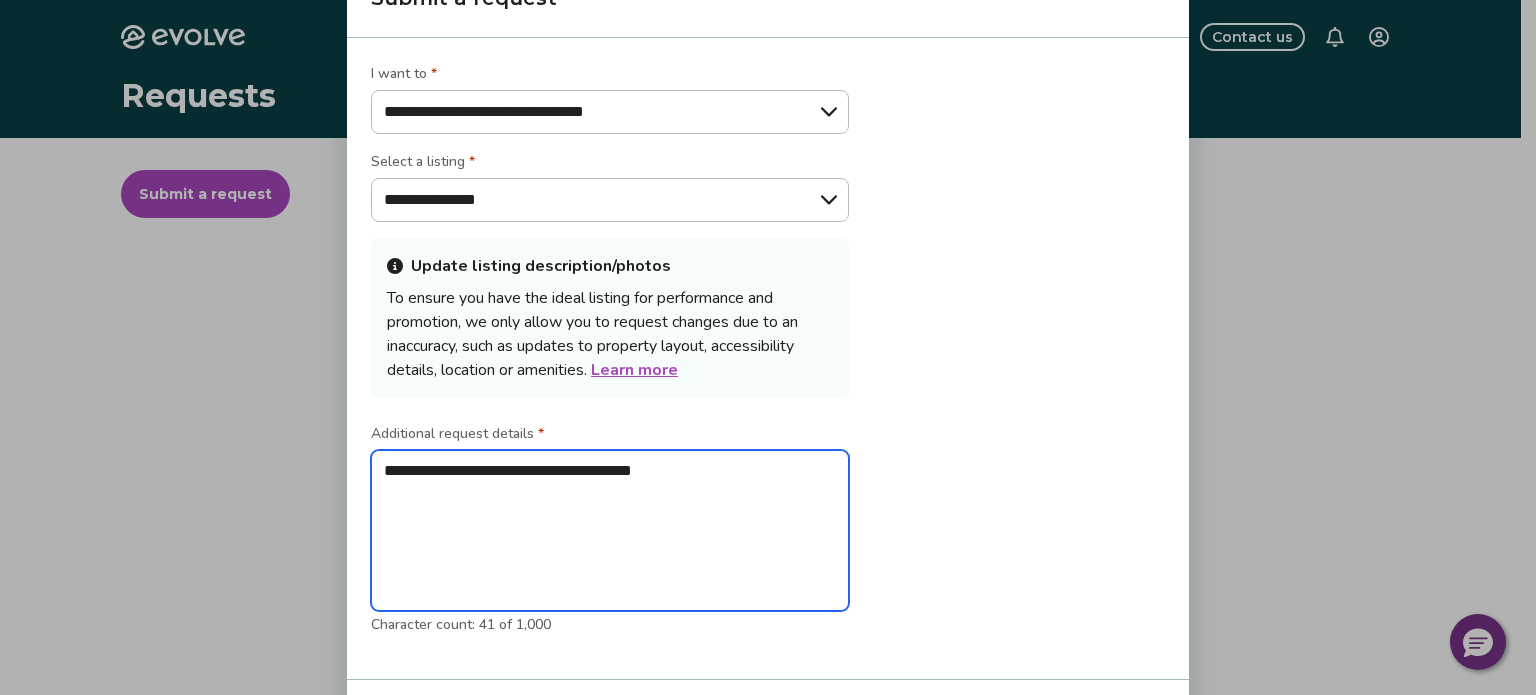 type on "**********" 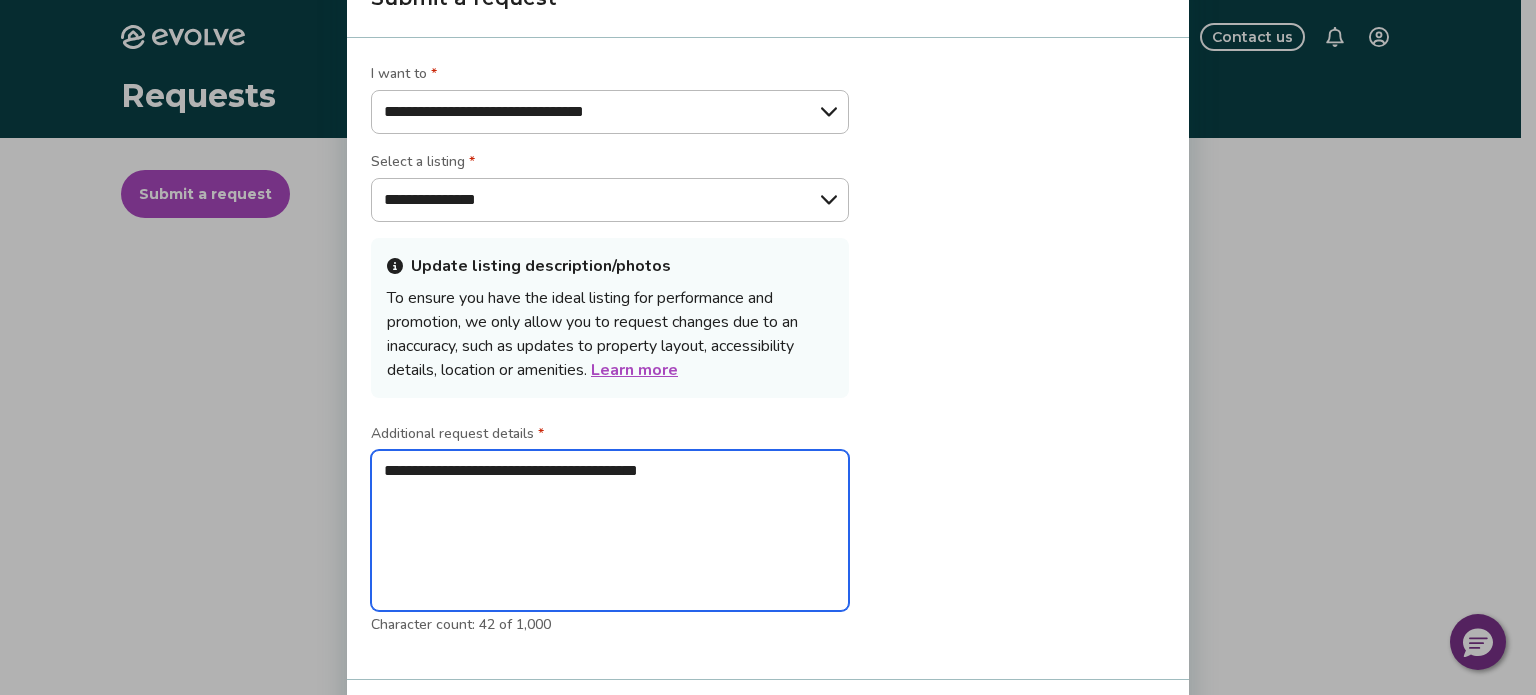 type on "**********" 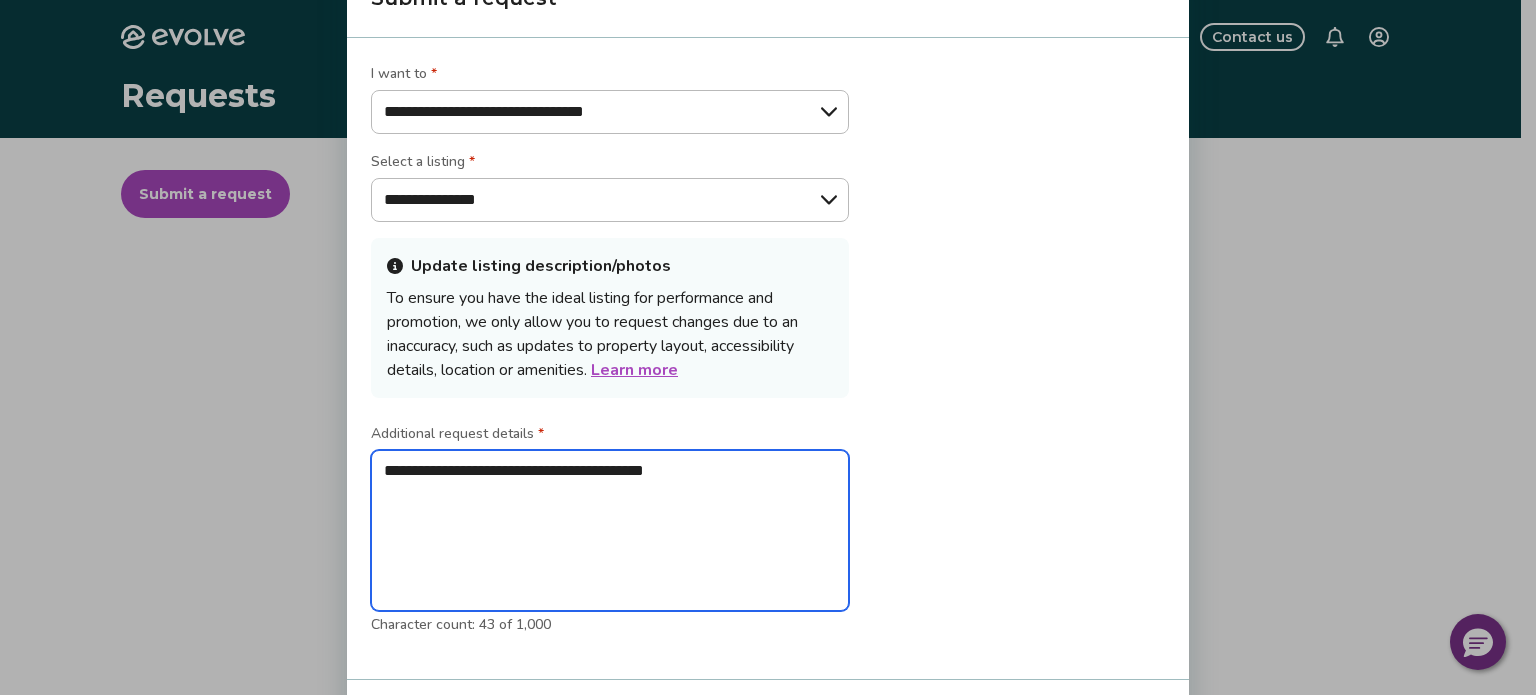 type on "**********" 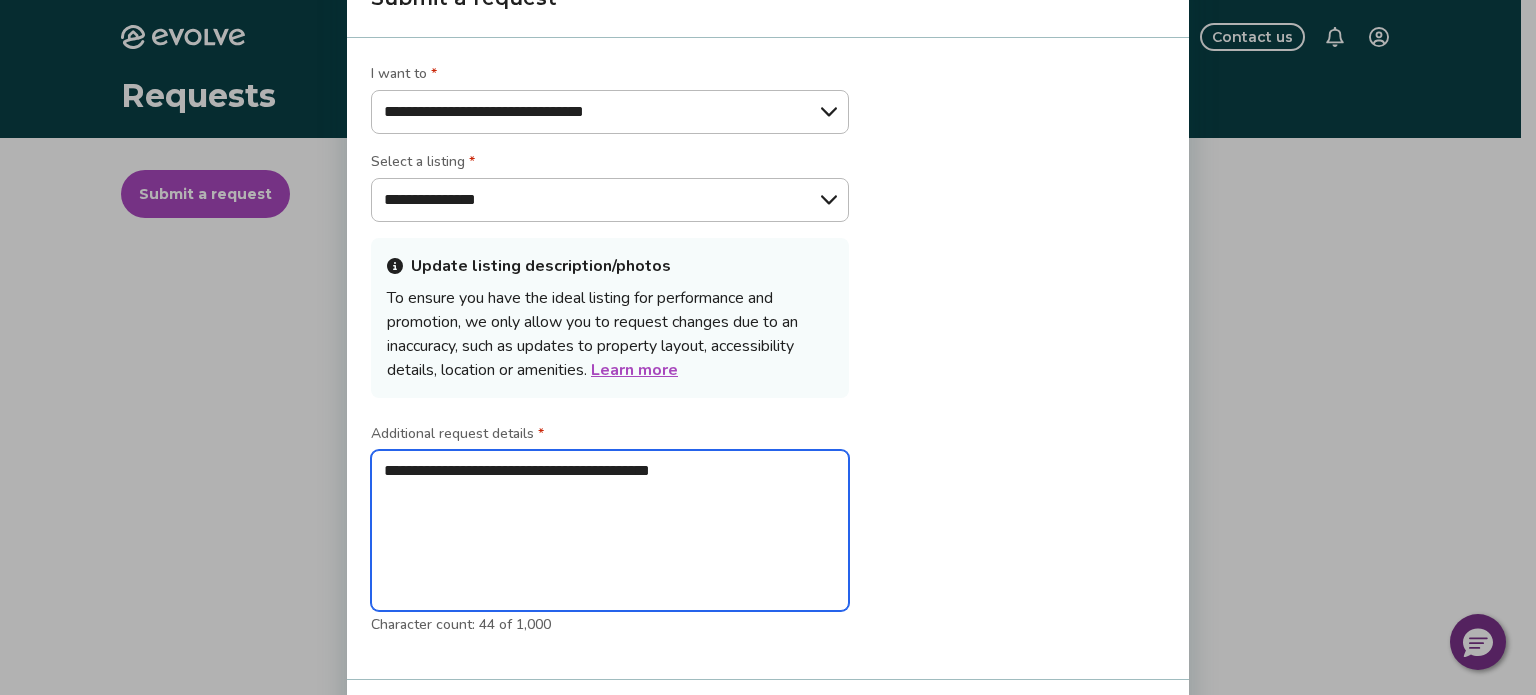 type on "**********" 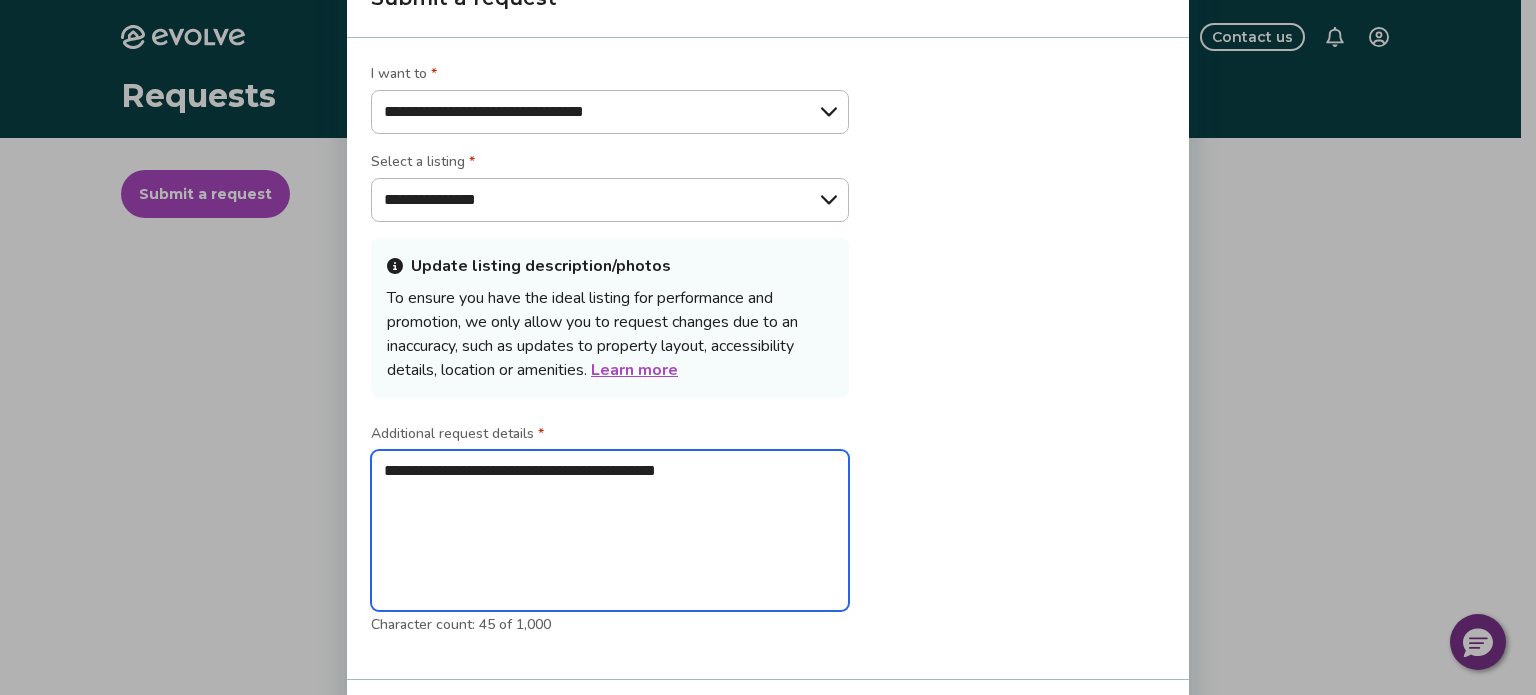 type on "**********" 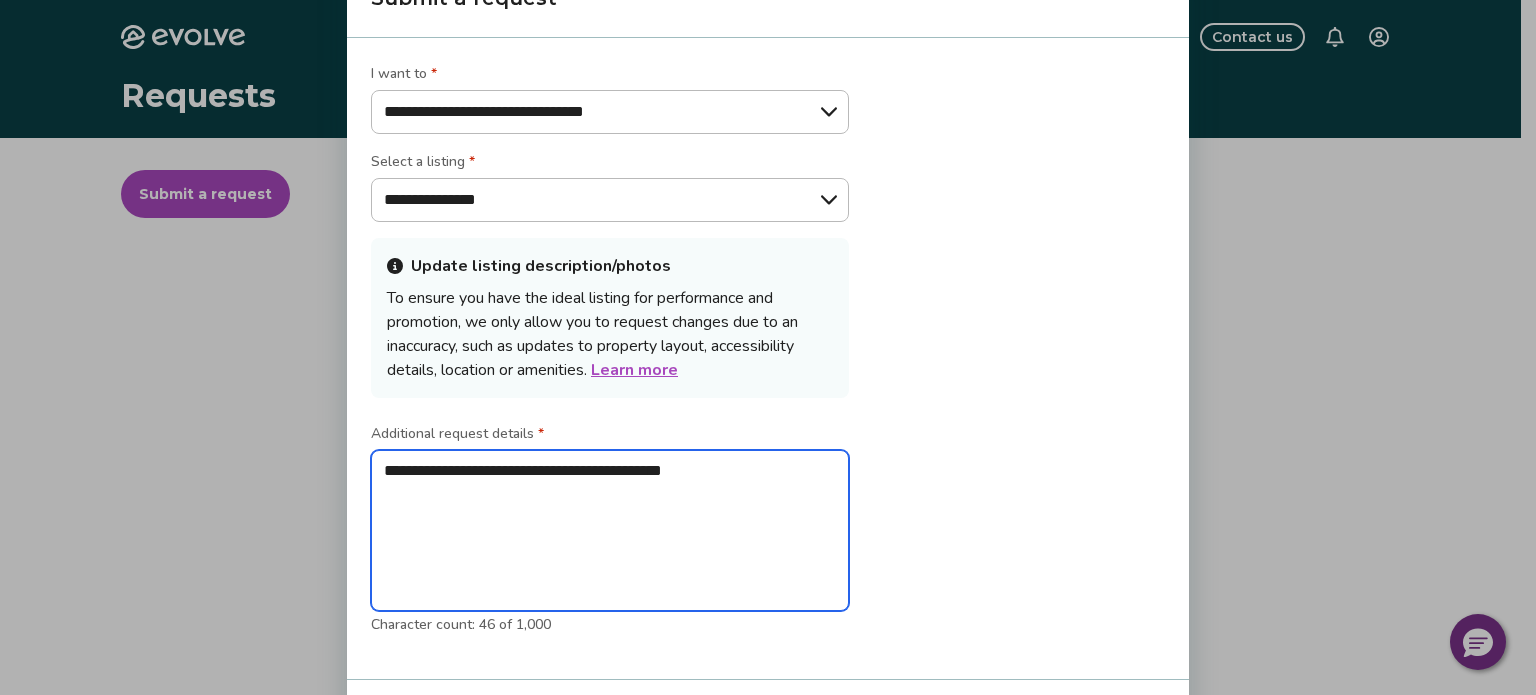 type on "**********" 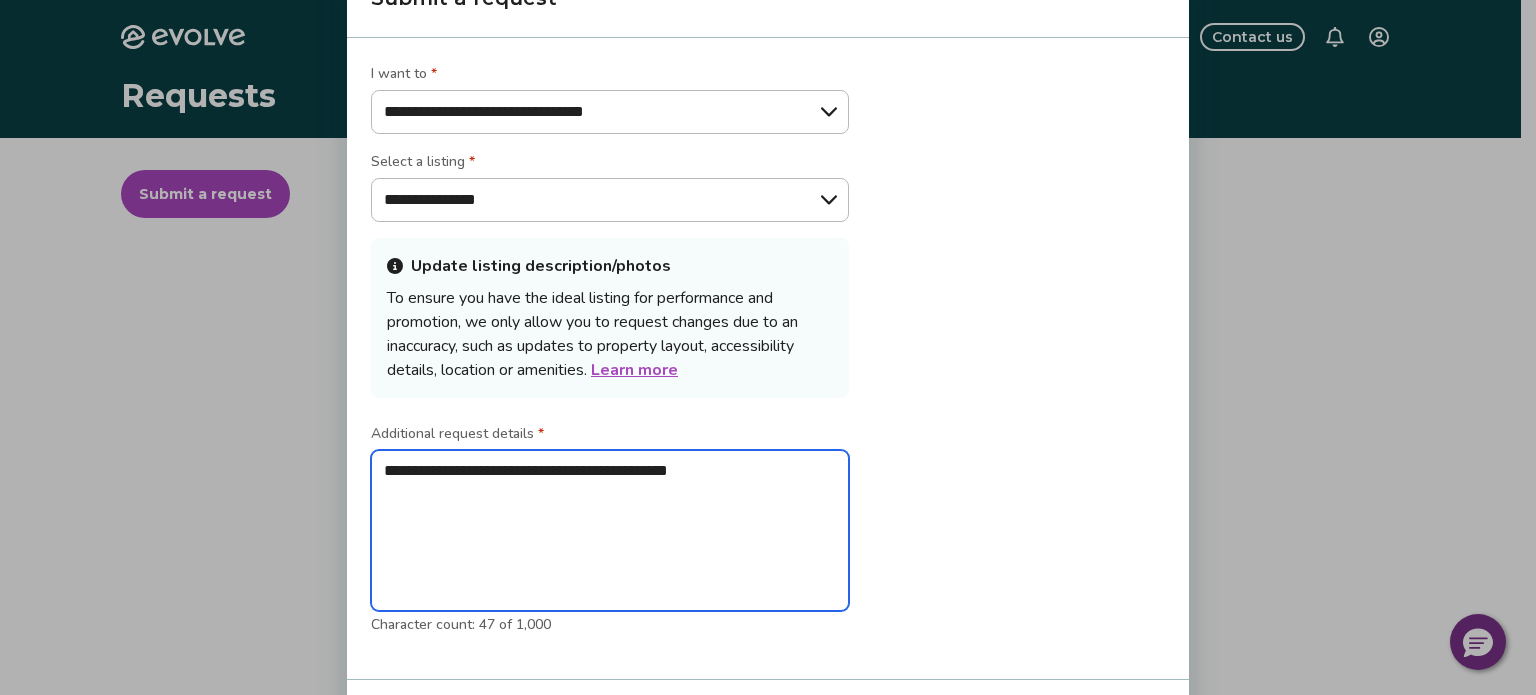 type on "**********" 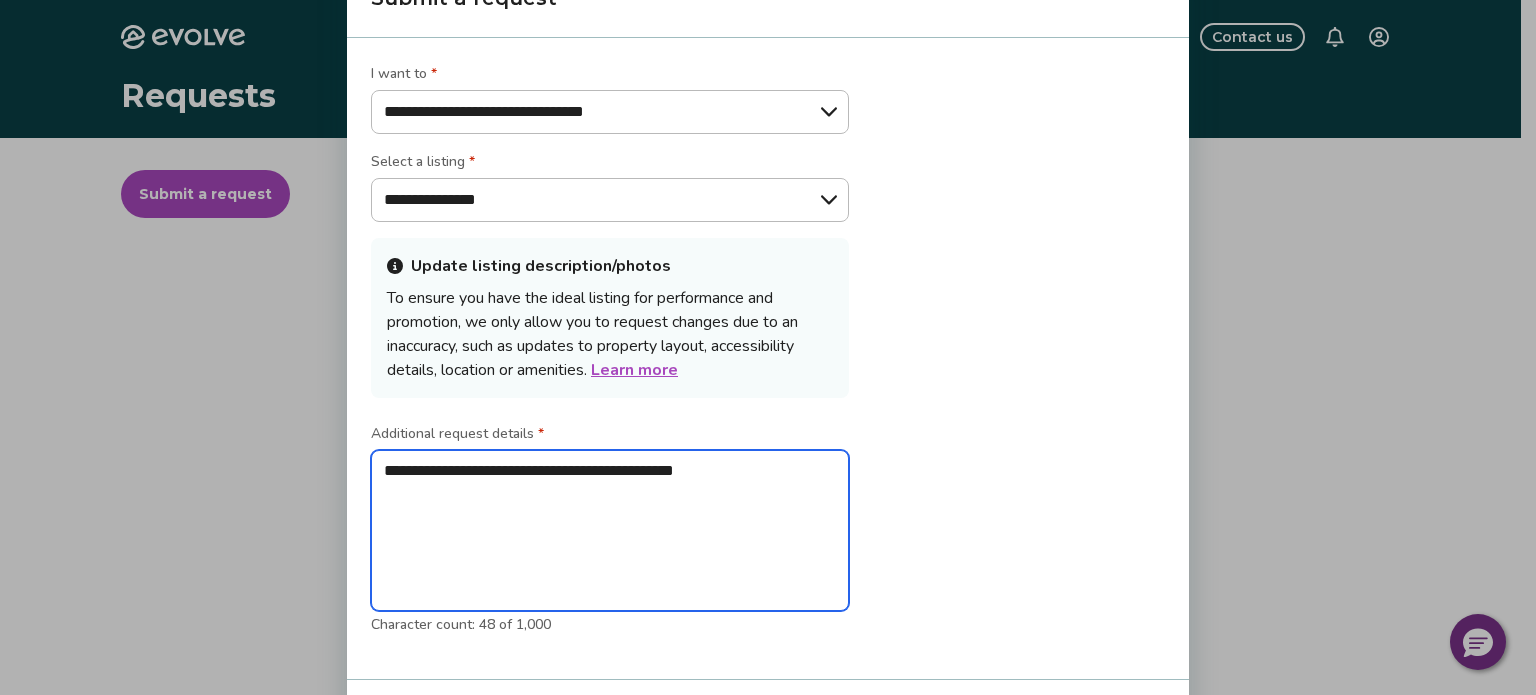 type on "**********" 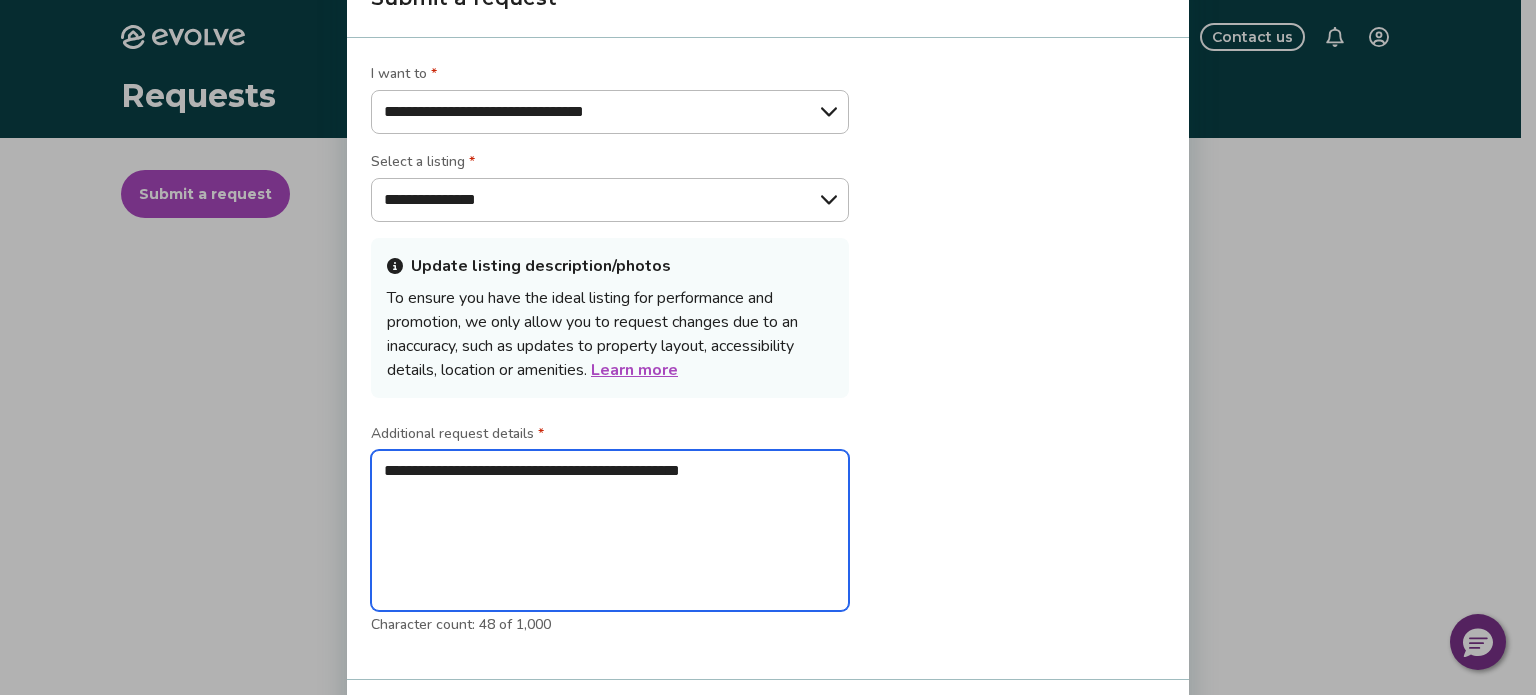 type on "**********" 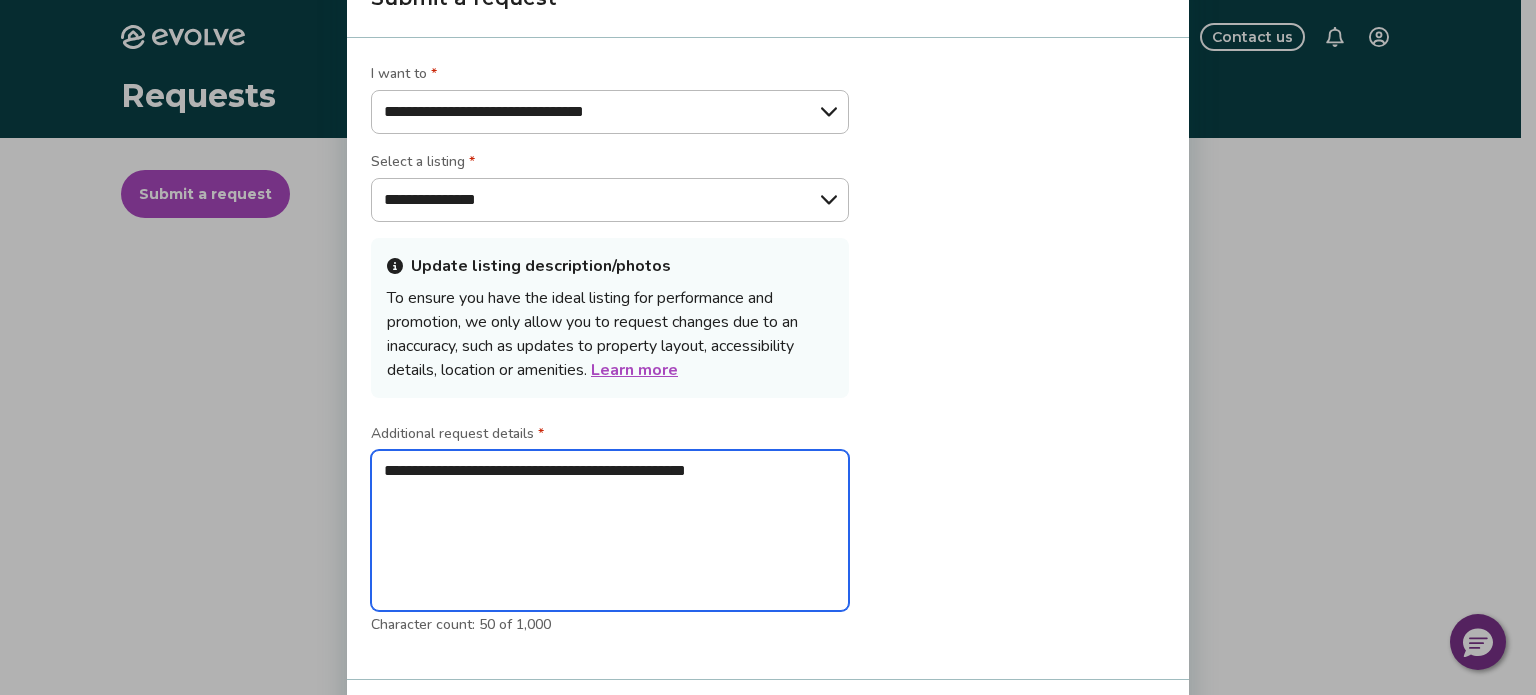 type on "**********" 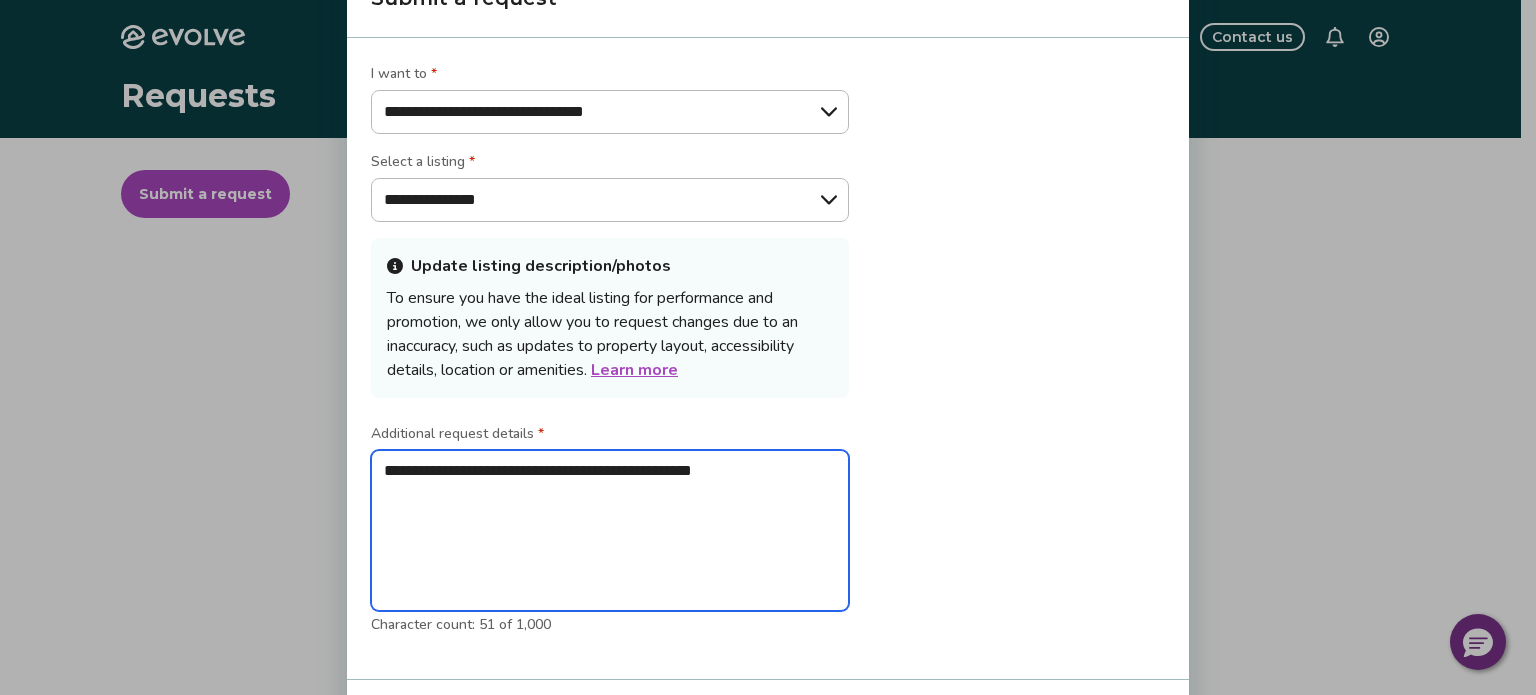 type on "**********" 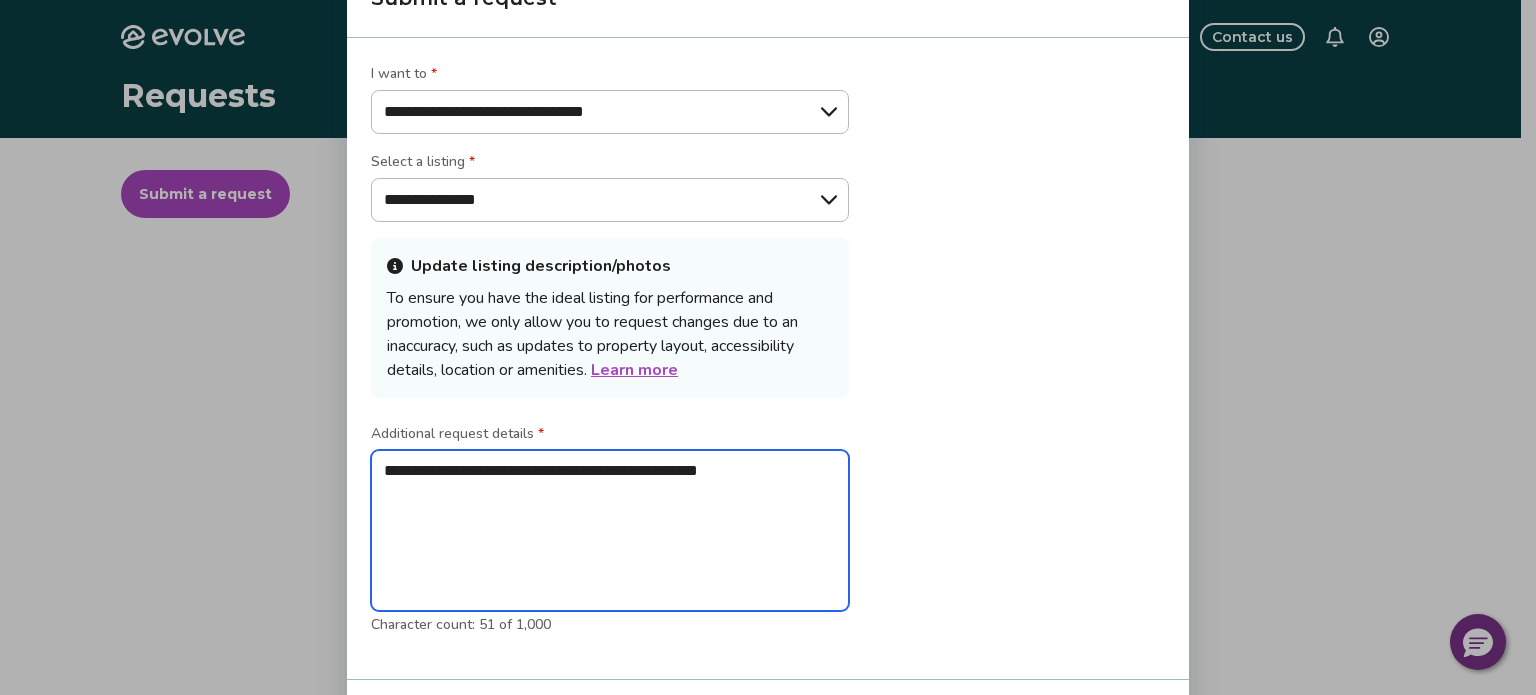 type on "**********" 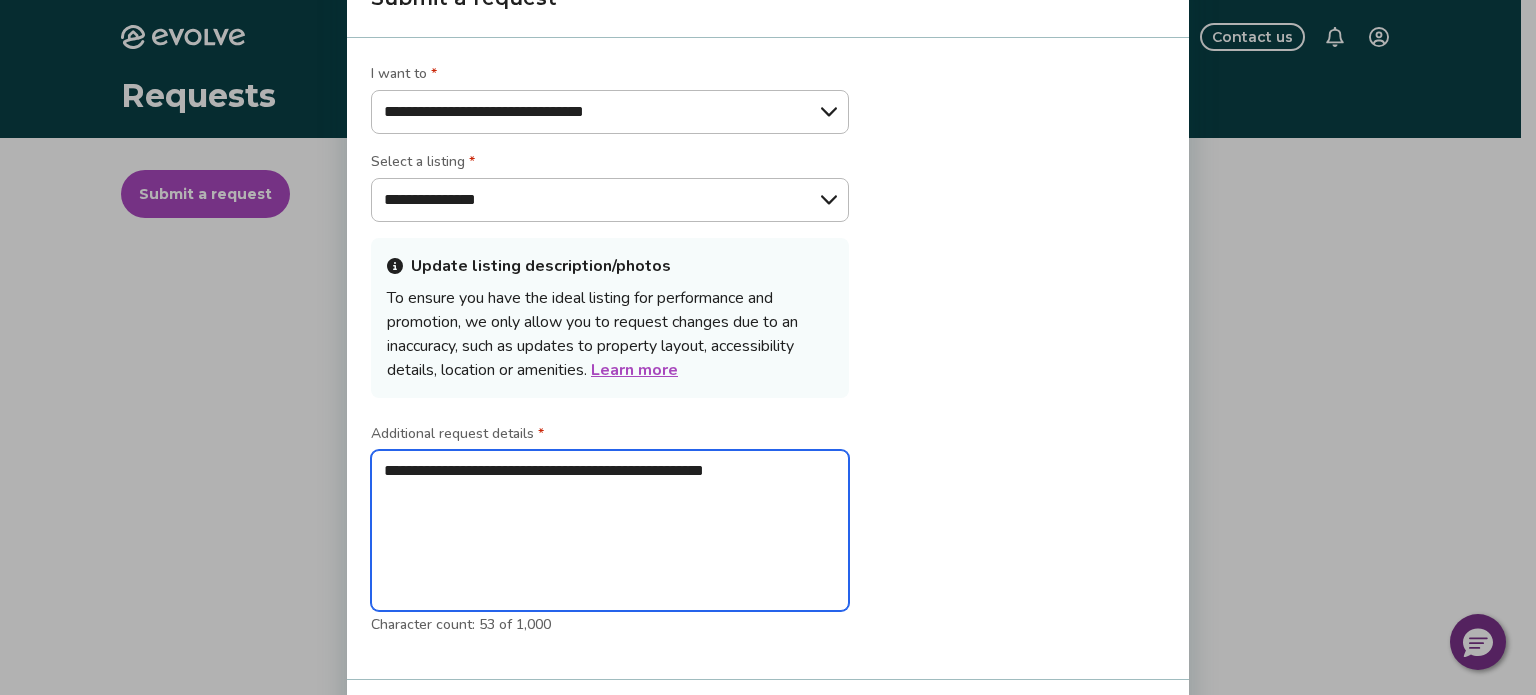 type on "**********" 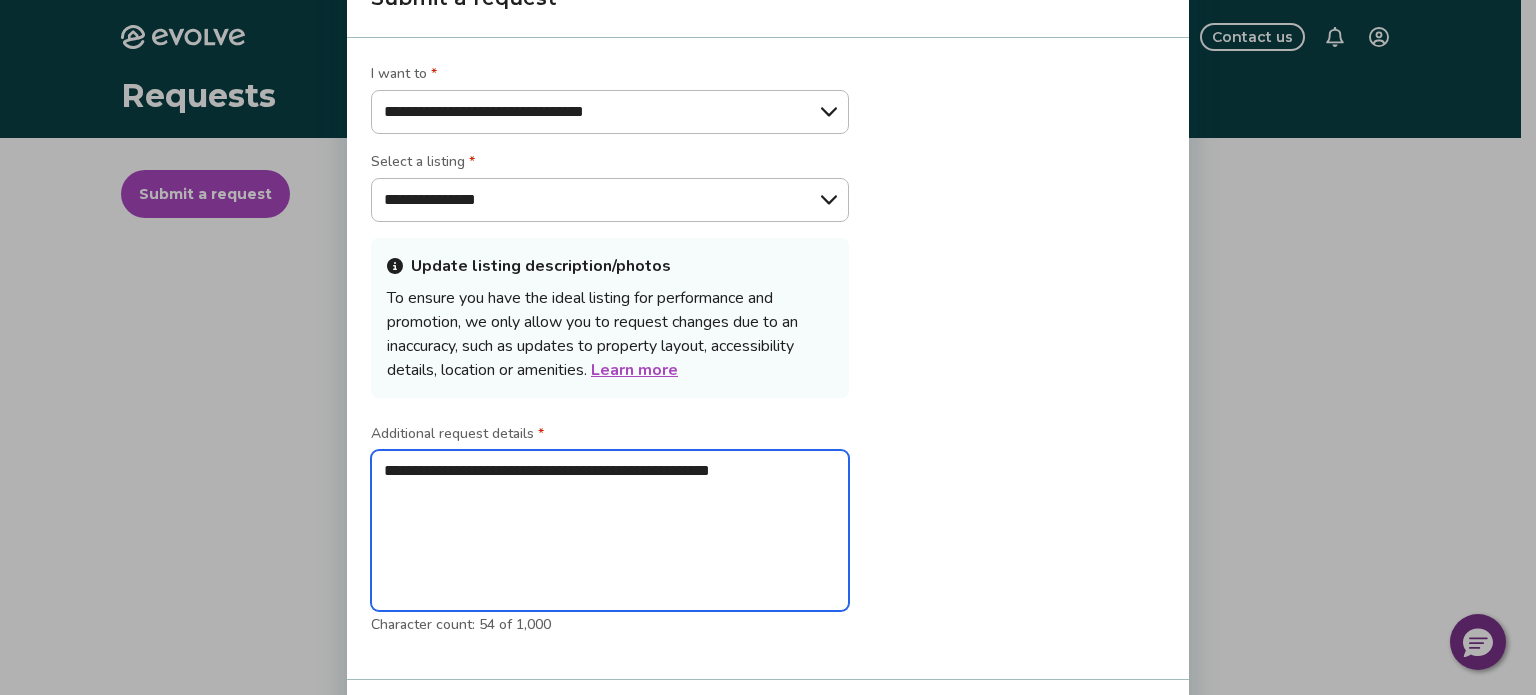 type on "**********" 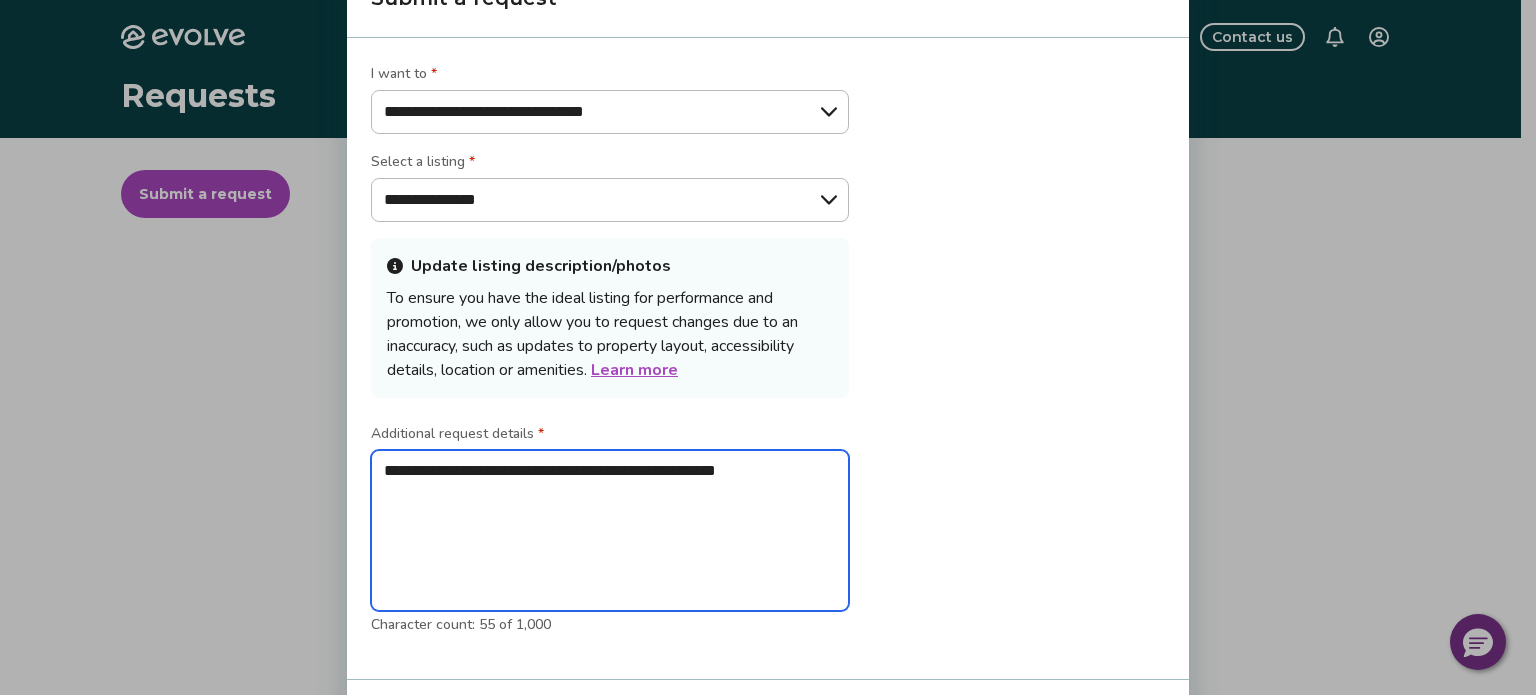 type on "**********" 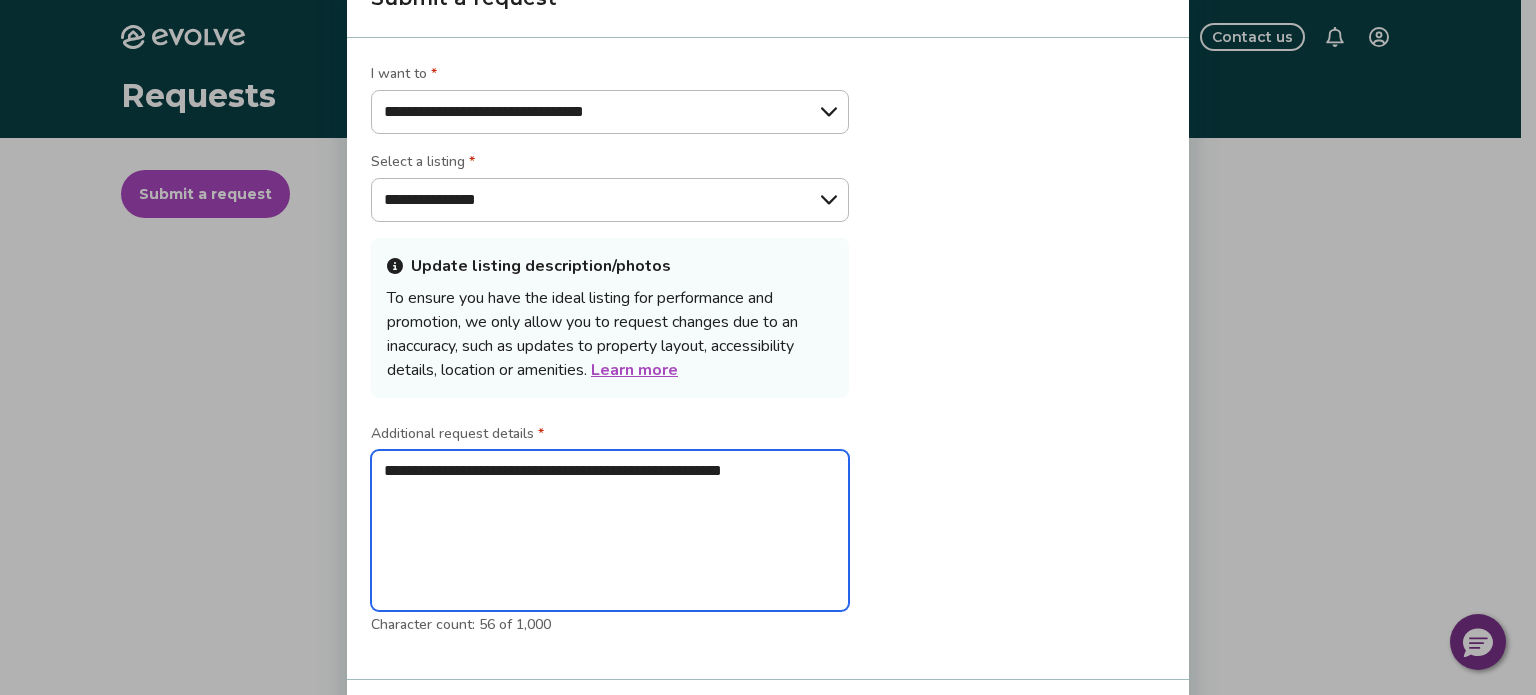type on "**********" 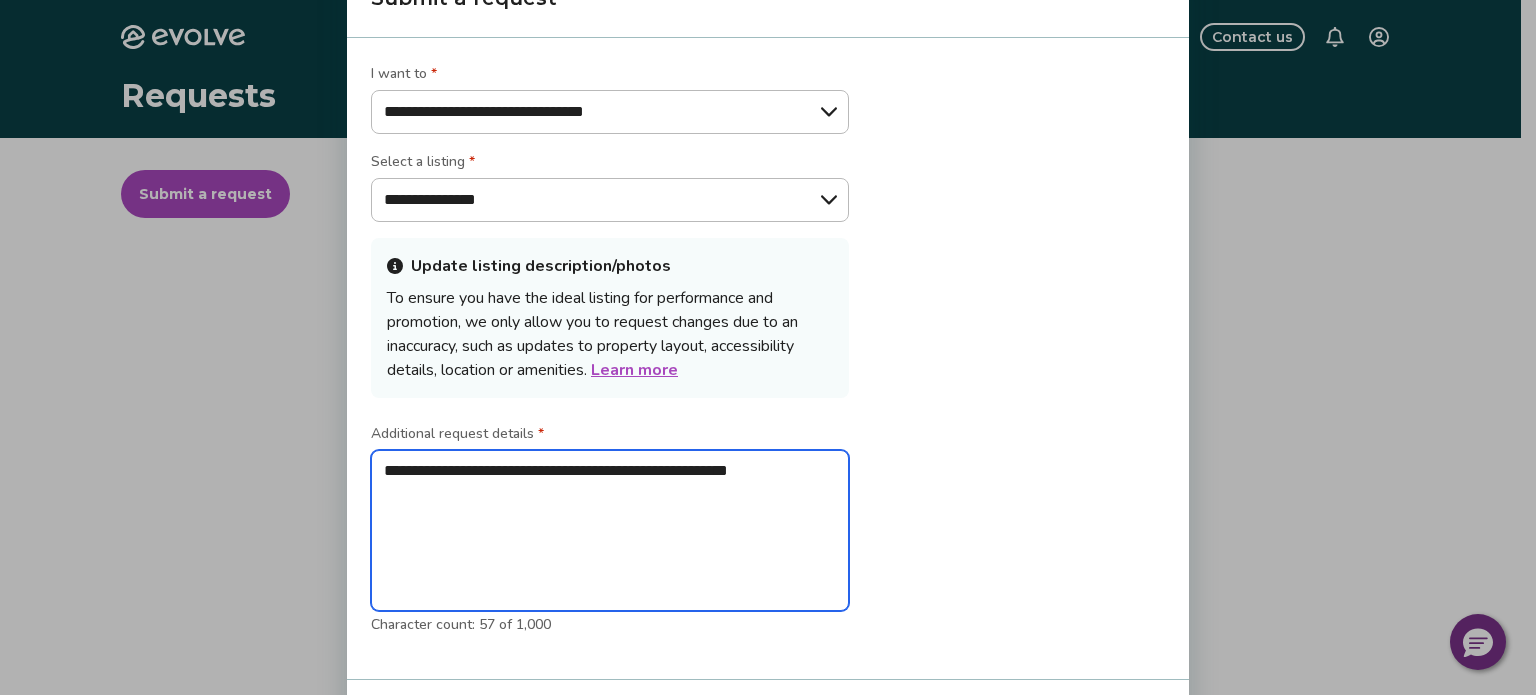 type on "**********" 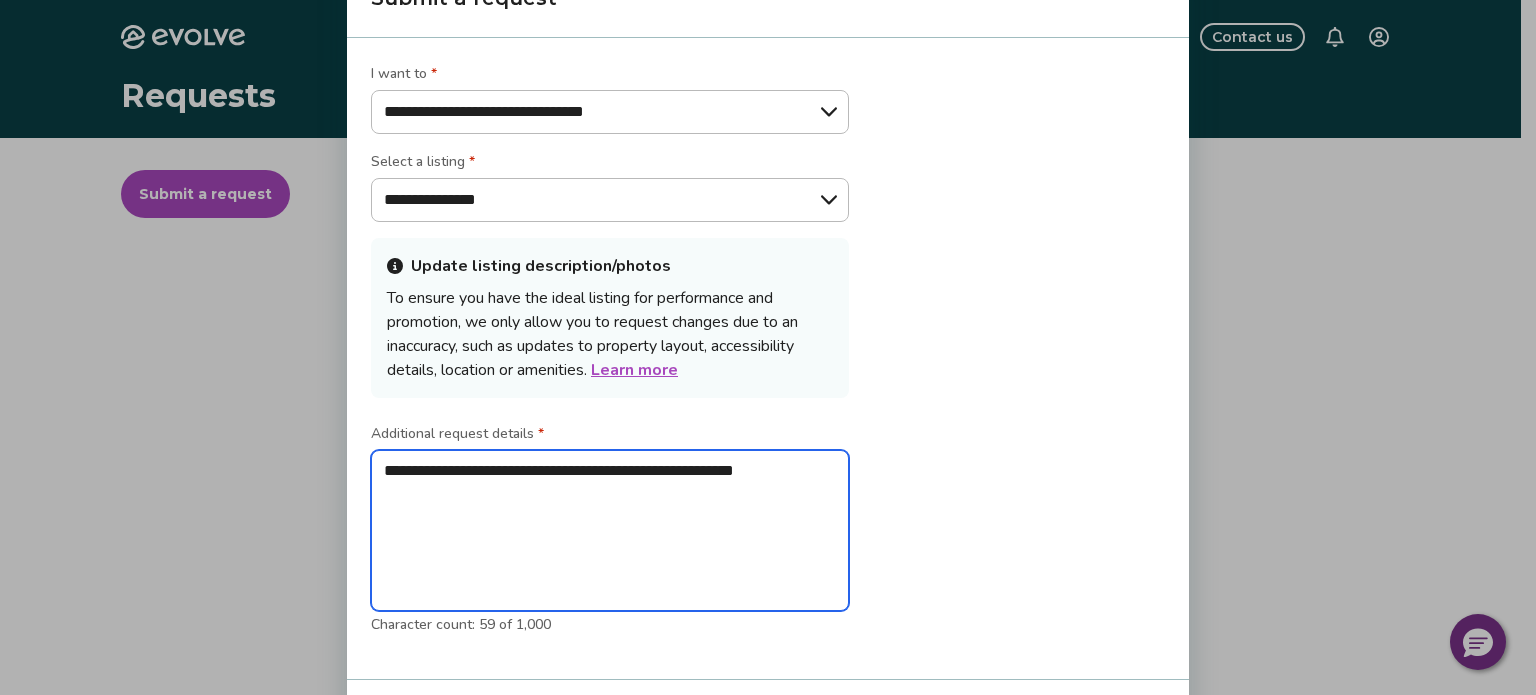 type on "**********" 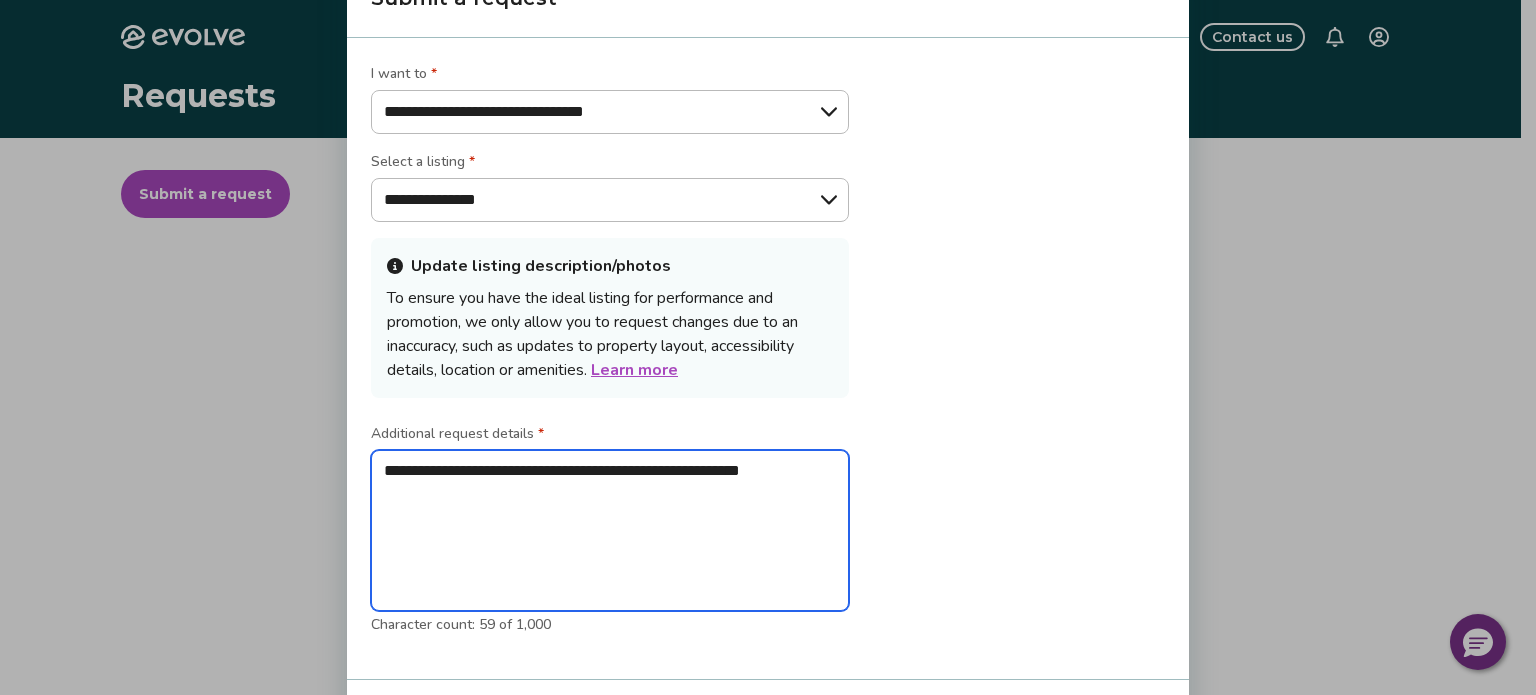 type on "**********" 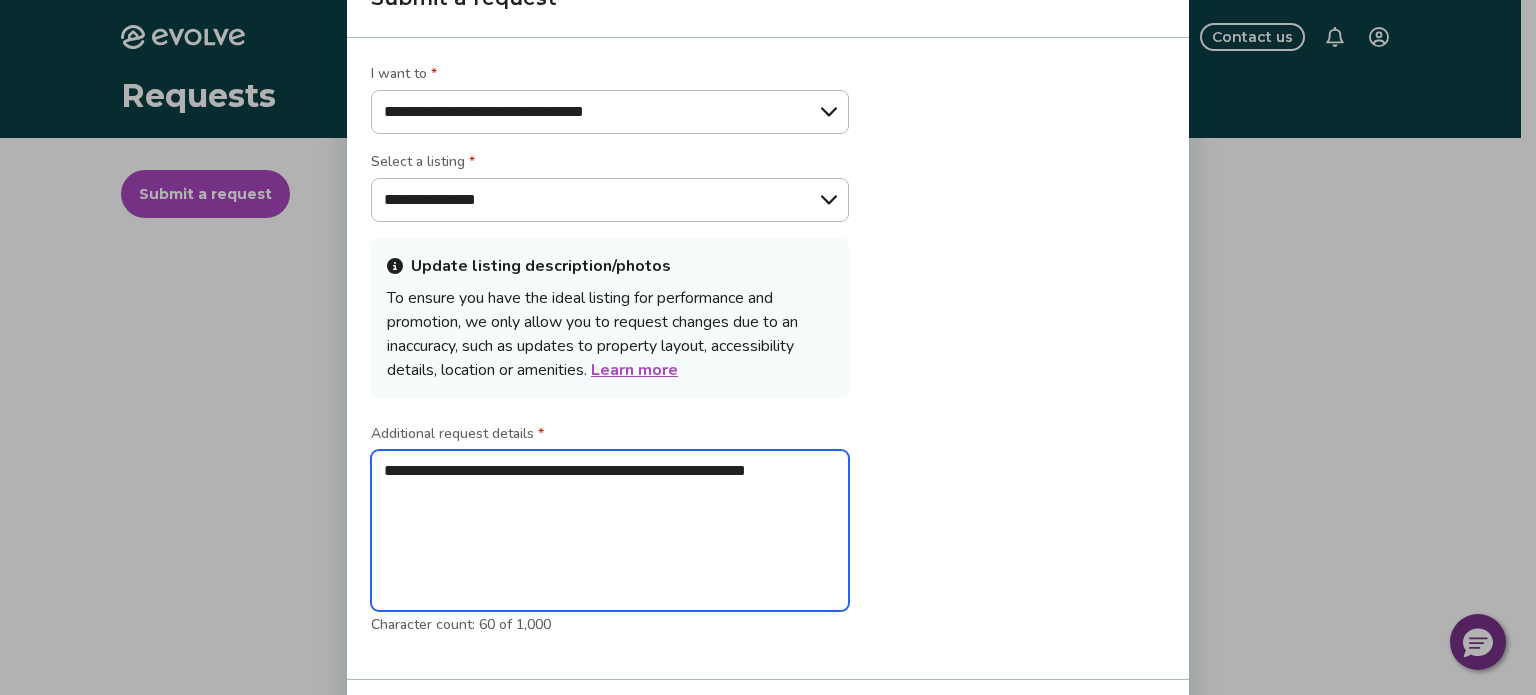 type on "**********" 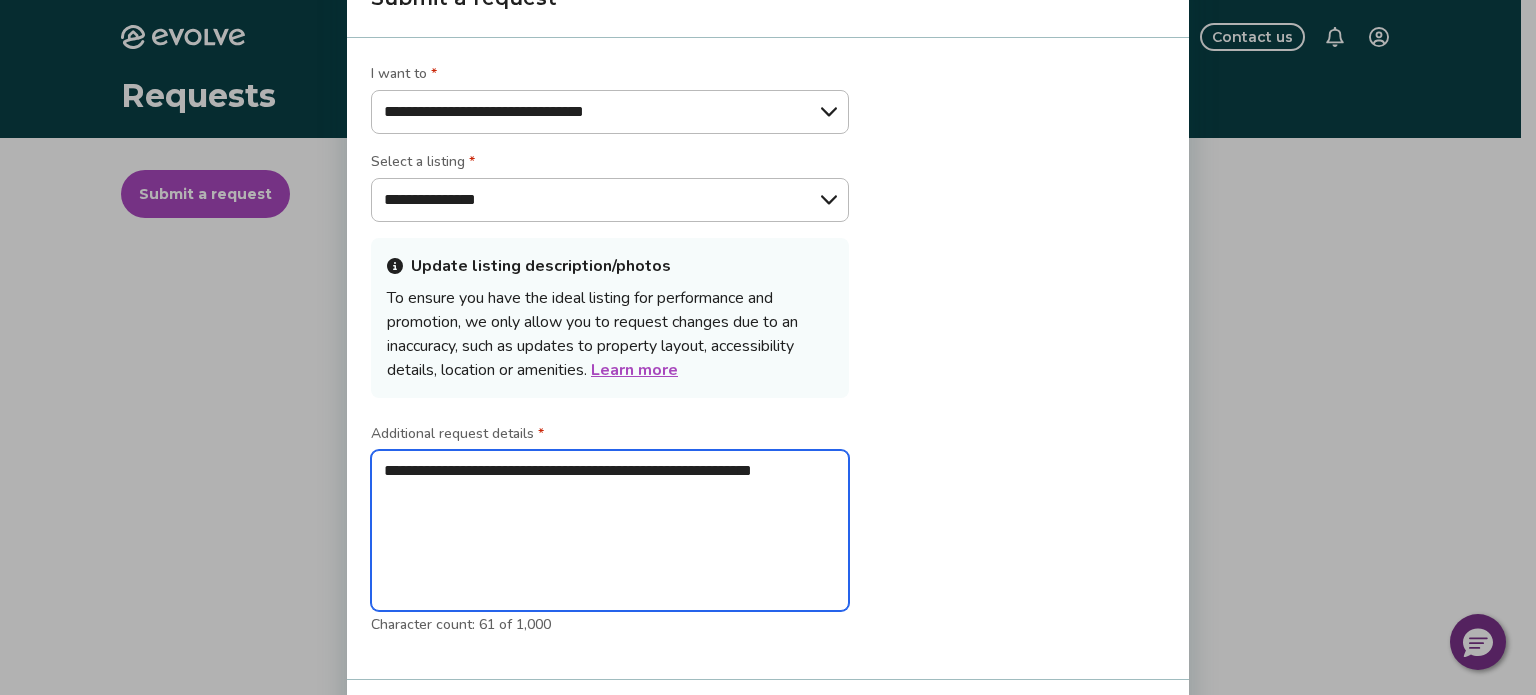 type on "**********" 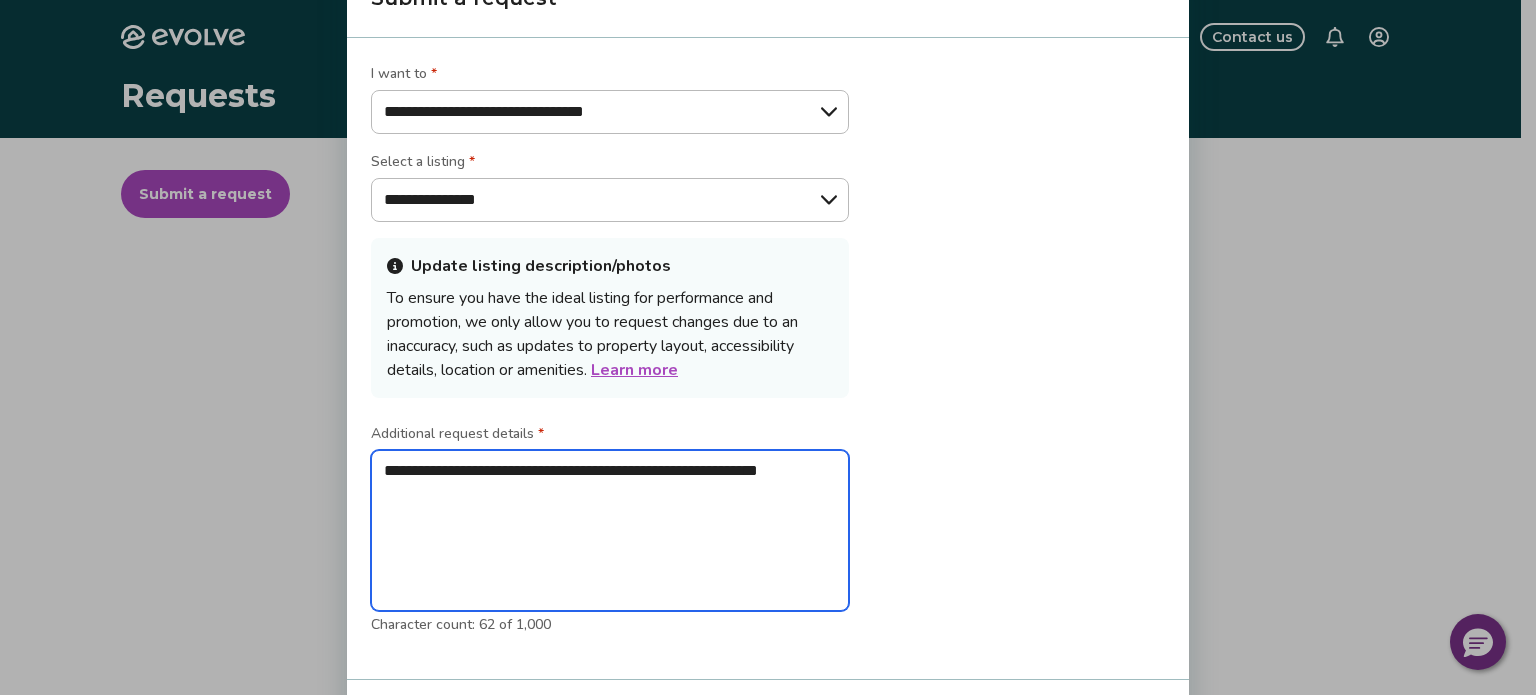 type on "**********" 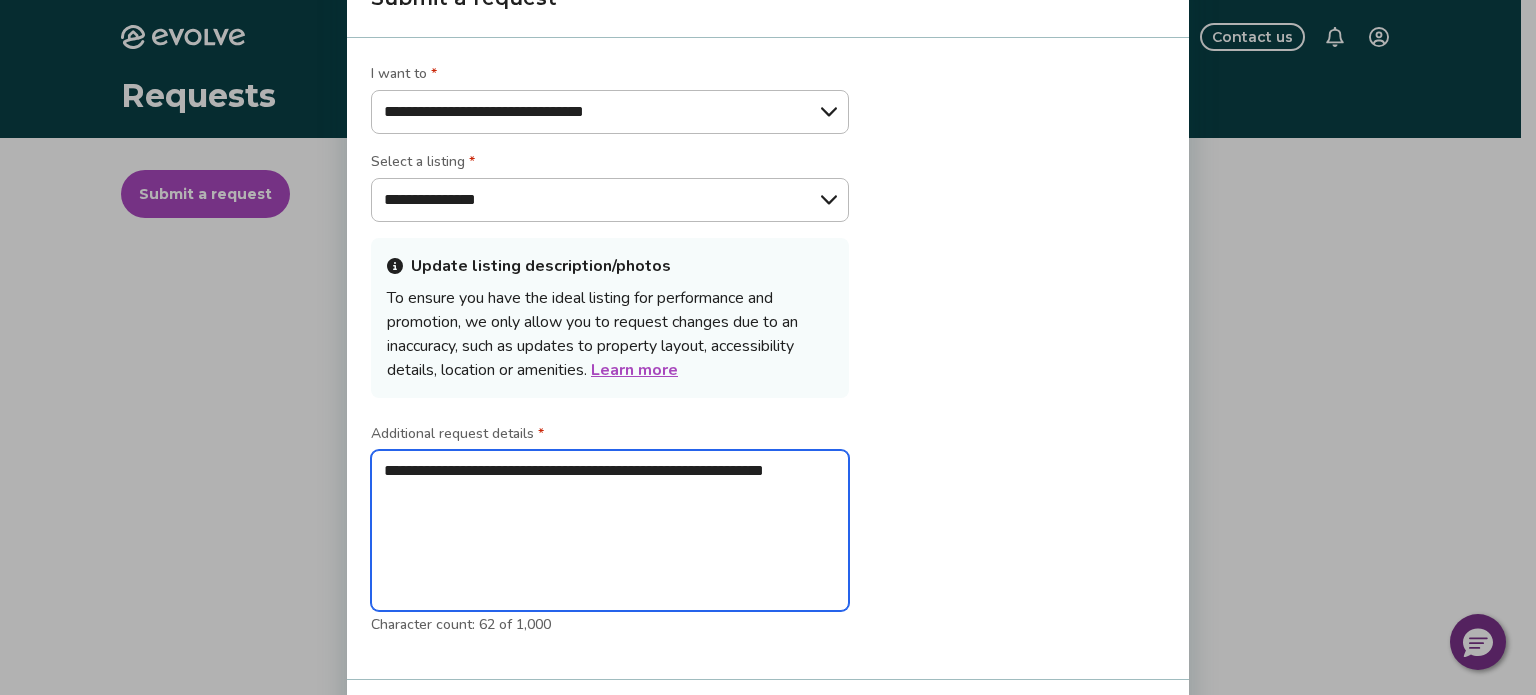 type on "*" 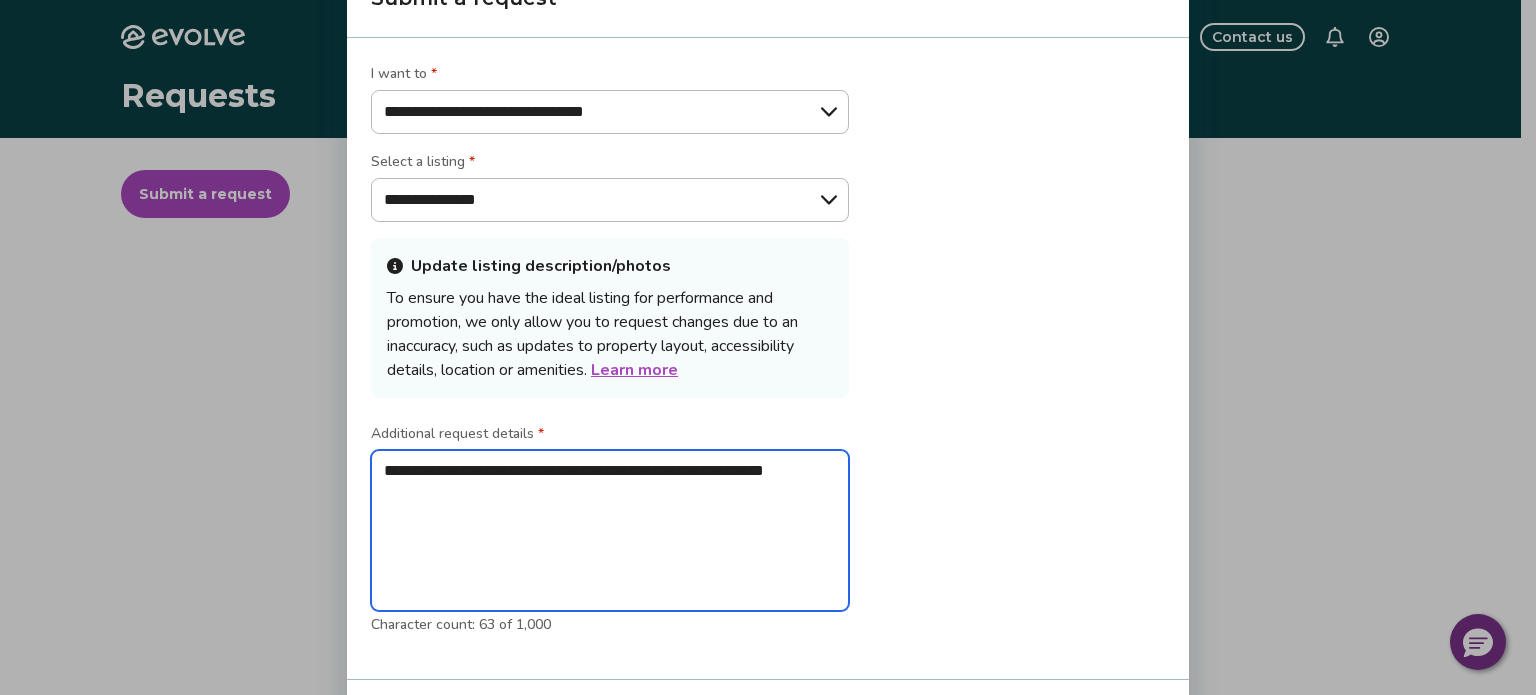 type on "**********" 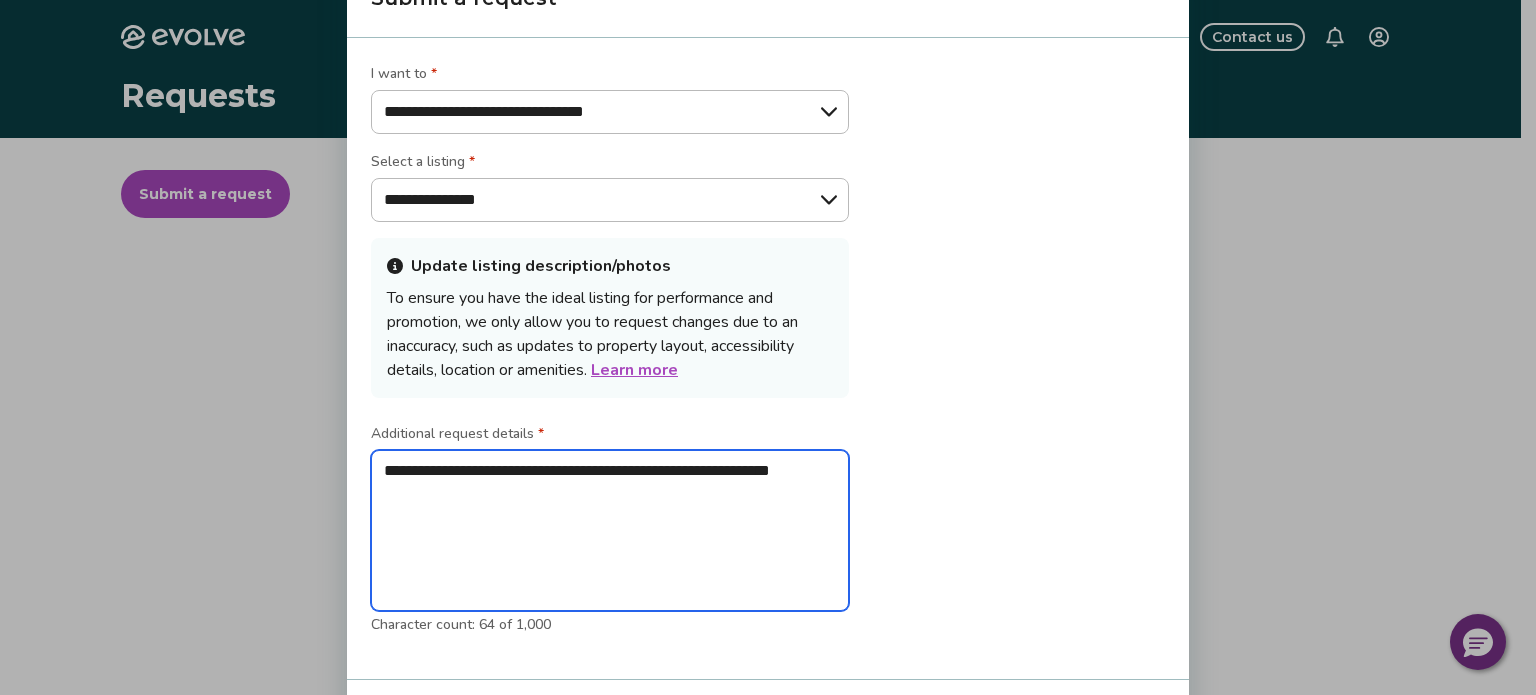 type on "**********" 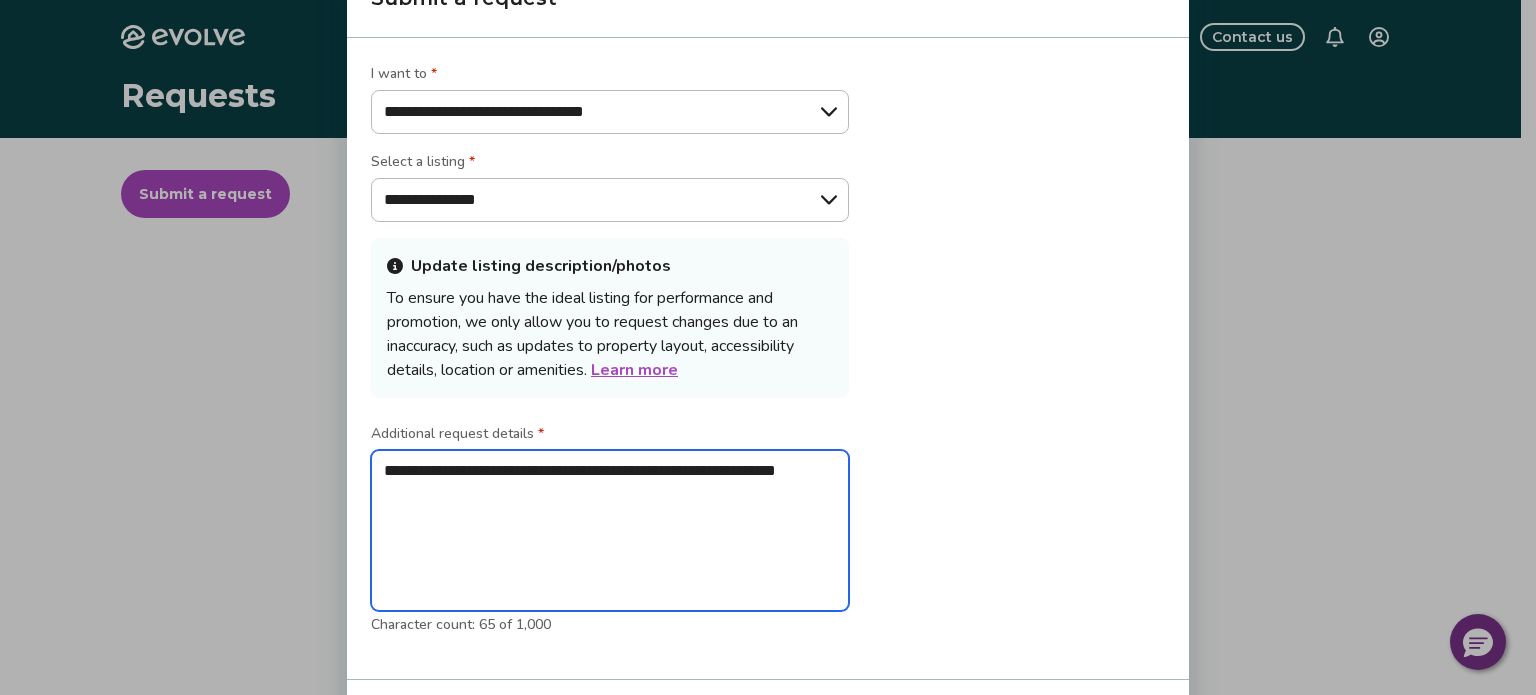 type on "**********" 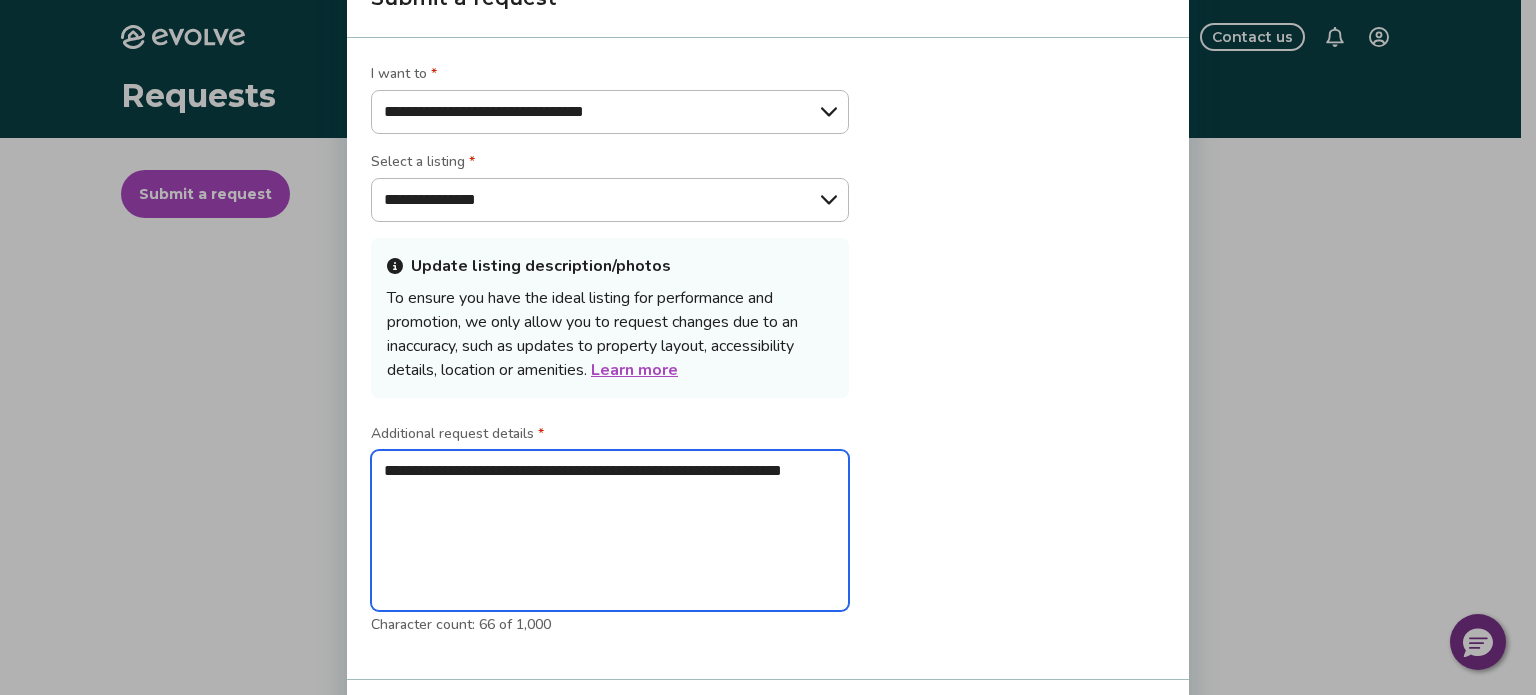 type on "**********" 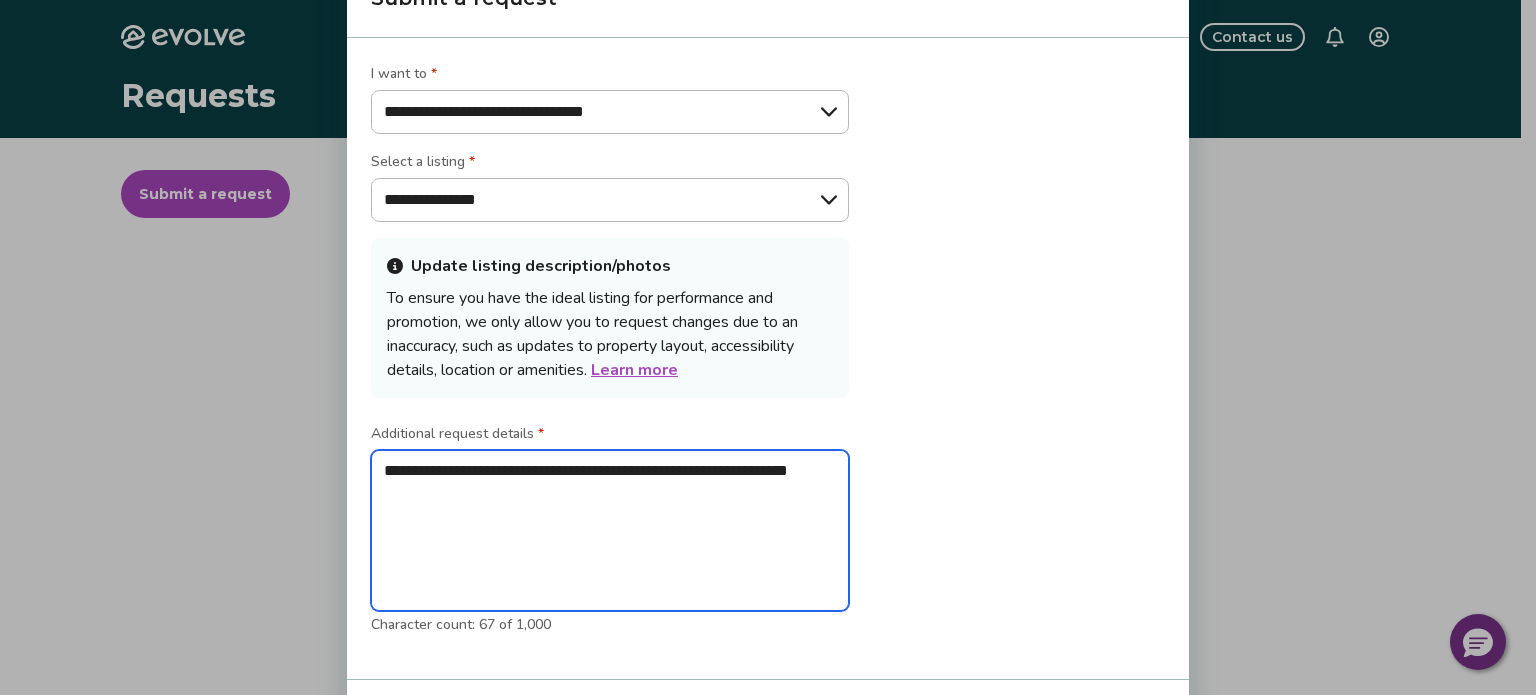 type on "**********" 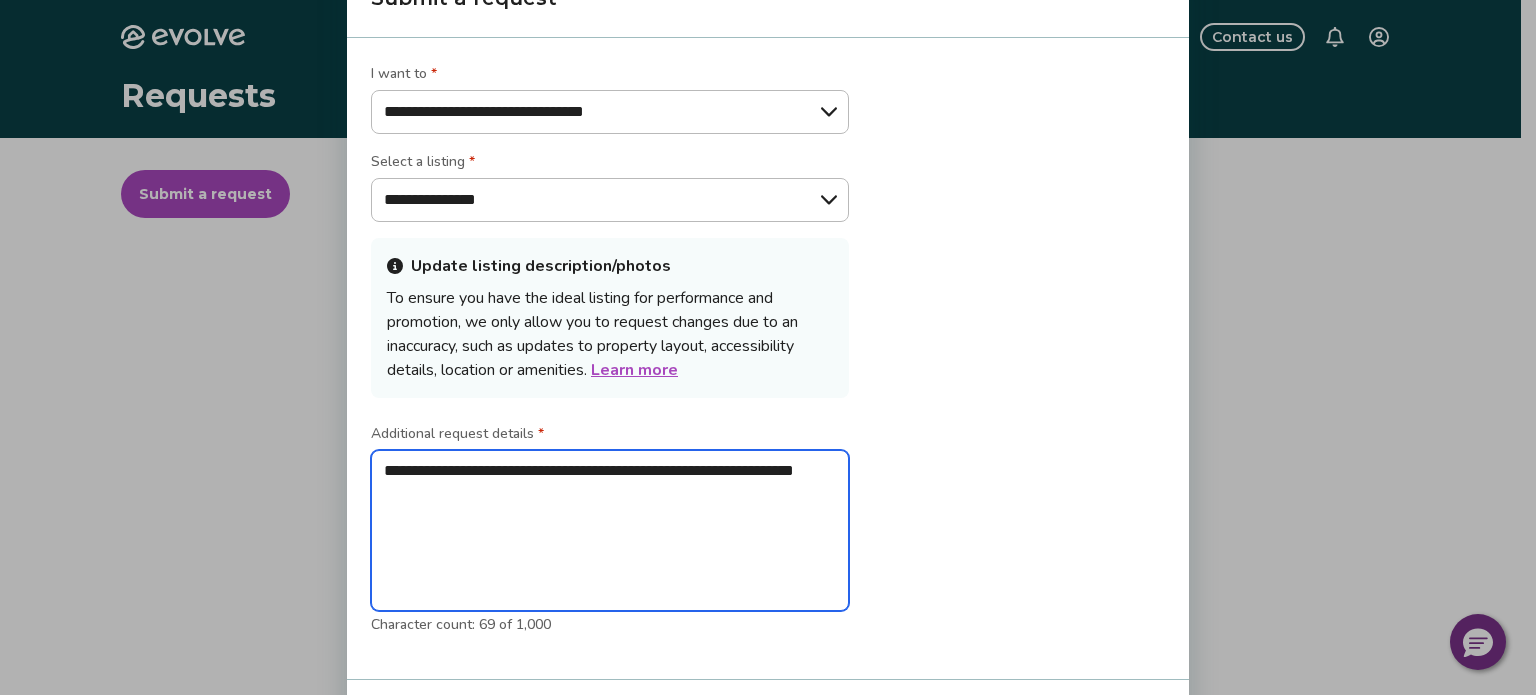 type on "**********" 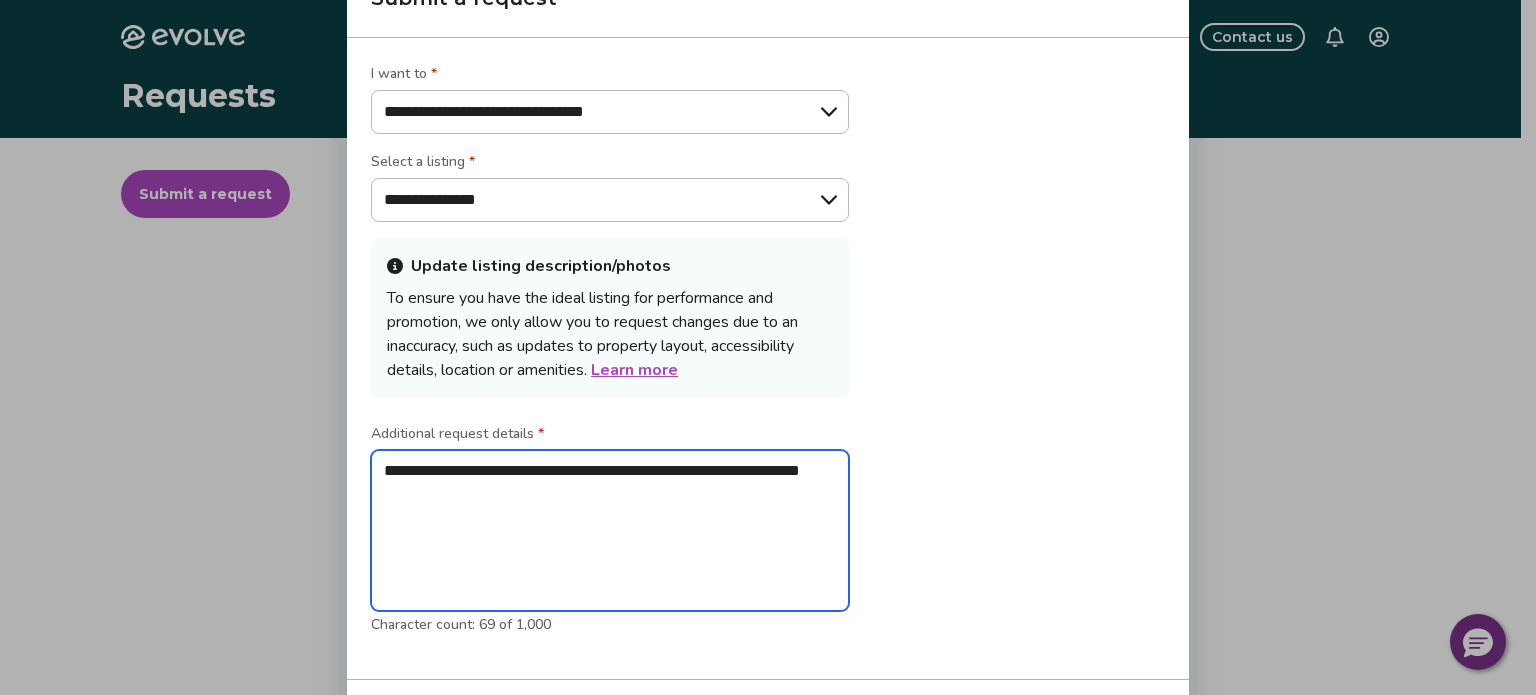type on "**********" 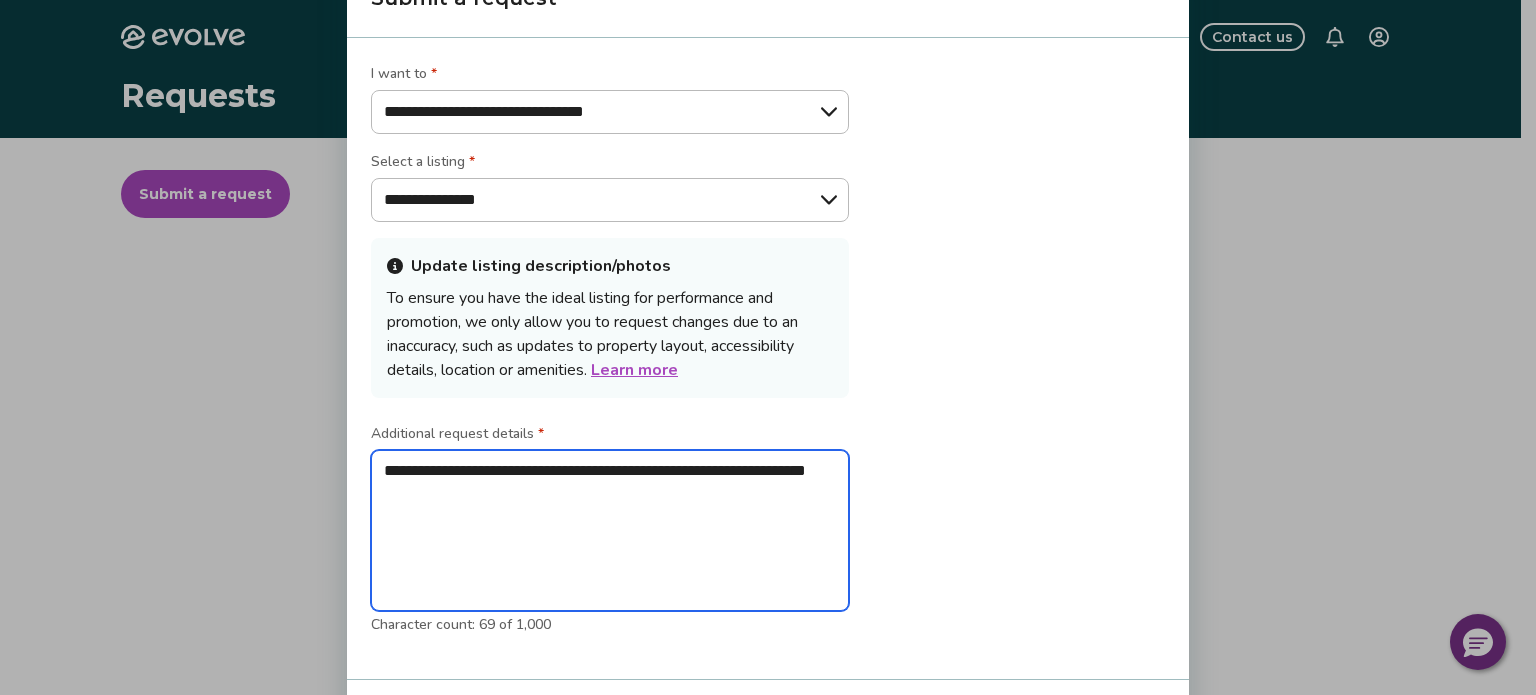 type on "**********" 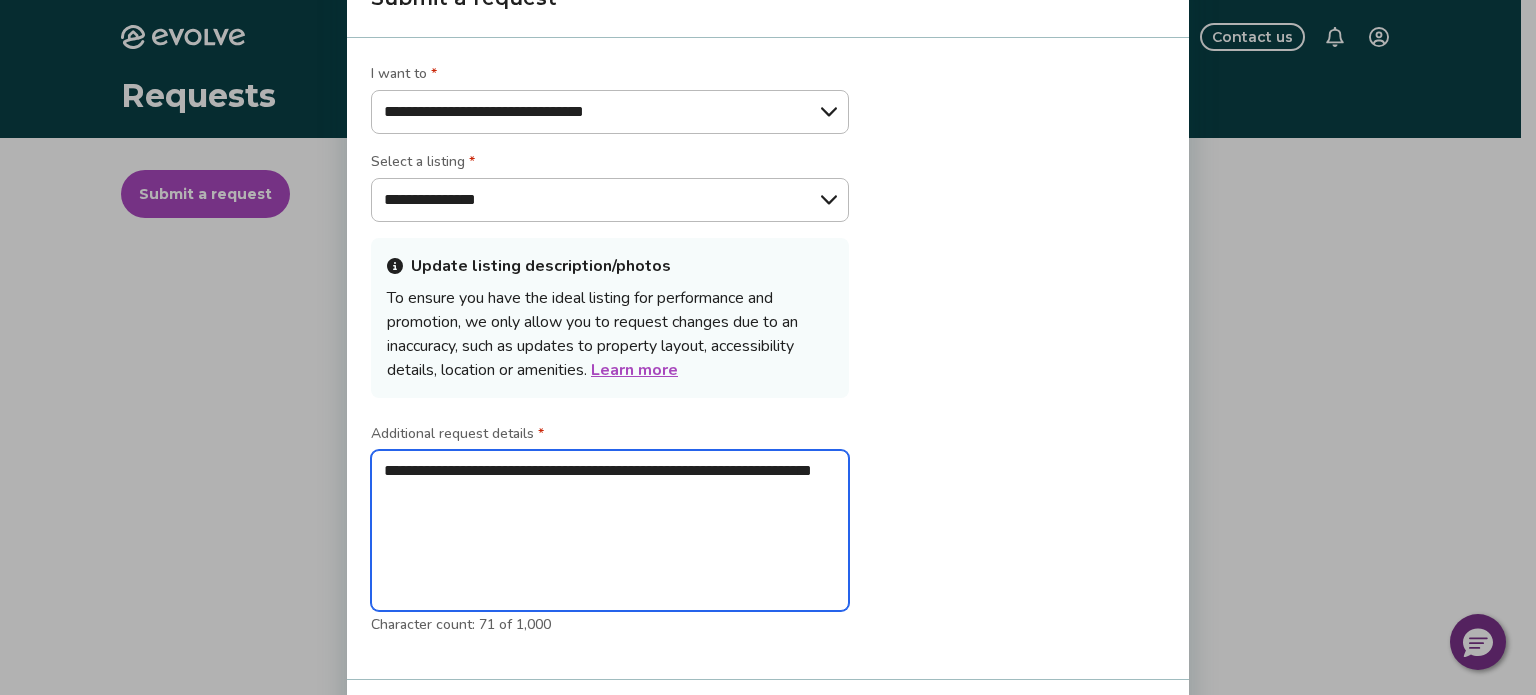type on "**********" 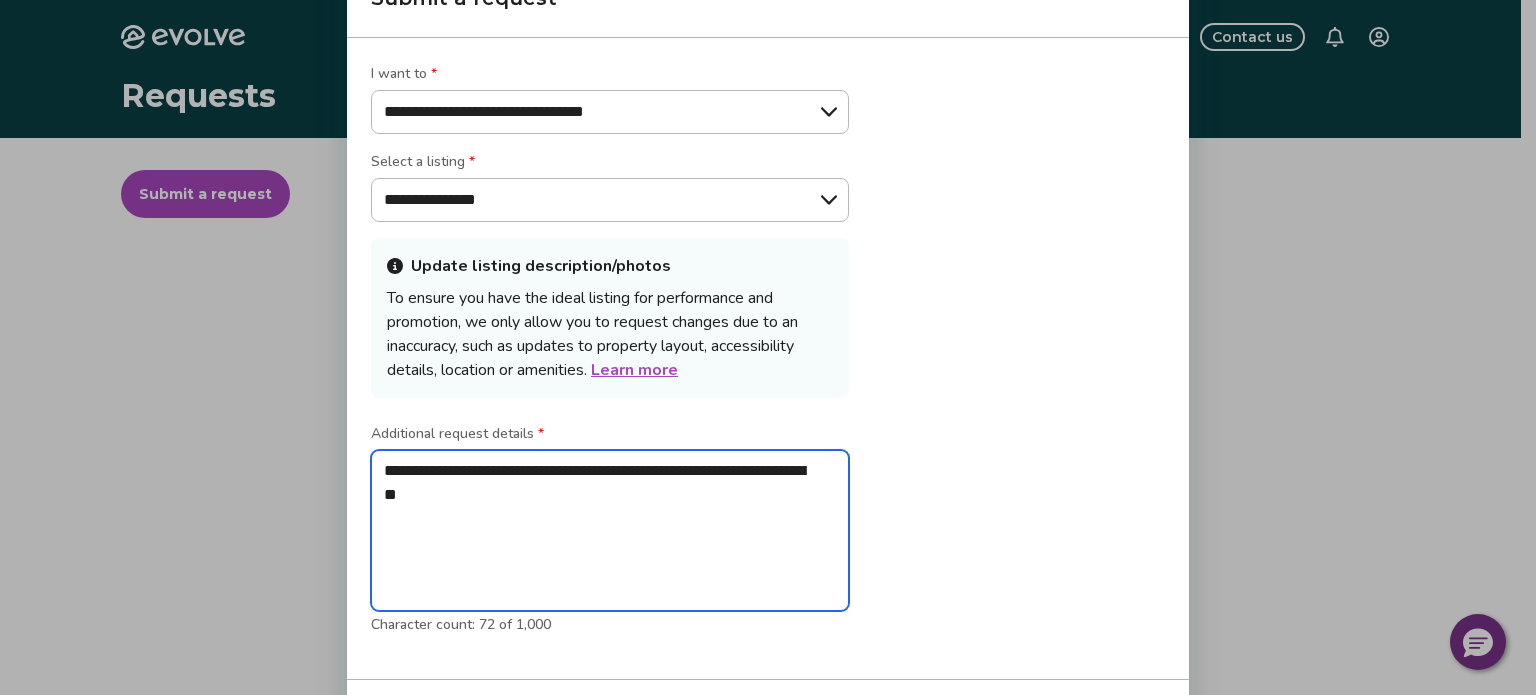 type on "**********" 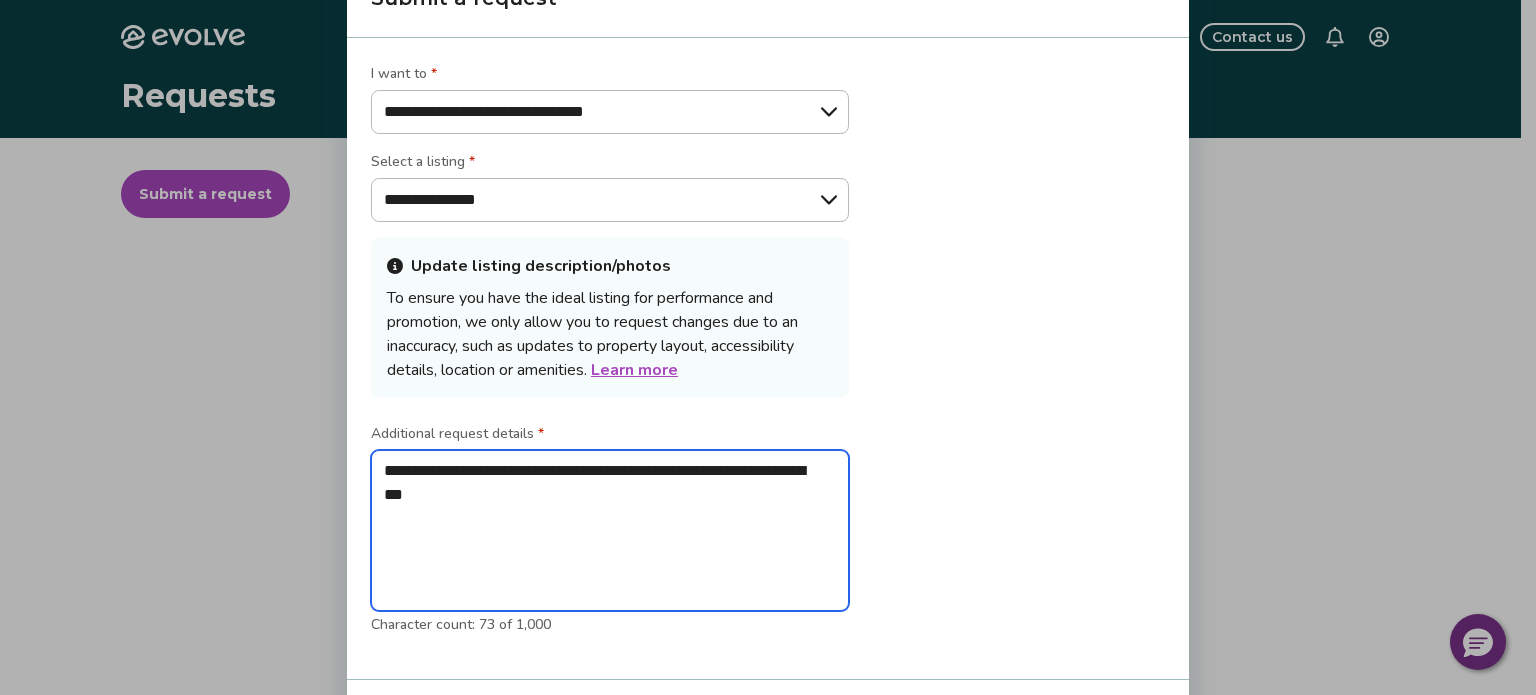 type on "**********" 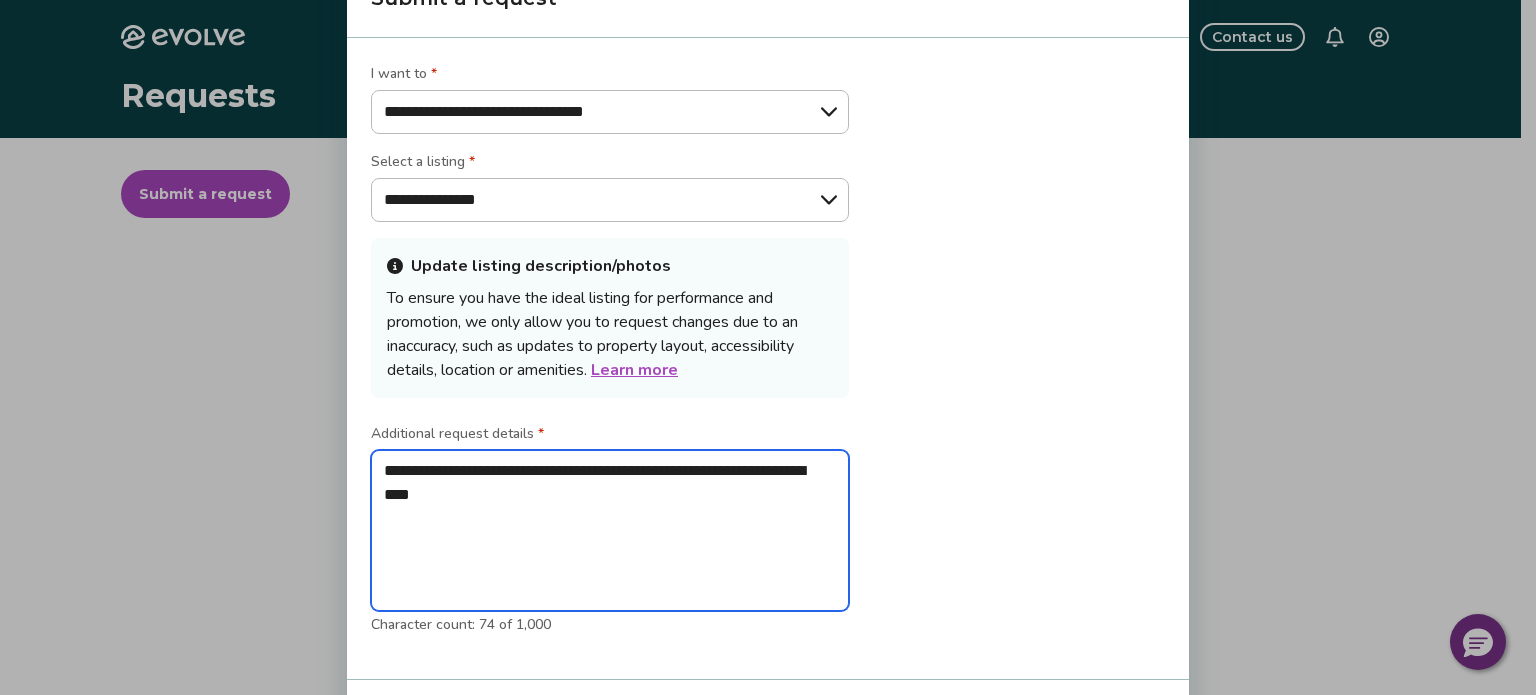 type on "**********" 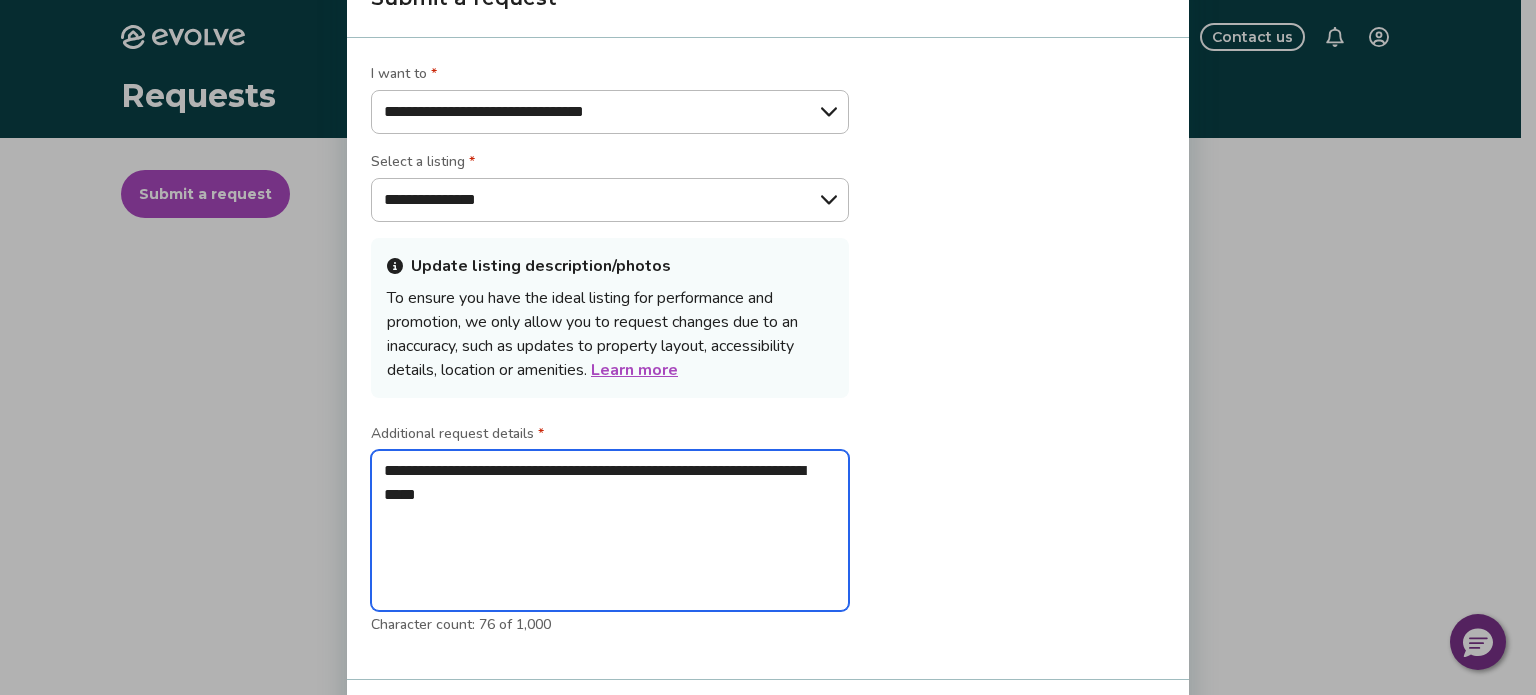 type on "**********" 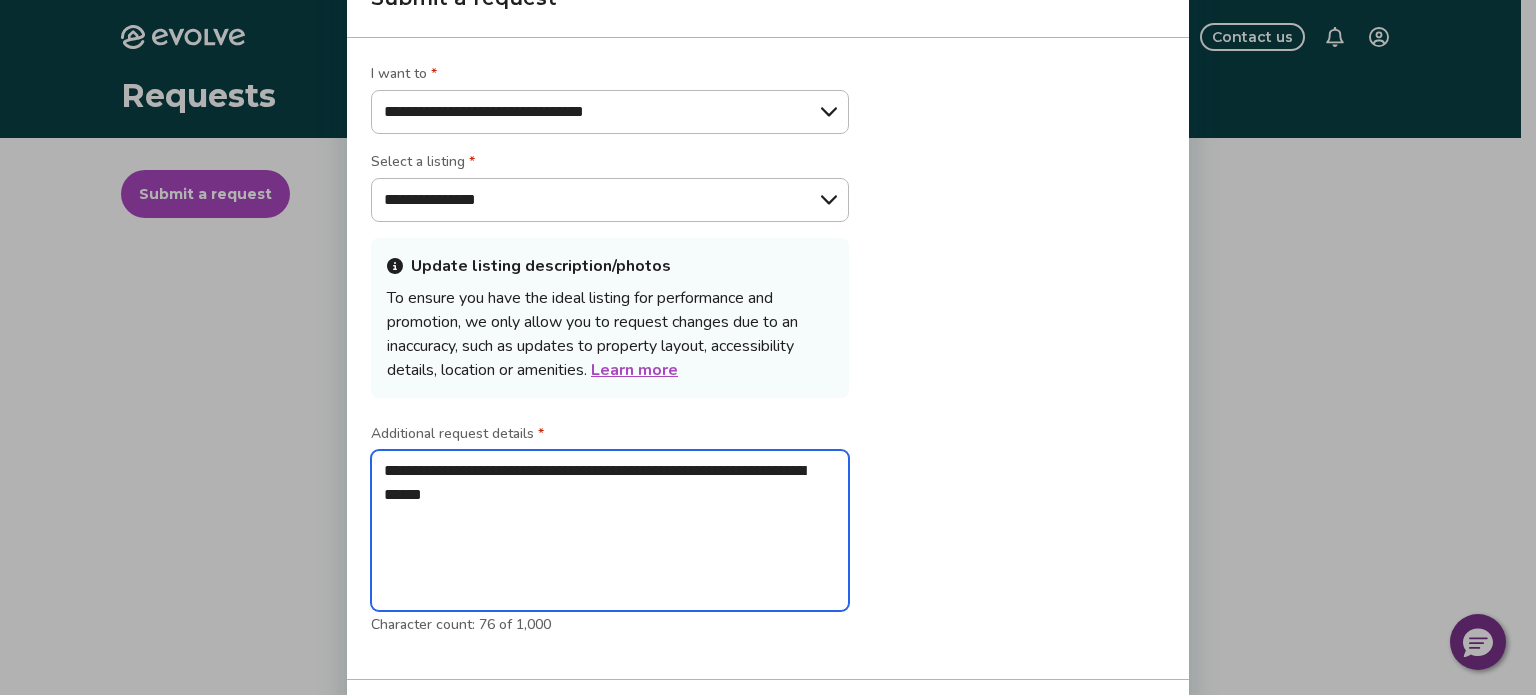 type on "**********" 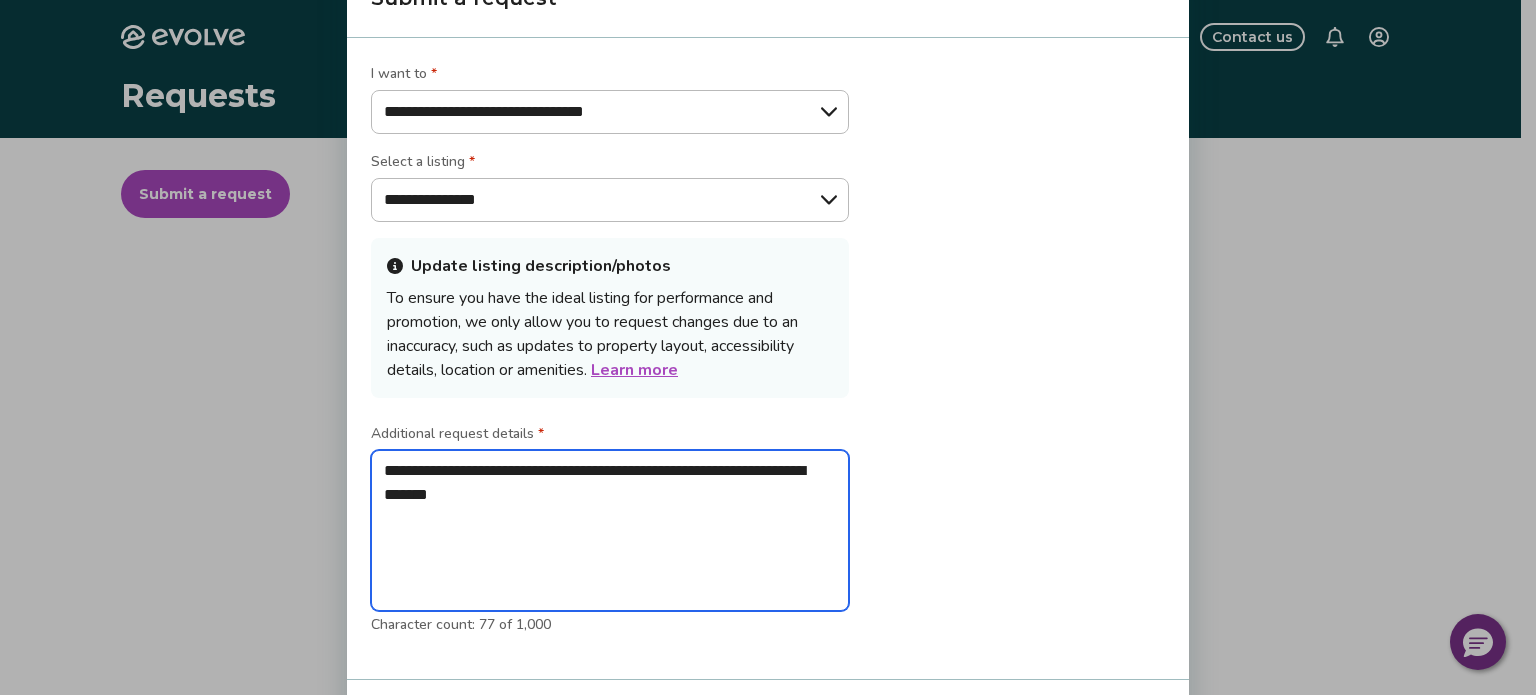type on "**********" 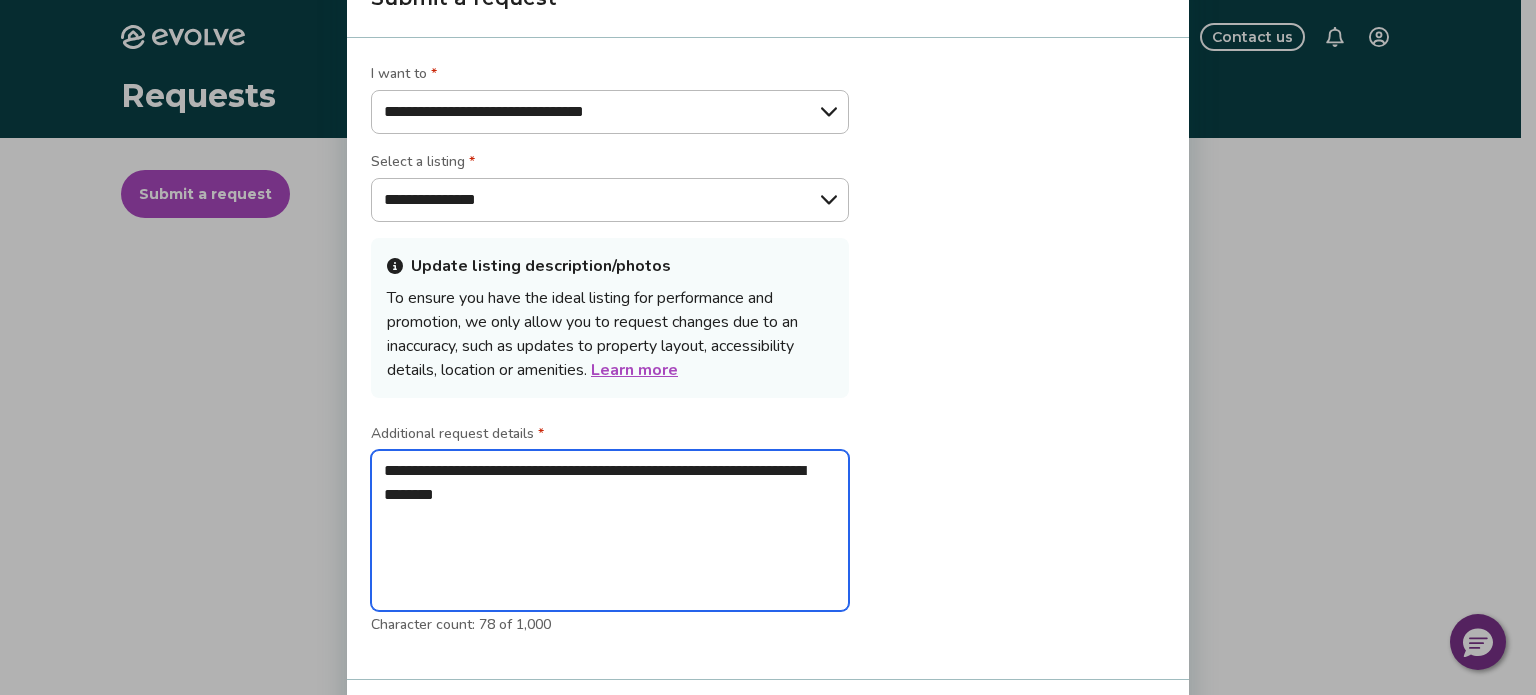 type on "**********" 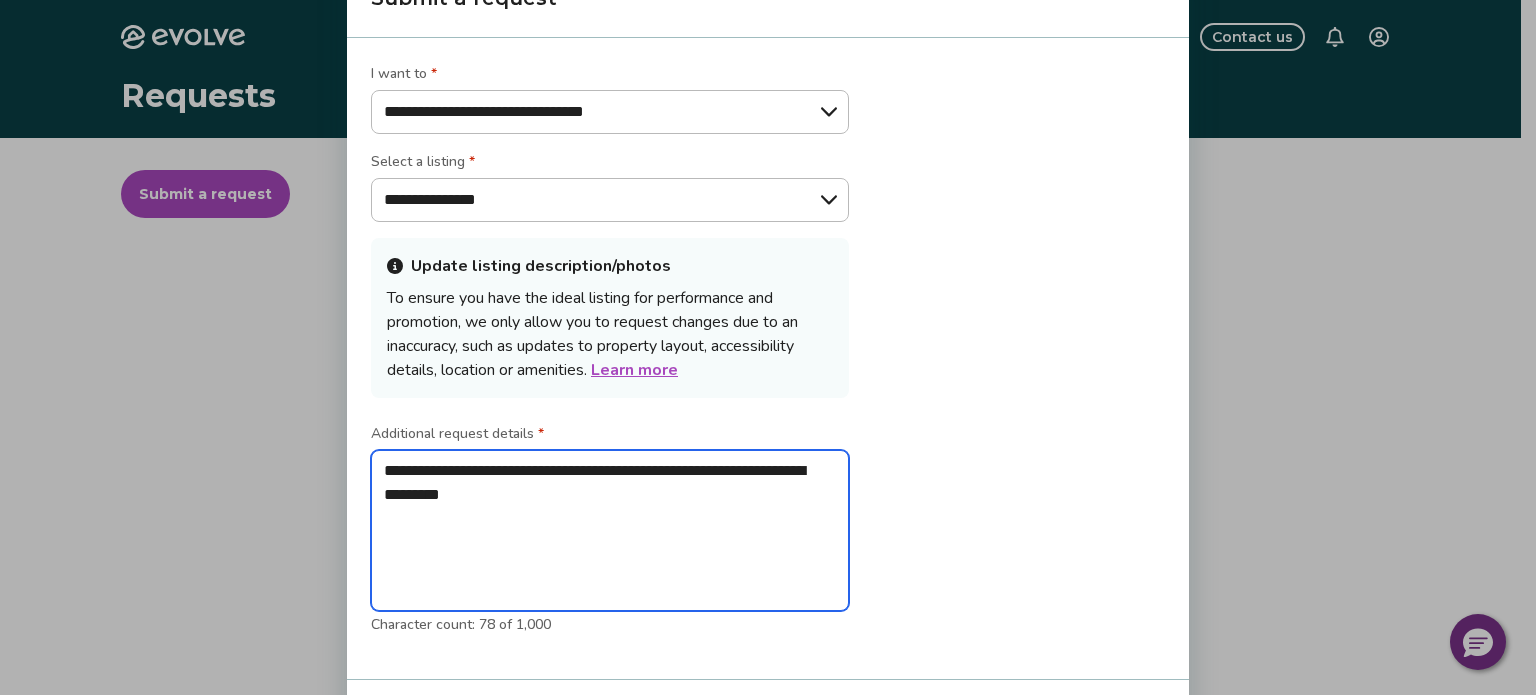 type on "**********" 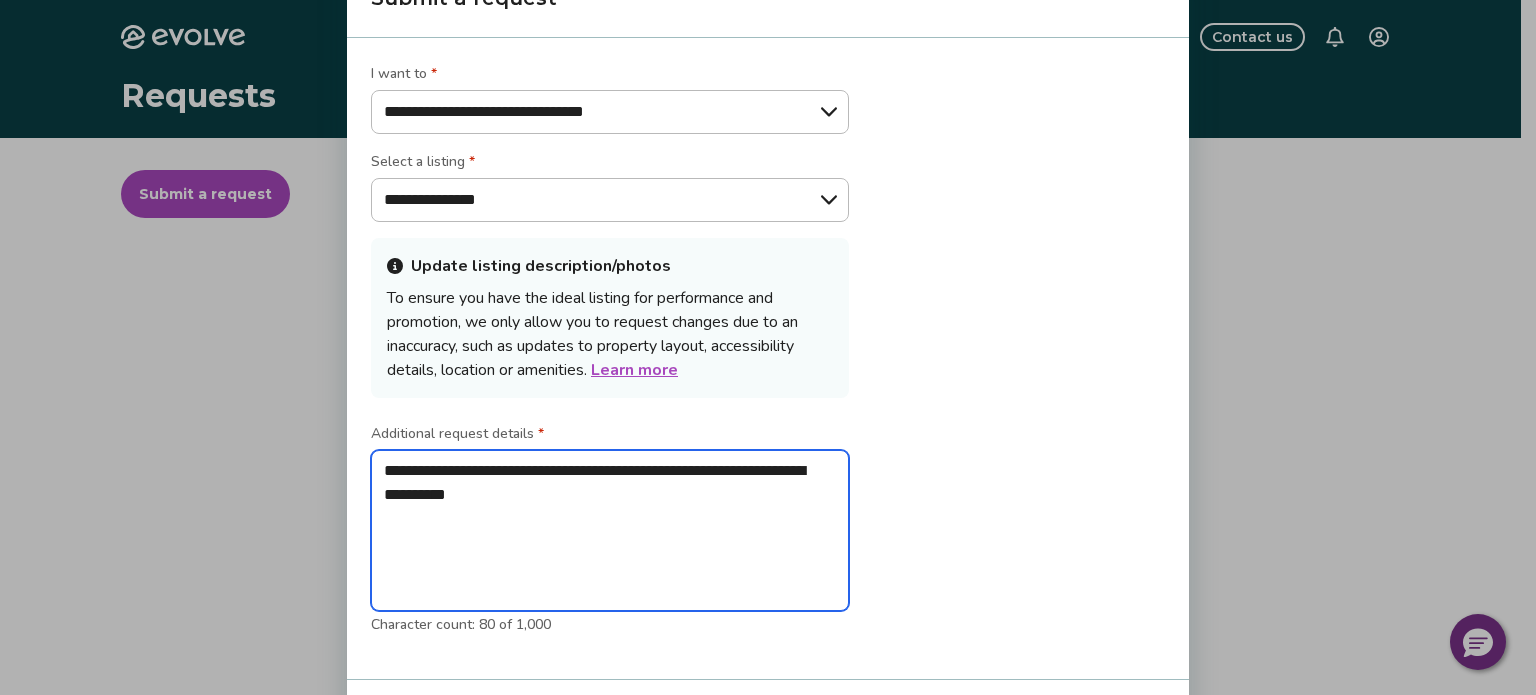 type on "**********" 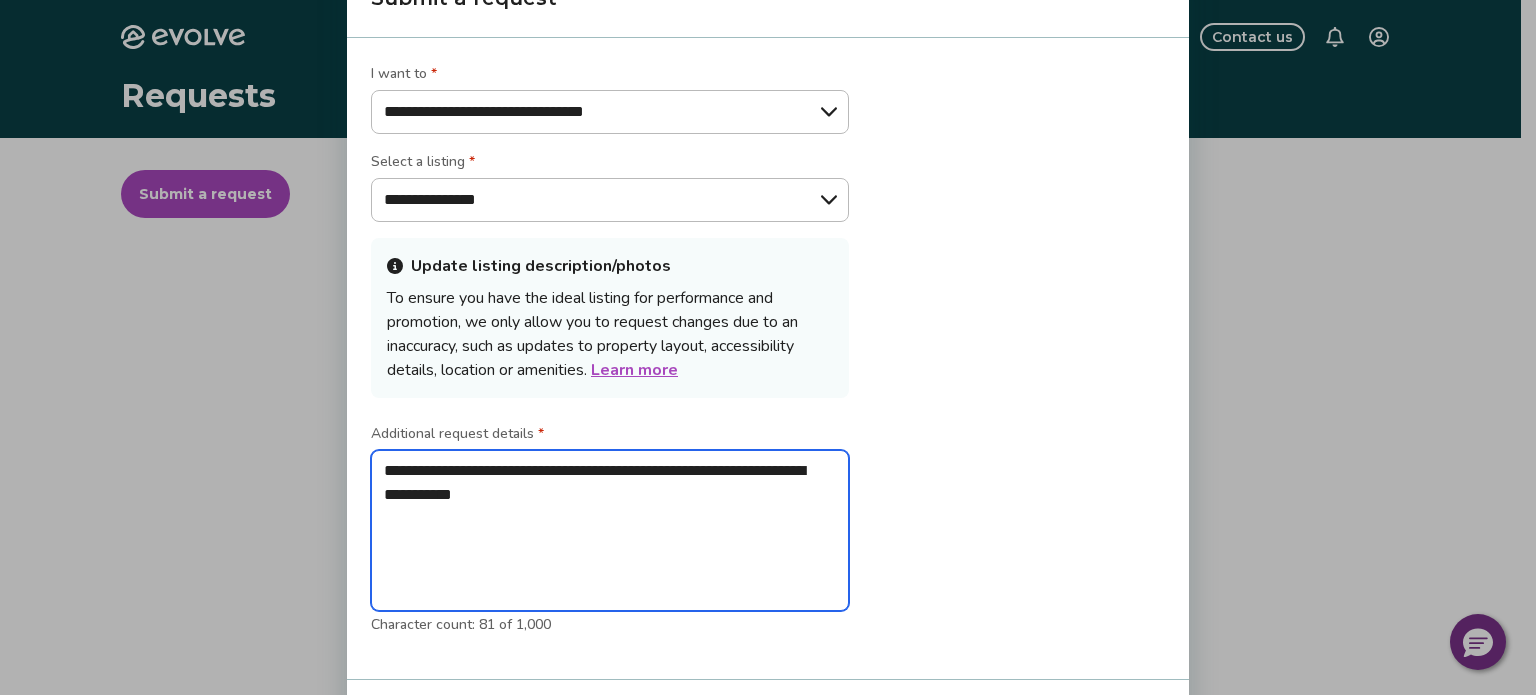 type on "**********" 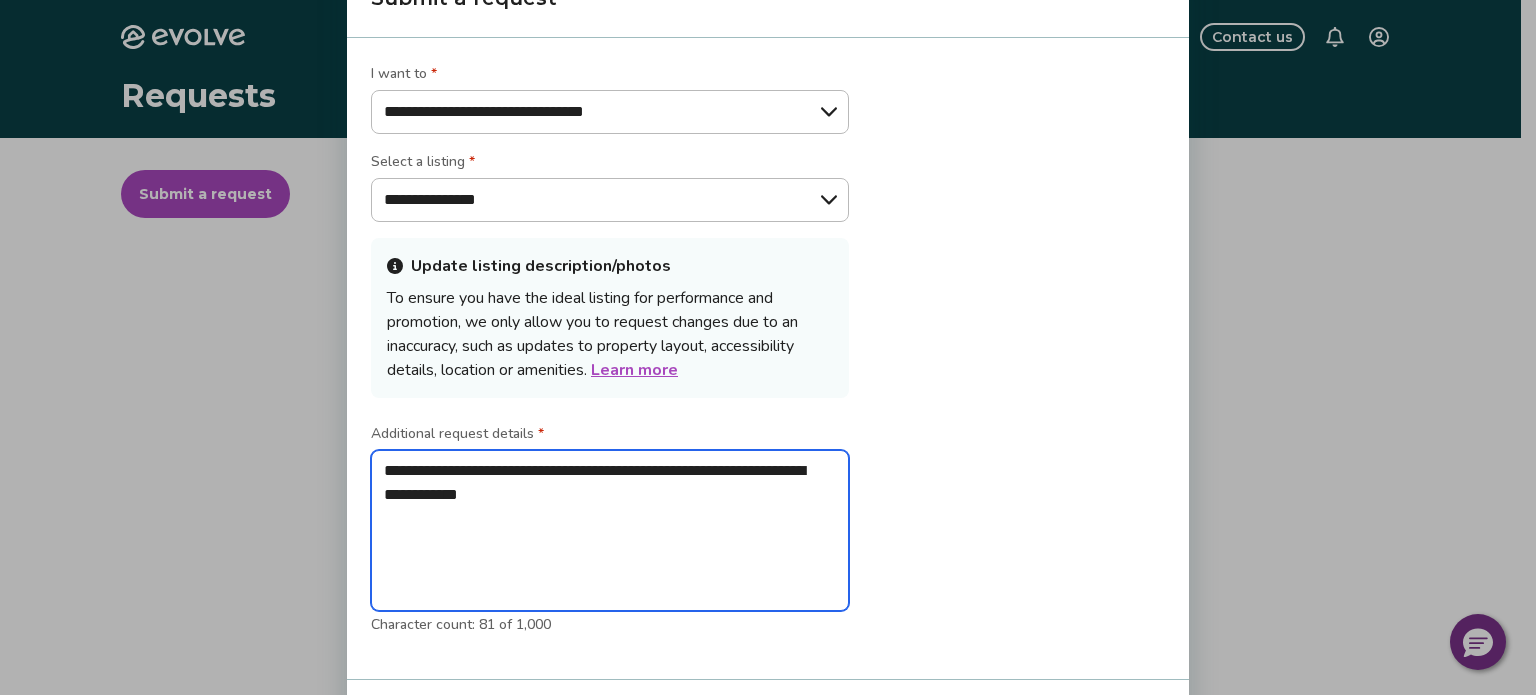 type on "**********" 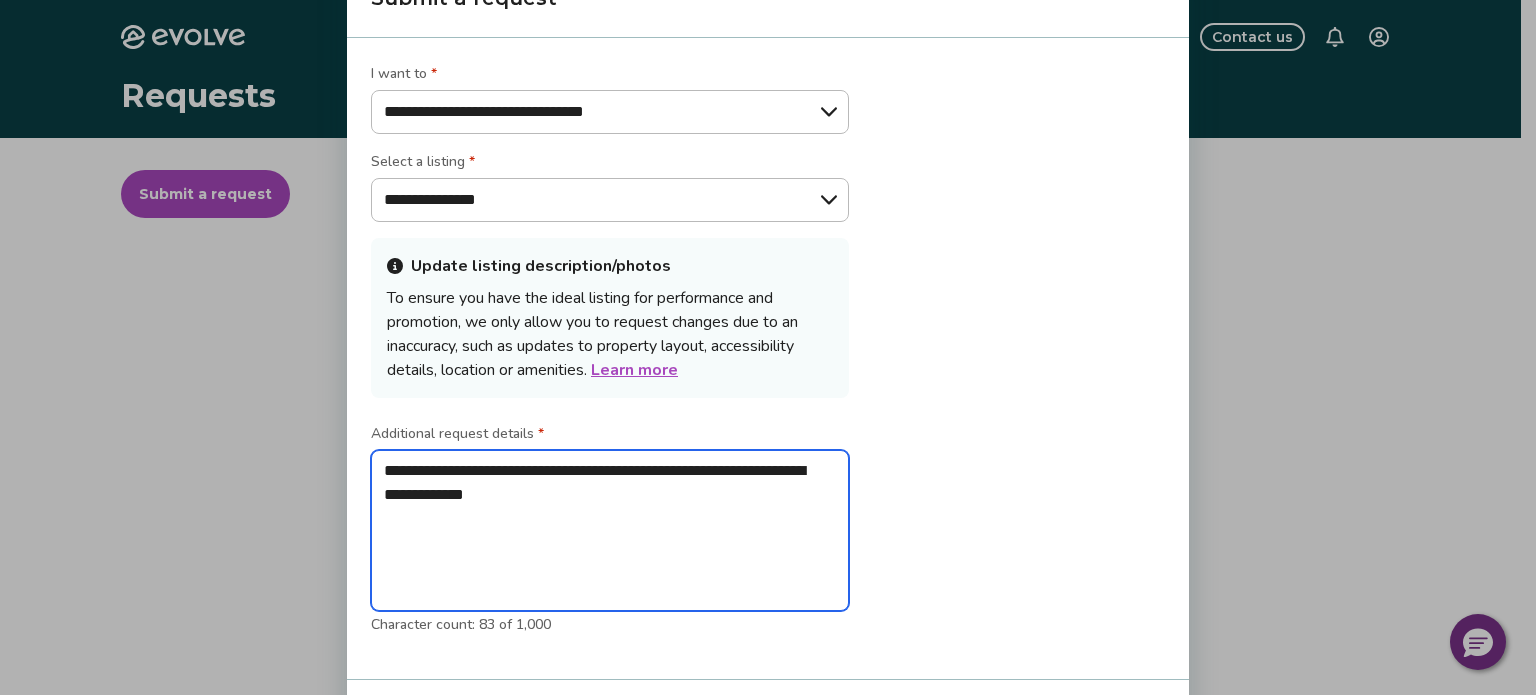 type on "**********" 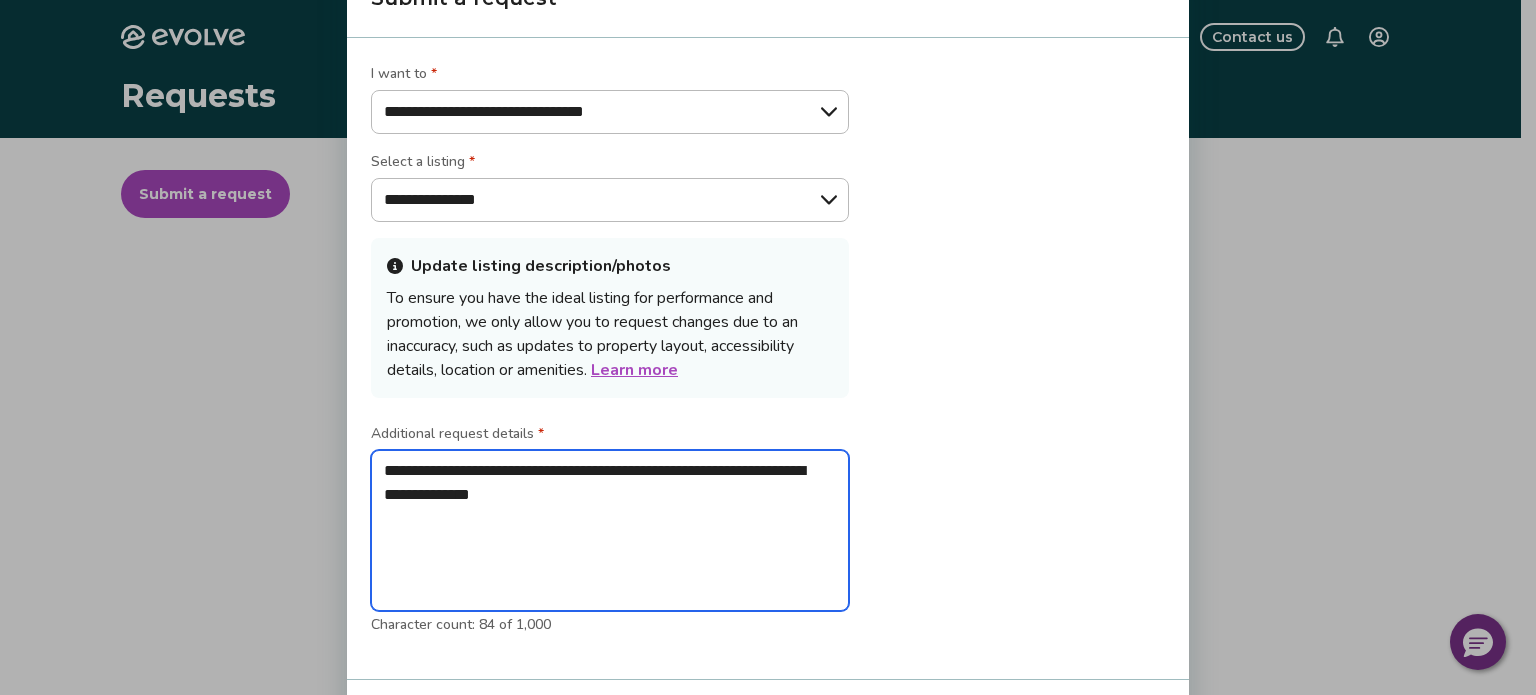 type on "**********" 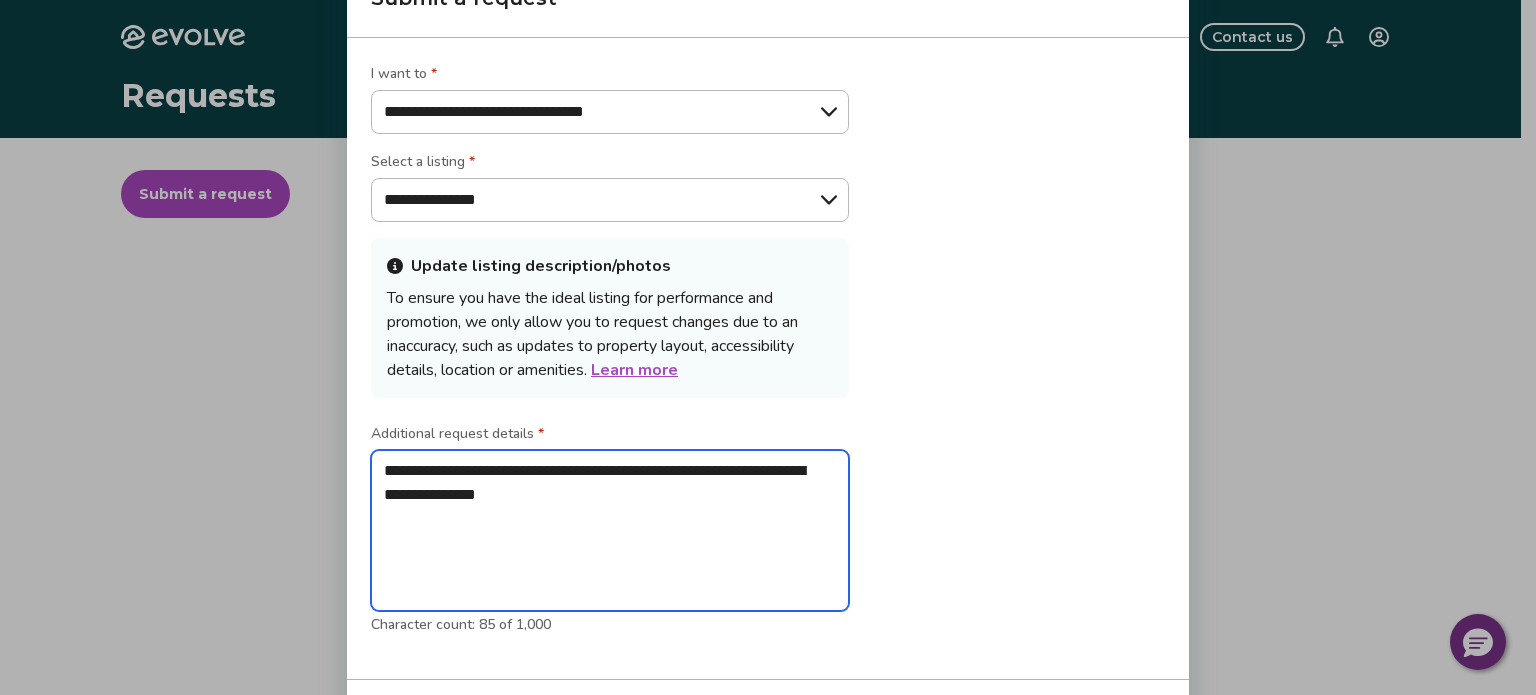 type on "**********" 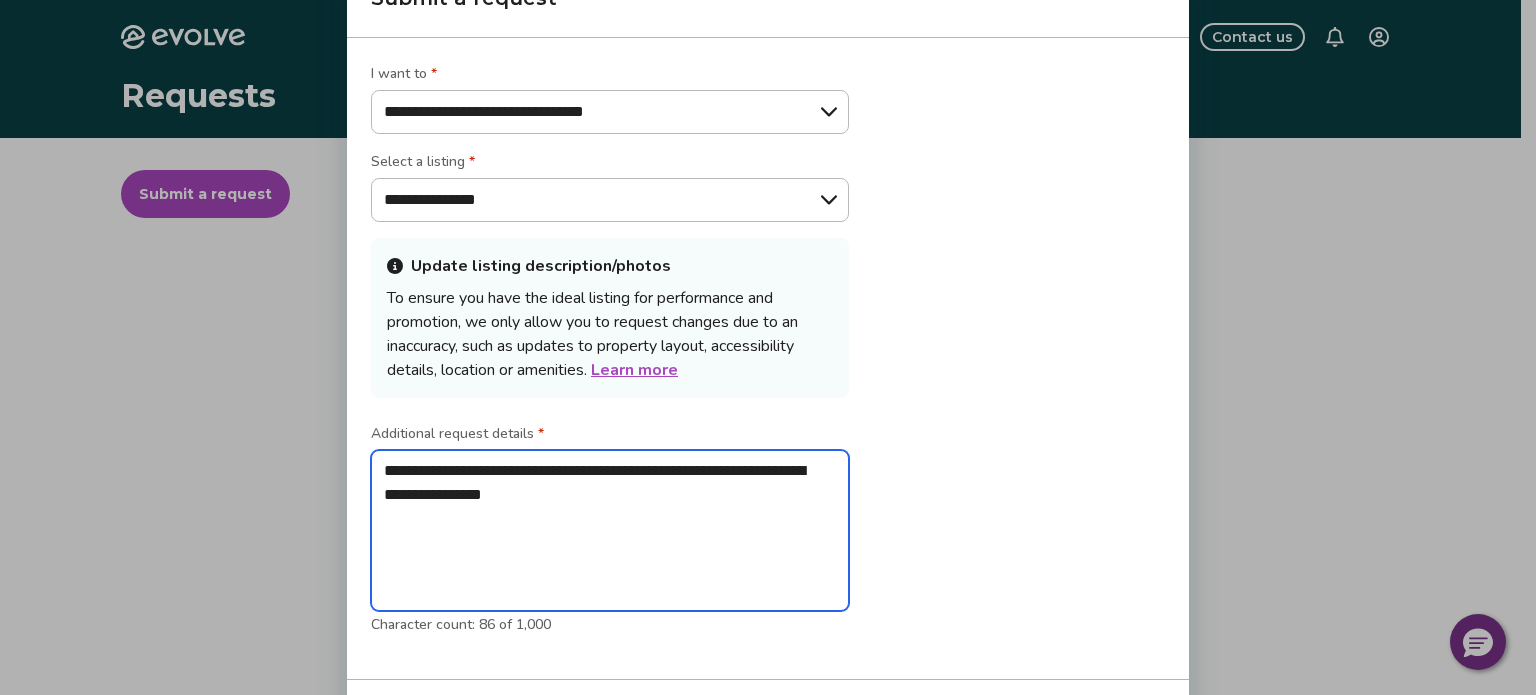 type on "**********" 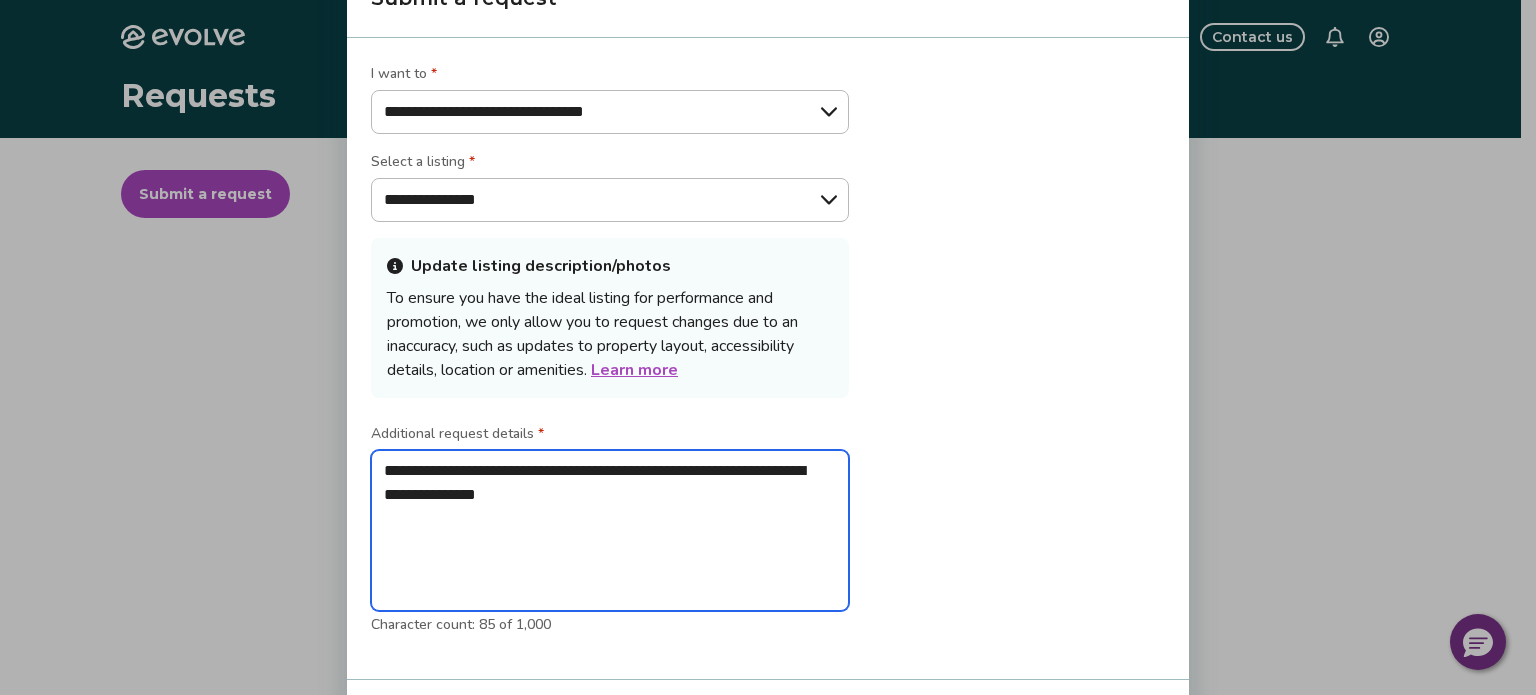 type on "**********" 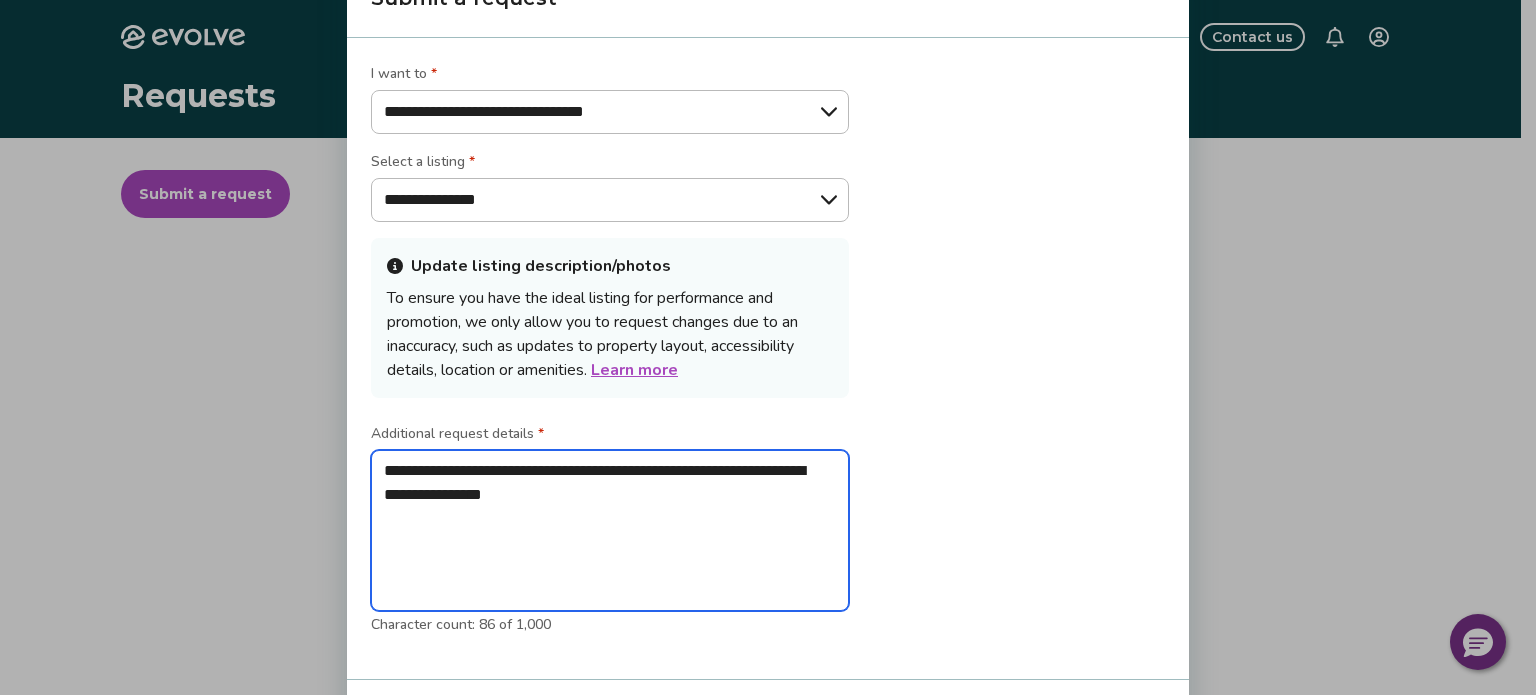 type on "**********" 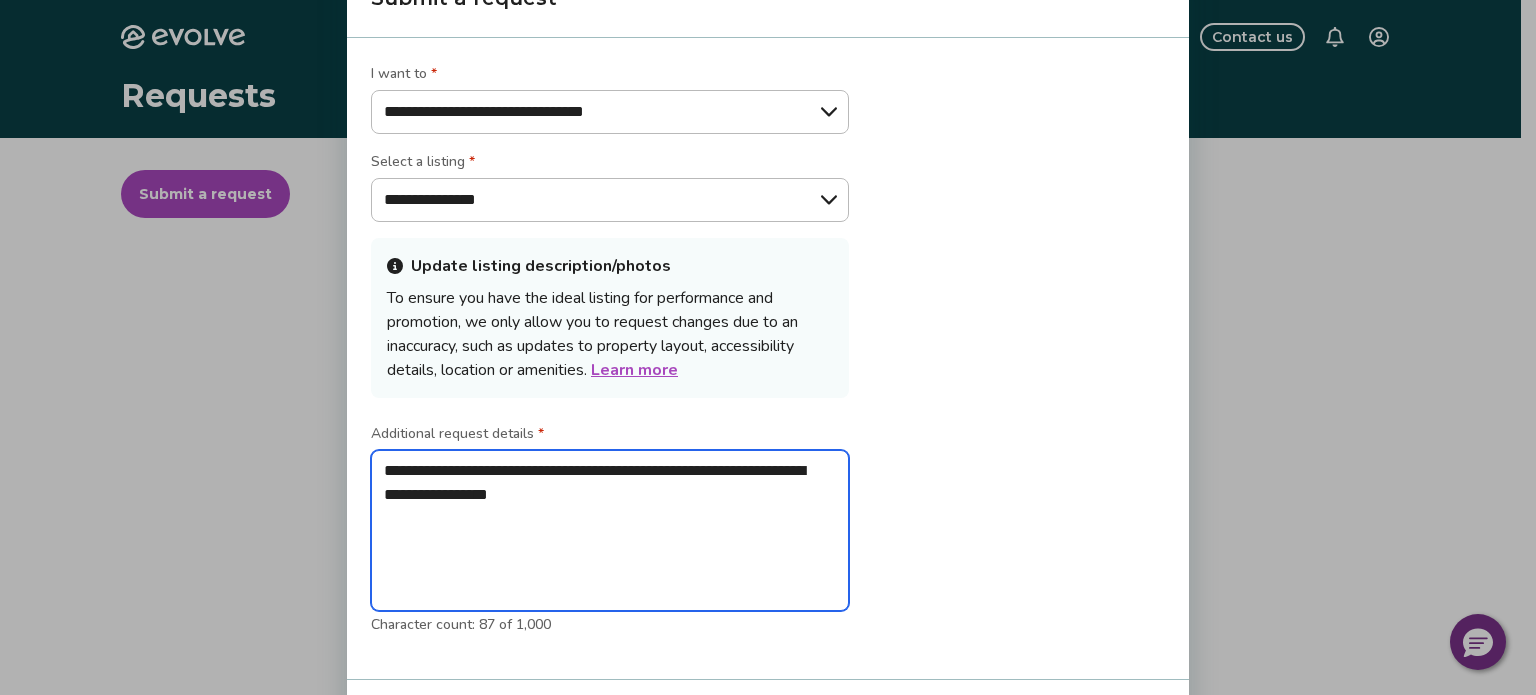 type on "**********" 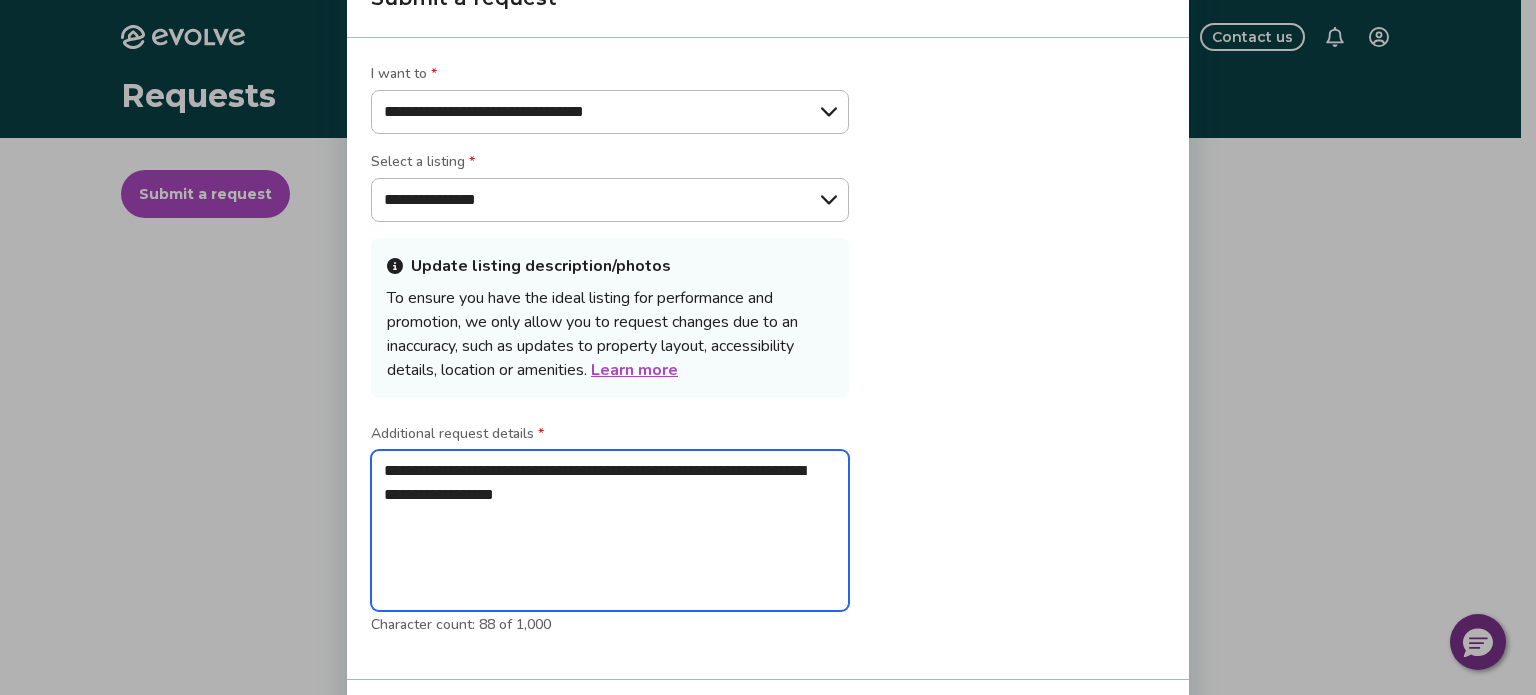 type on "**********" 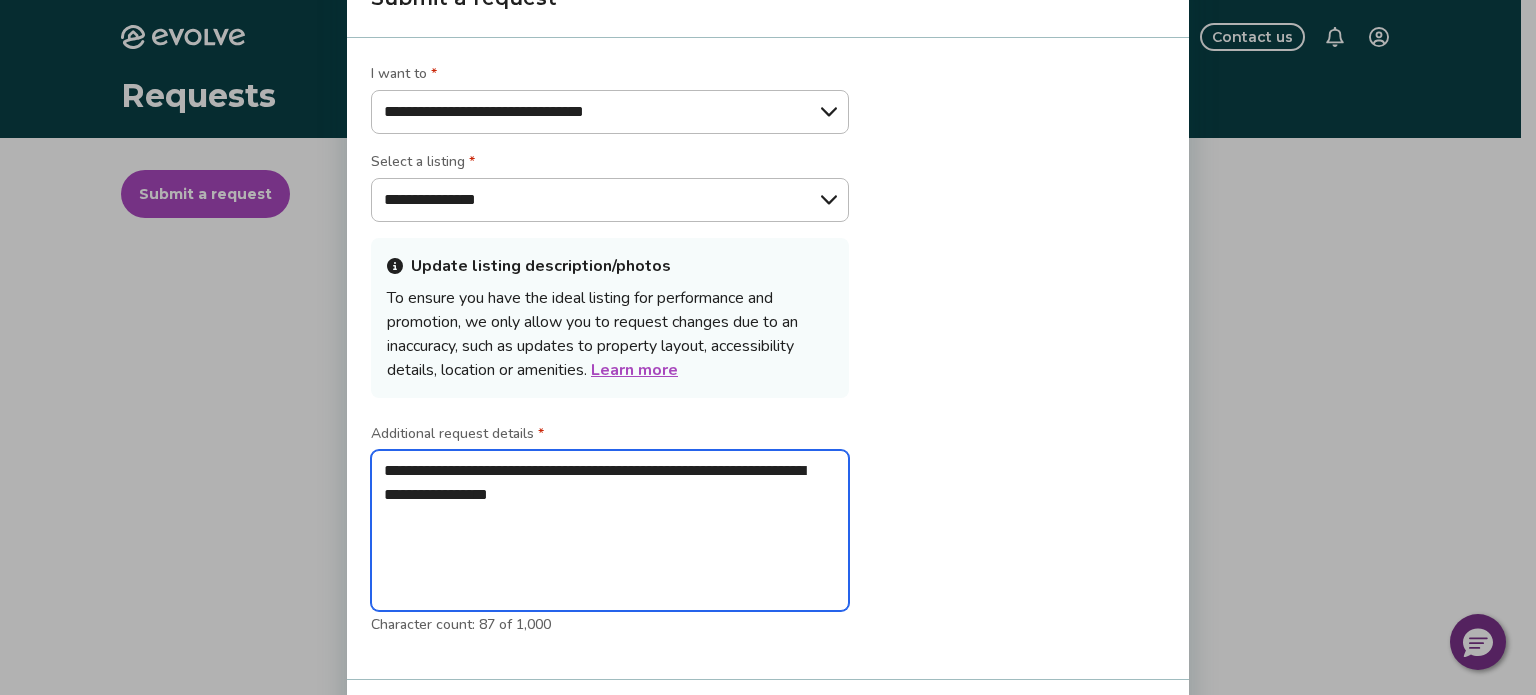 type on "**********" 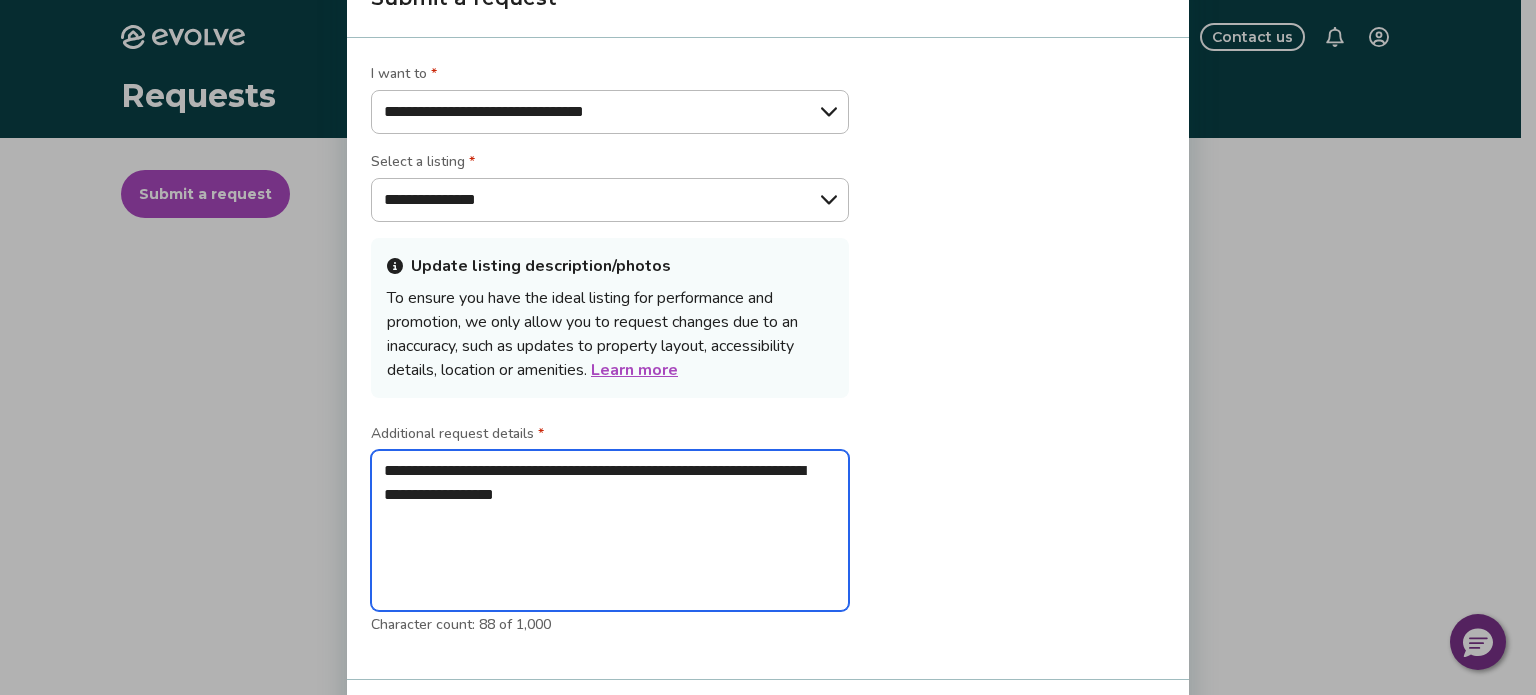 type on "**********" 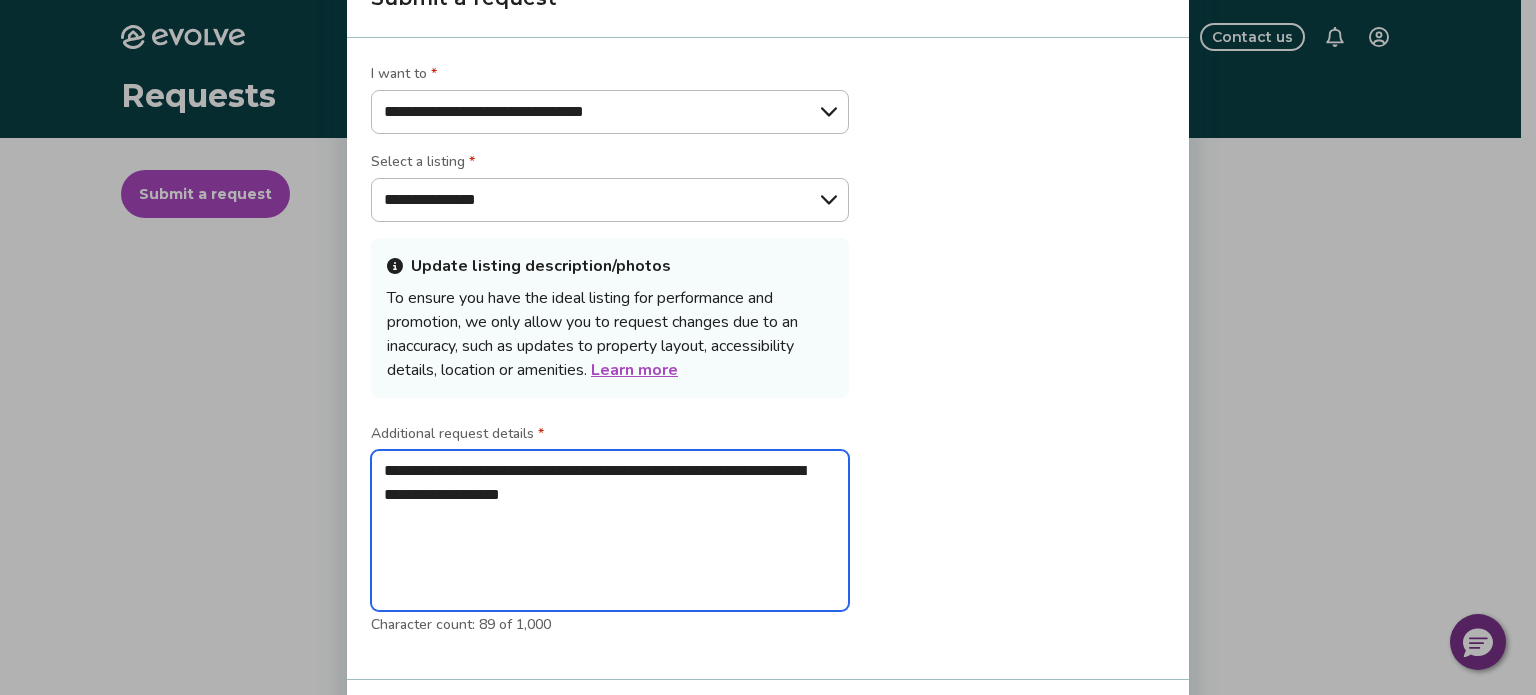 type on "**********" 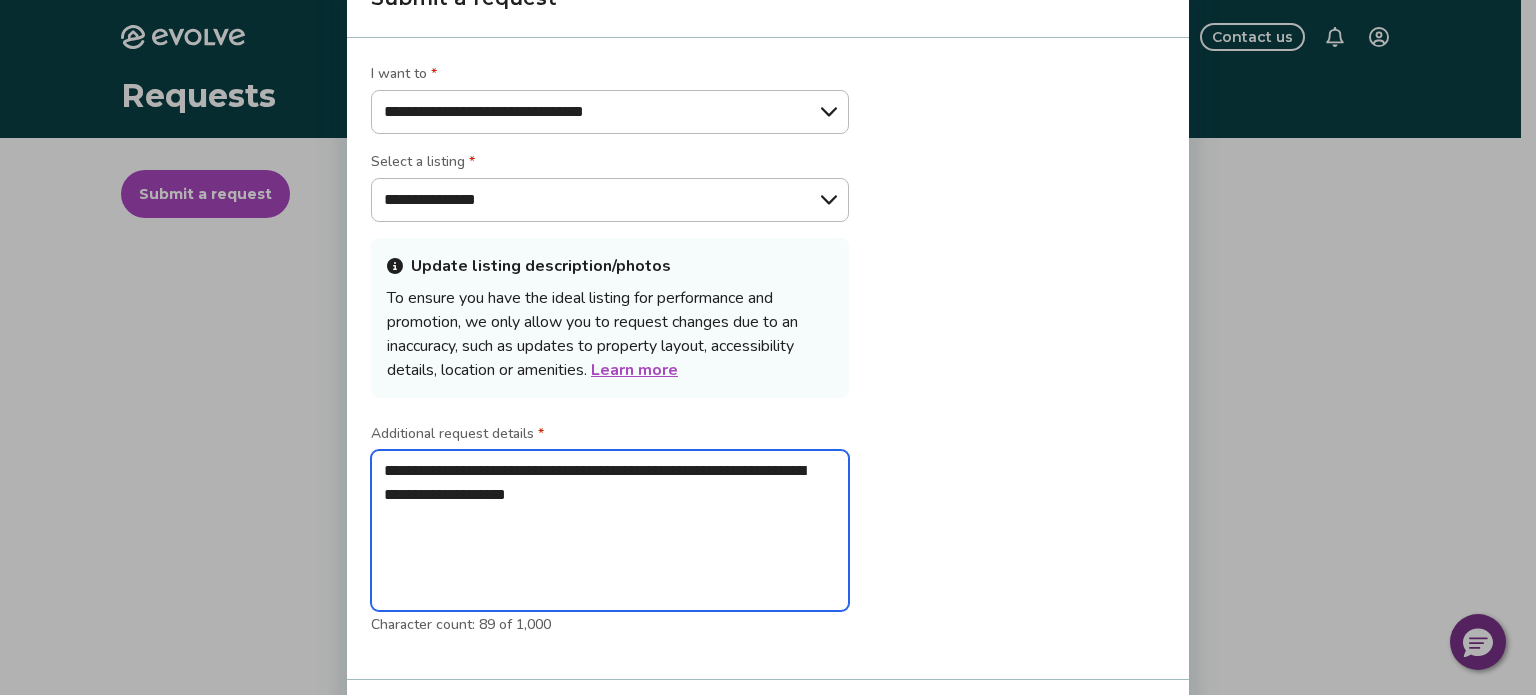 type on "**********" 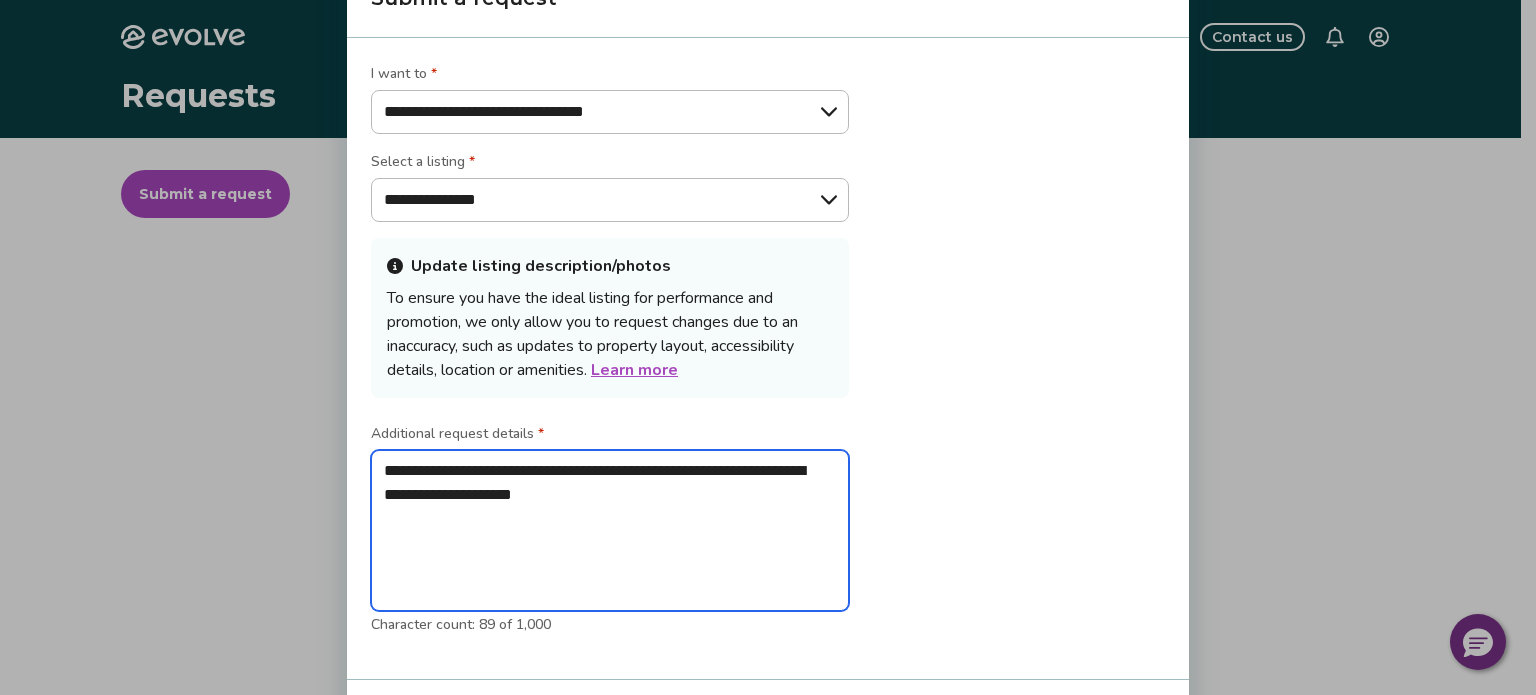type on "*" 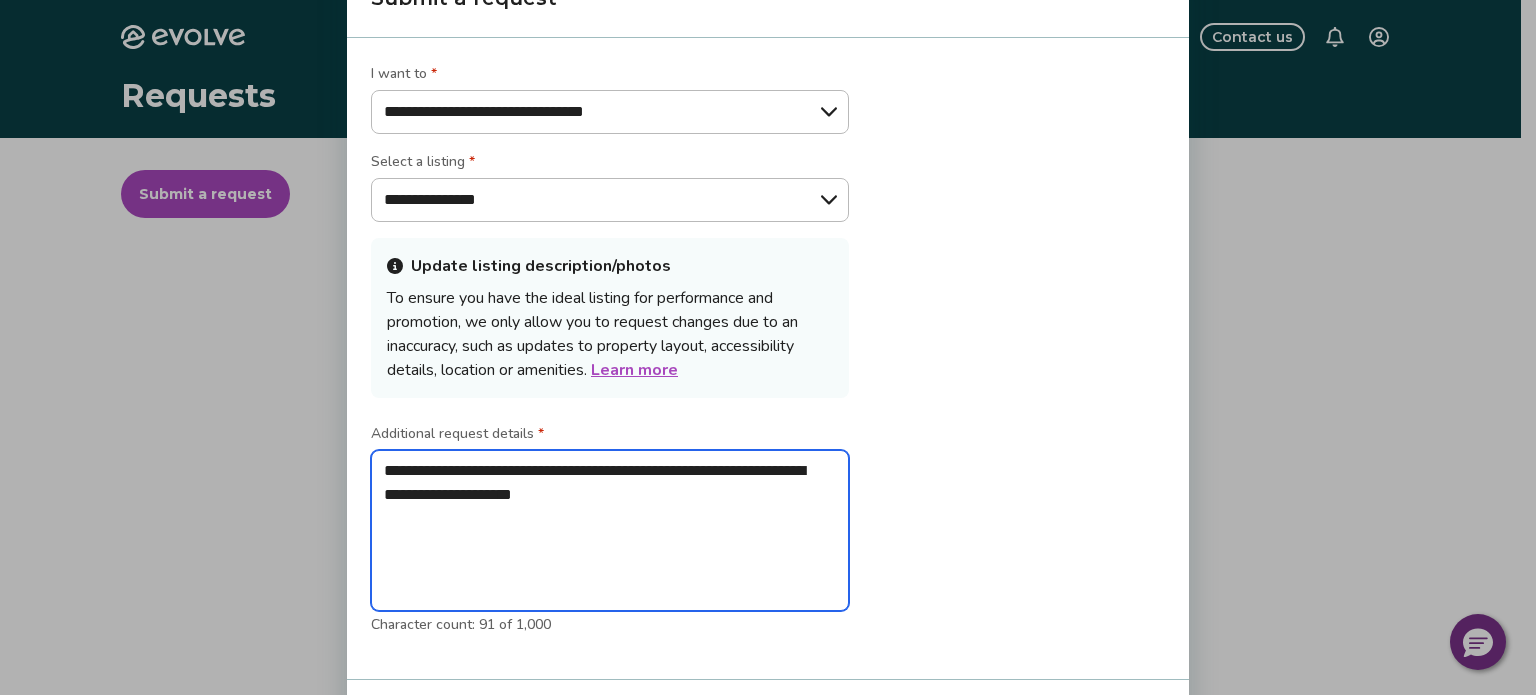type on "**********" 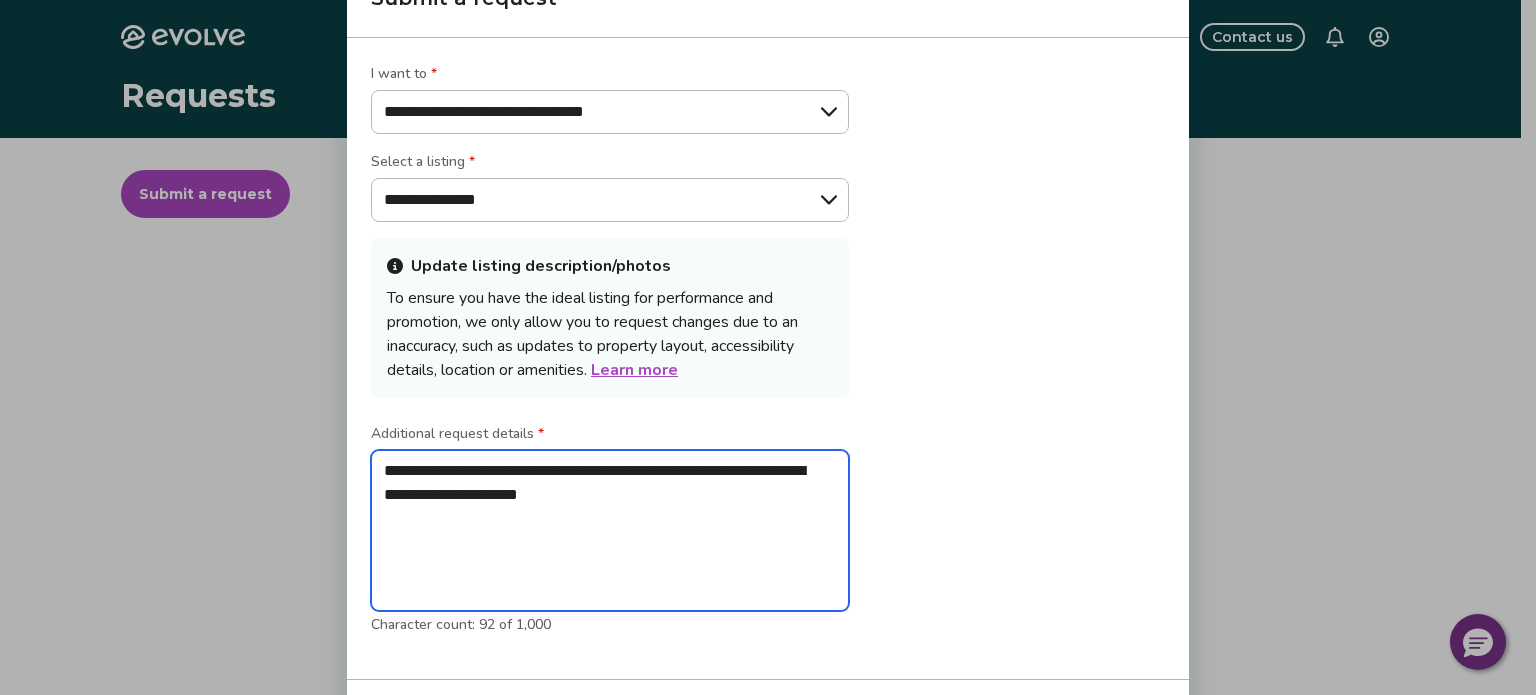 type on "**********" 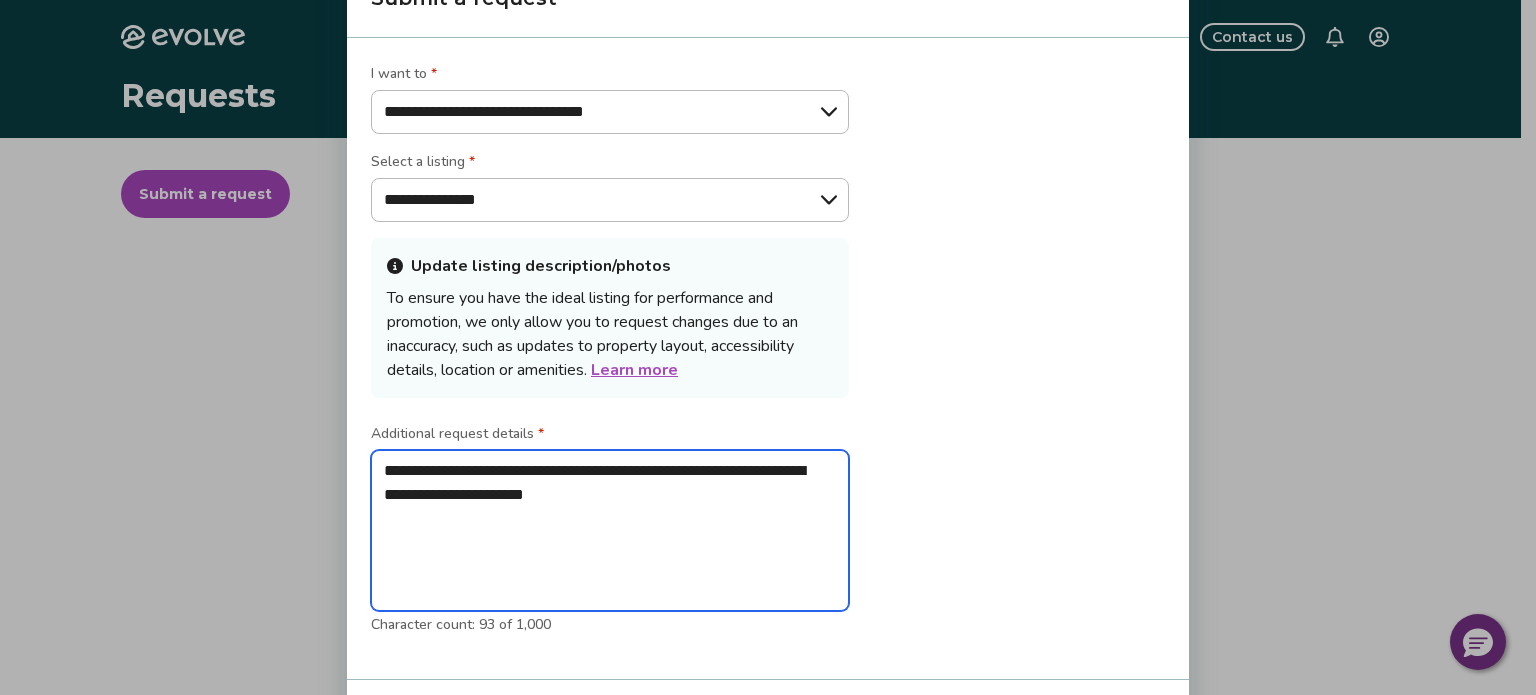 type on "**********" 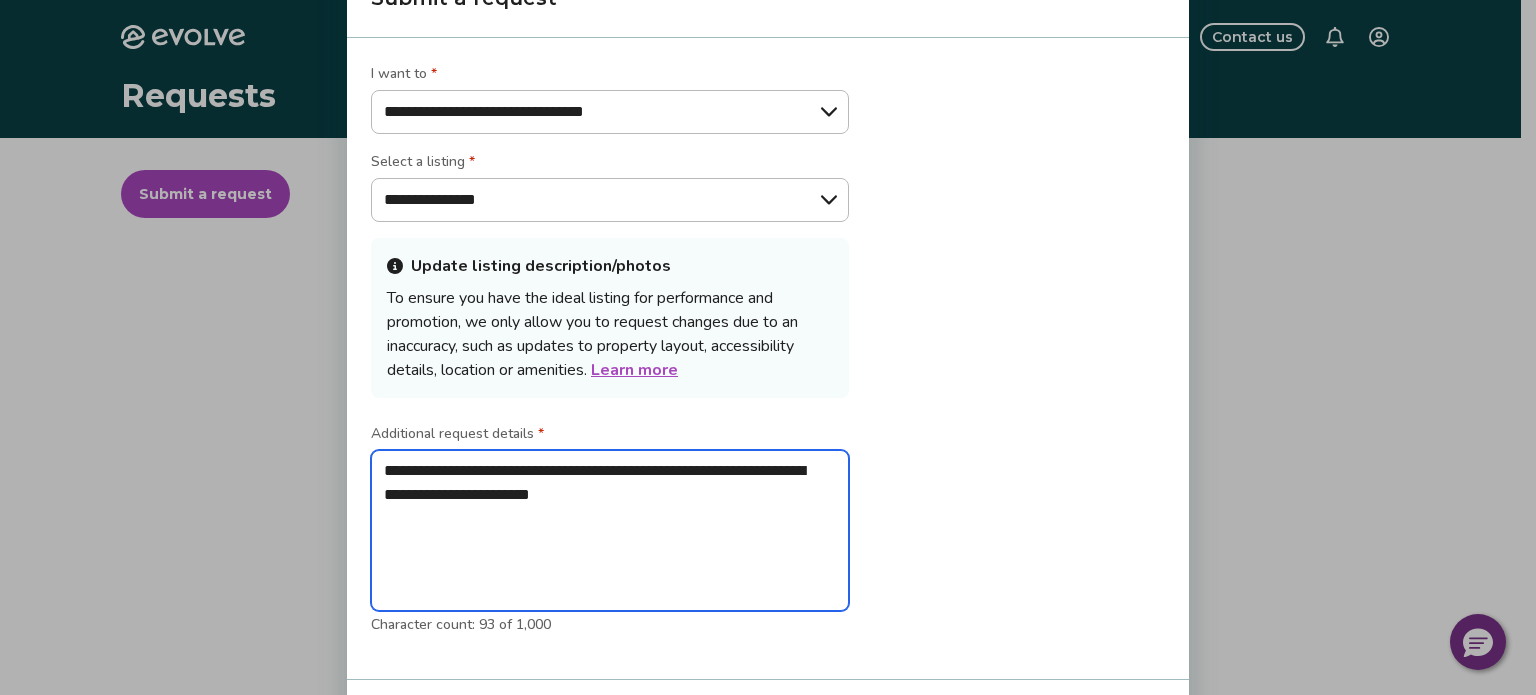 type on "**********" 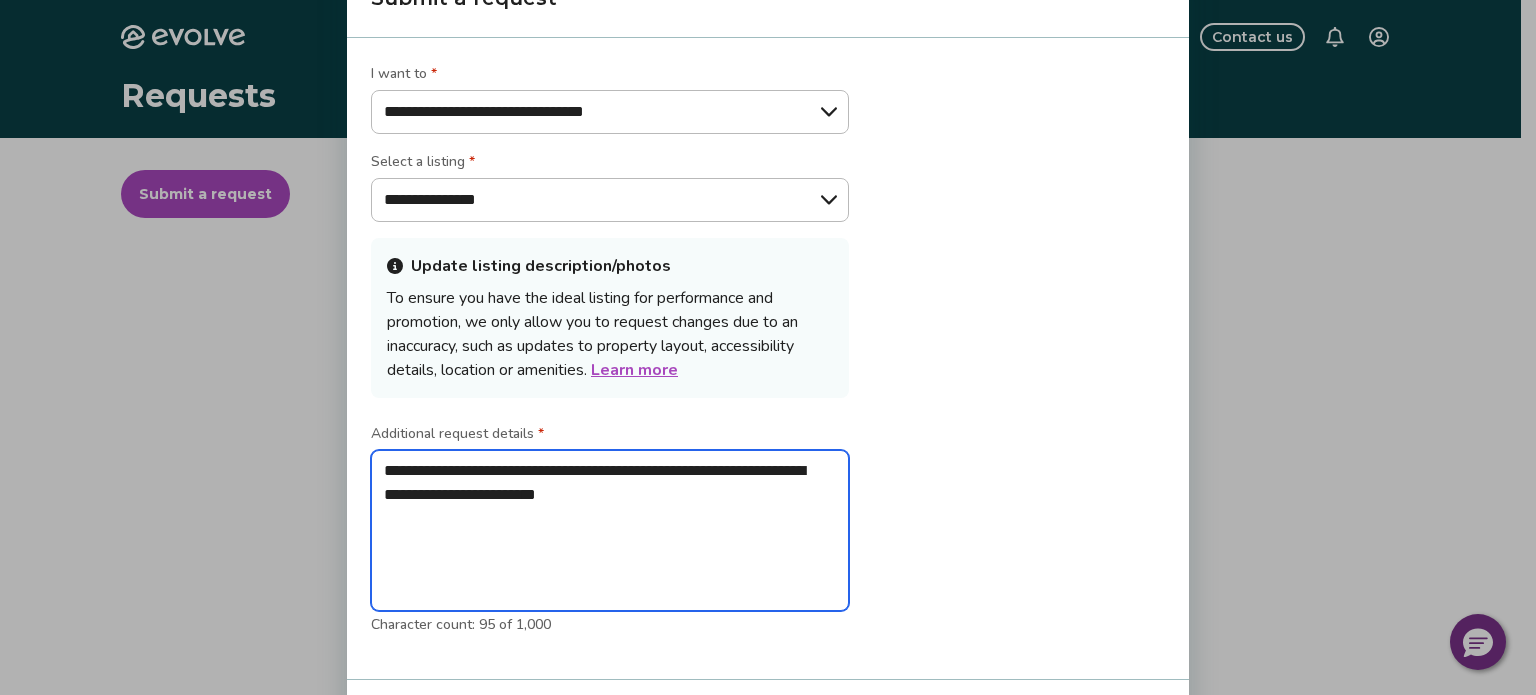 type 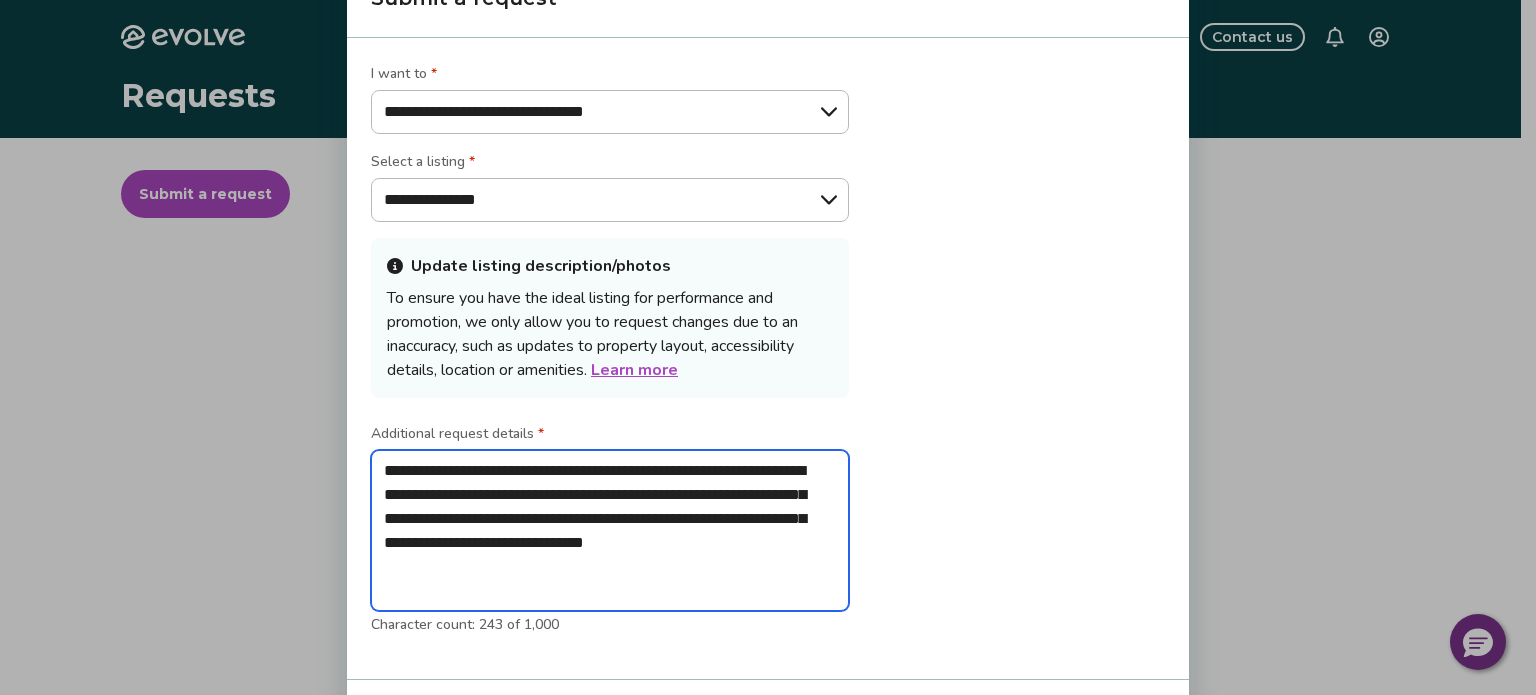 click on "**********" at bounding box center (610, 531) 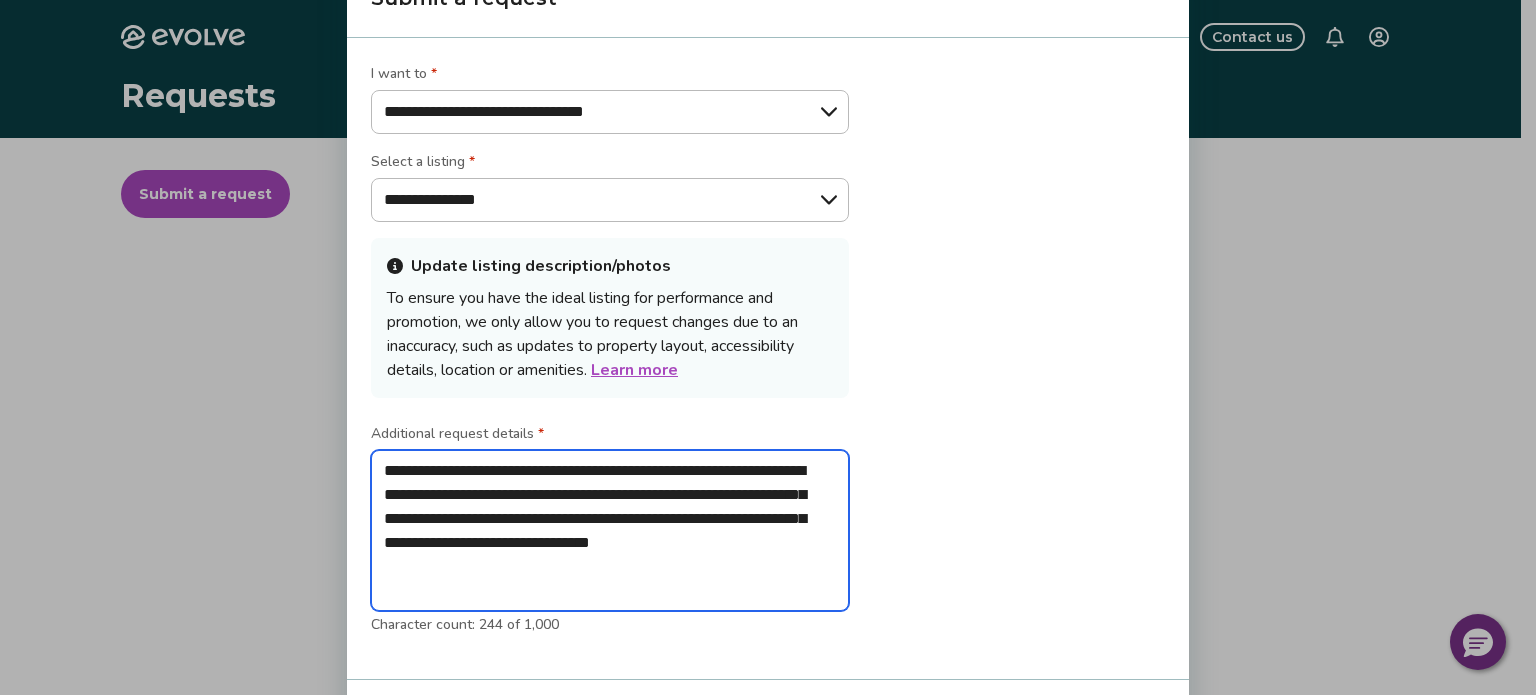 click on "**********" at bounding box center [610, 531] 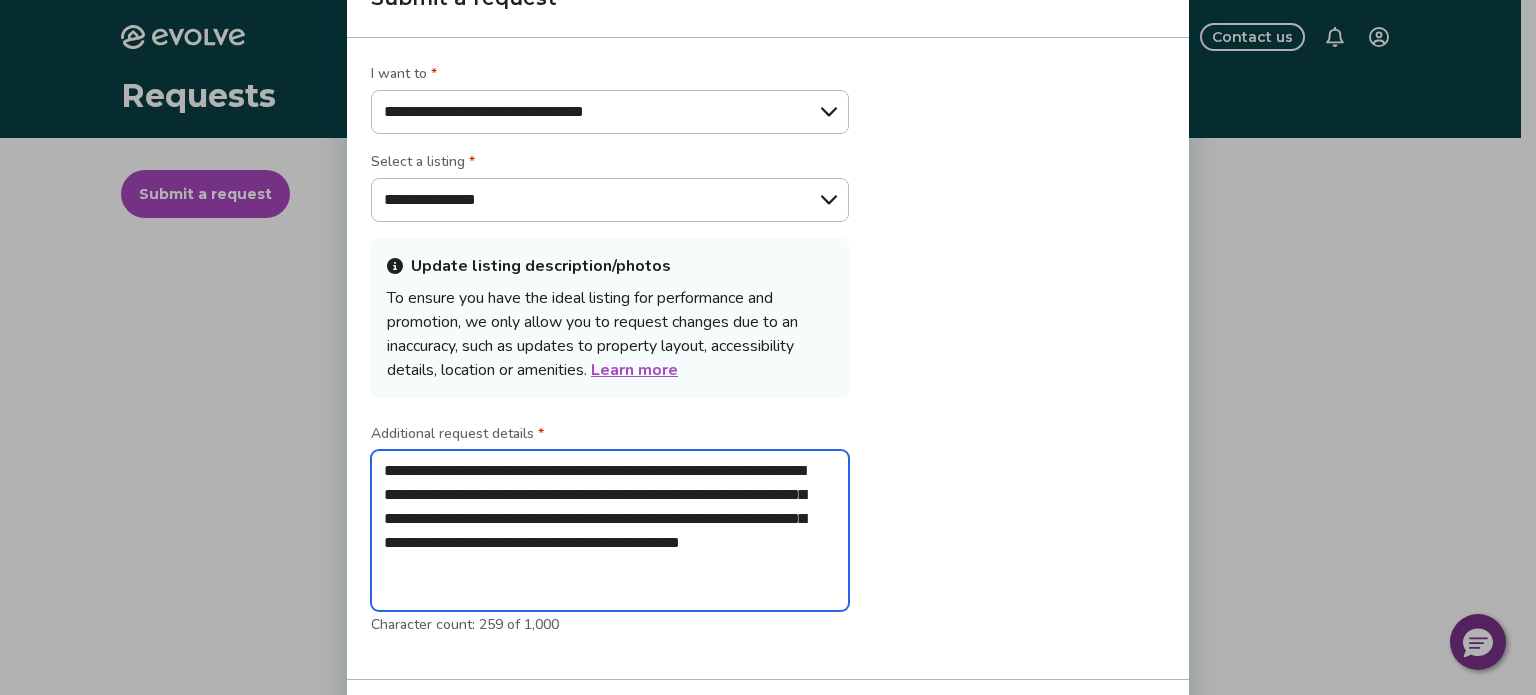 click on "**********" at bounding box center (610, 531) 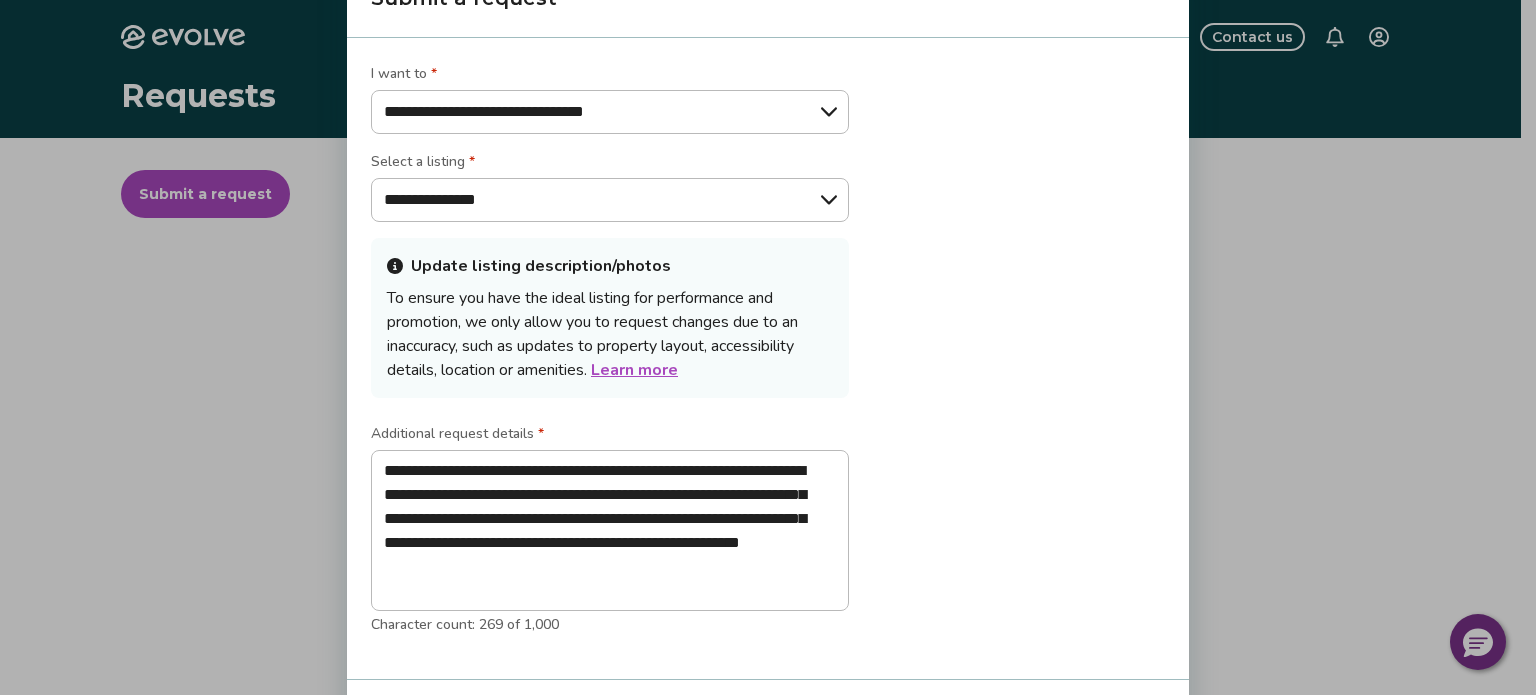 drag, startPoint x: 1004, startPoint y: 495, endPoint x: 1016, endPoint y: 583, distance: 88.814415 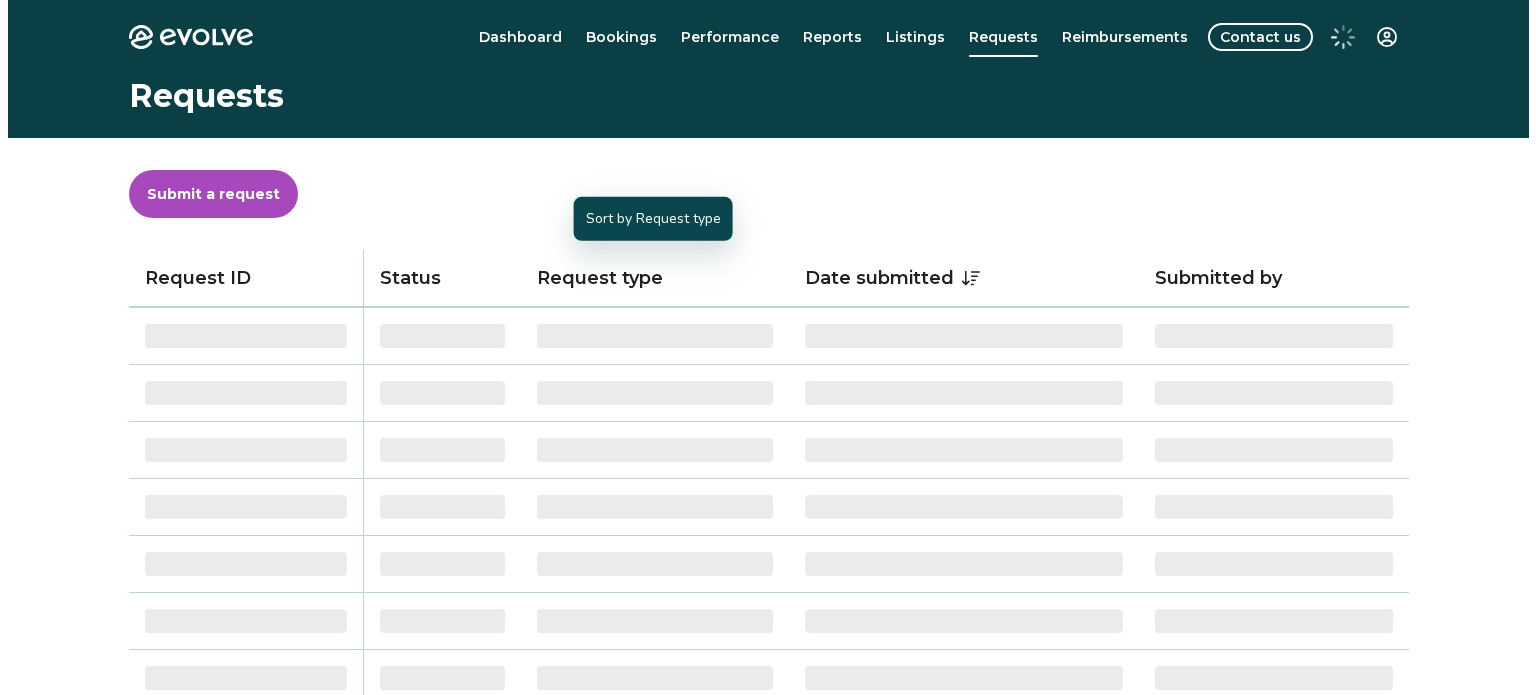 scroll, scrollTop: 0, scrollLeft: 0, axis: both 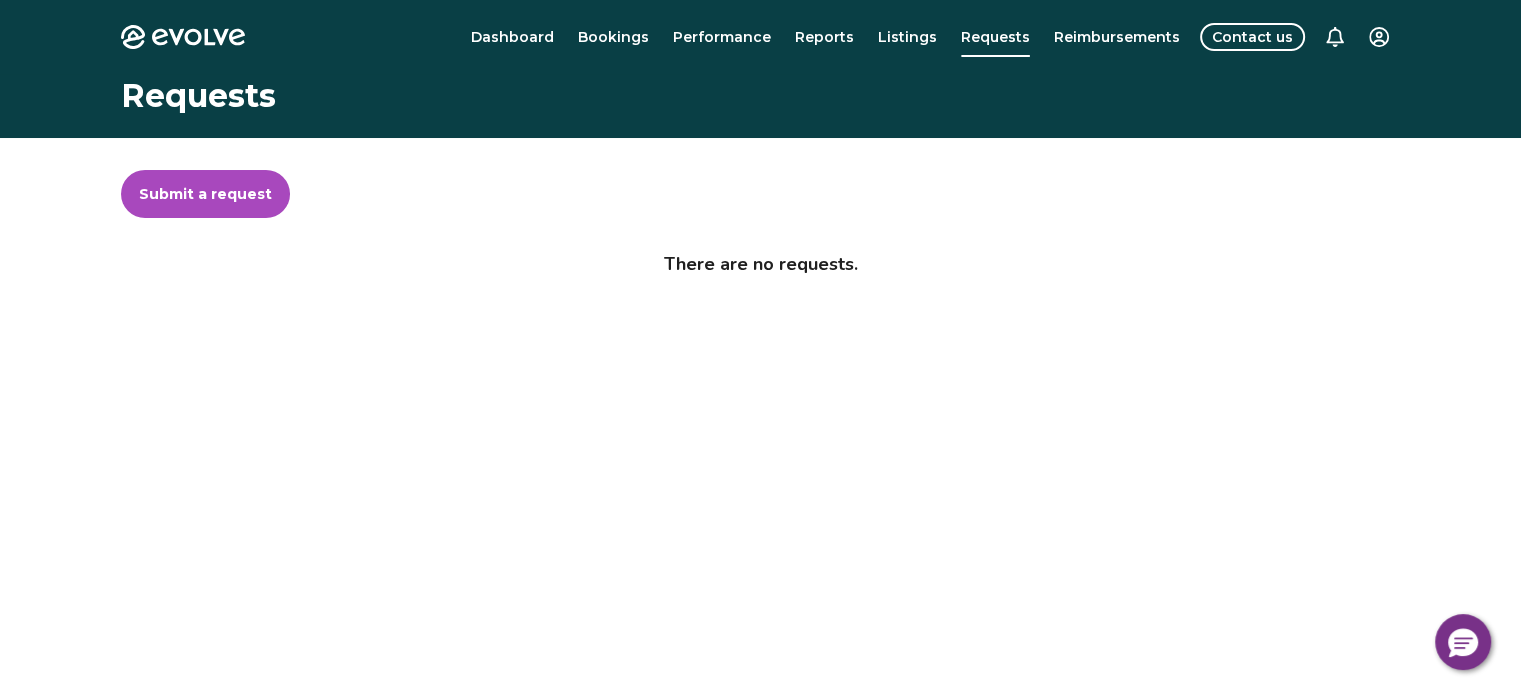 click on "Submit a request" at bounding box center (205, 194) 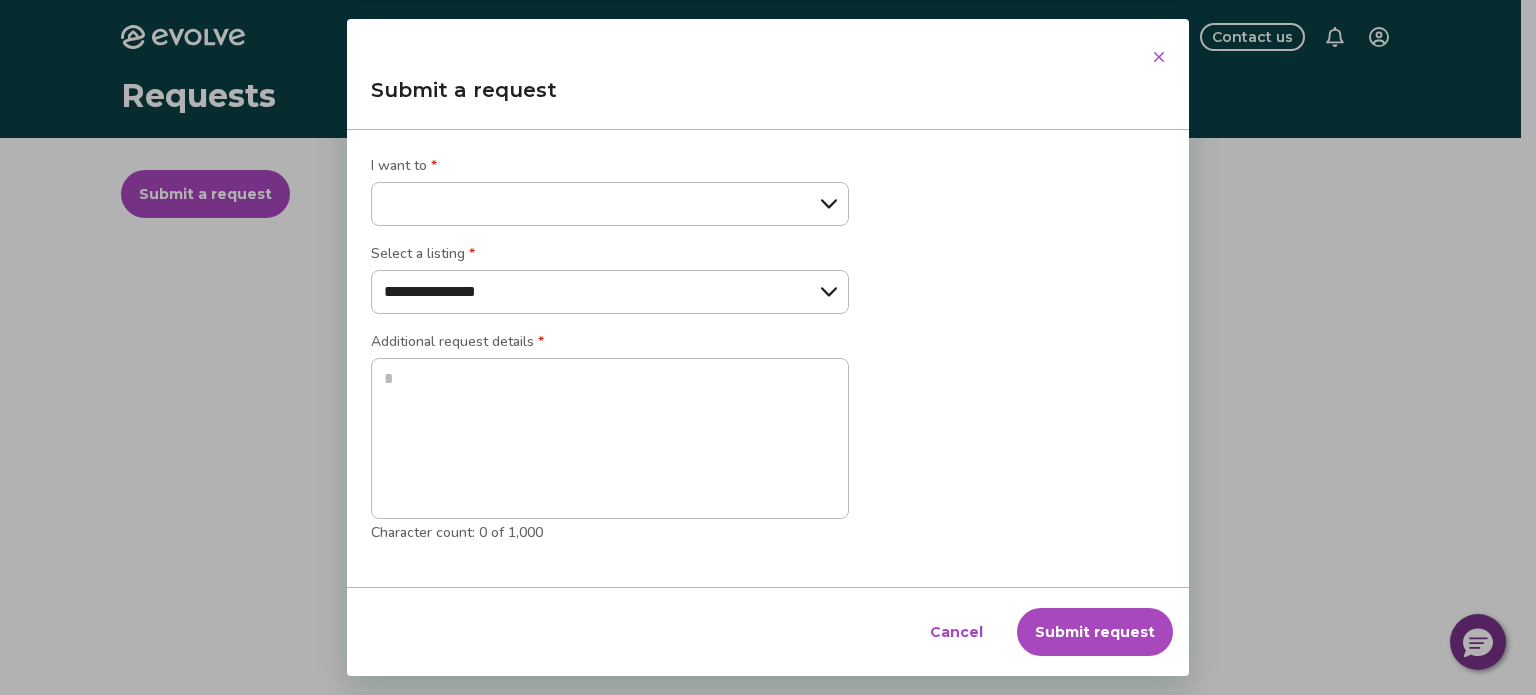 click on "**********" at bounding box center (610, 204) 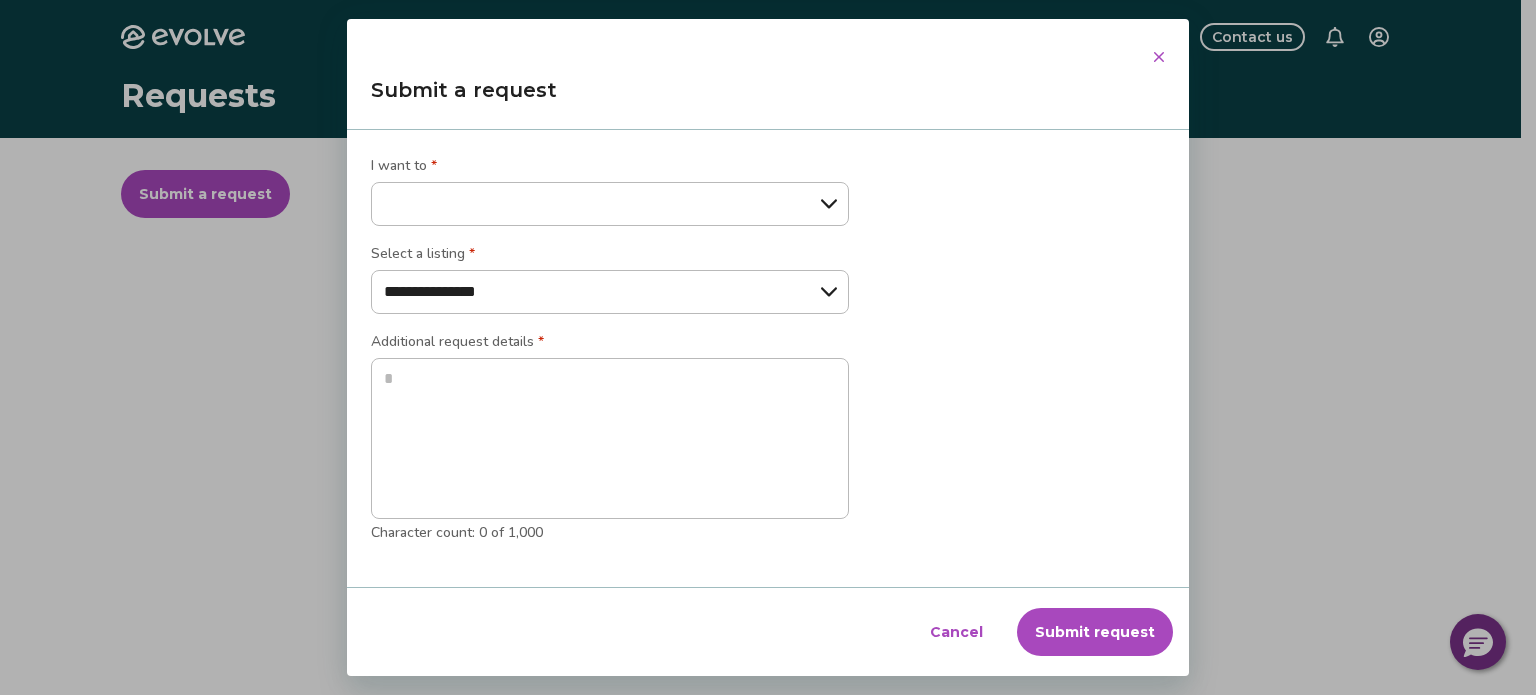 select on "**********" 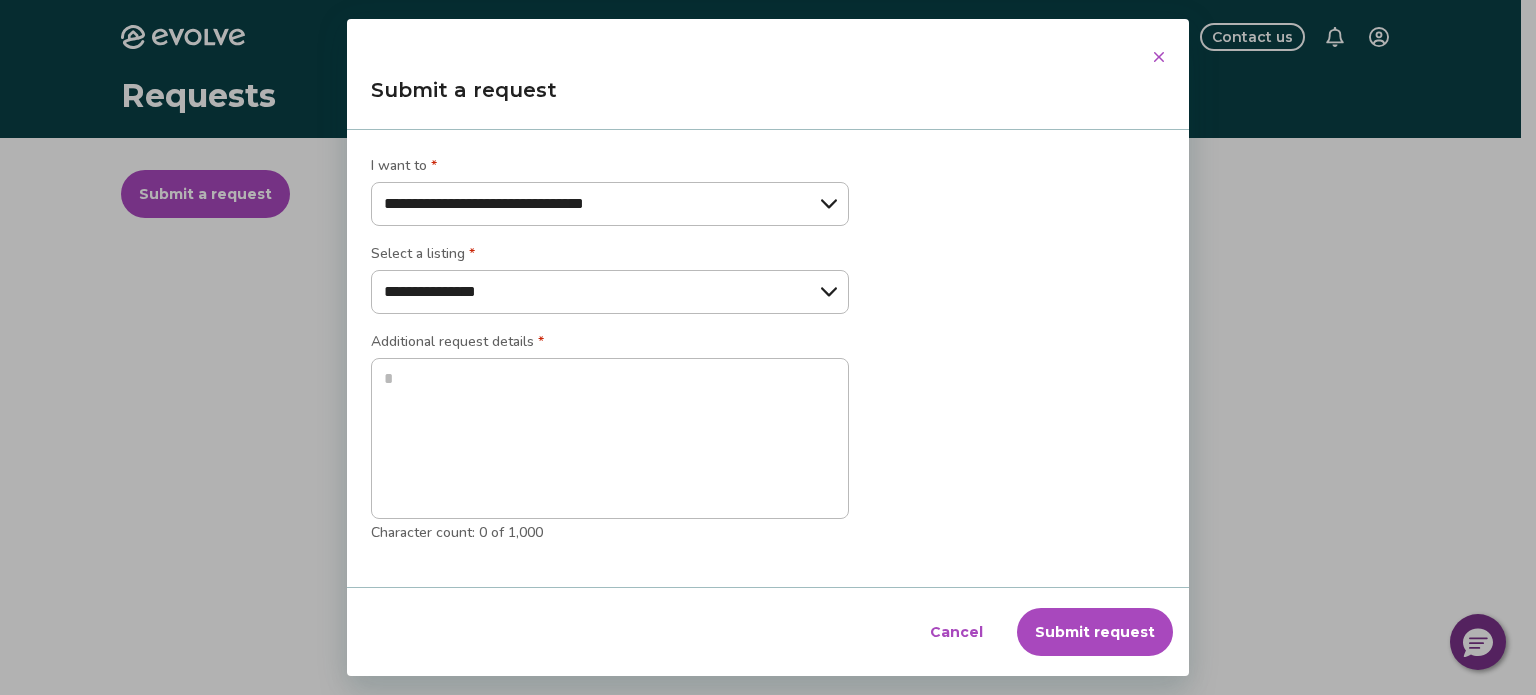 click on "**********" at bounding box center (610, 204) 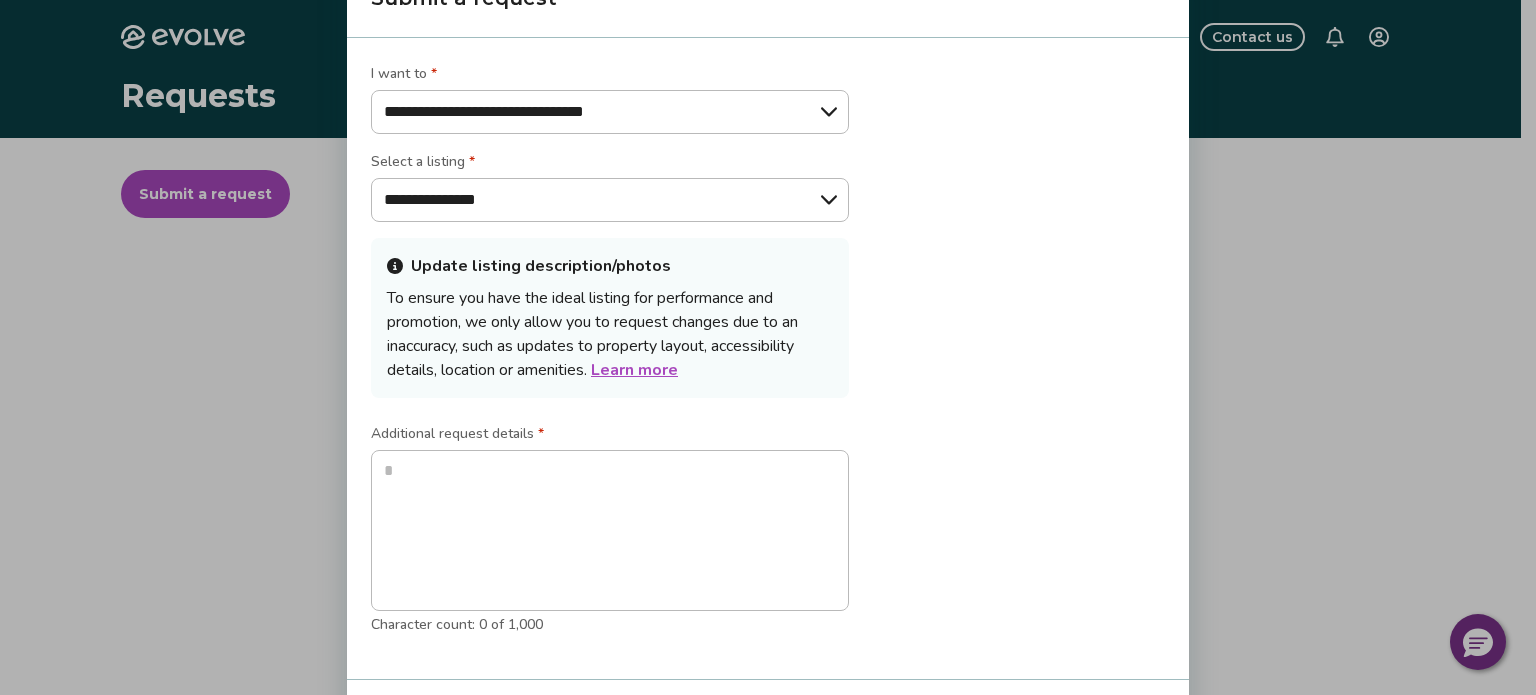 type on "*" 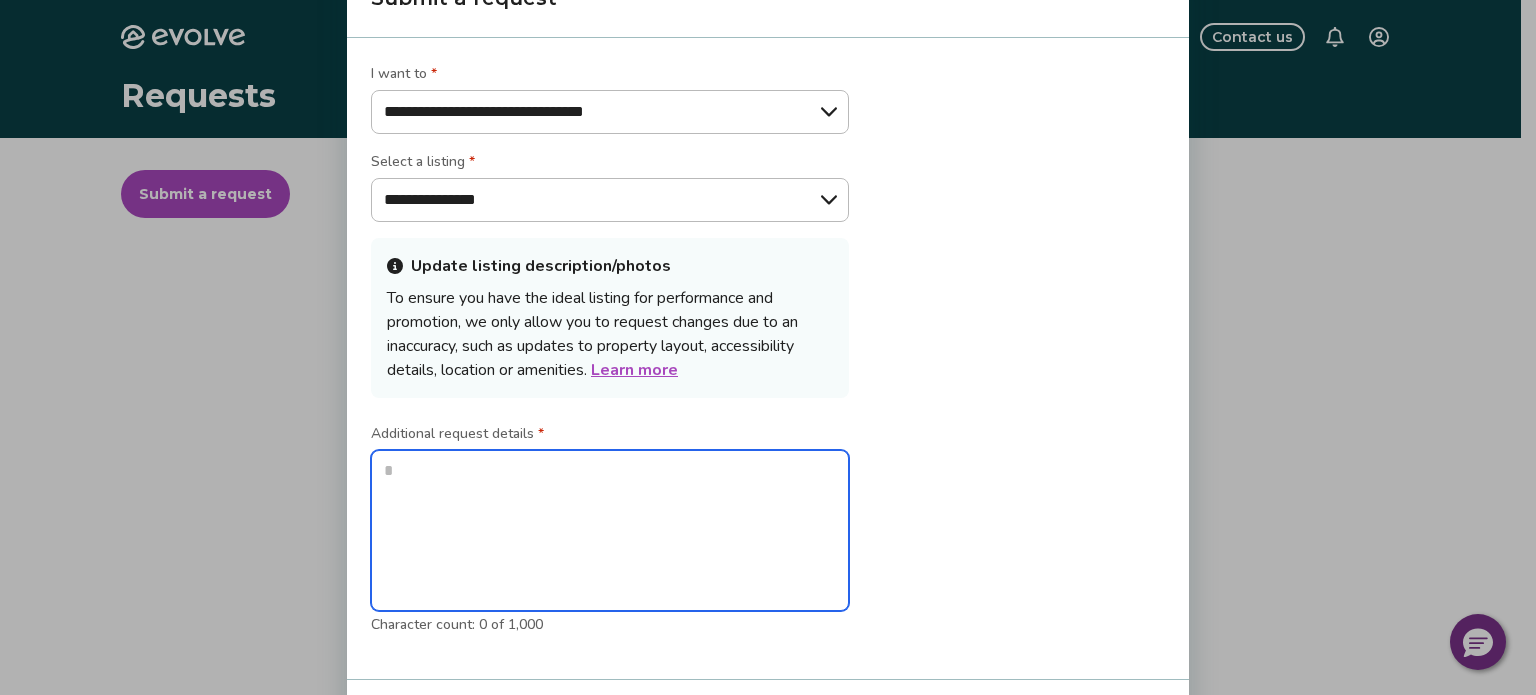 click at bounding box center [610, 531] 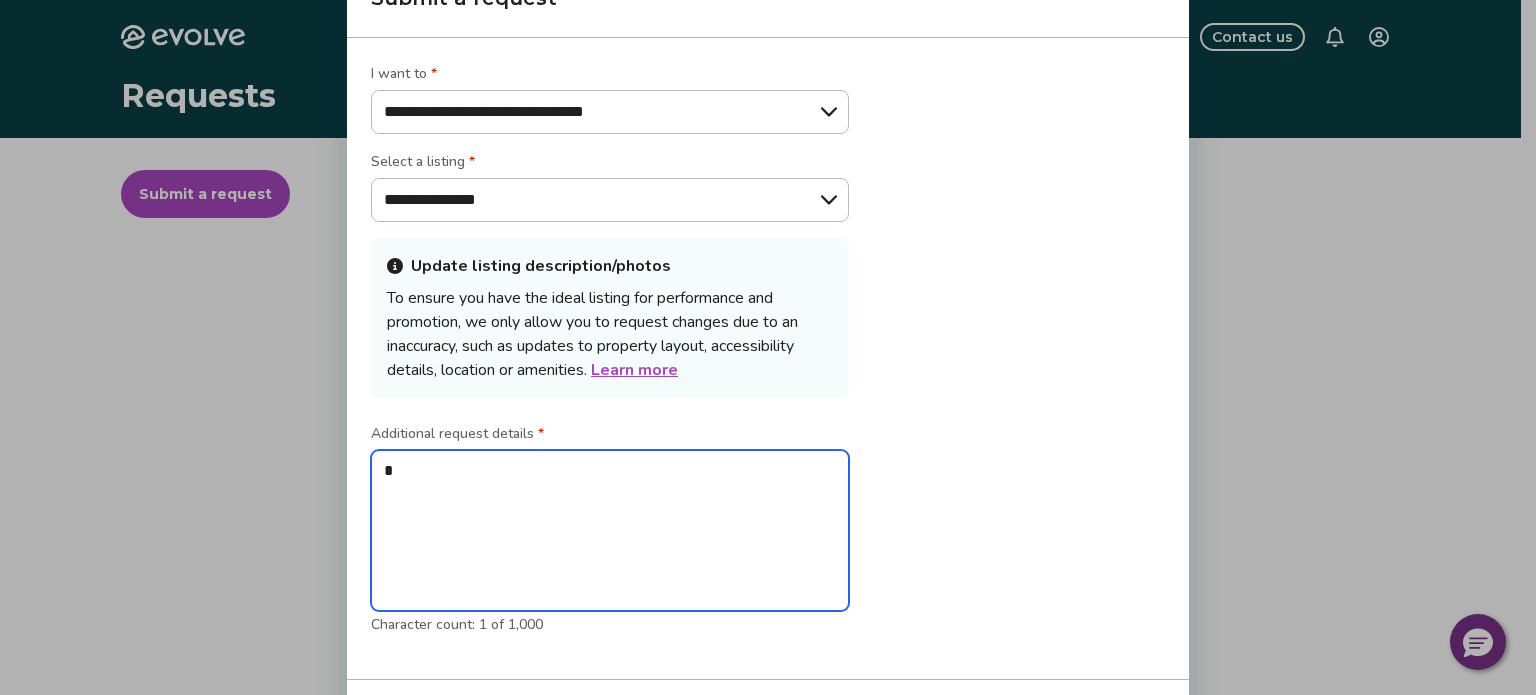 type 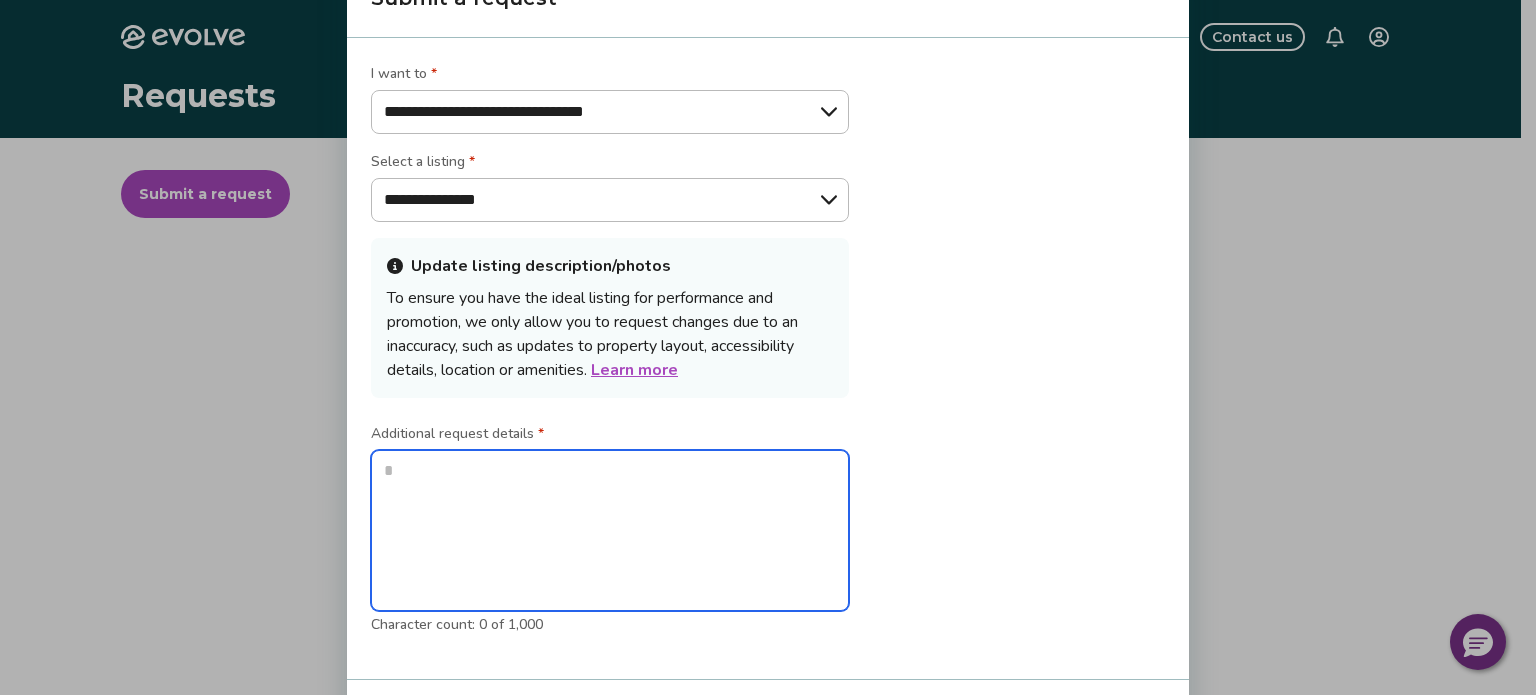 type on "*" 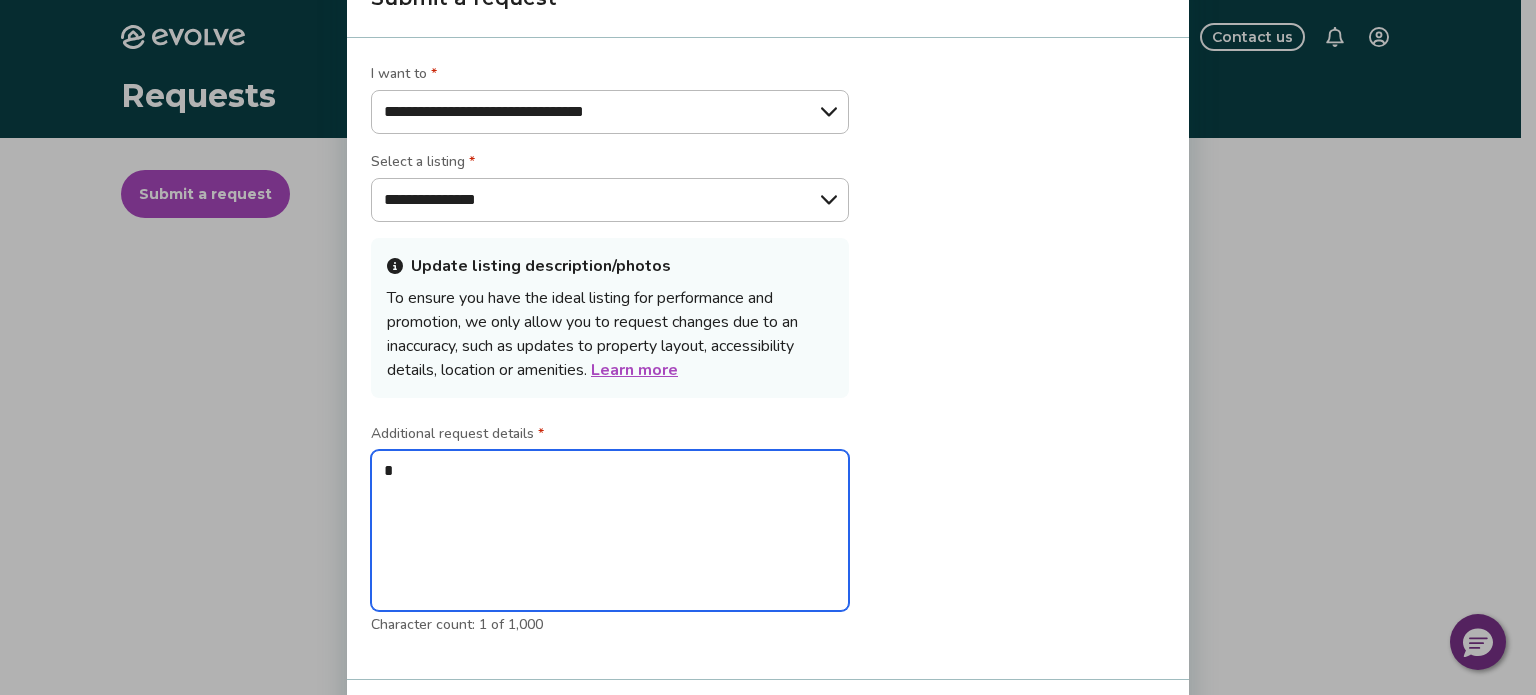 type on "**" 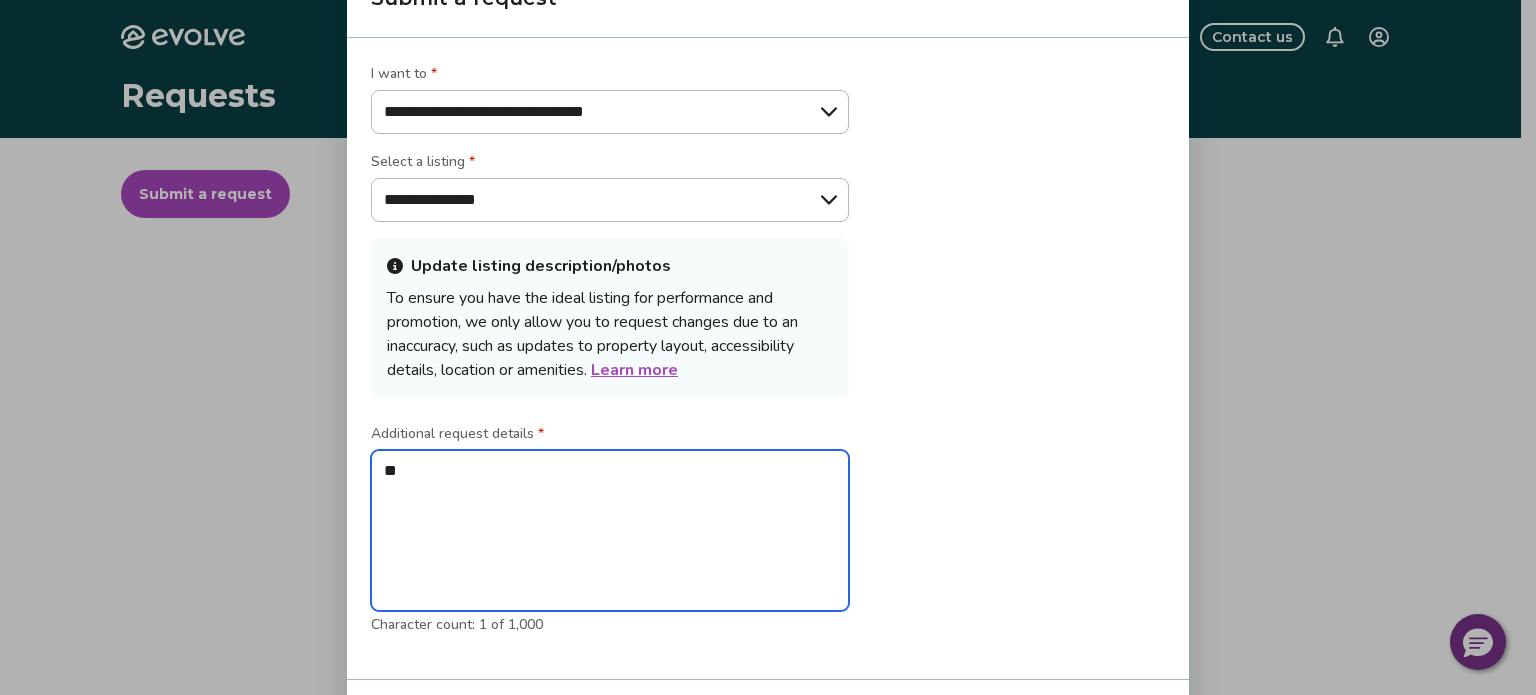 type on "***" 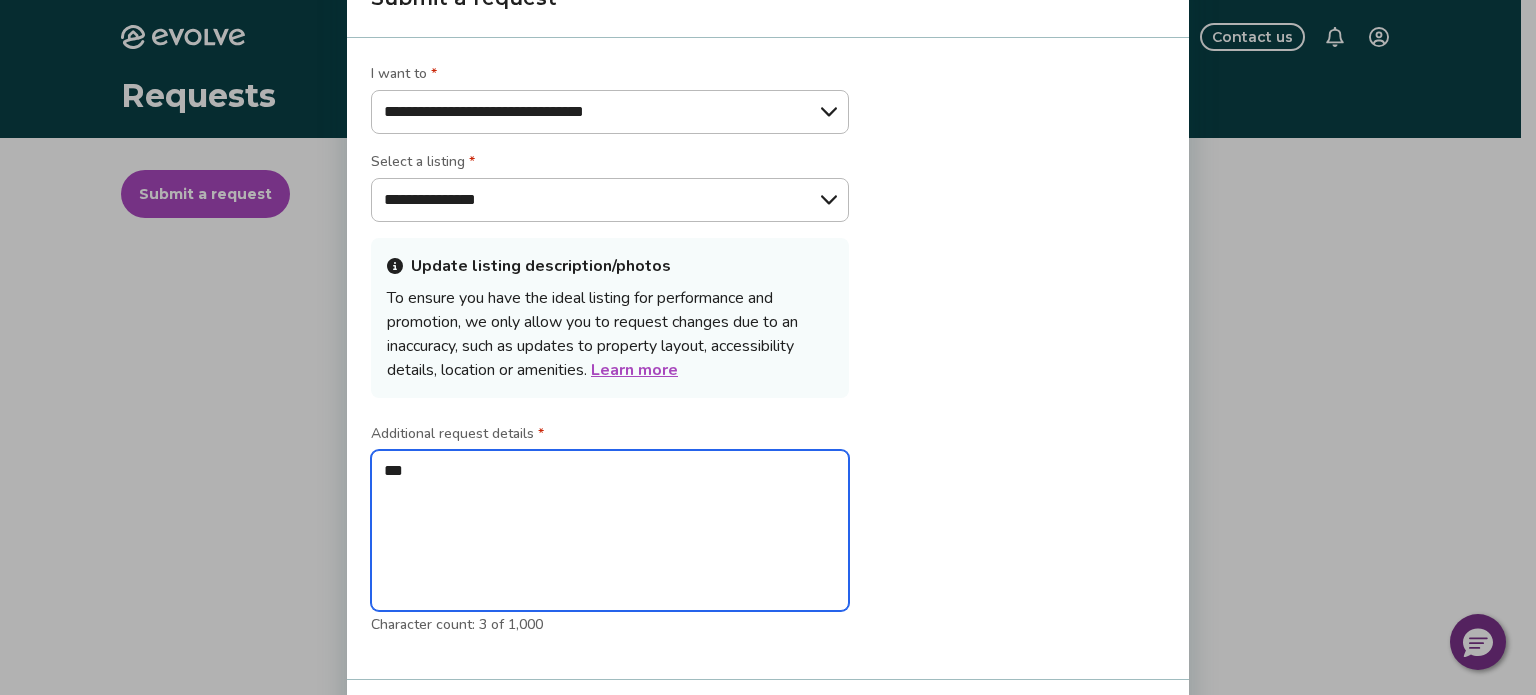 type on "***" 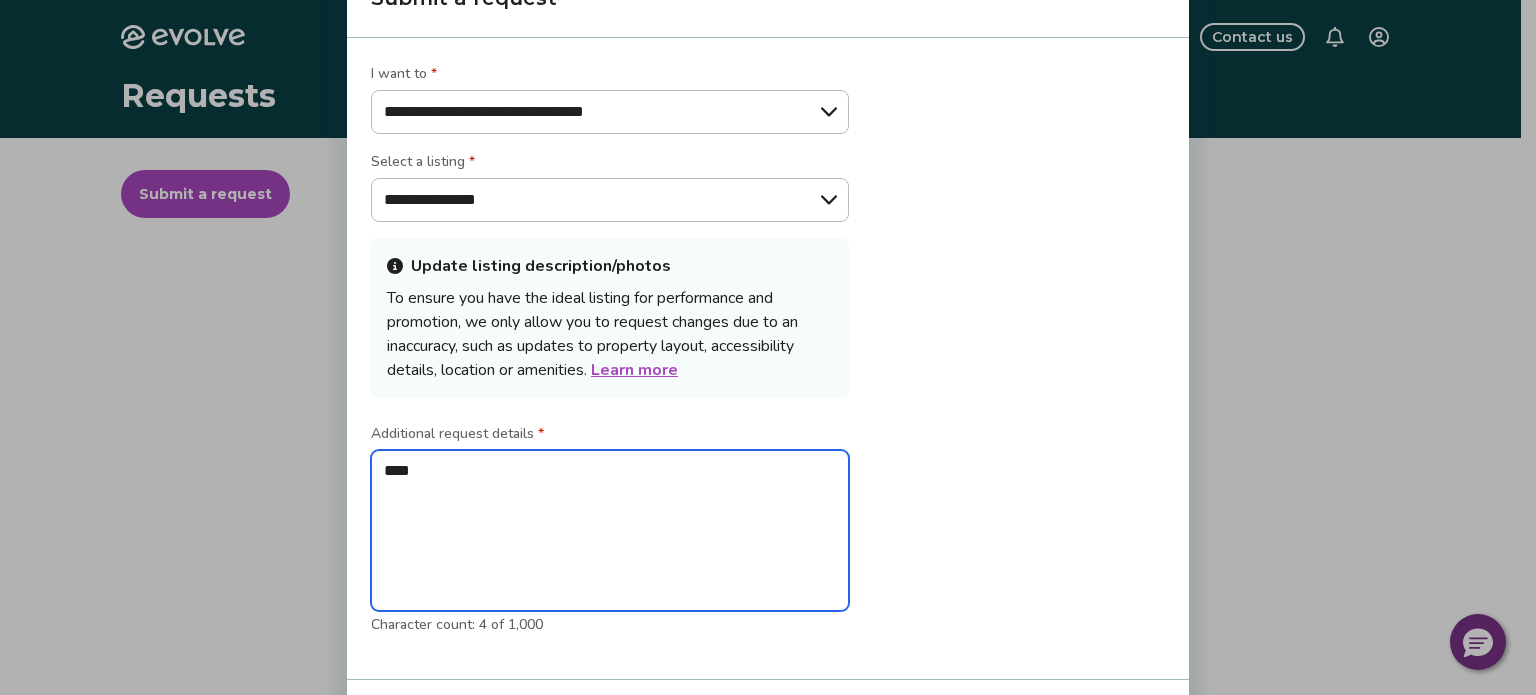 type on "*****" 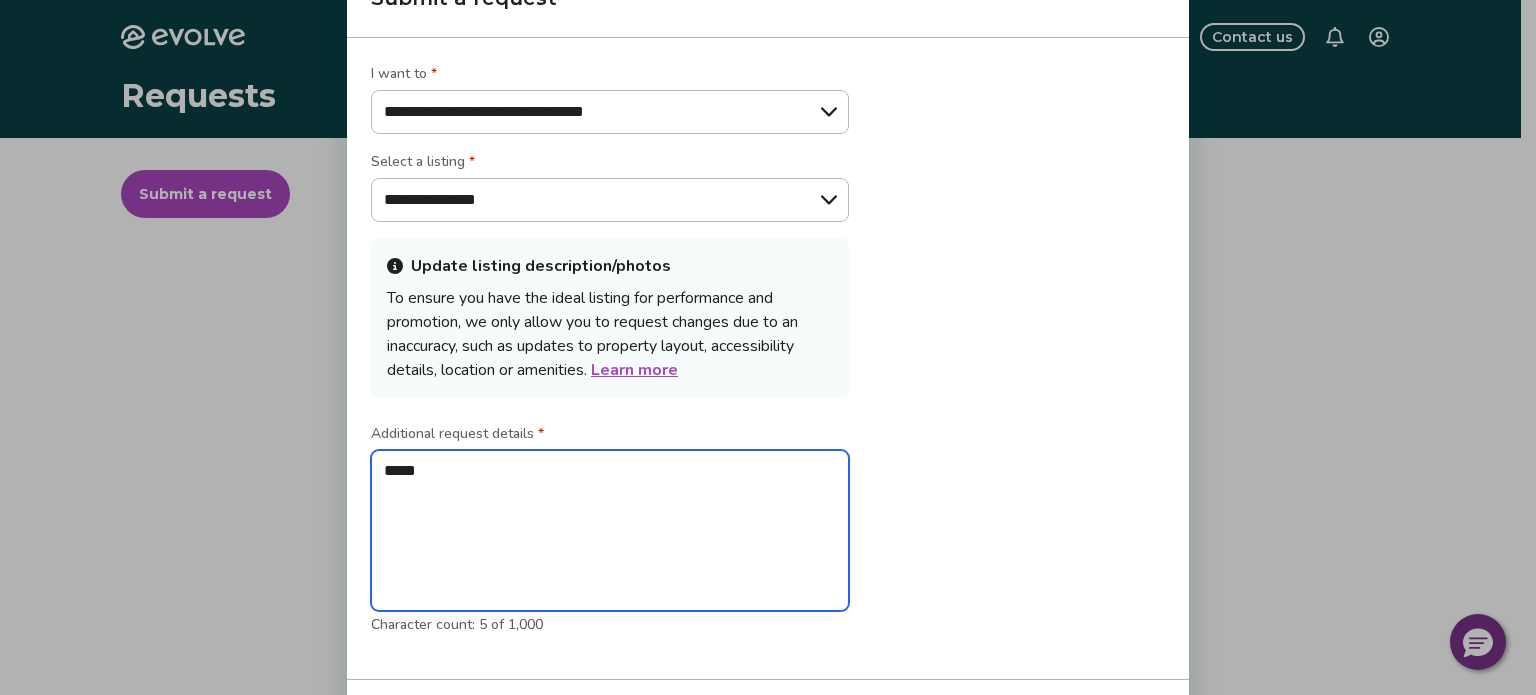 type on "******" 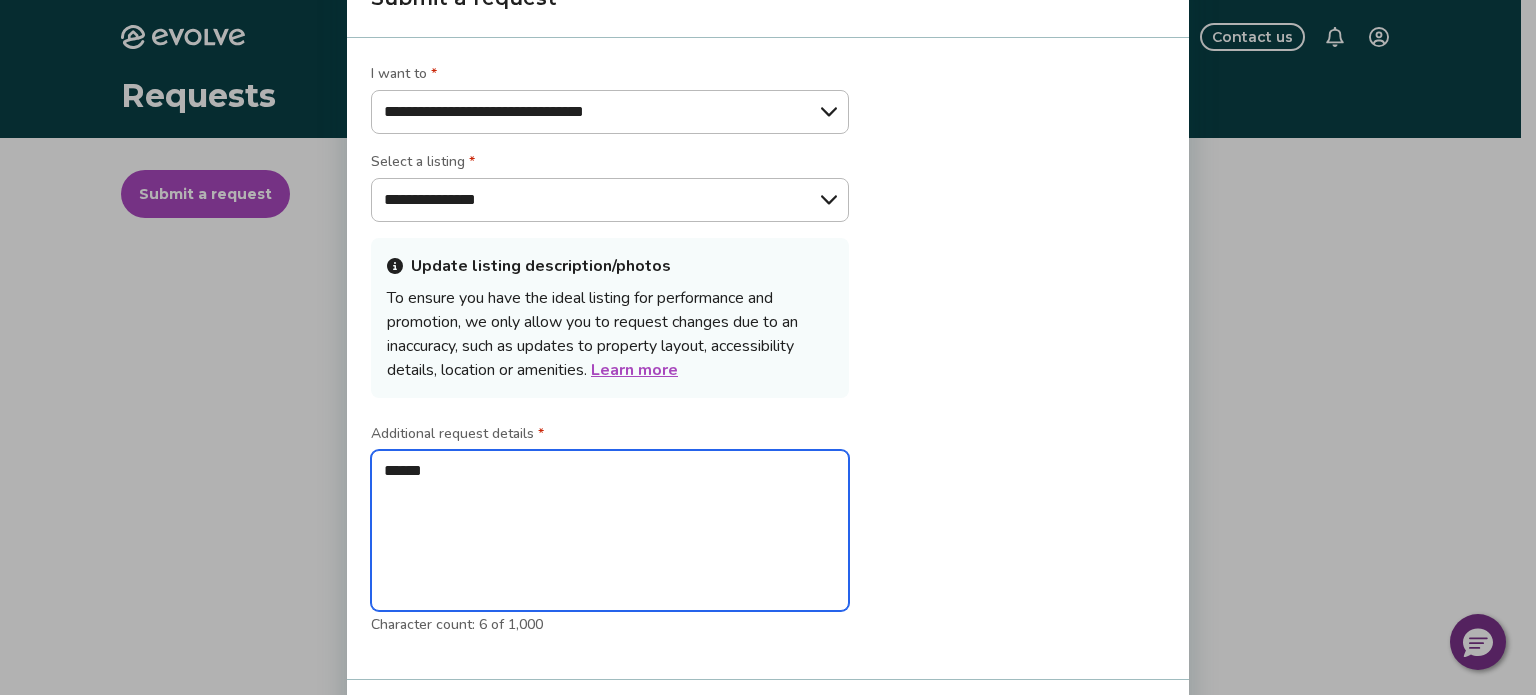 type on "*******" 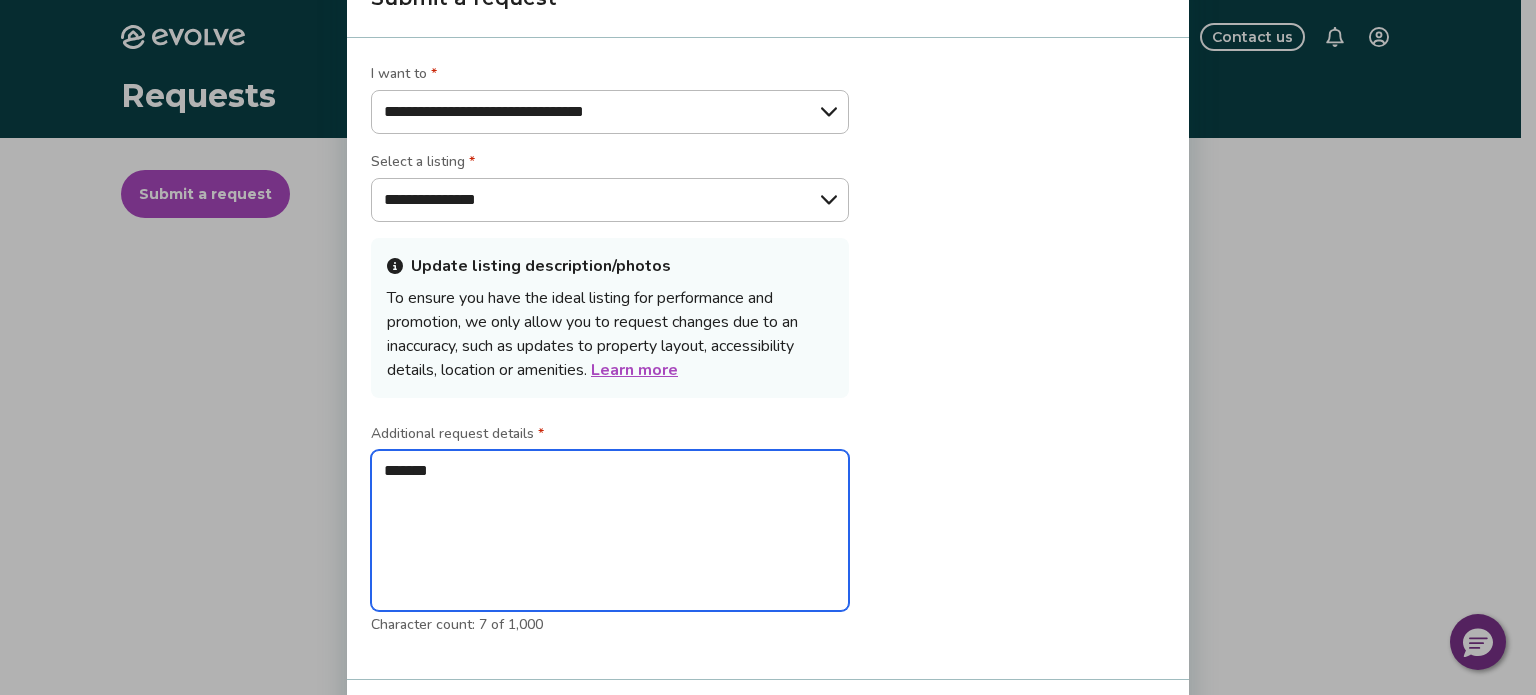 type on "********" 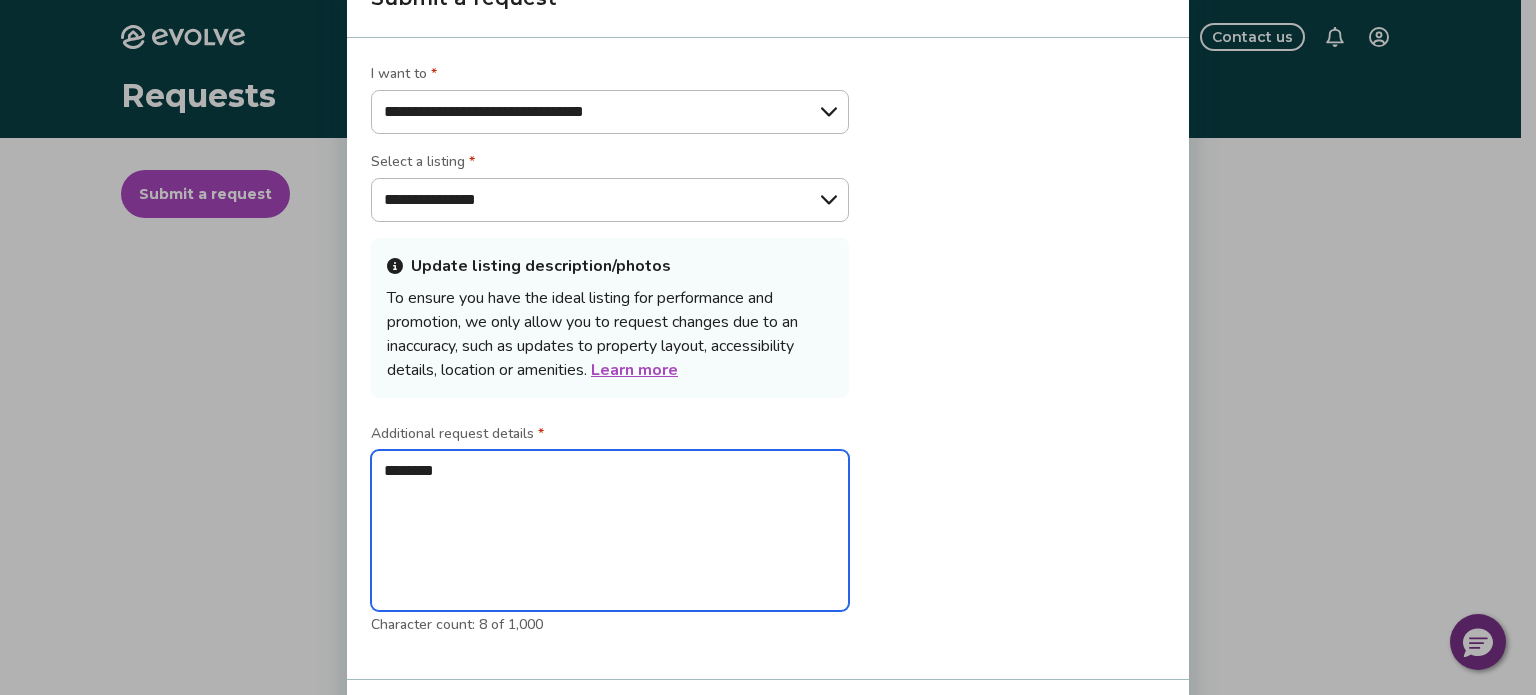 type on "********" 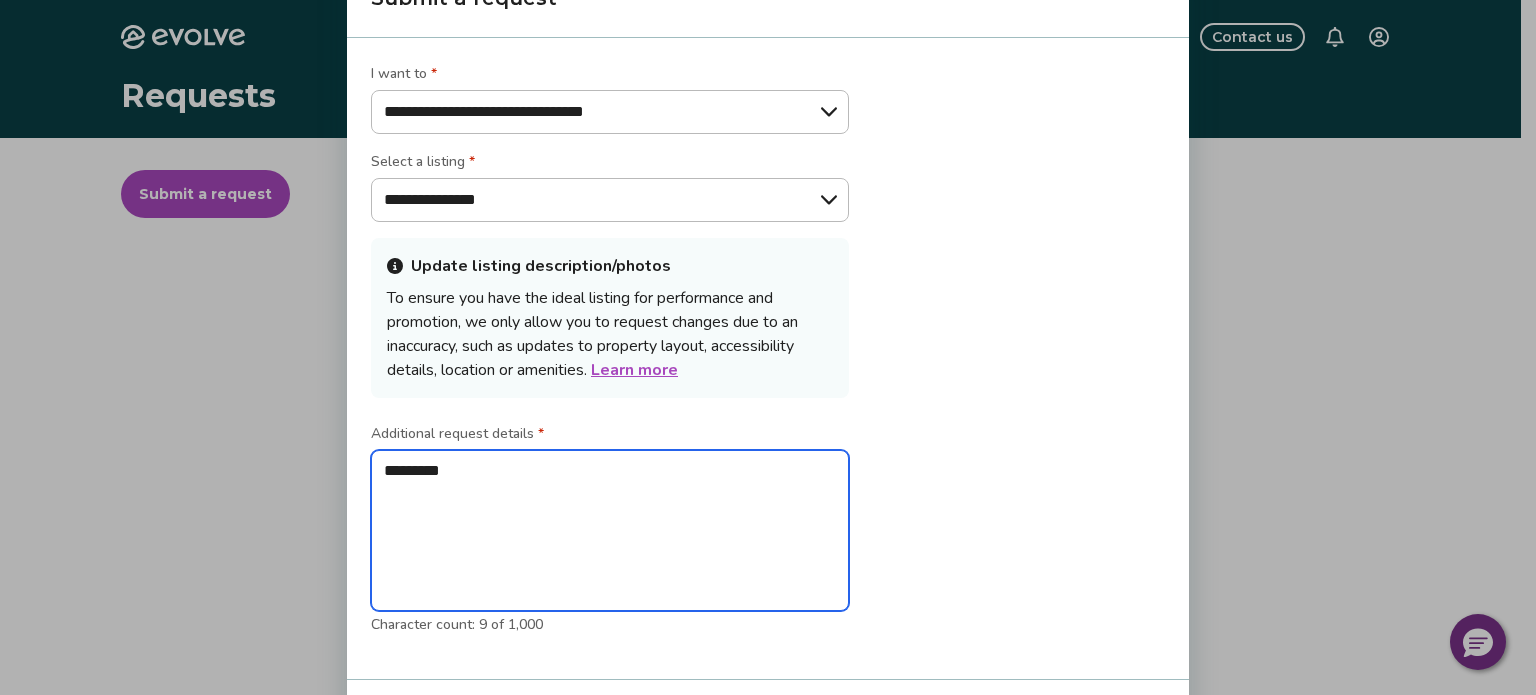 type on "**********" 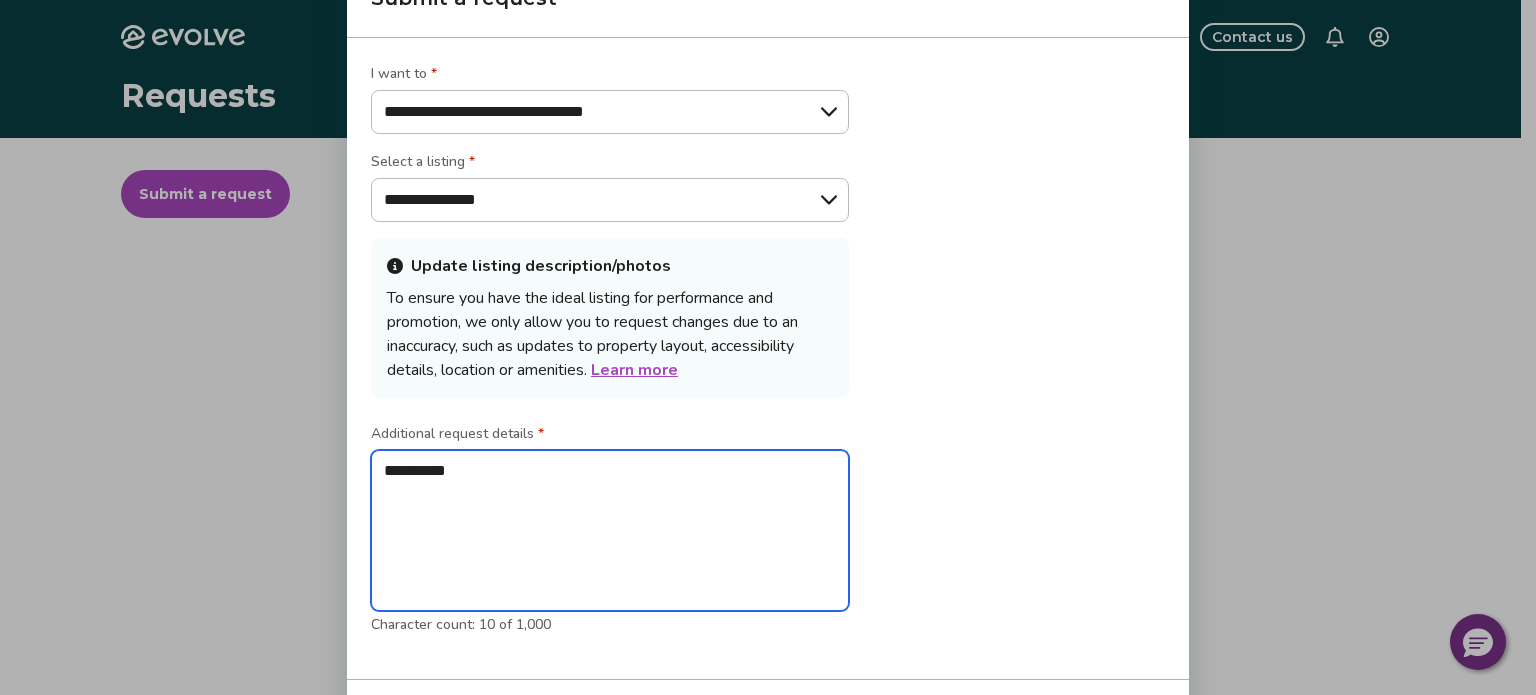 type on "**********" 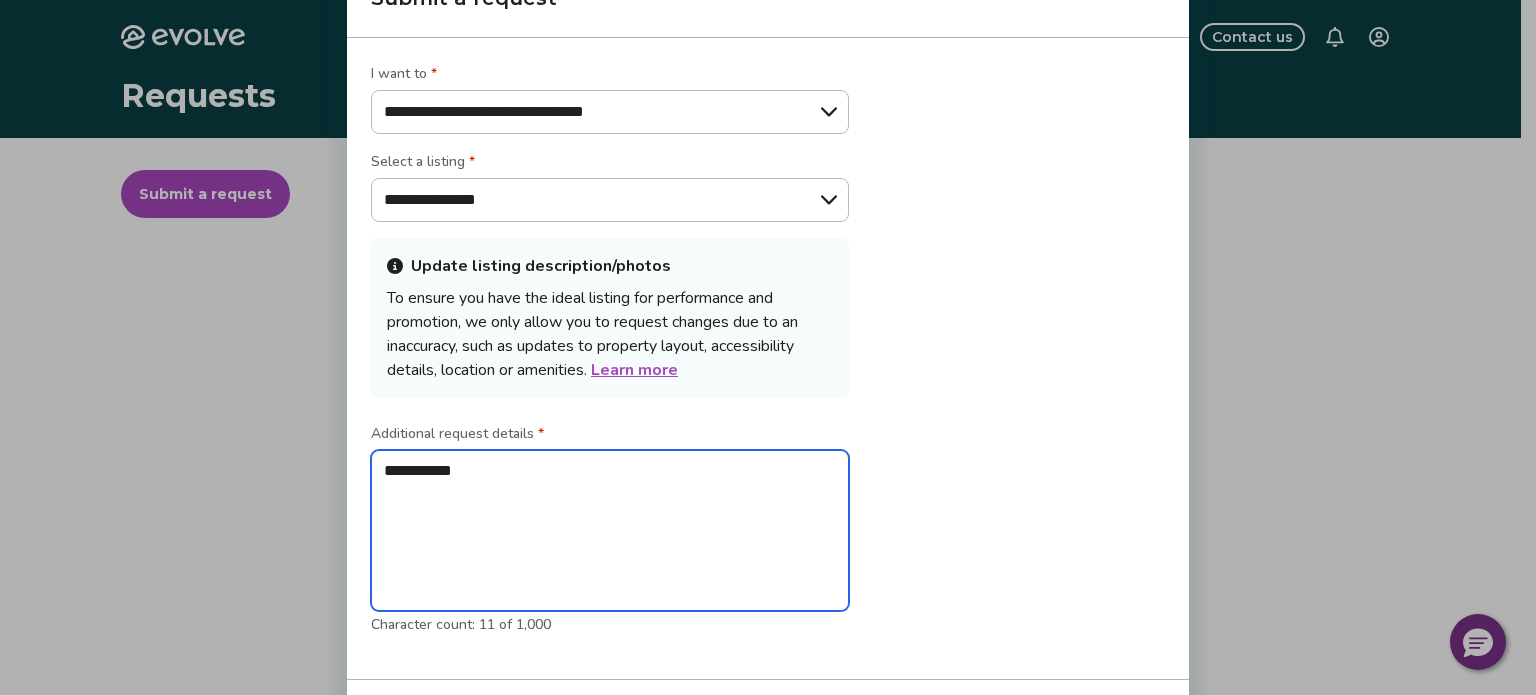 type on "**********" 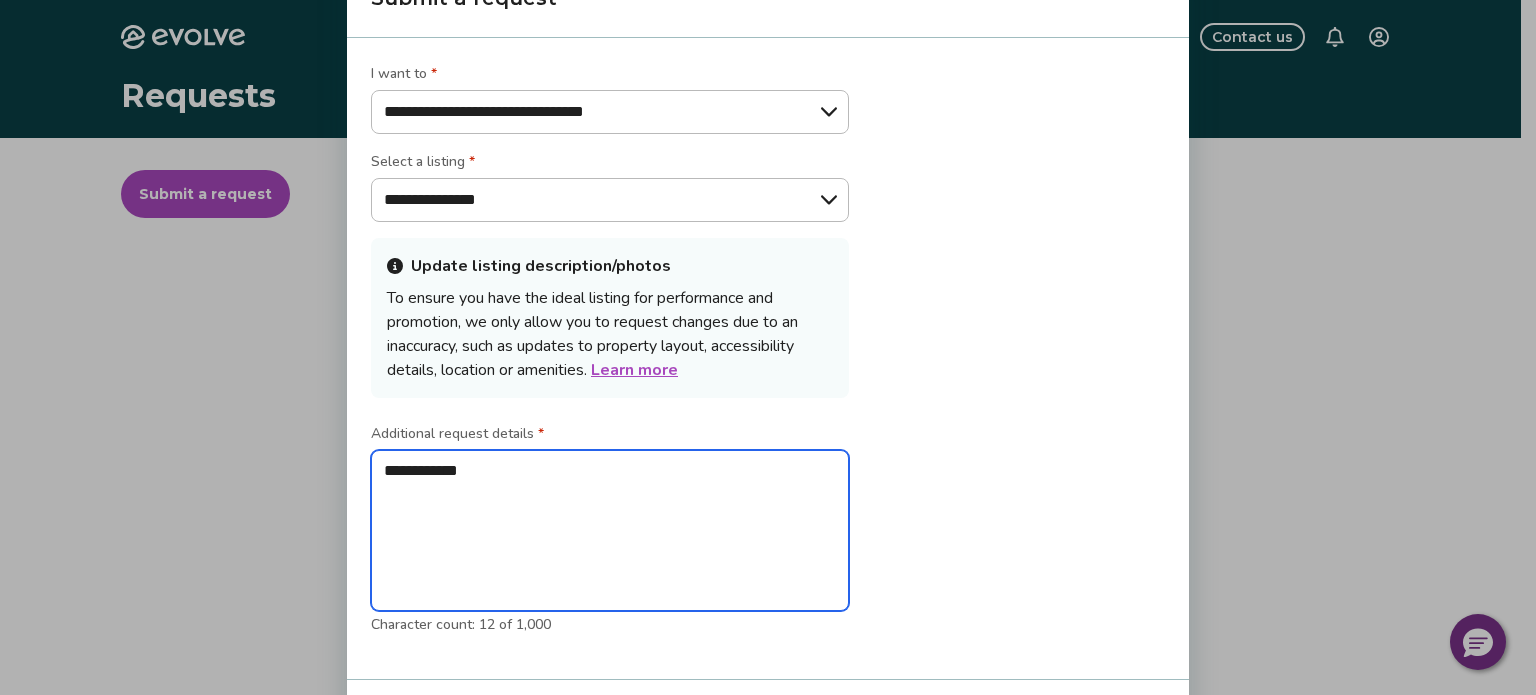 type on "**********" 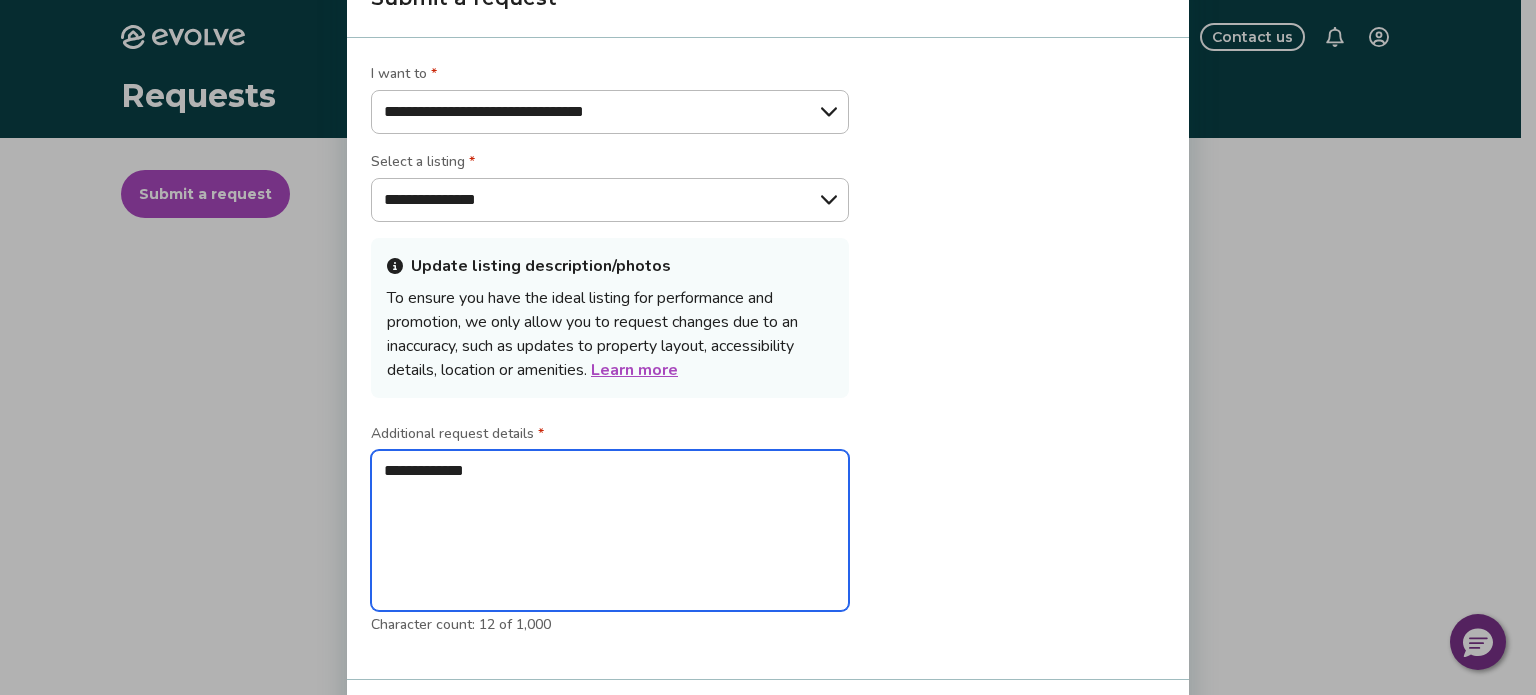 type on "**********" 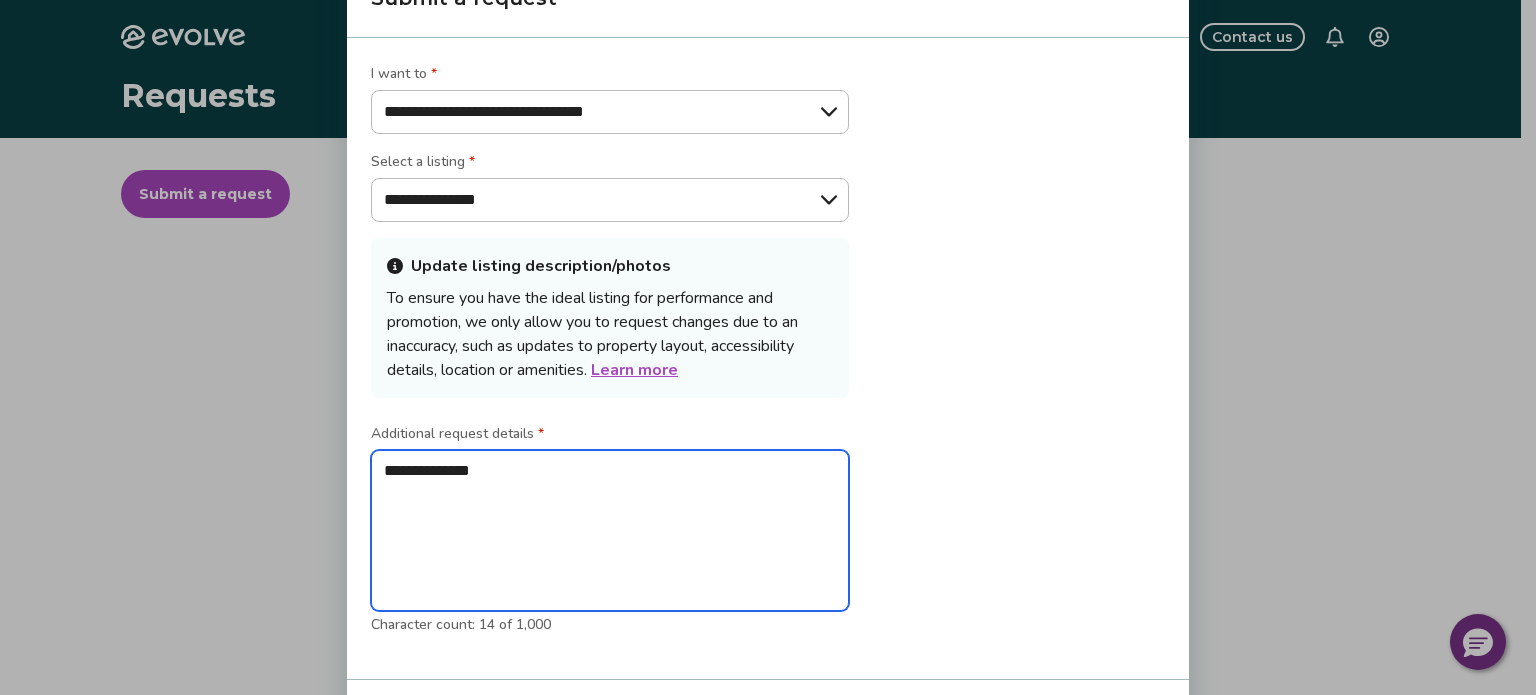 type on "**********" 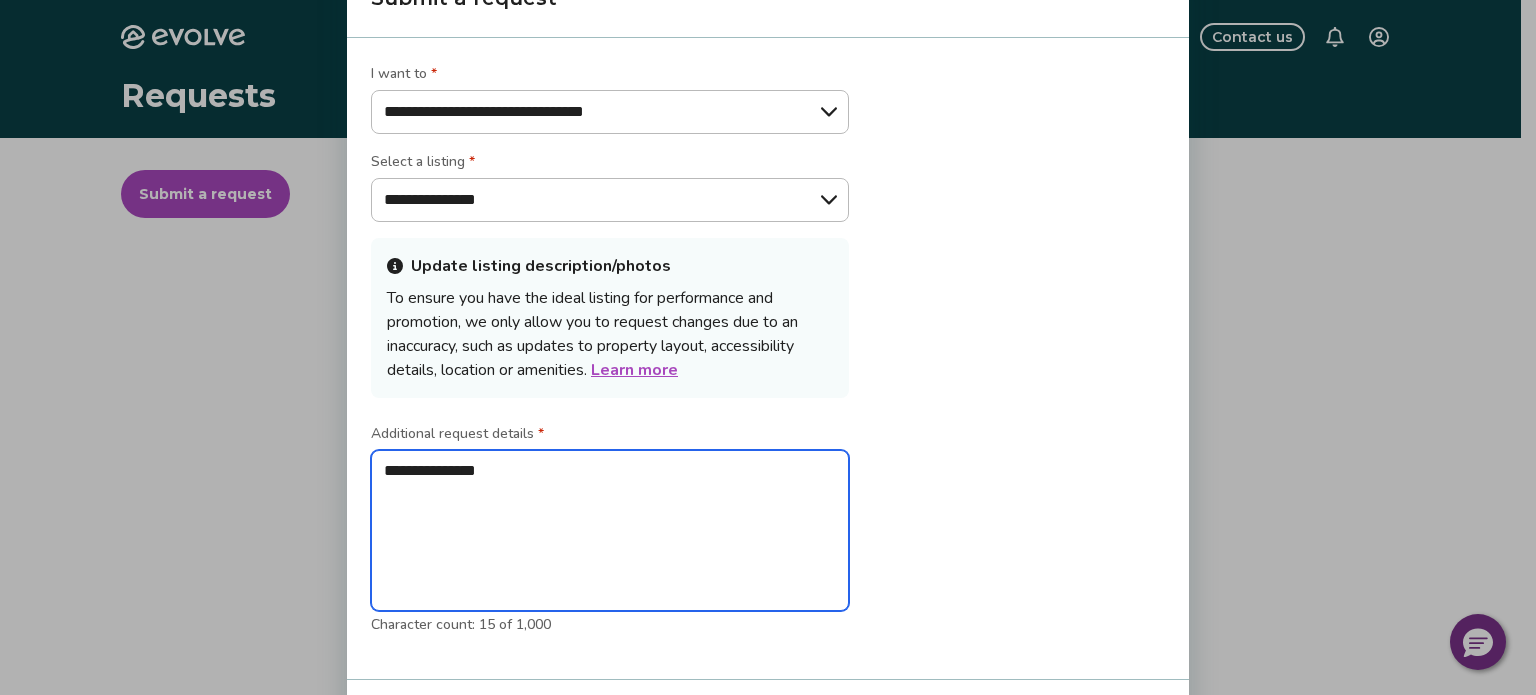 type on "**********" 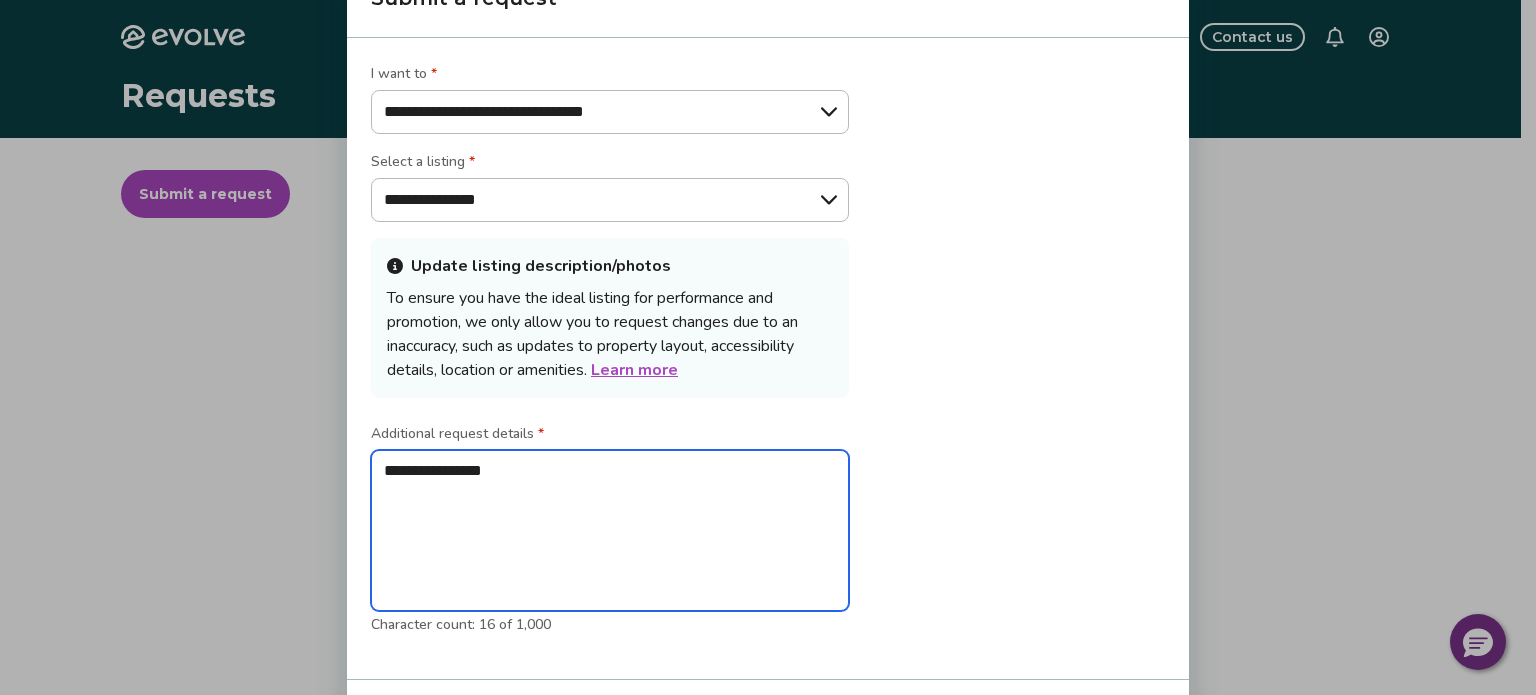 type on "**********" 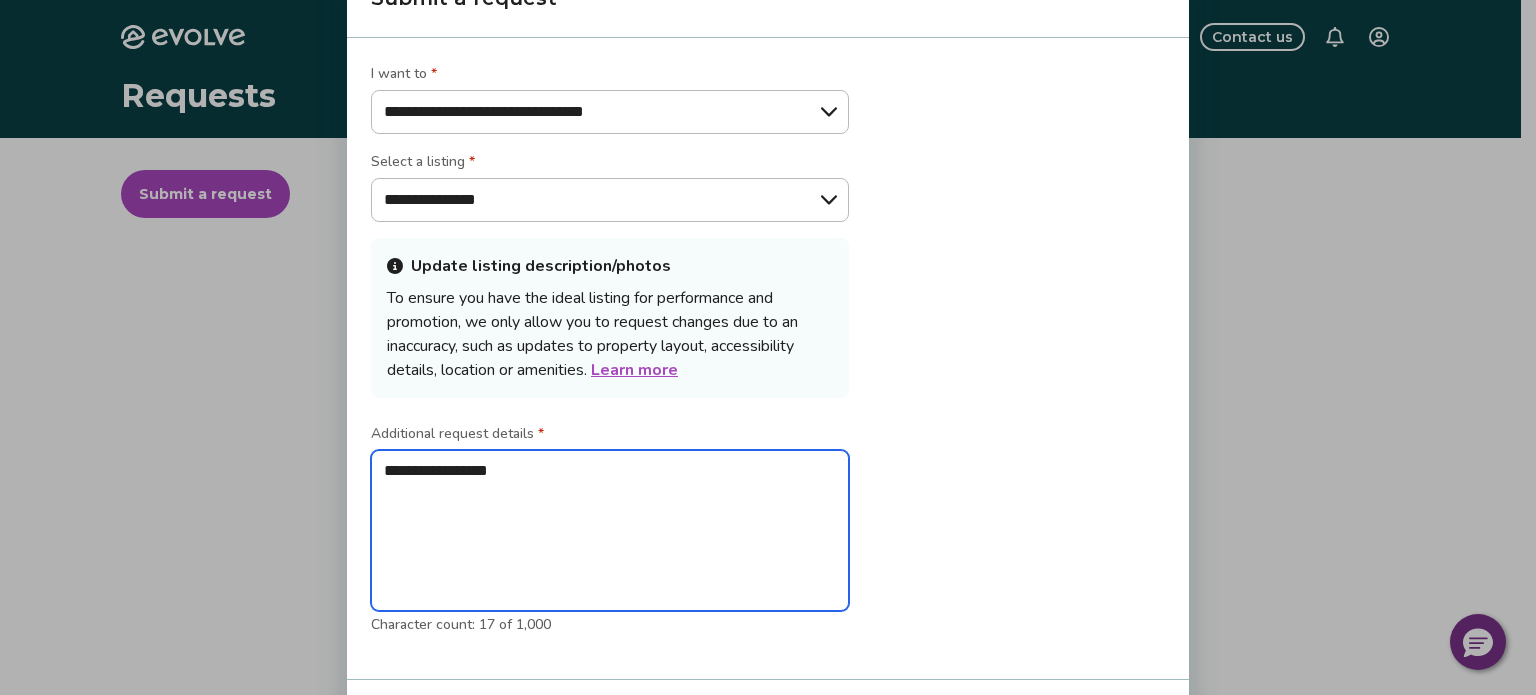 type on "**********" 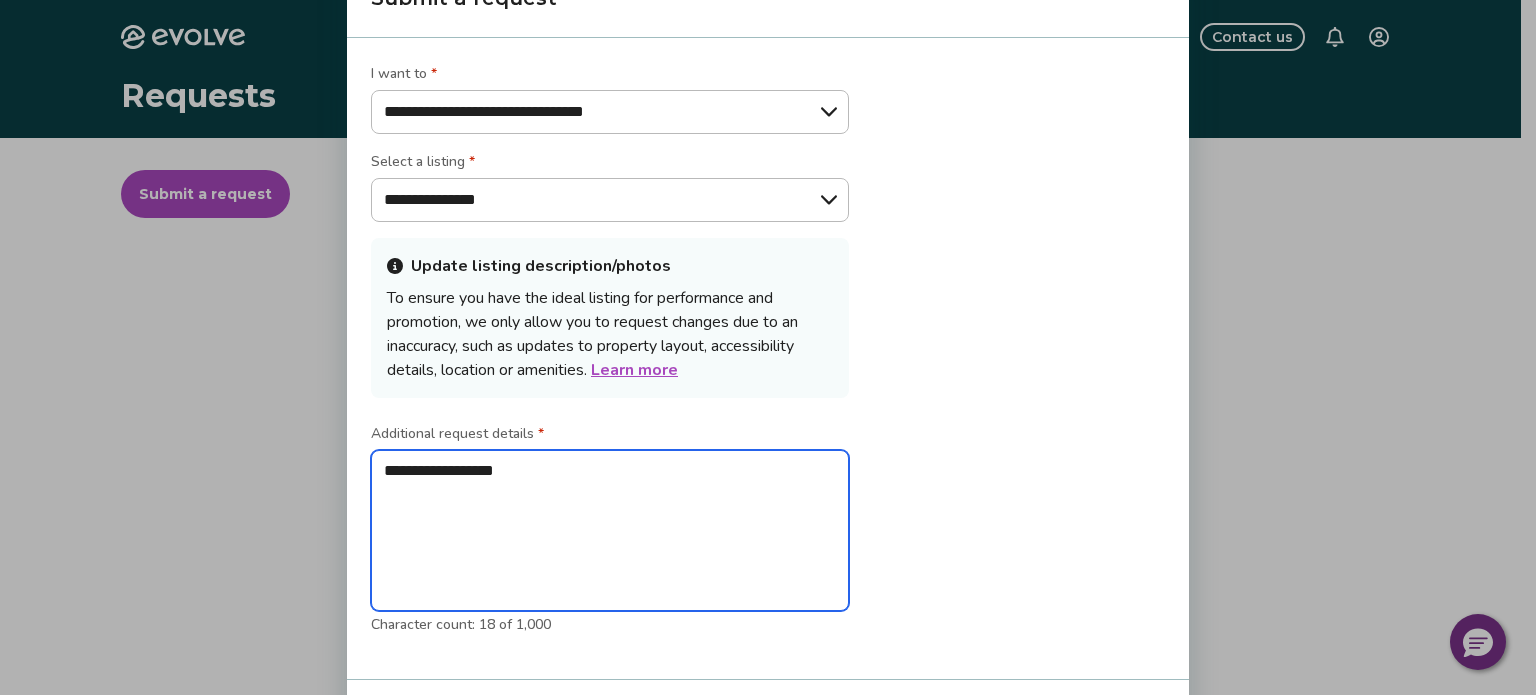 type on "**********" 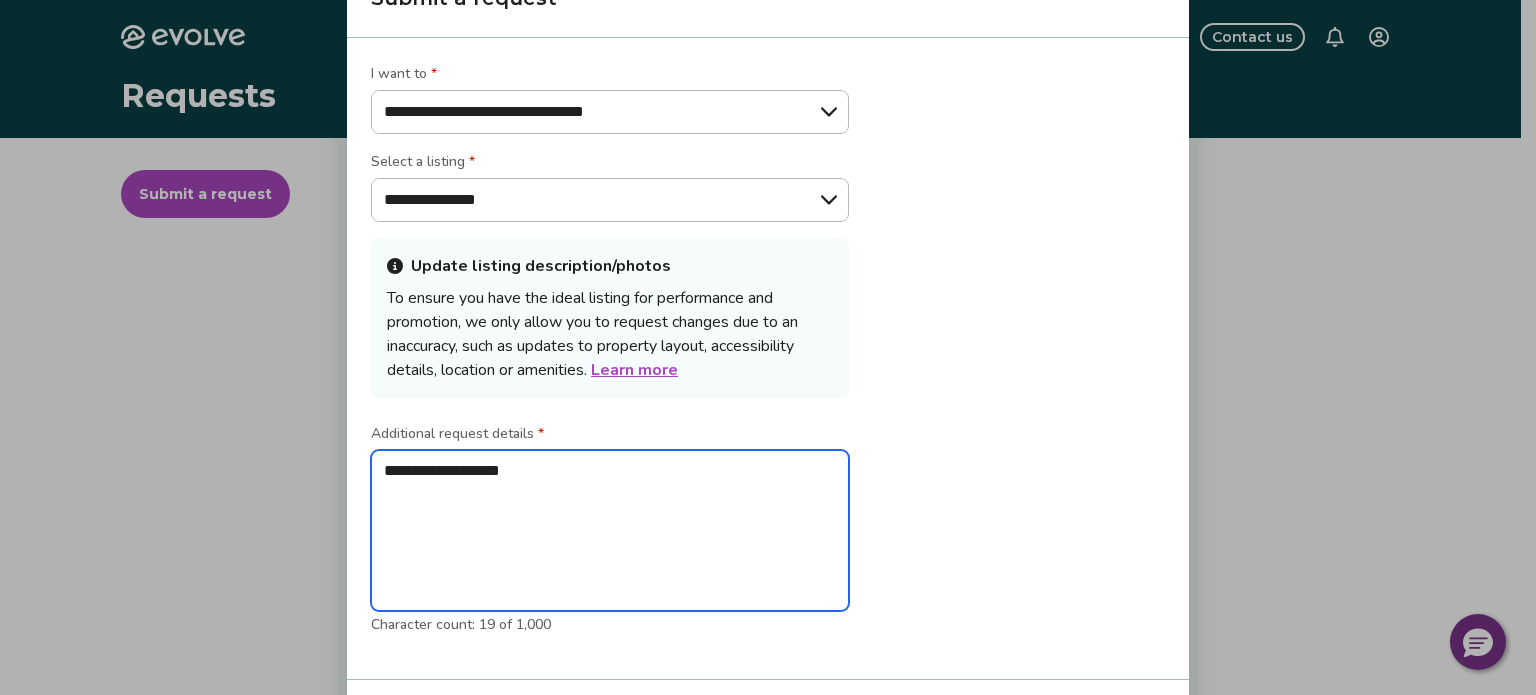 type on "**********" 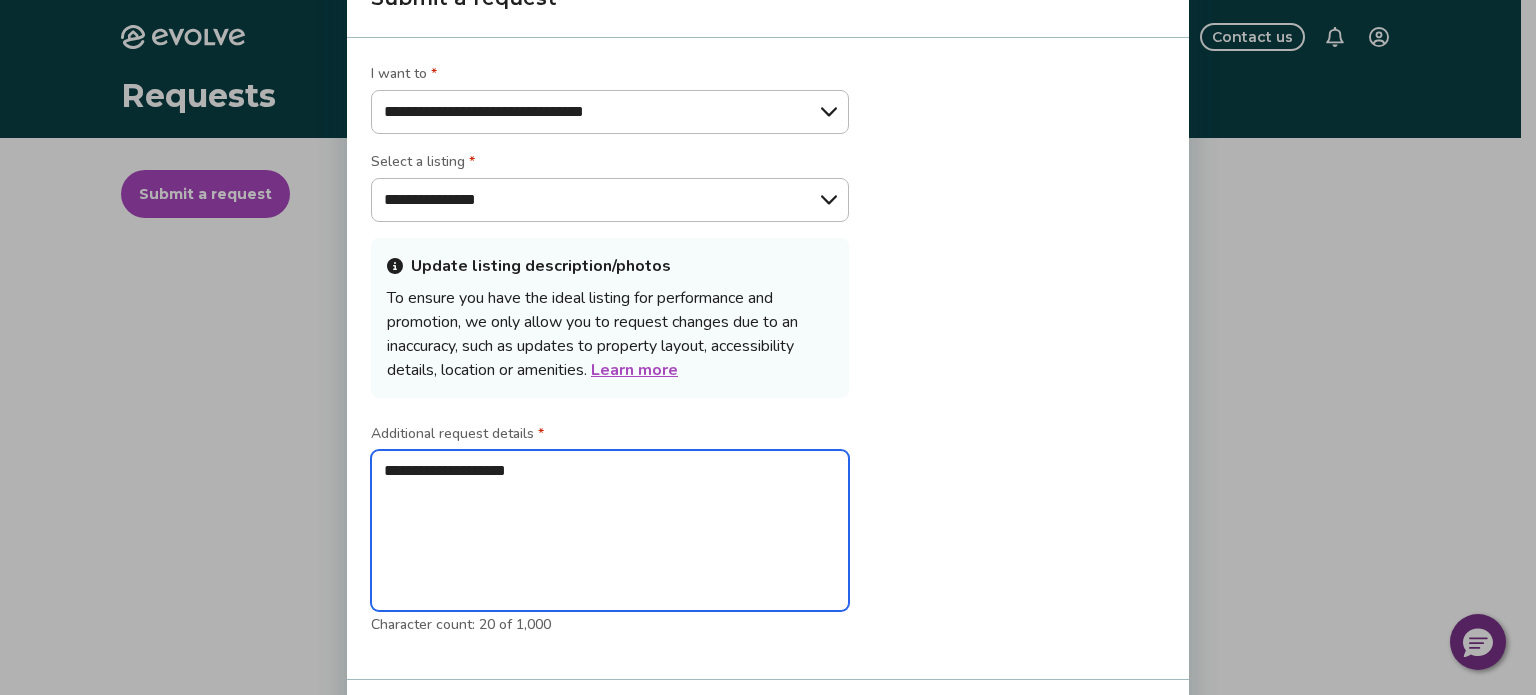 type on "**********" 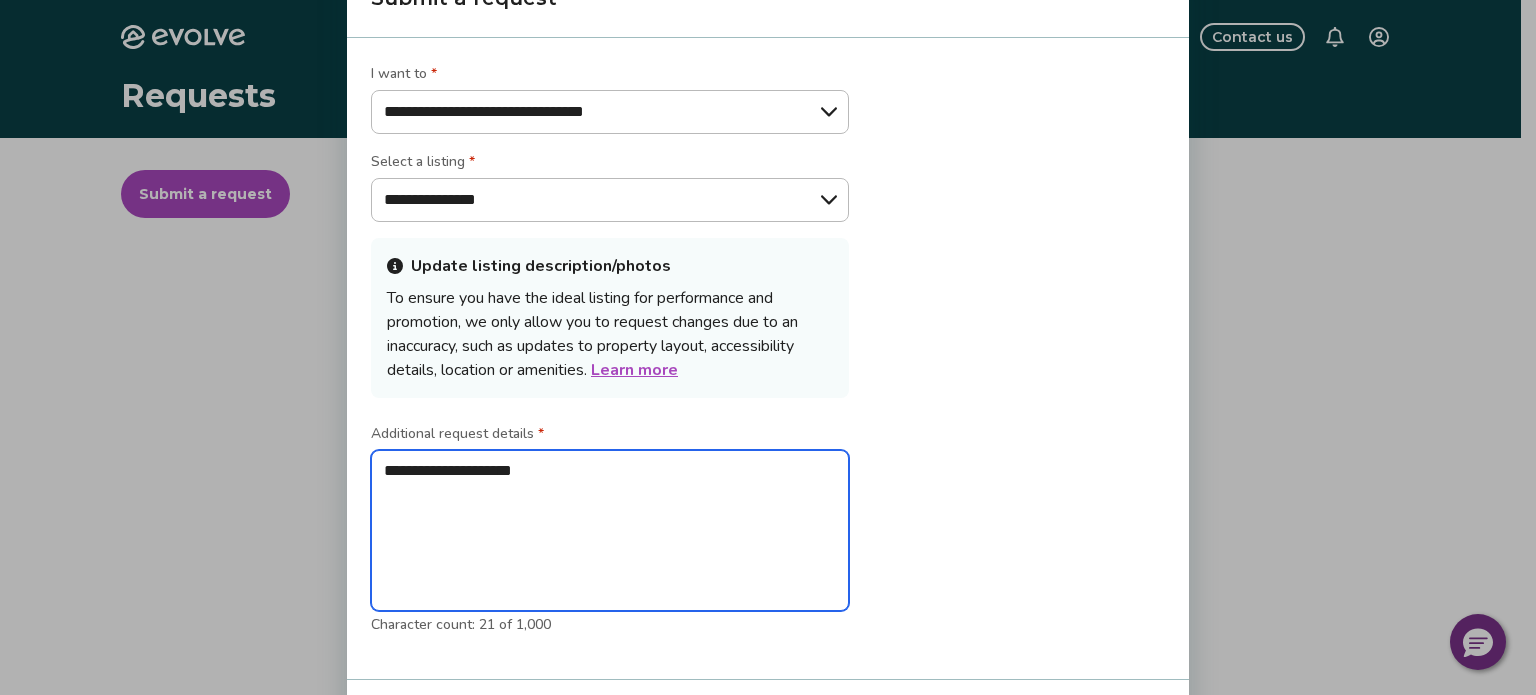 type on "**********" 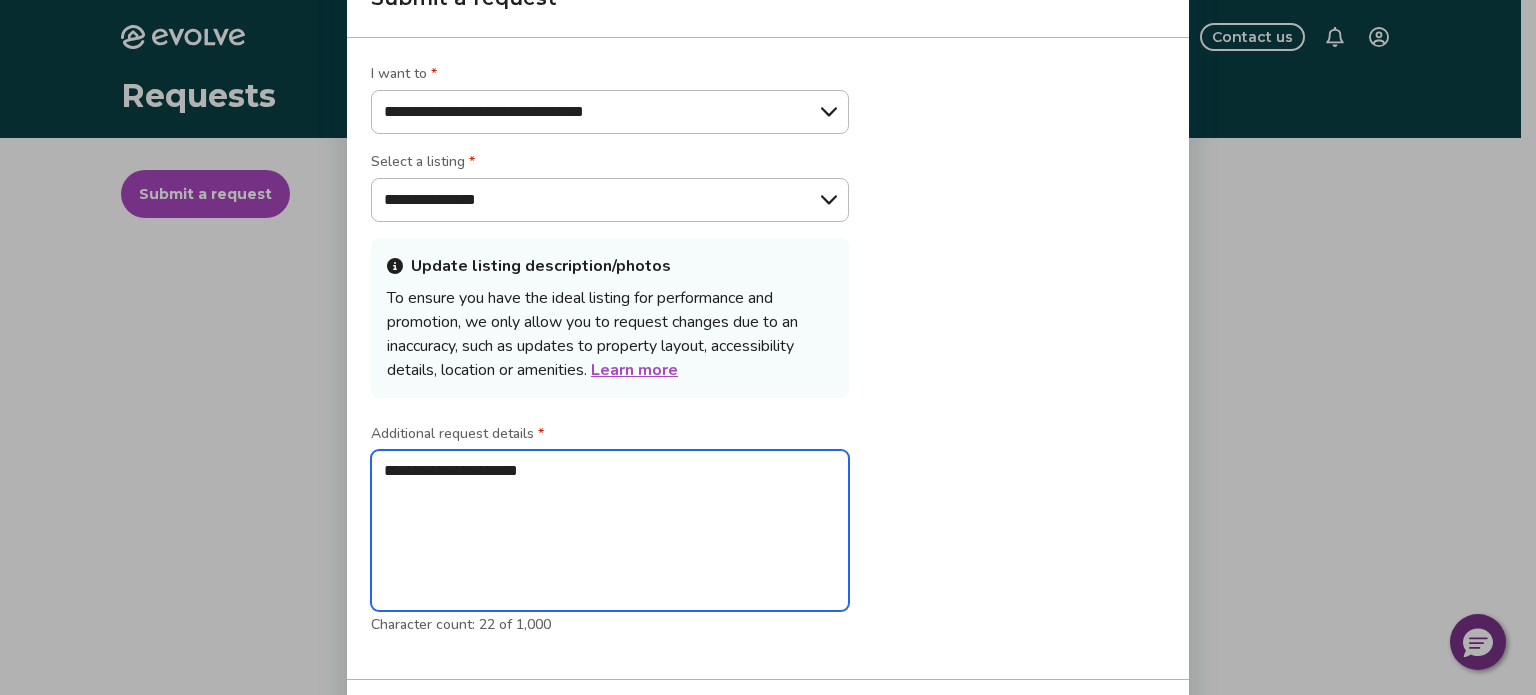 type on "**********" 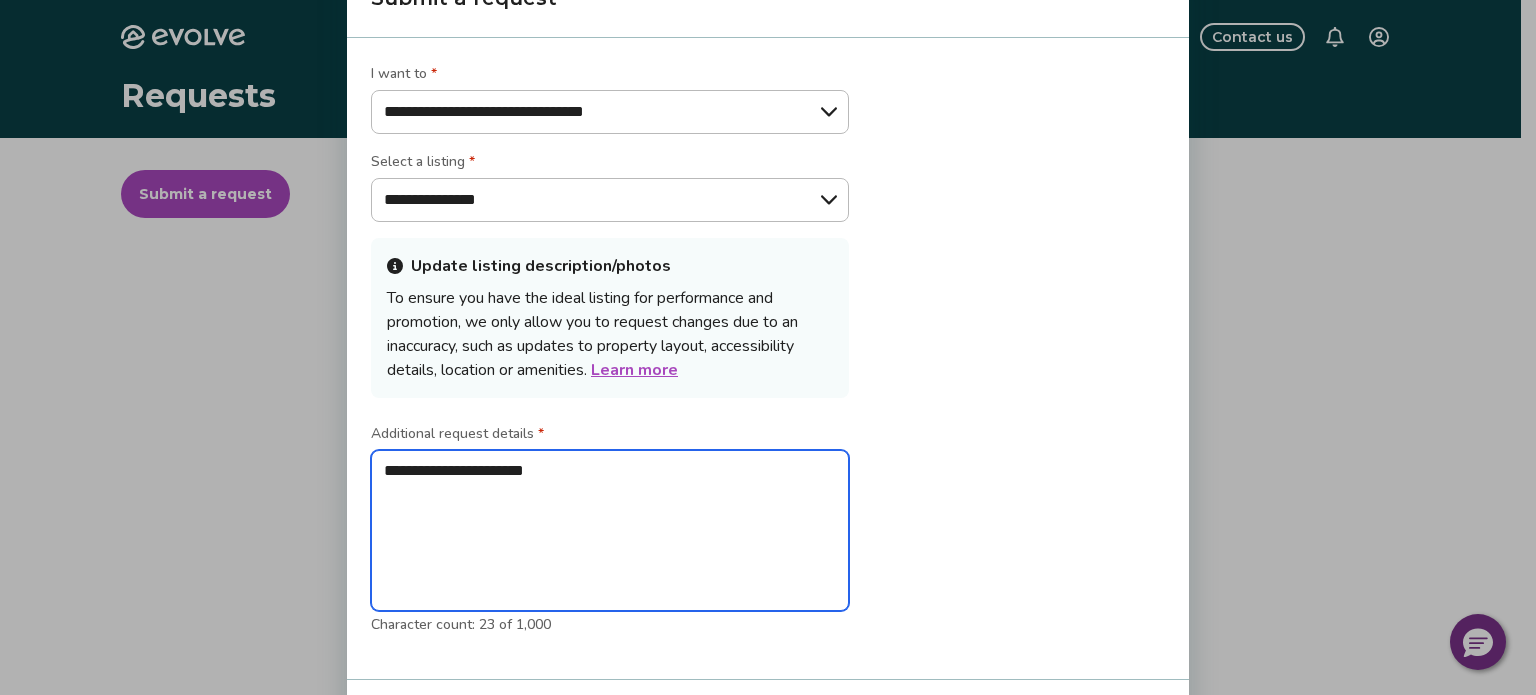 type on "**********" 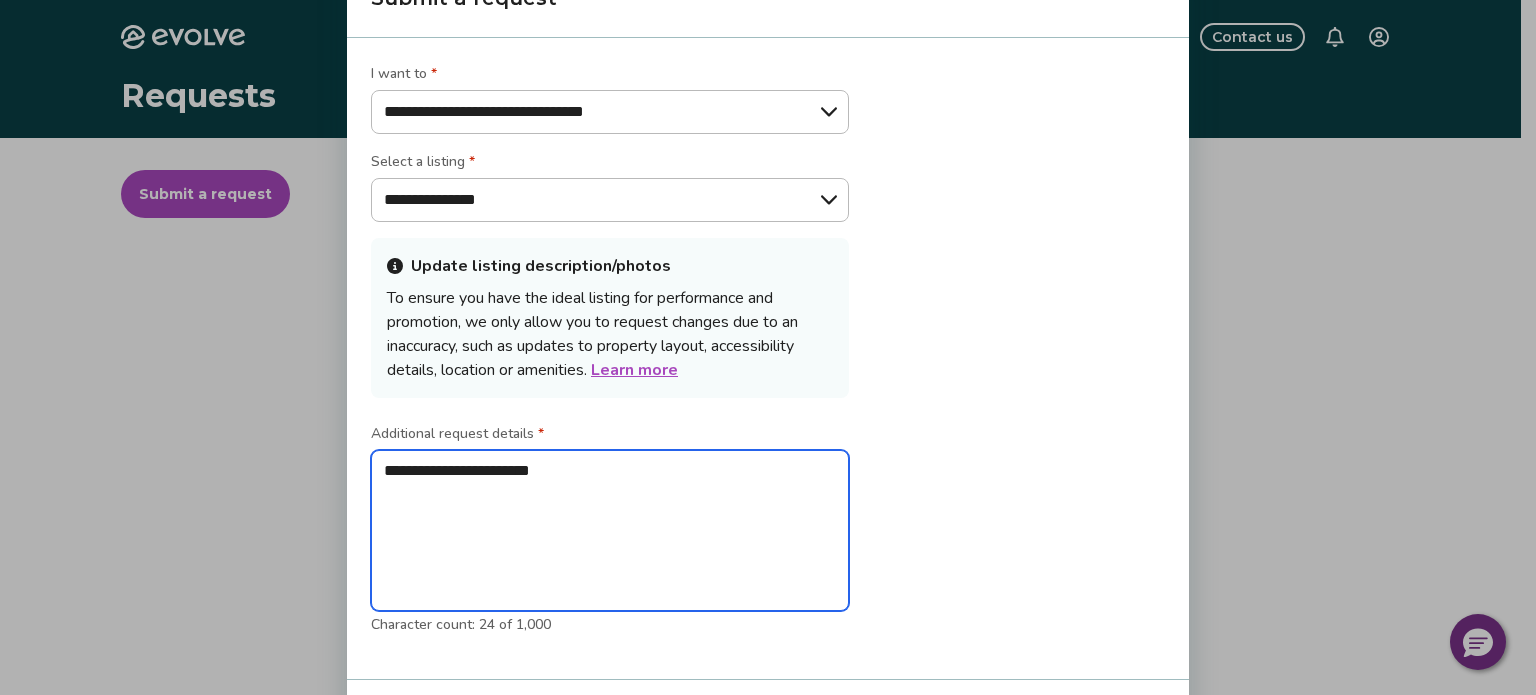 type on "**********" 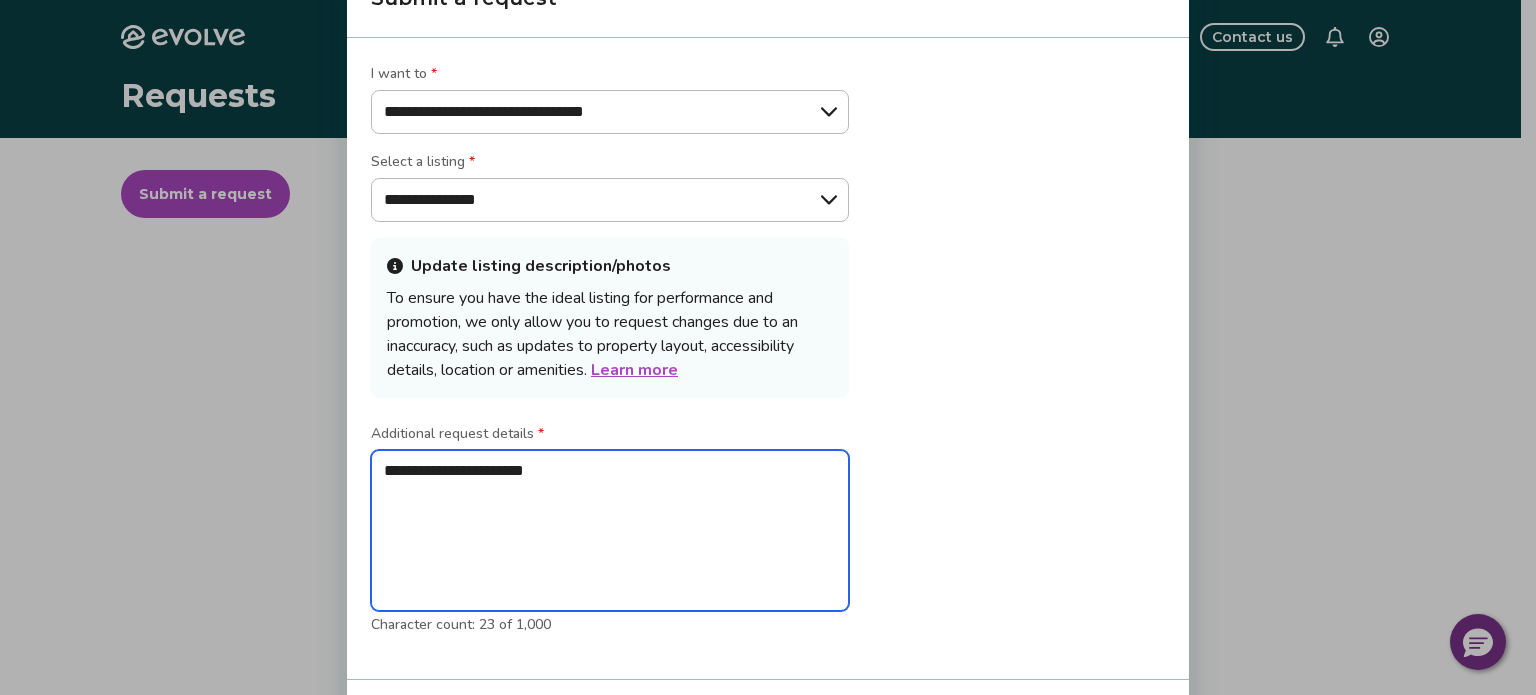 type on "**********" 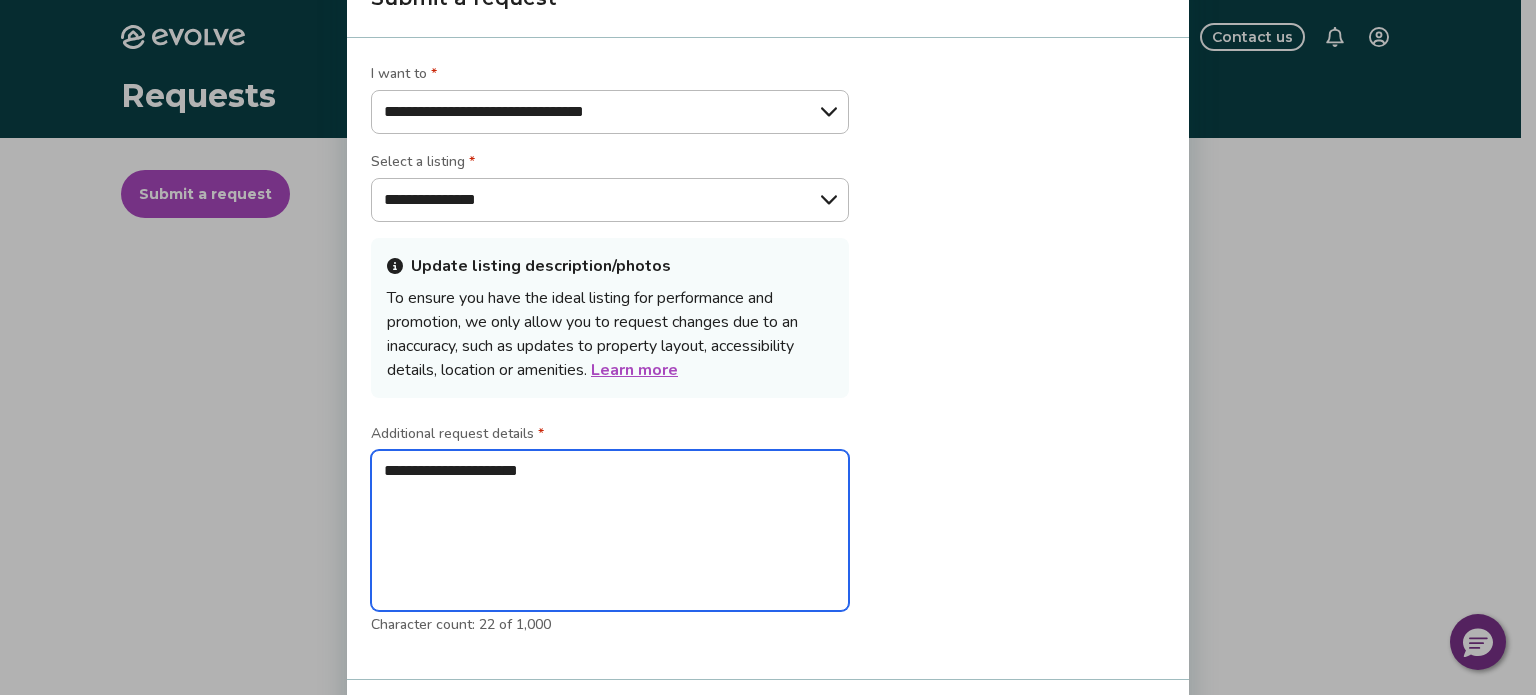 type on "**********" 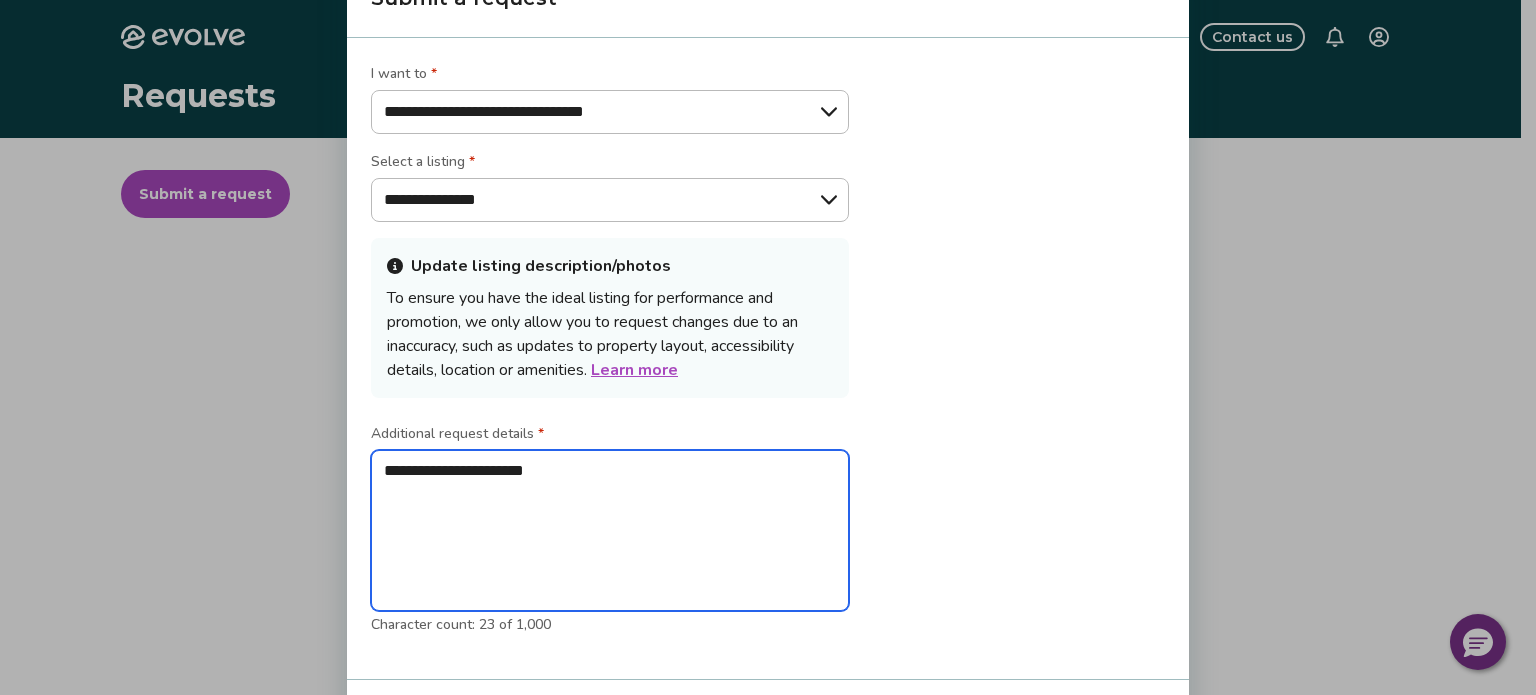 type on "**********" 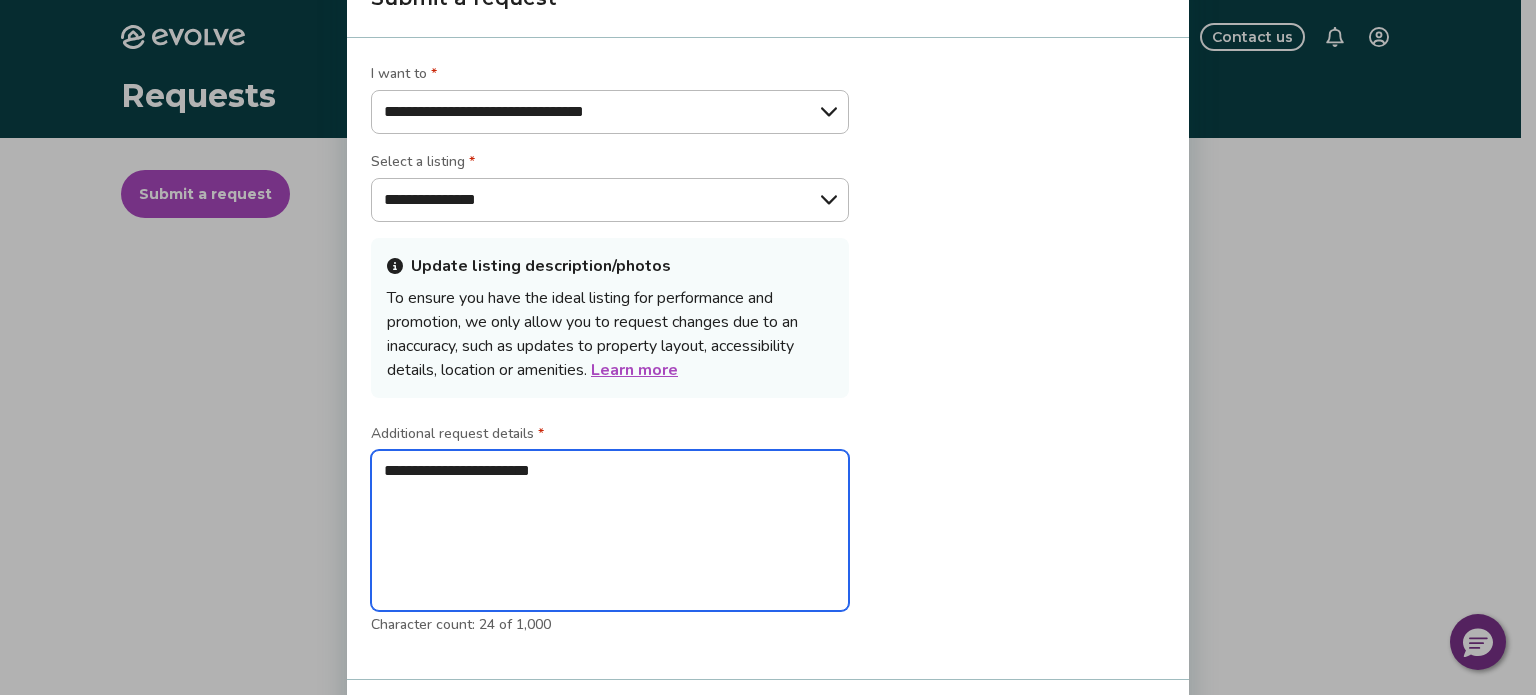 type on "**********" 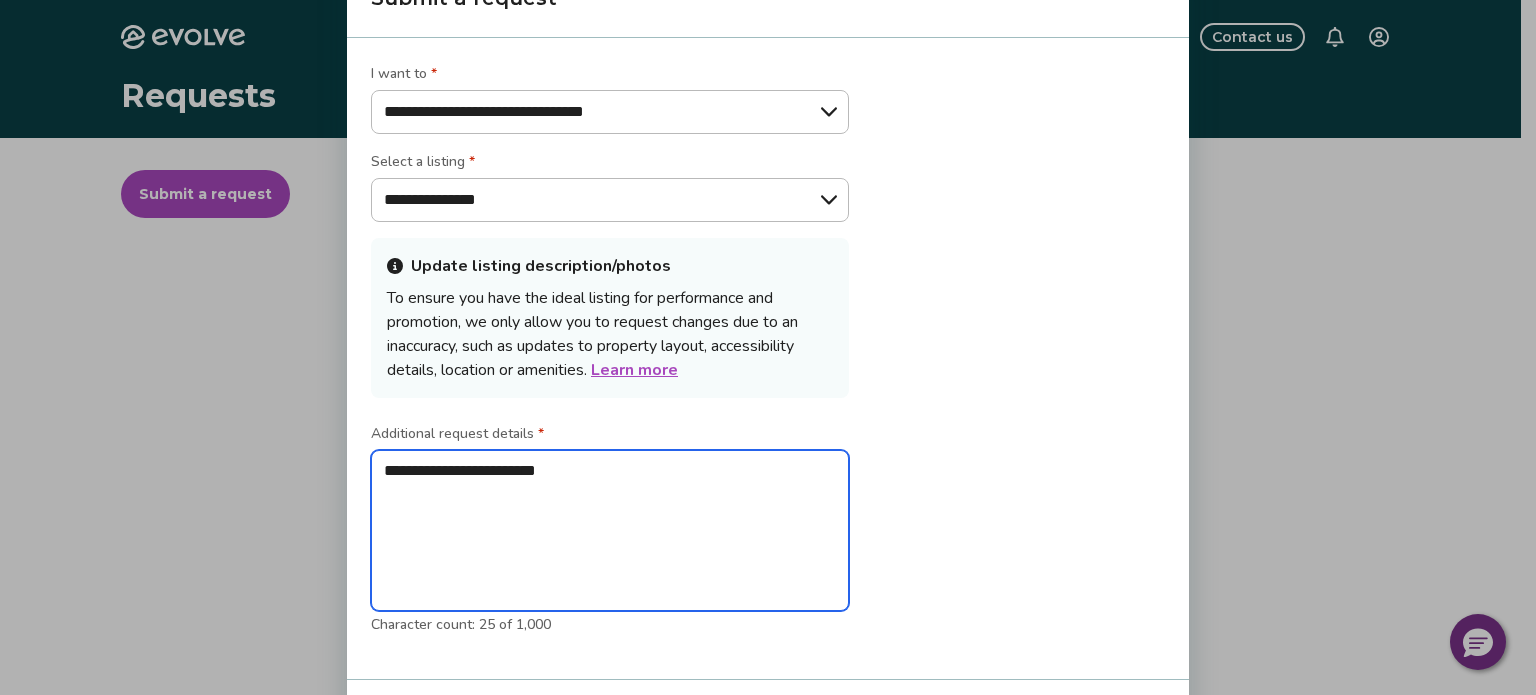 type on "**********" 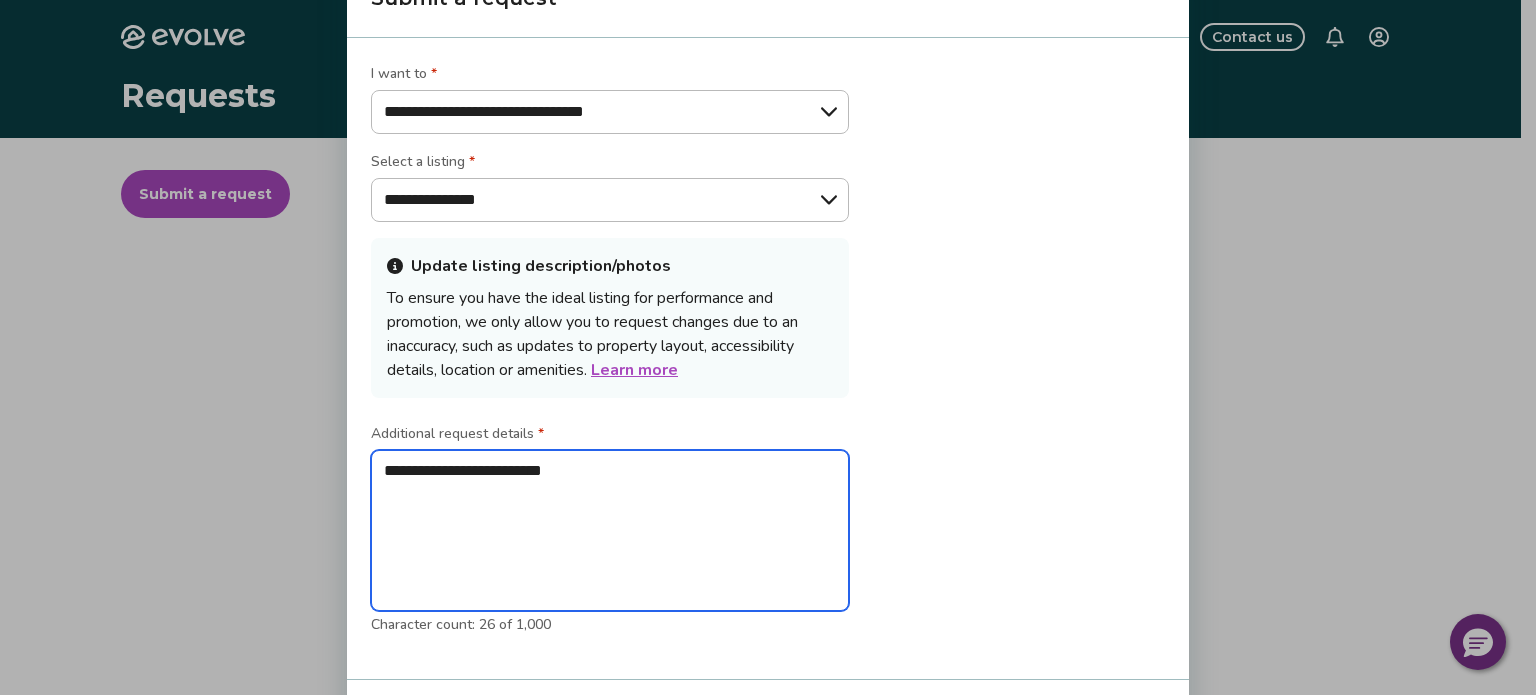 type on "**********" 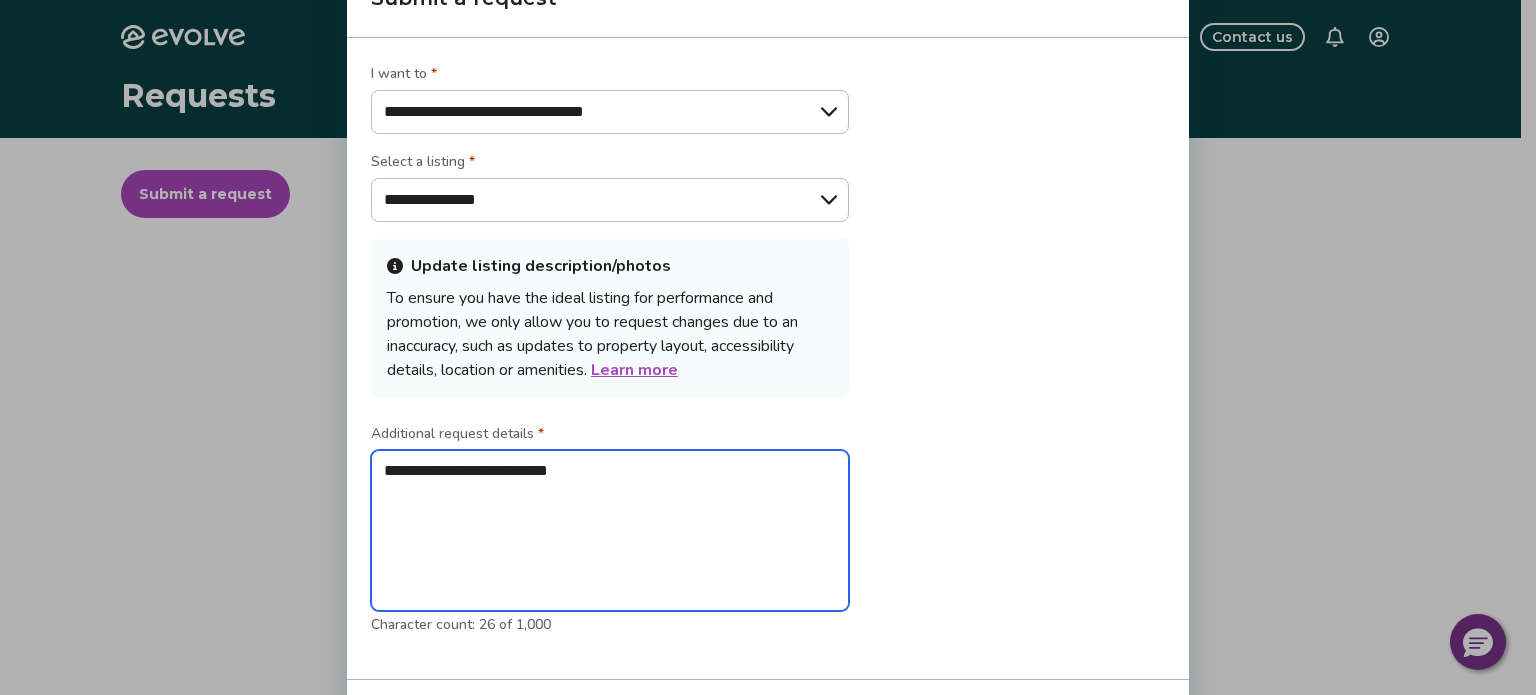 type on "**********" 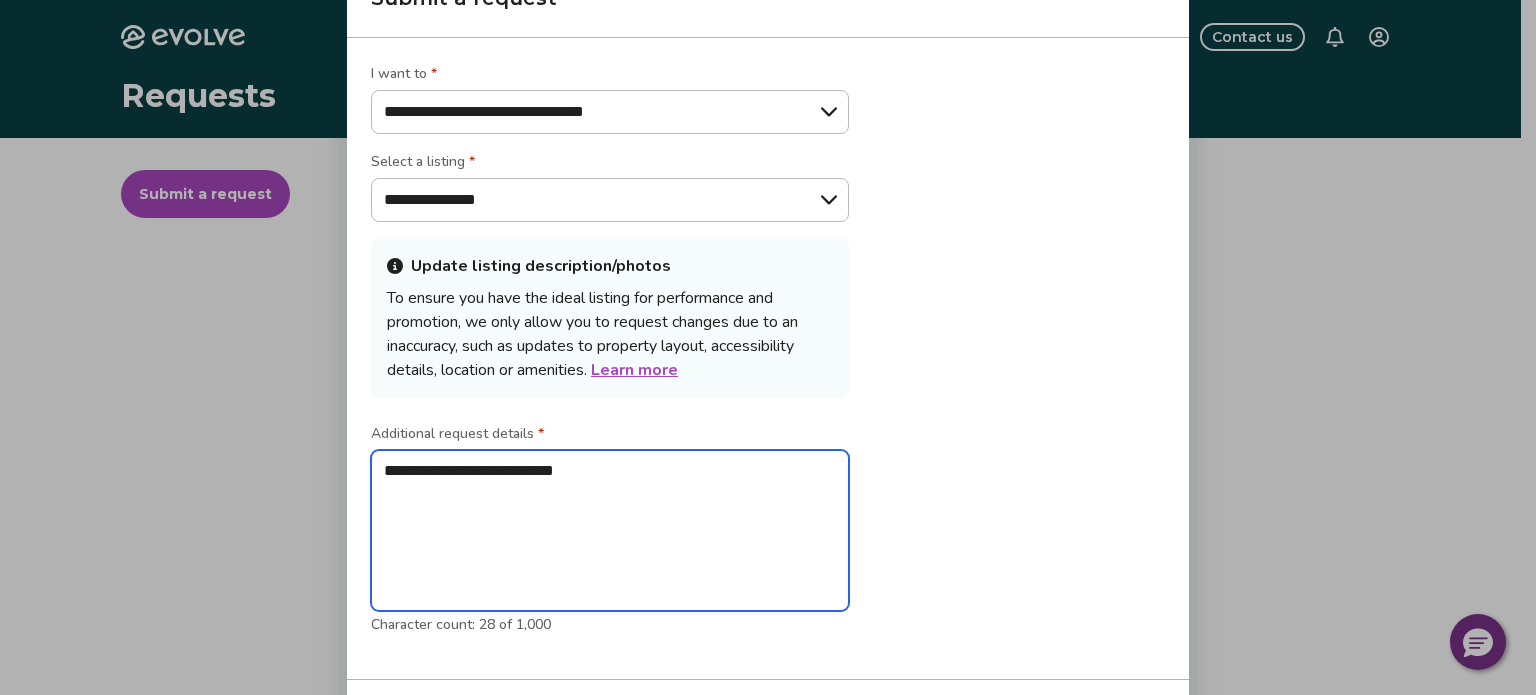 type on "**********" 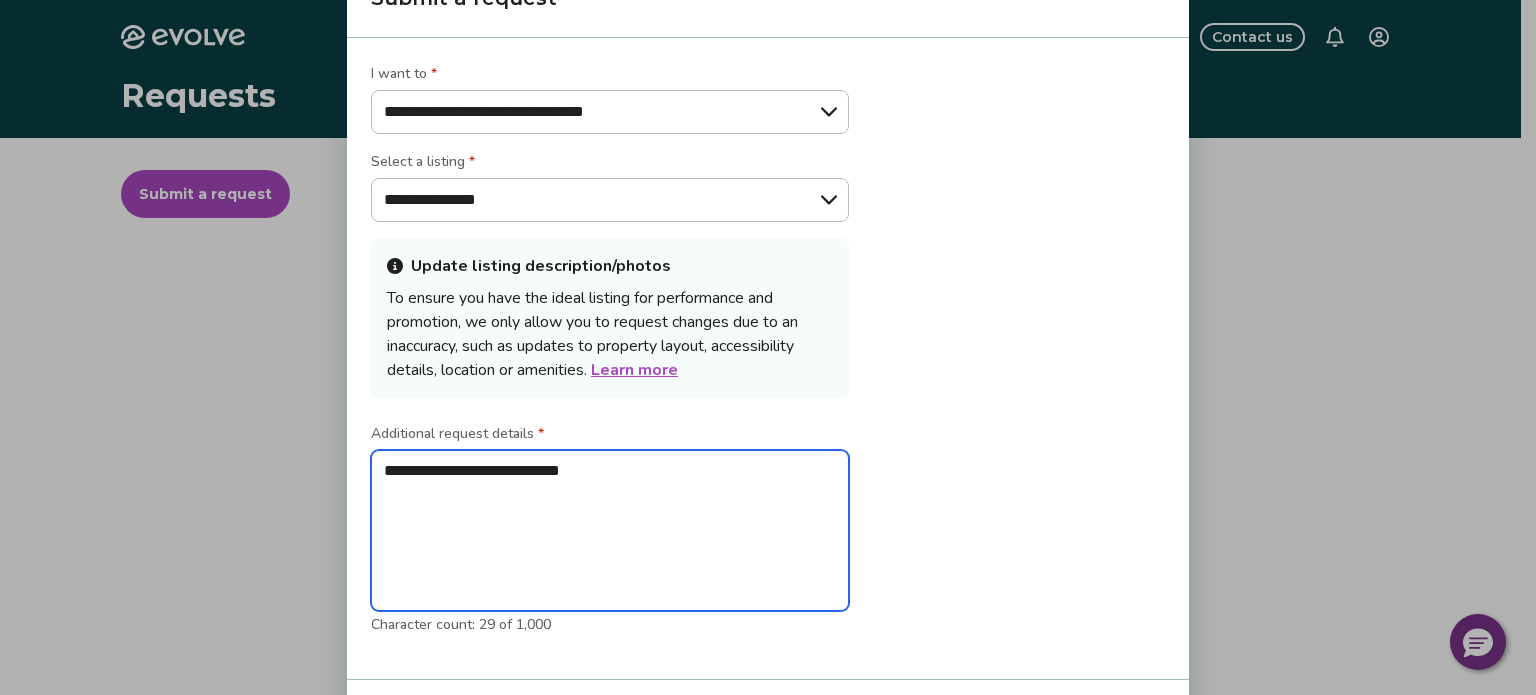type on "**********" 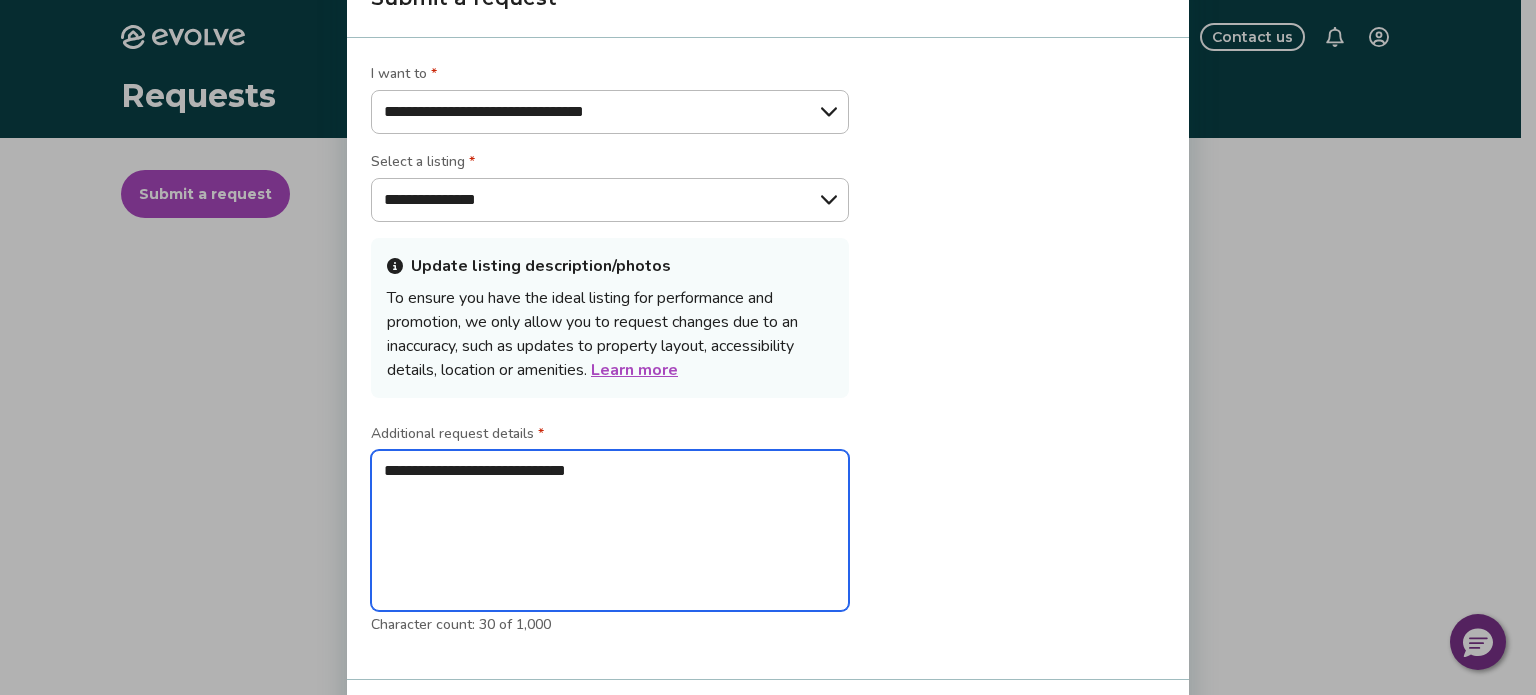 type on "**********" 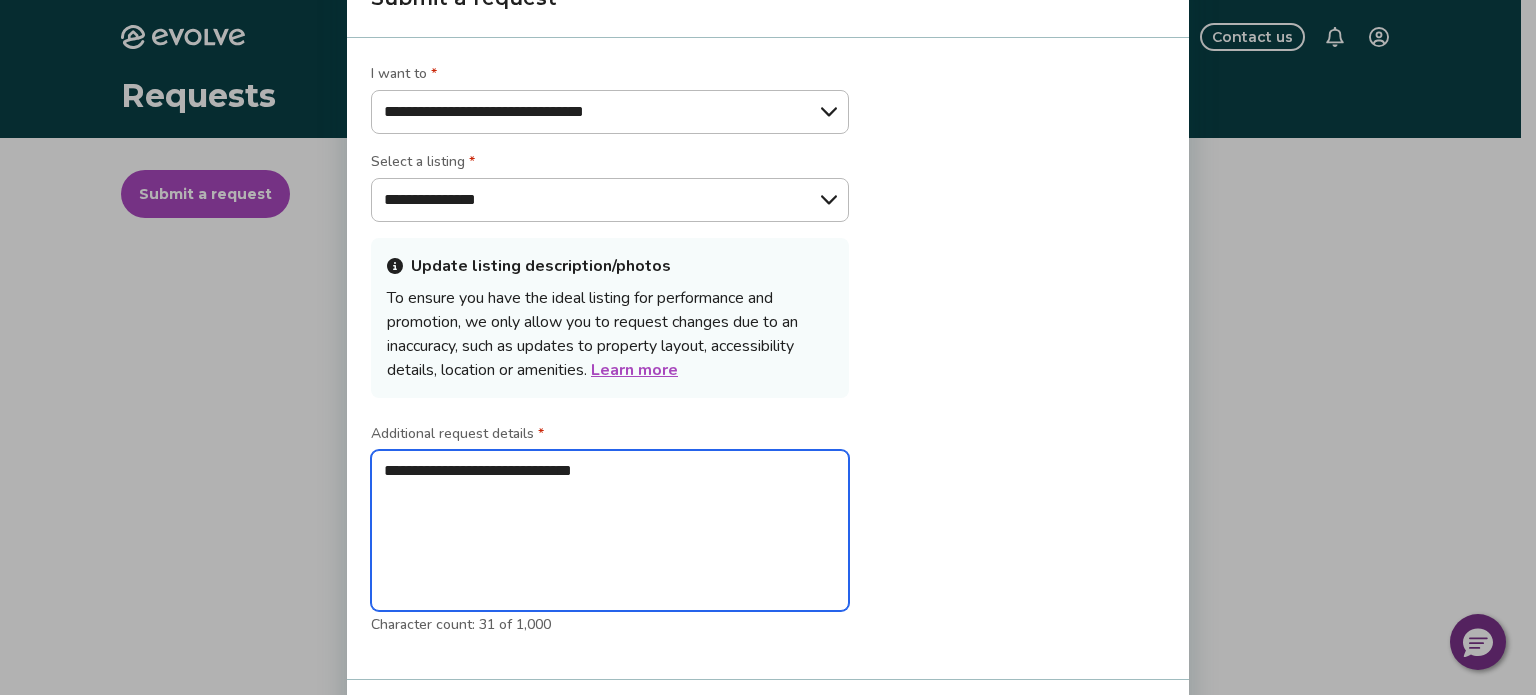 type on "**********" 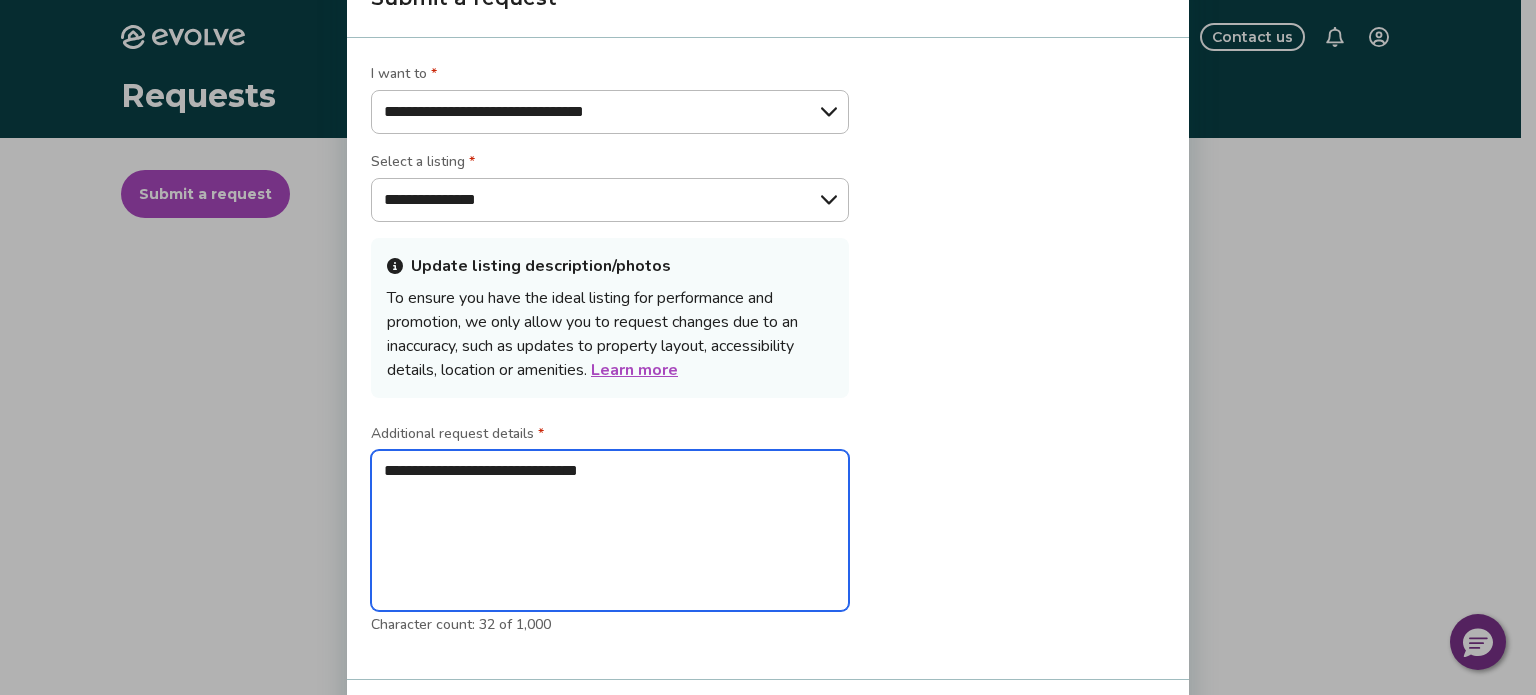 type on "**********" 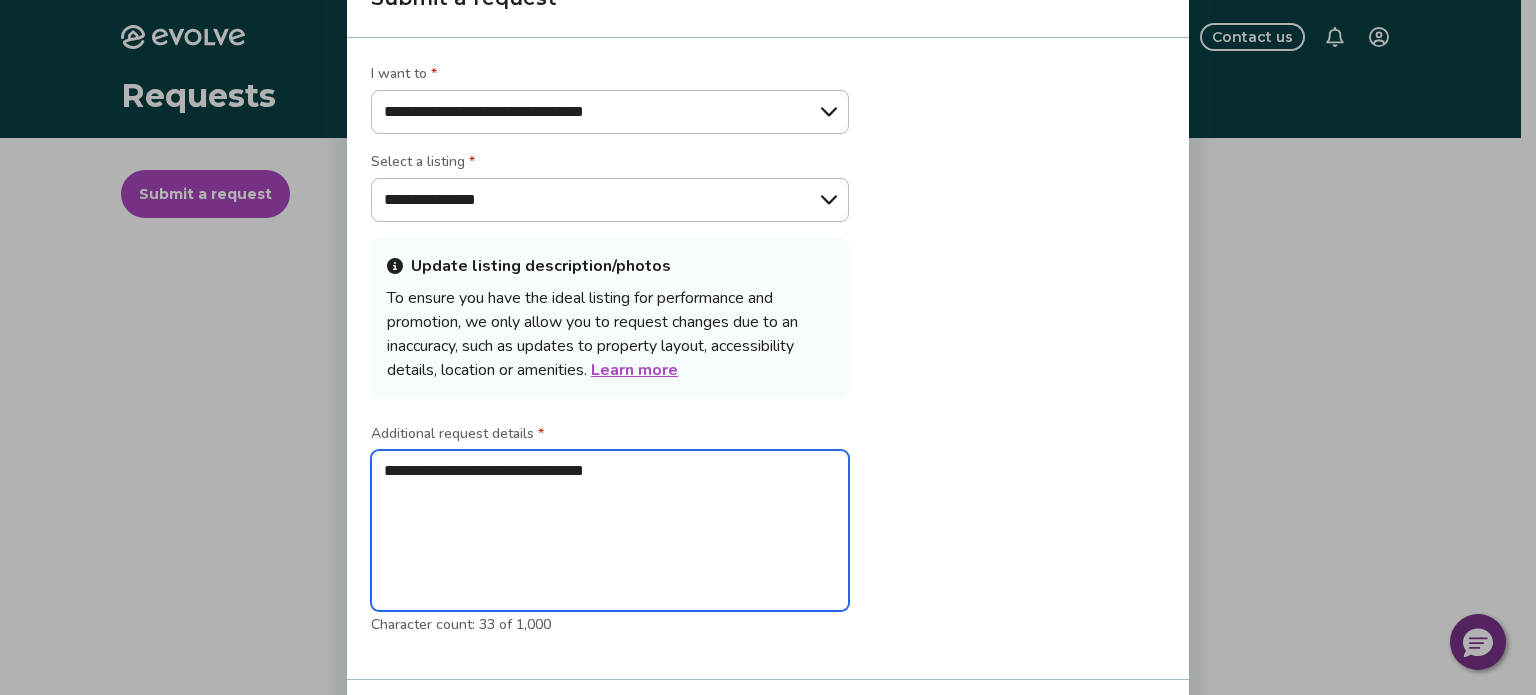 type on "**********" 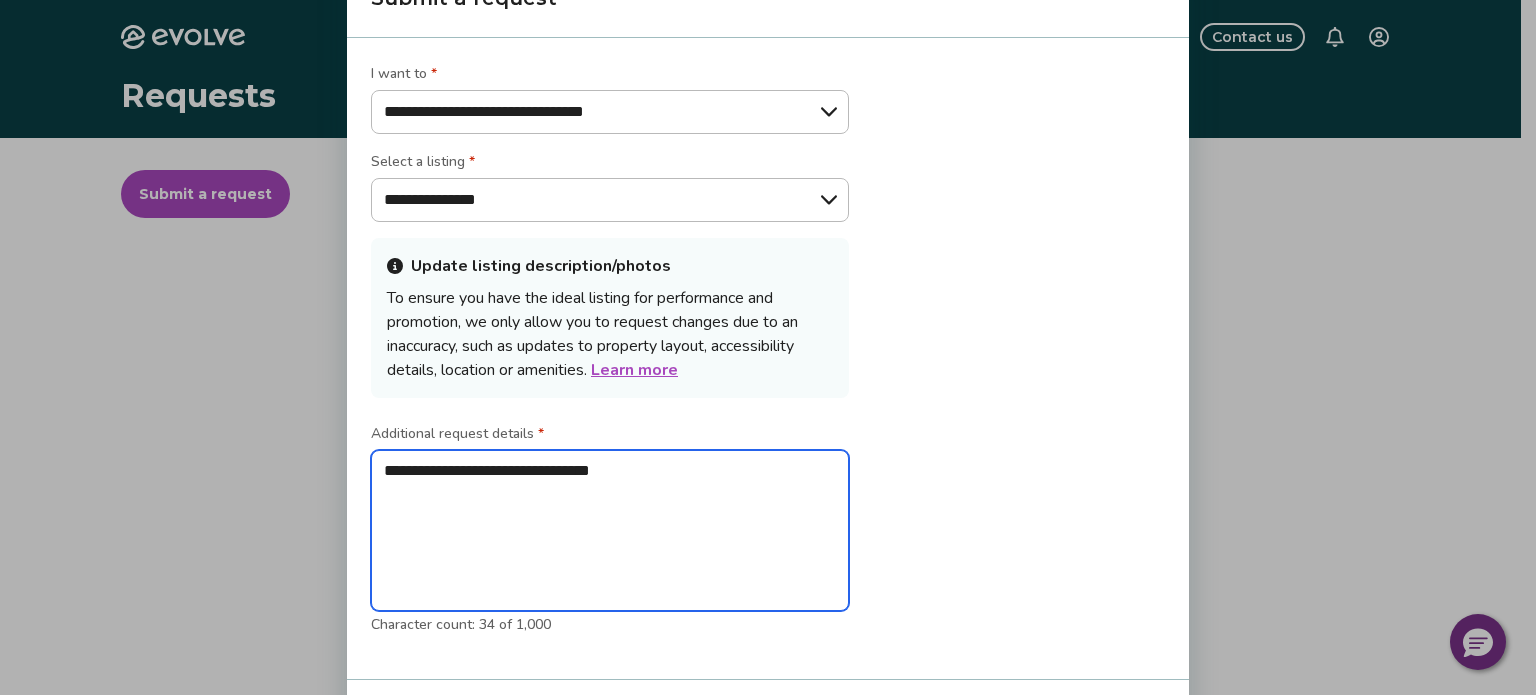 type on "**********" 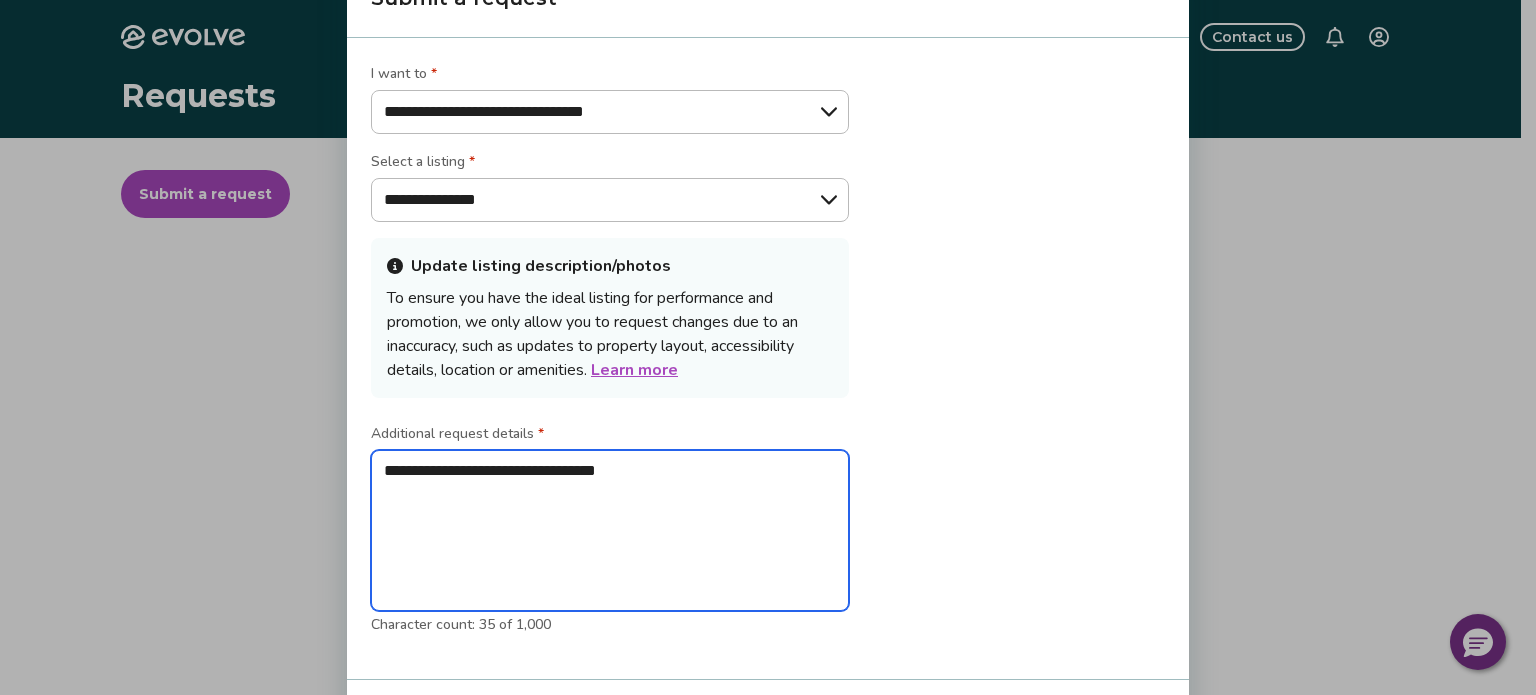 type on "**********" 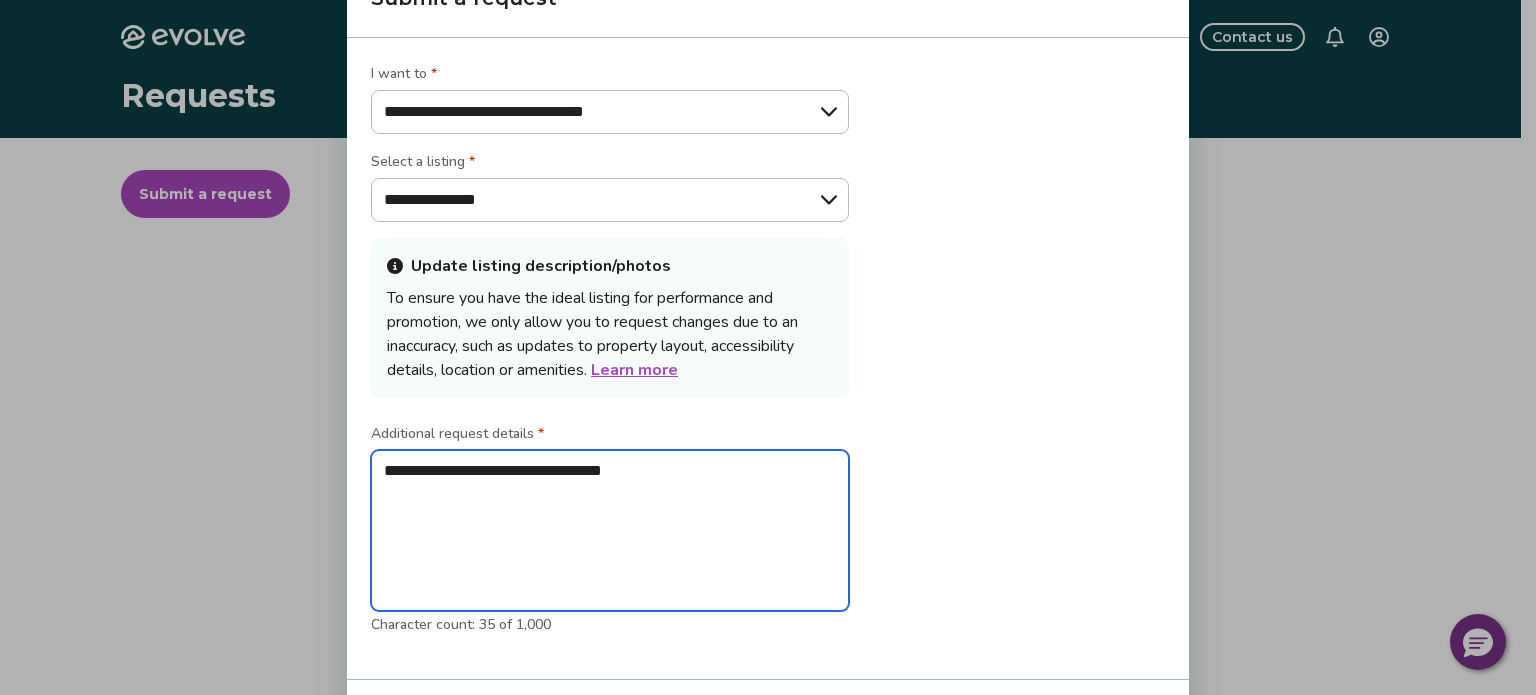 type on "**********" 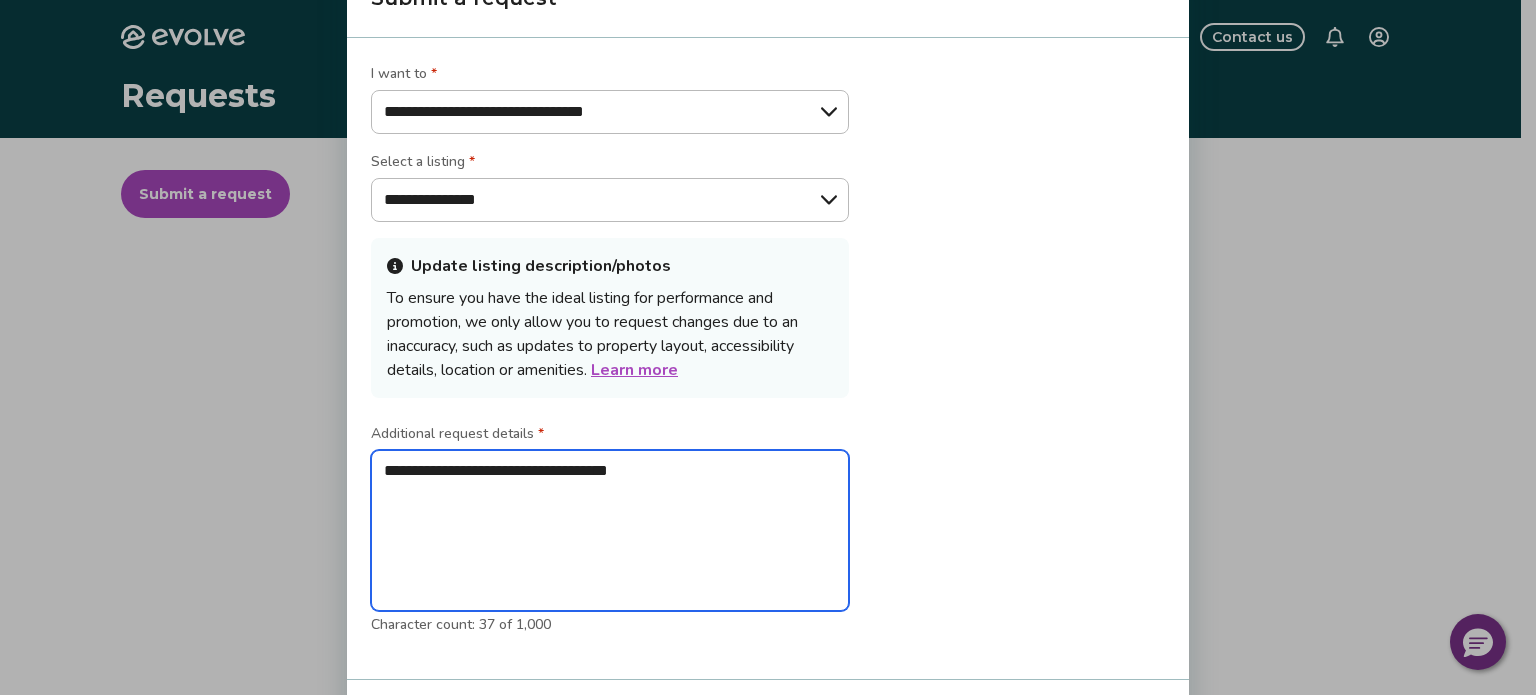 type on "**********" 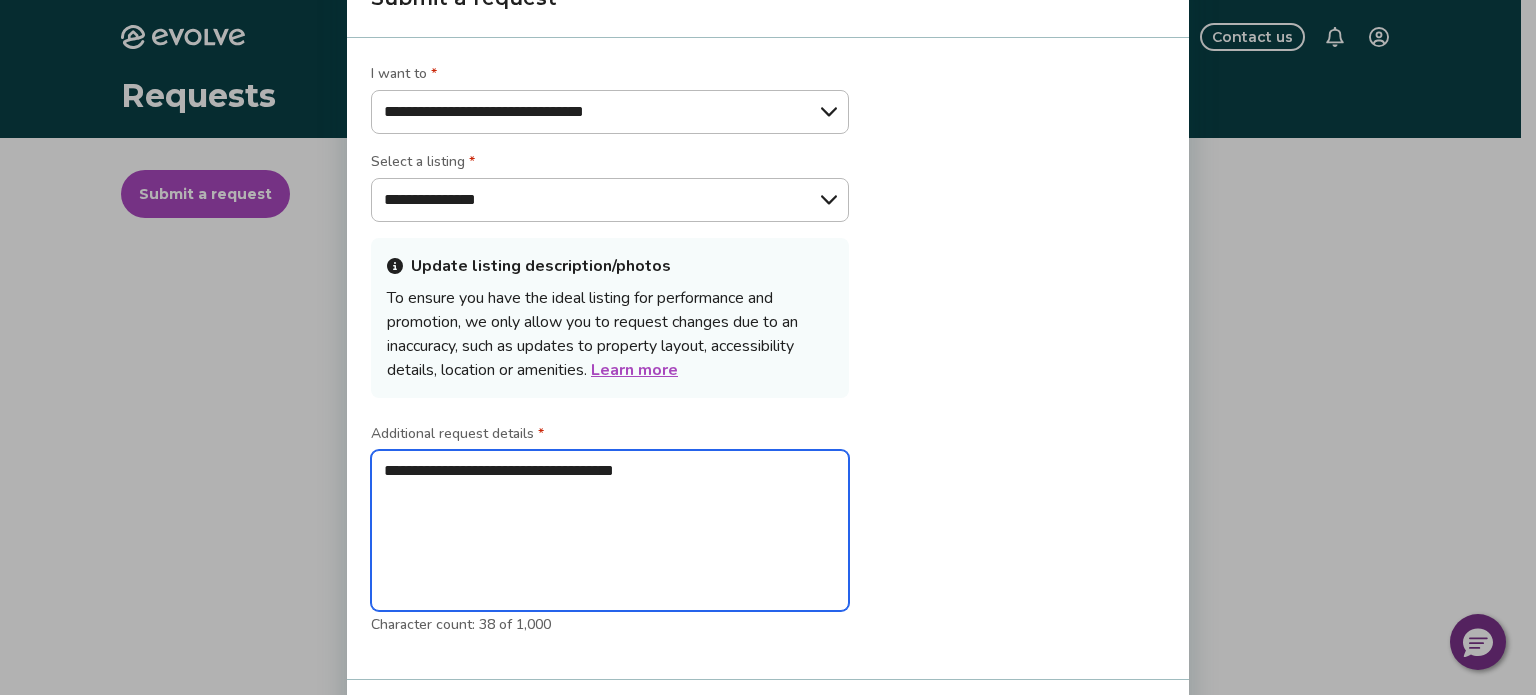 type on "**********" 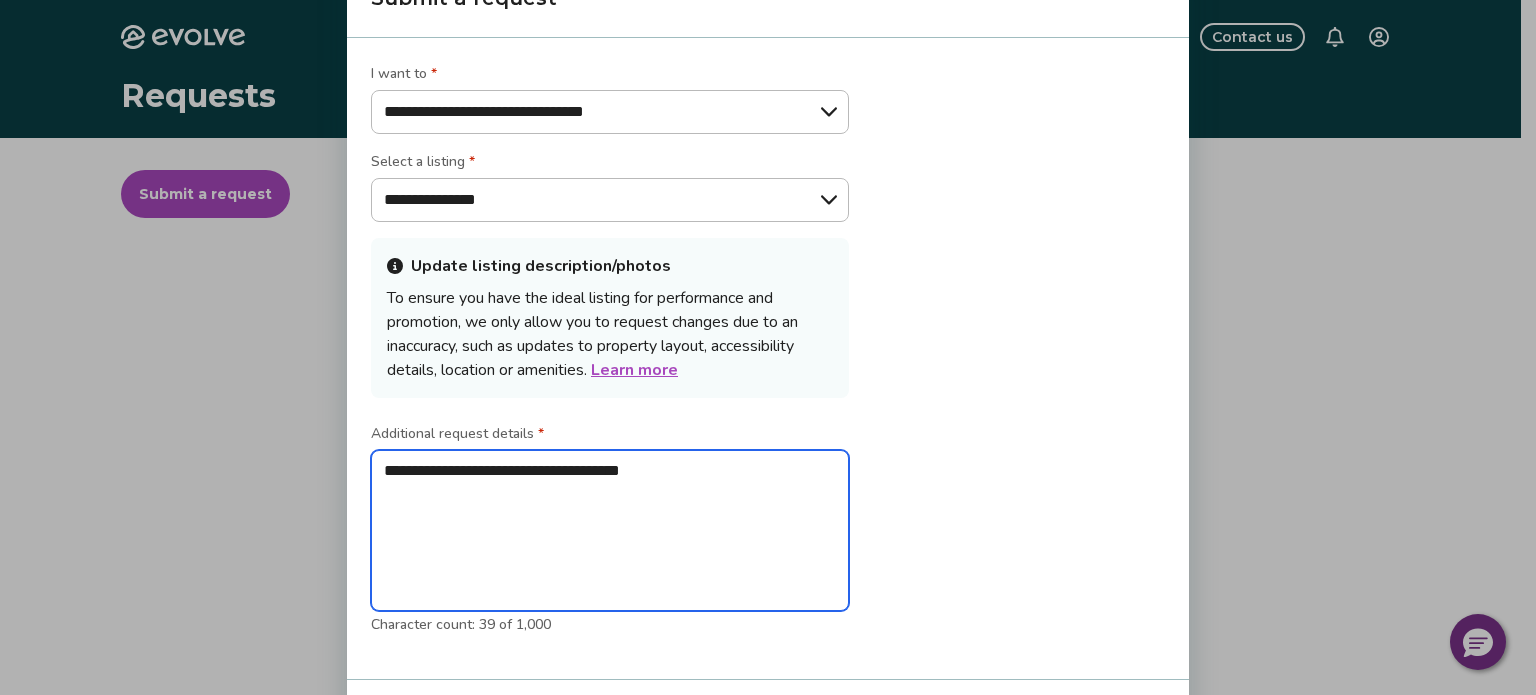 type on "**********" 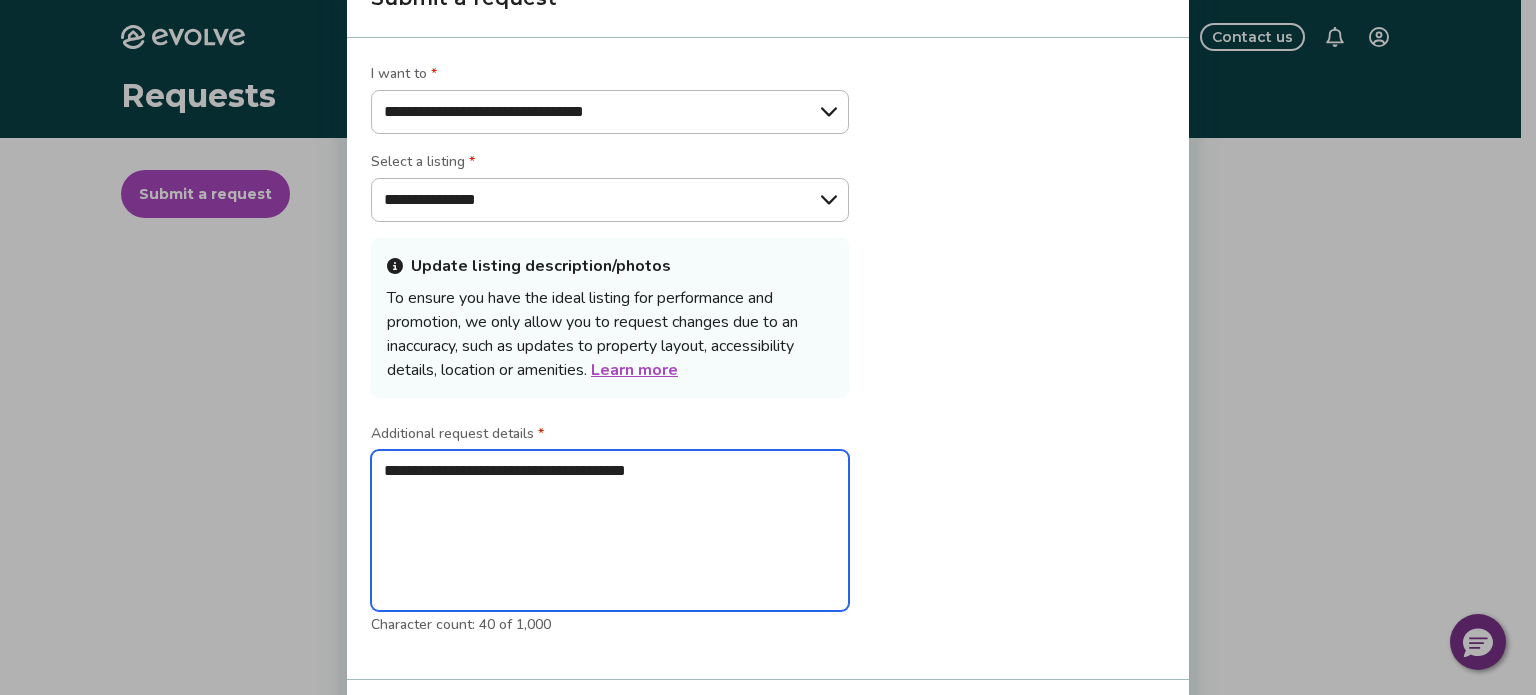 type on "**********" 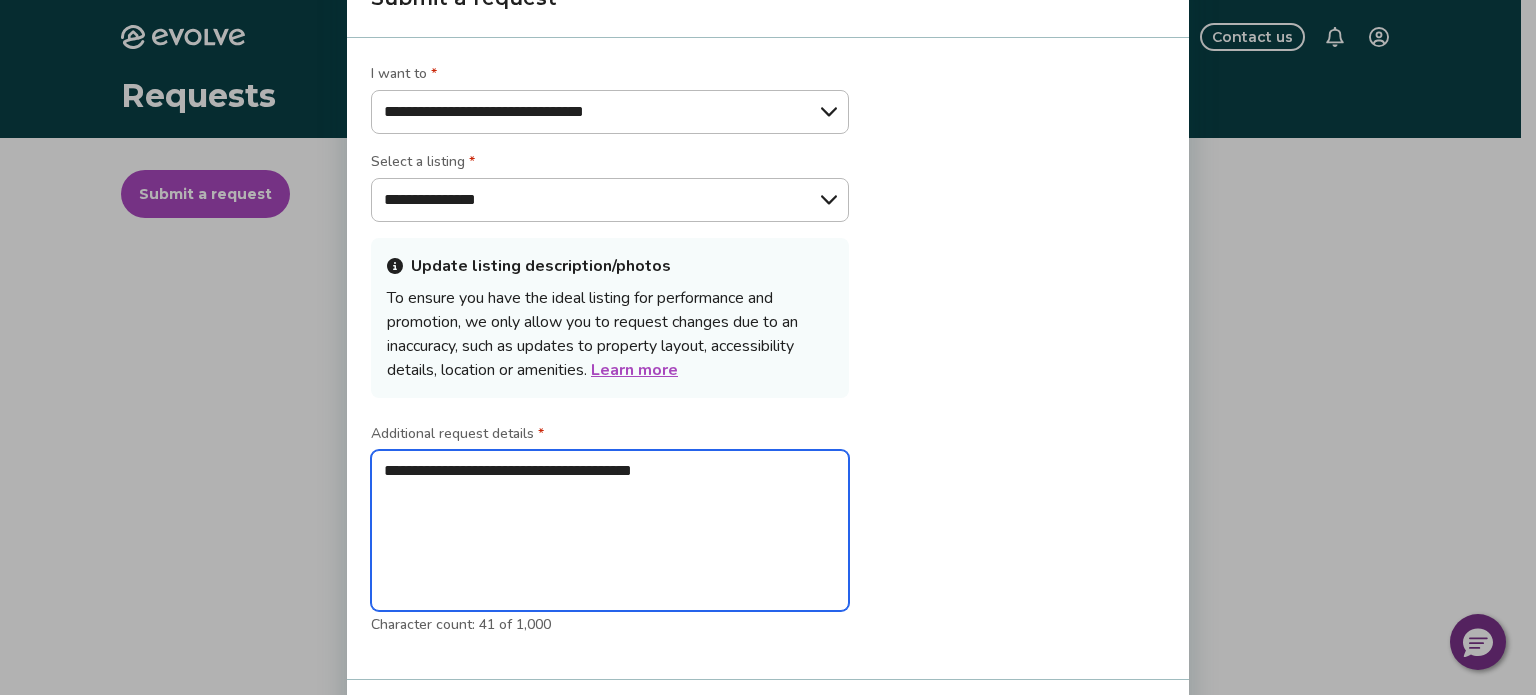 type on "**********" 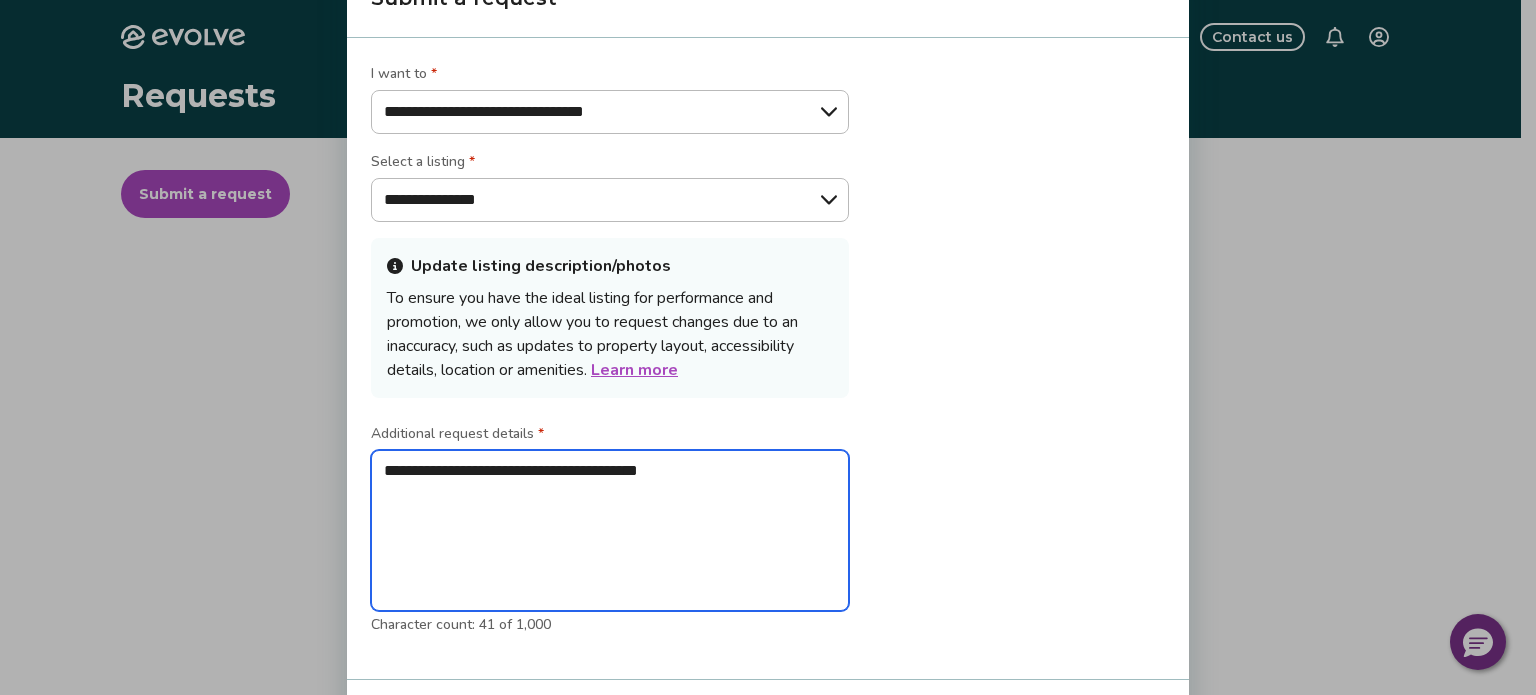 type on "**********" 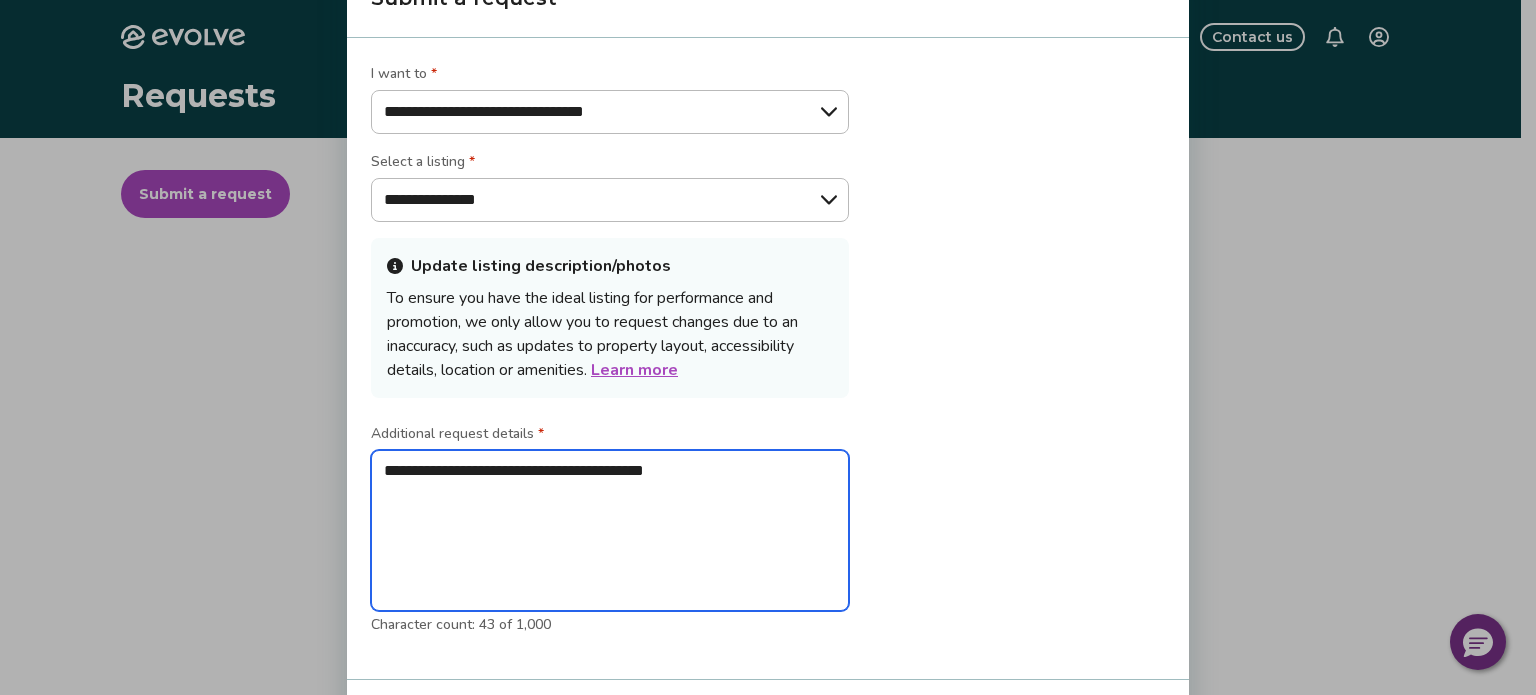 type on "**********" 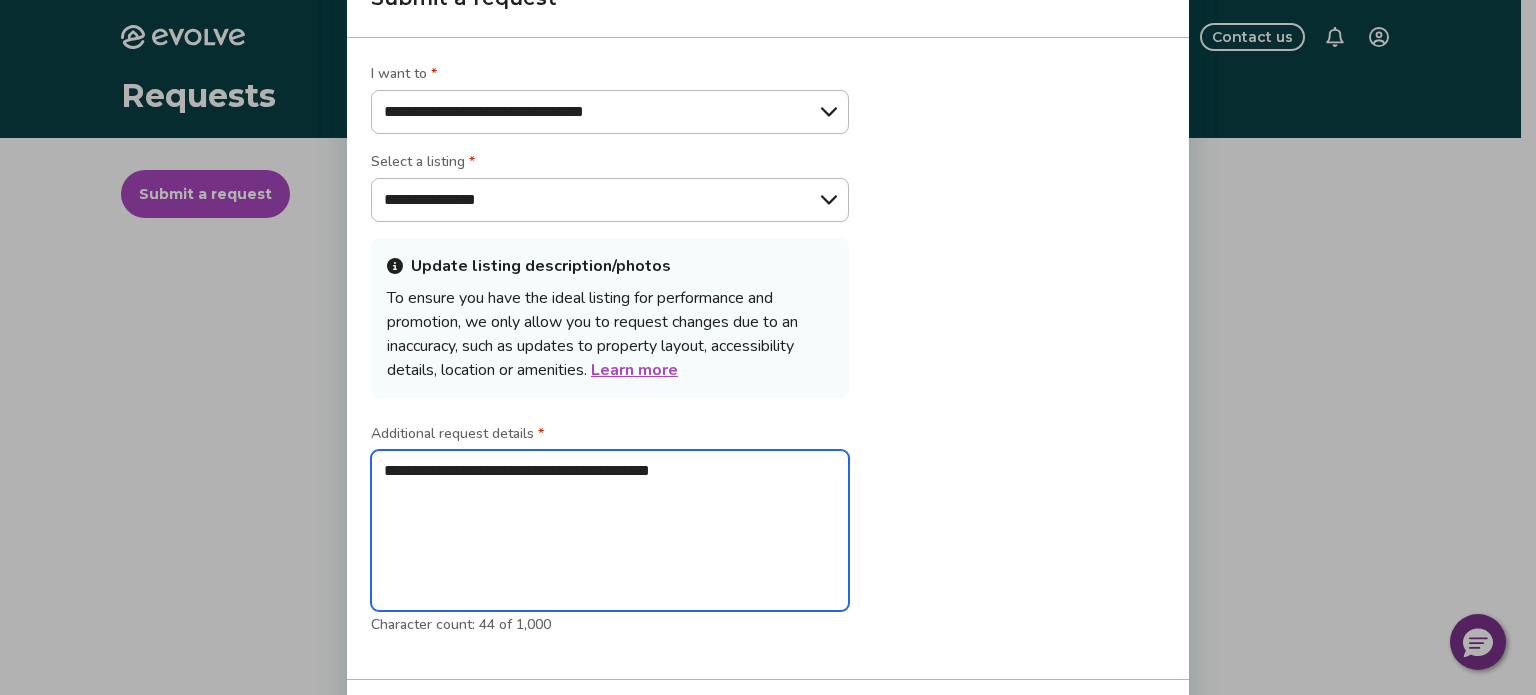 type on "**********" 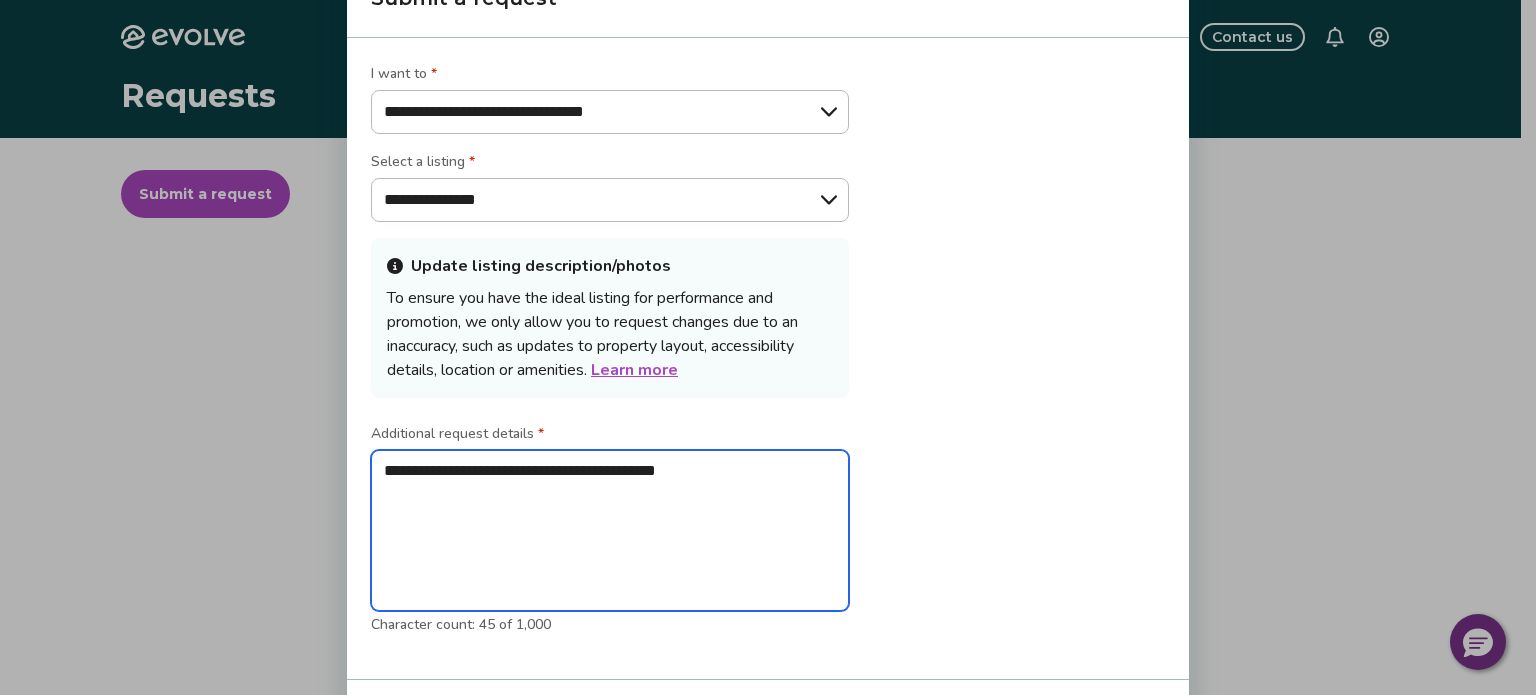 type on "**********" 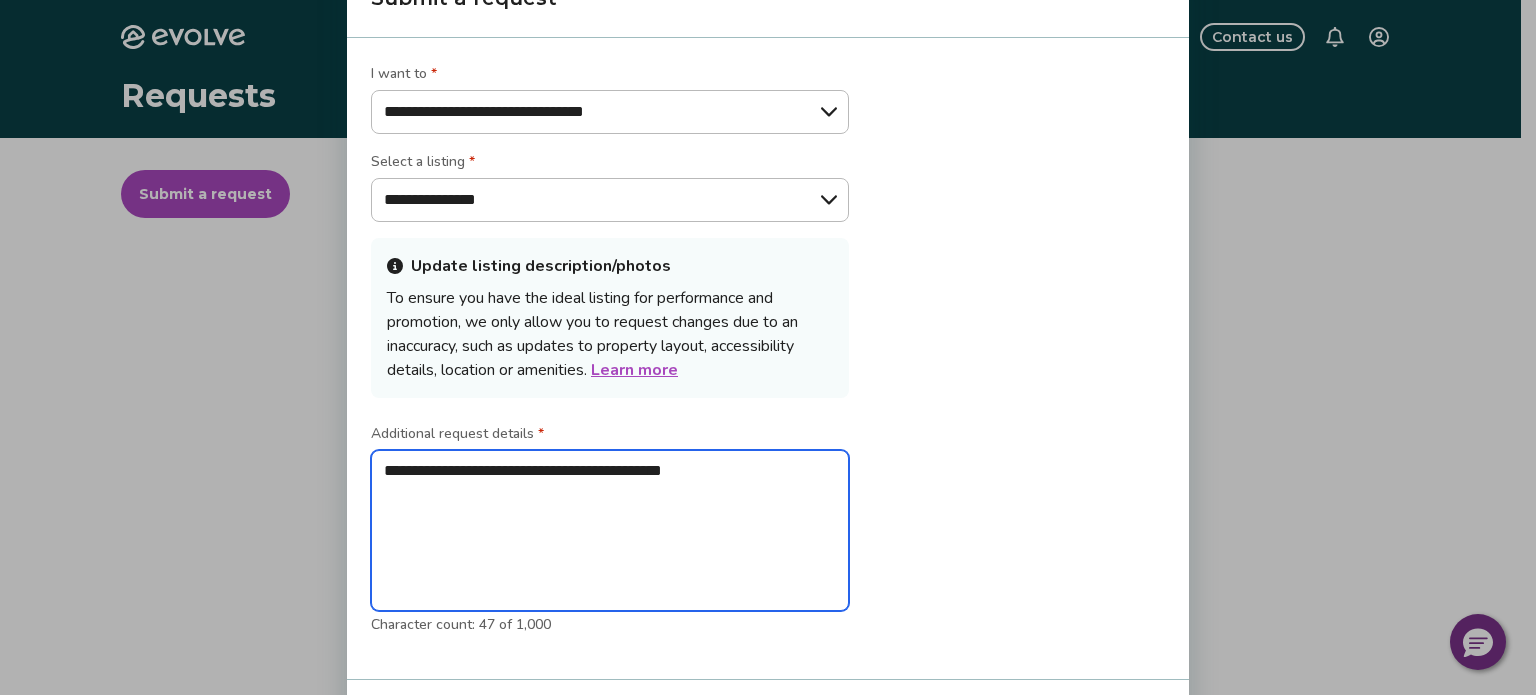 type on "**********" 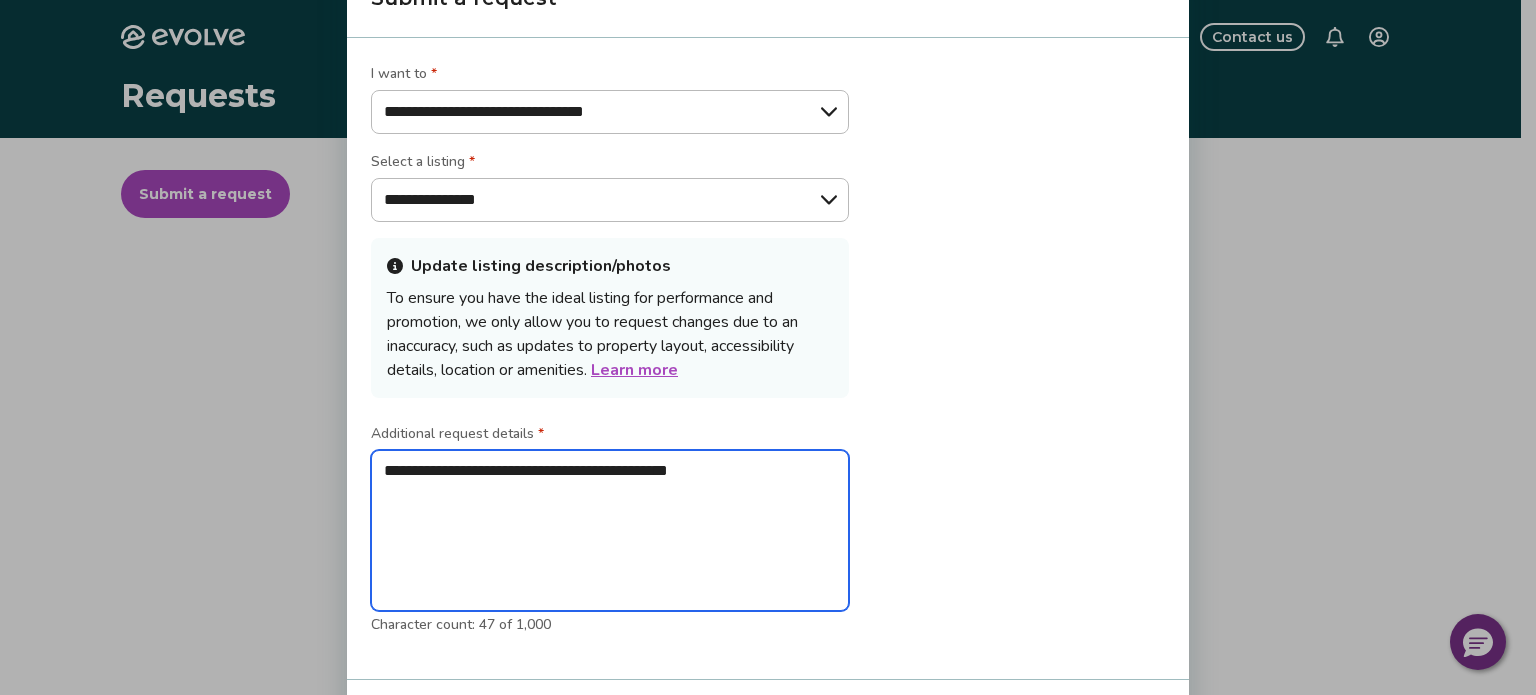 type on "**********" 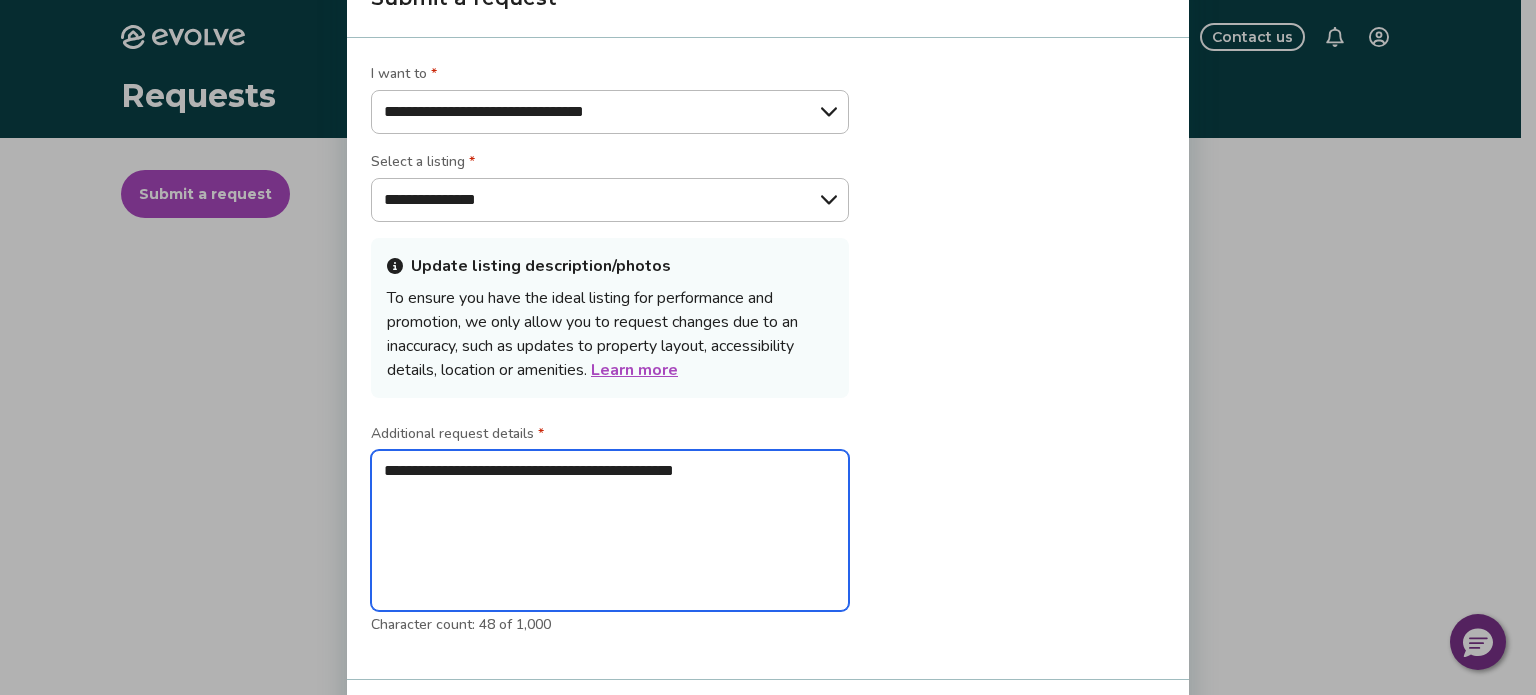 type on "**********" 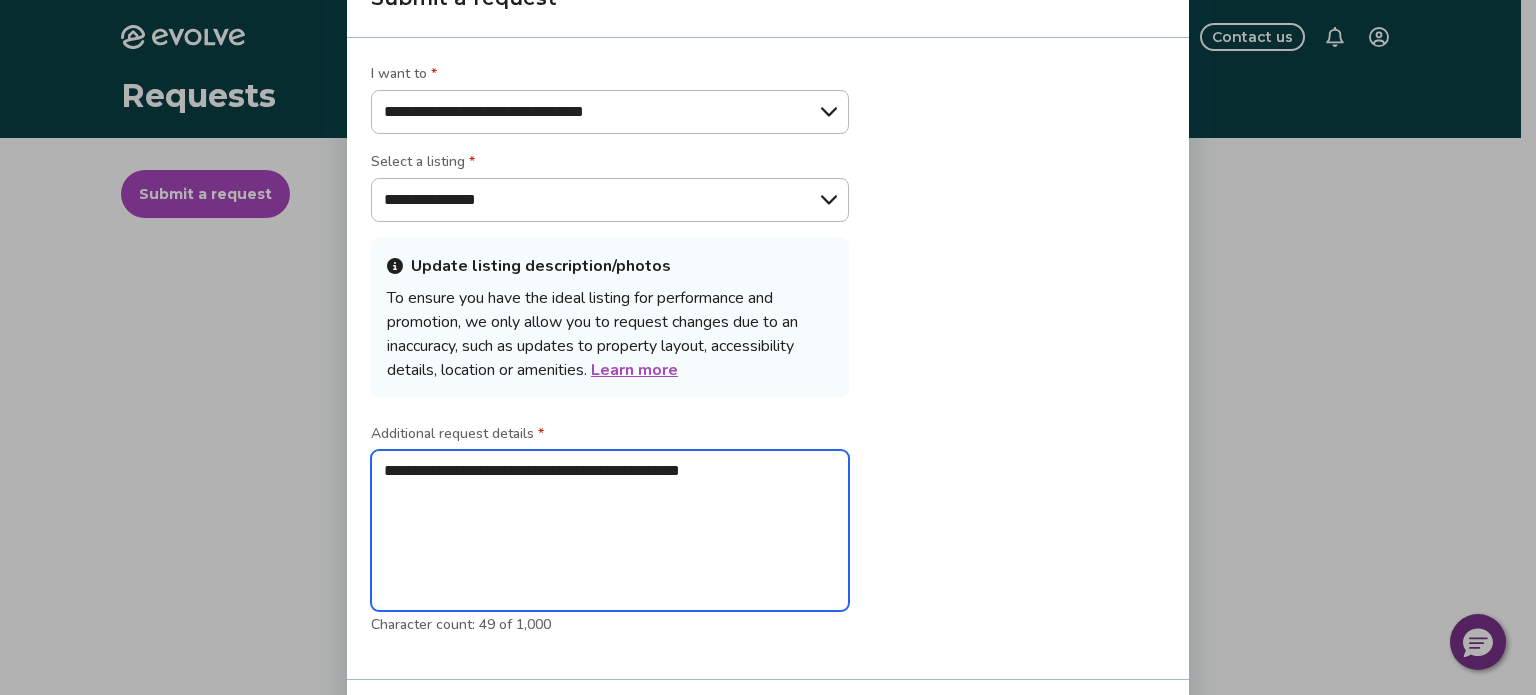 type on "**********" 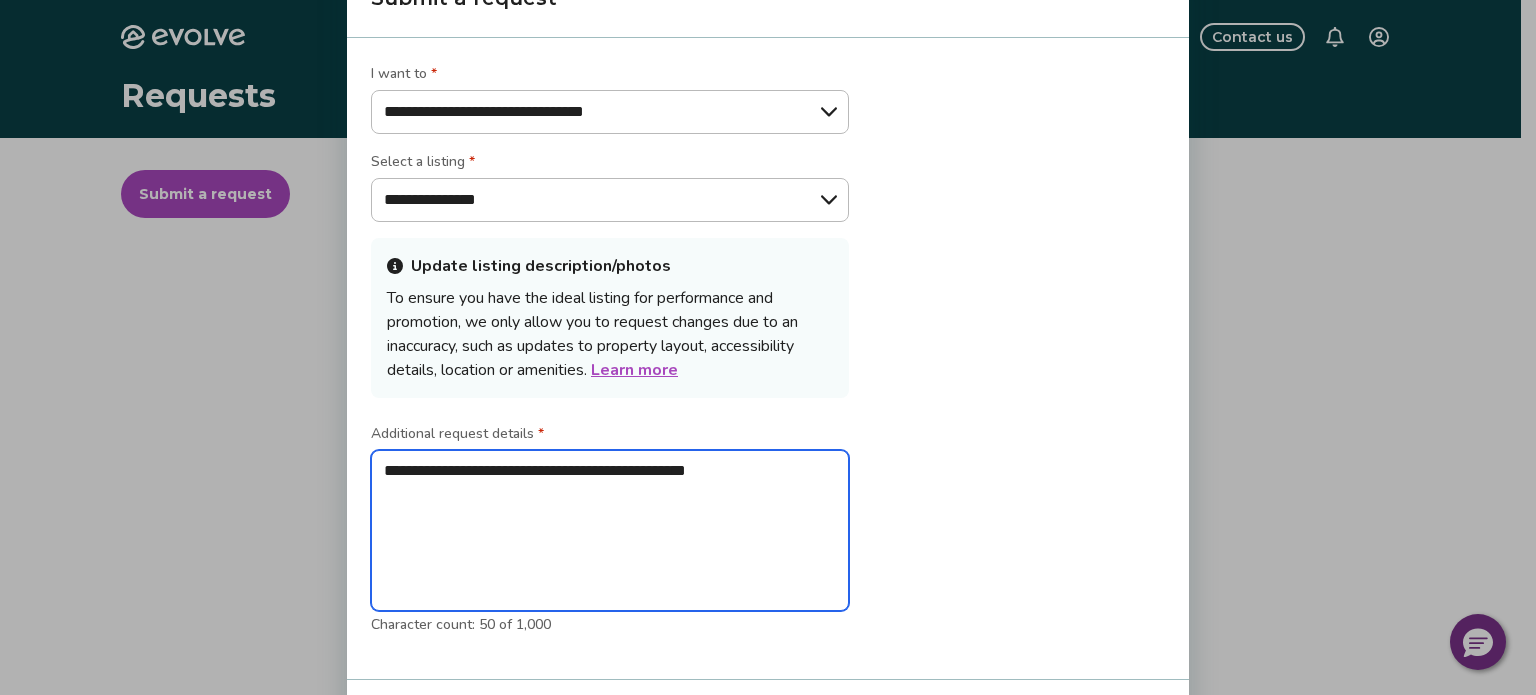 type on "**********" 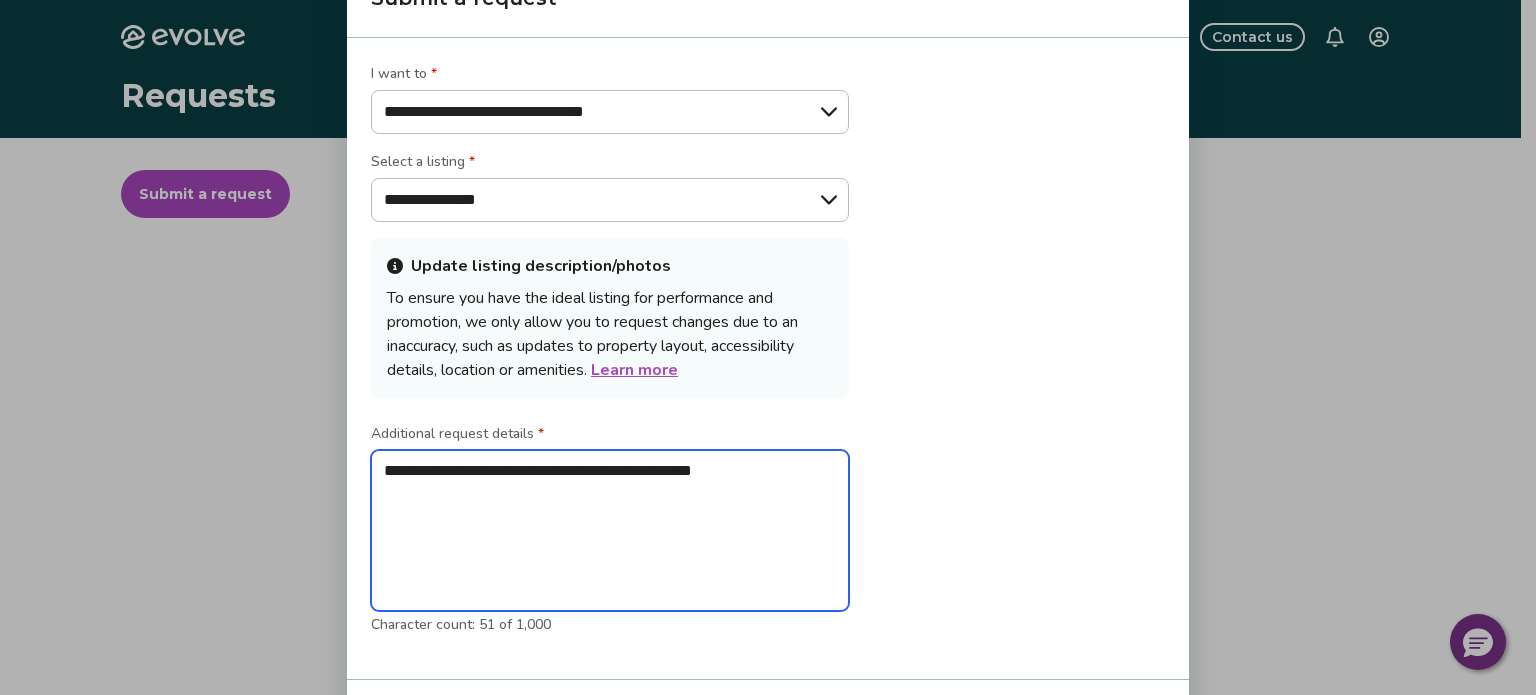 type on "**********" 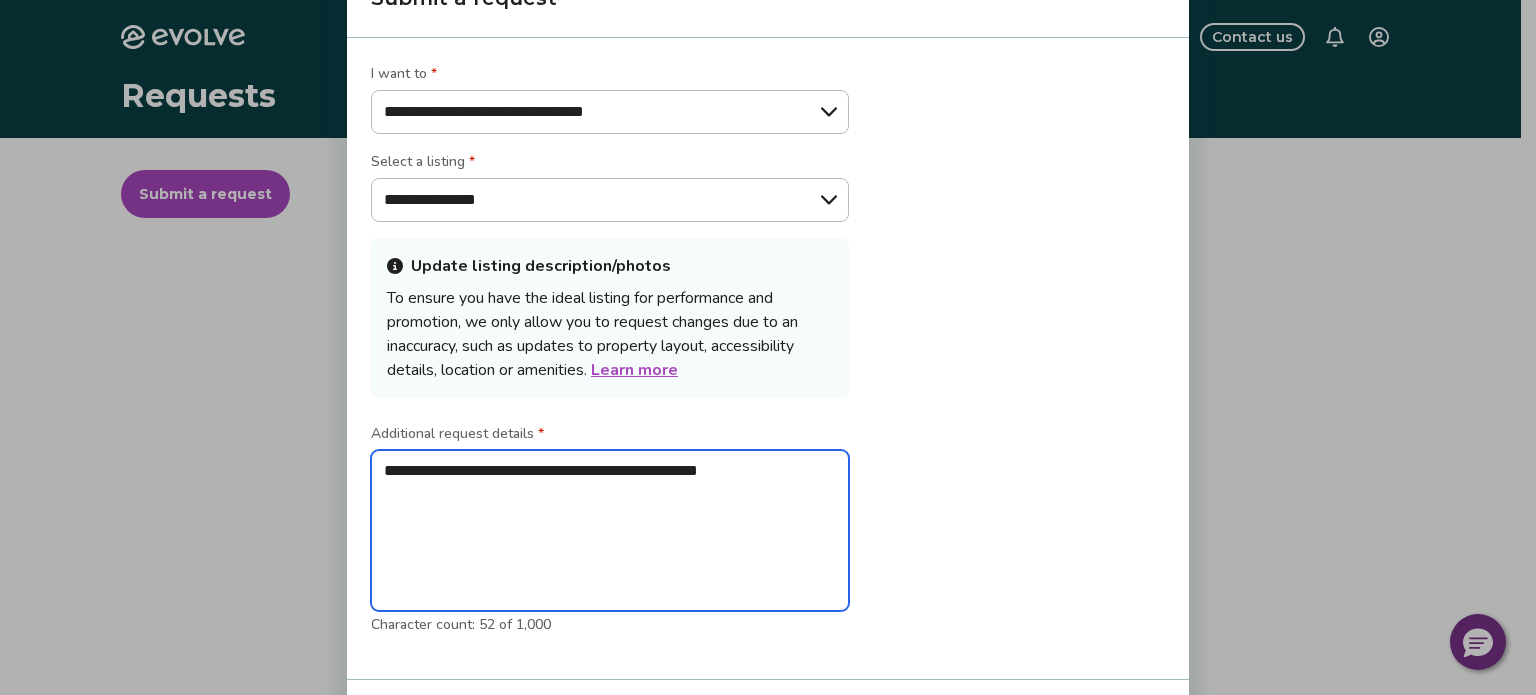 type on "**********" 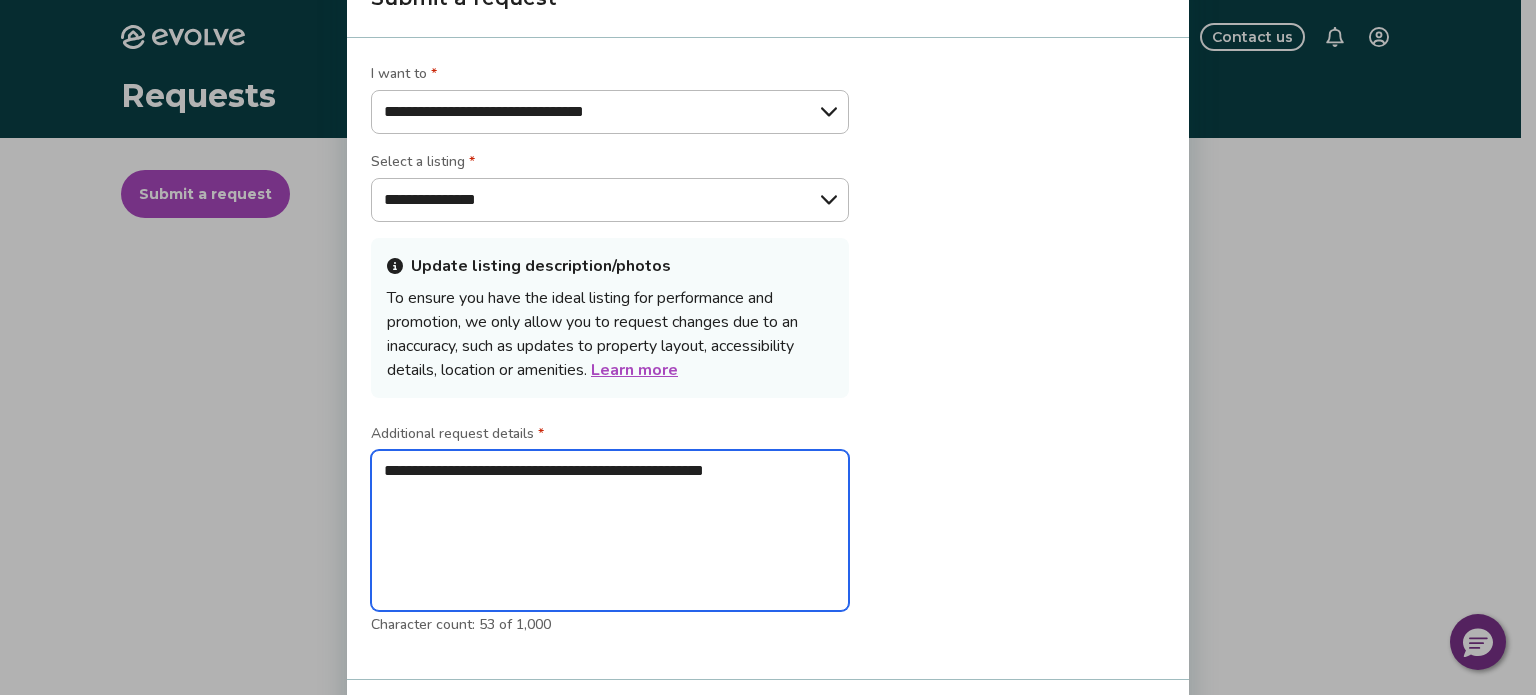 type on "**********" 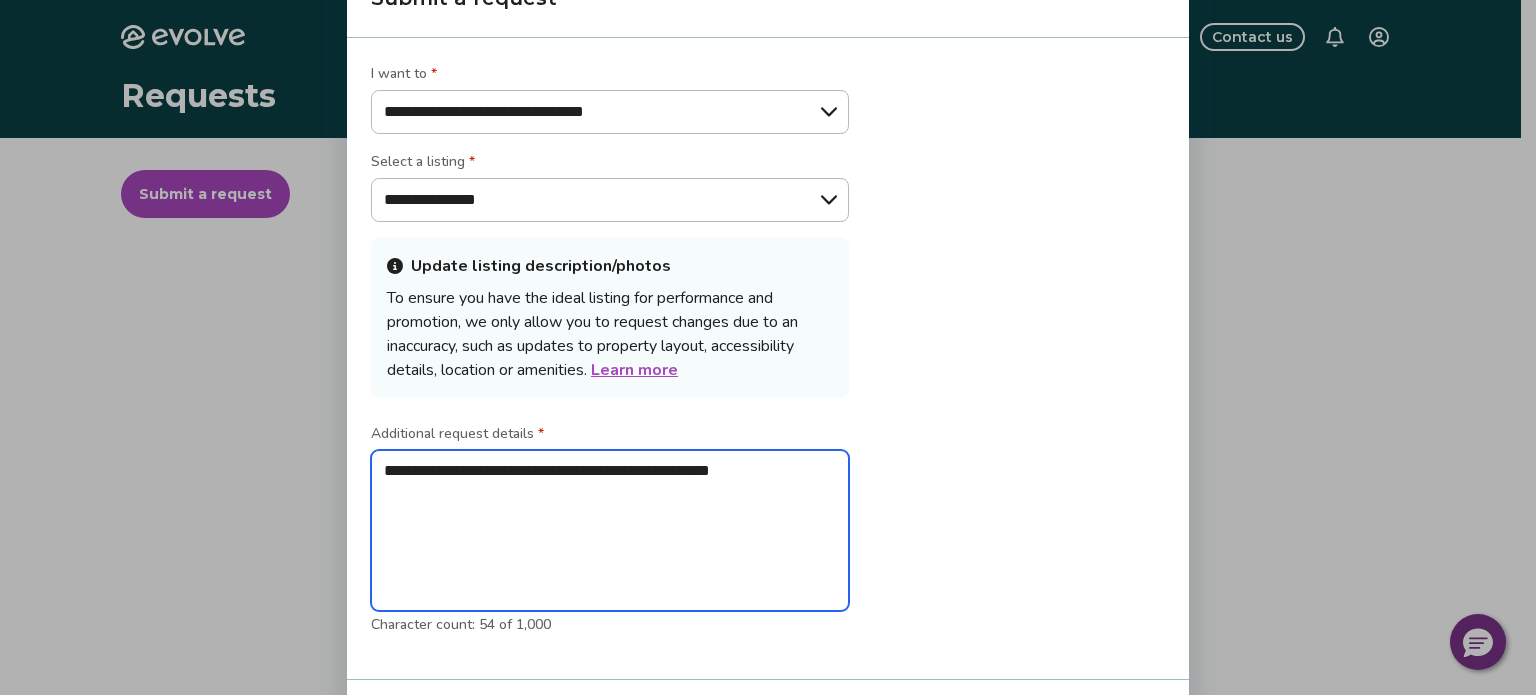 type on "**********" 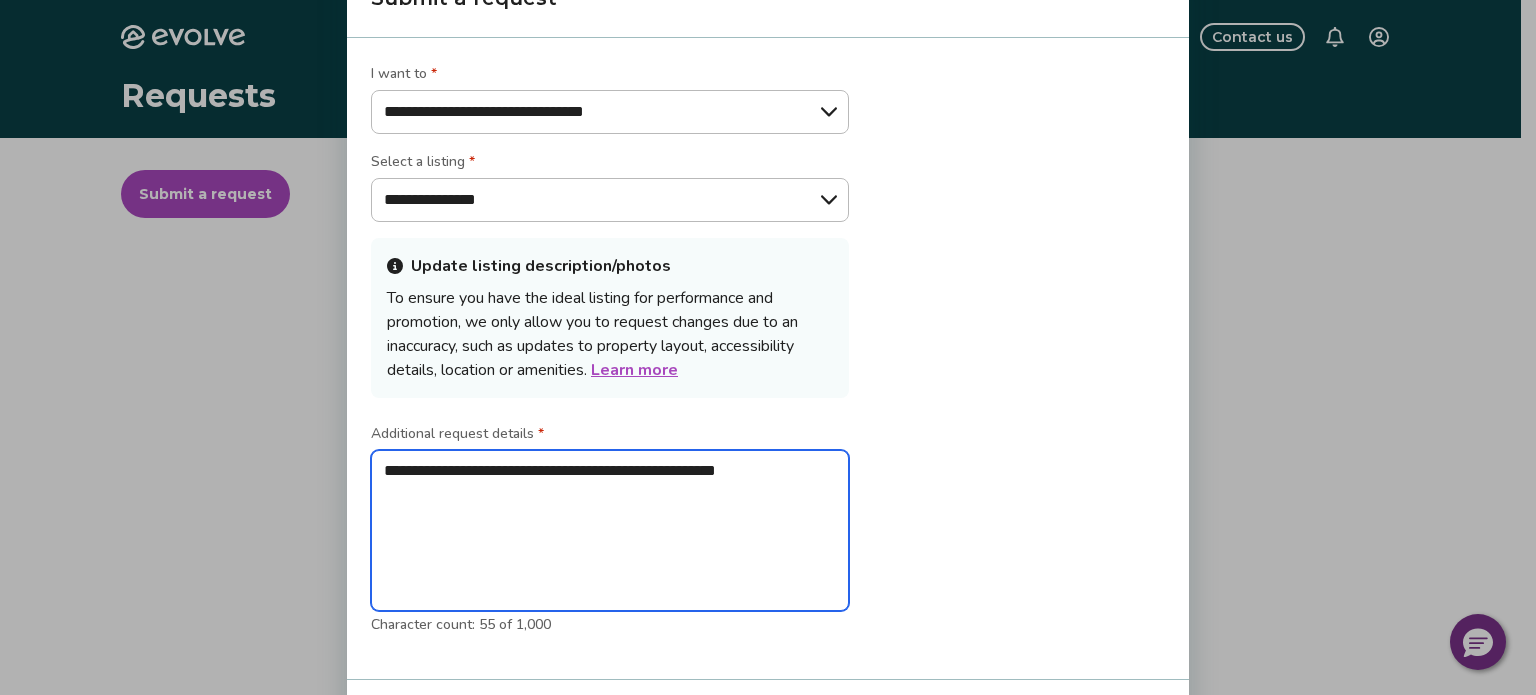 type on "**********" 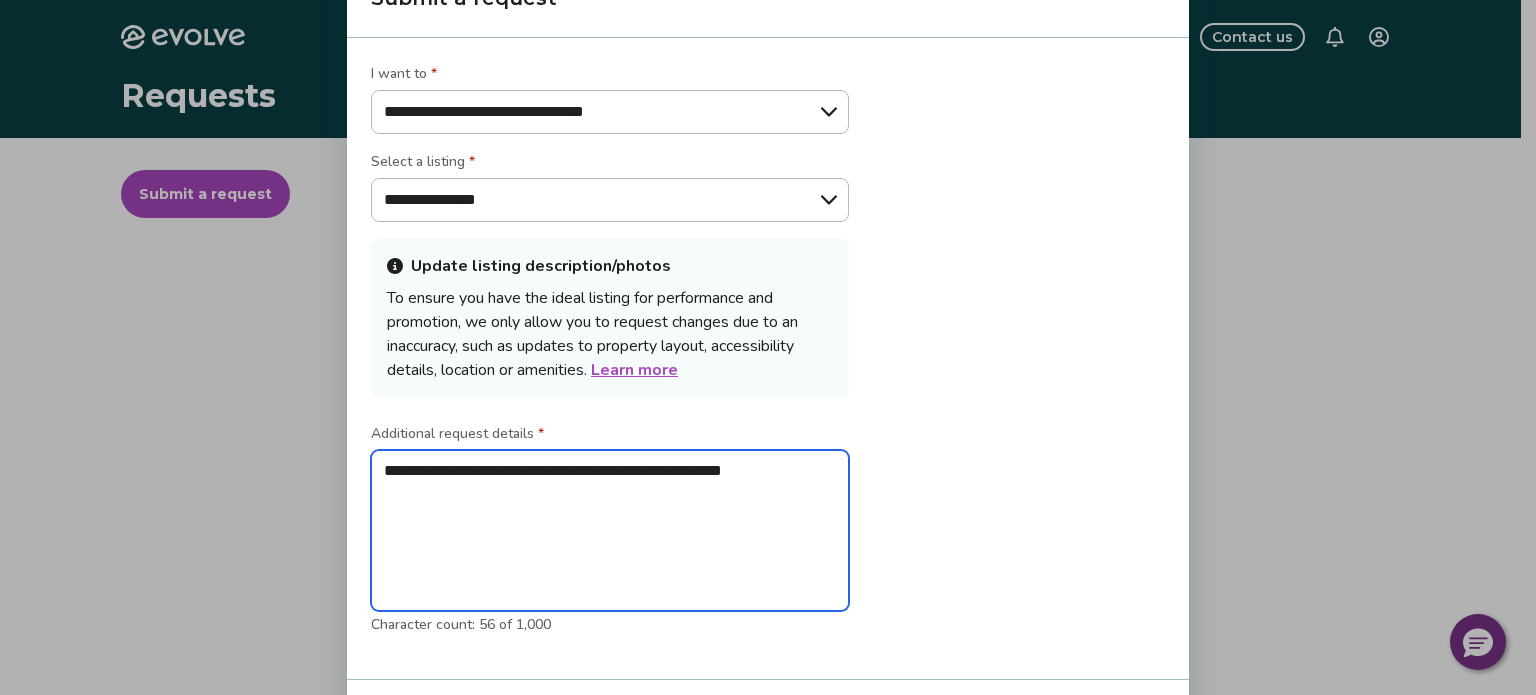 type on "**********" 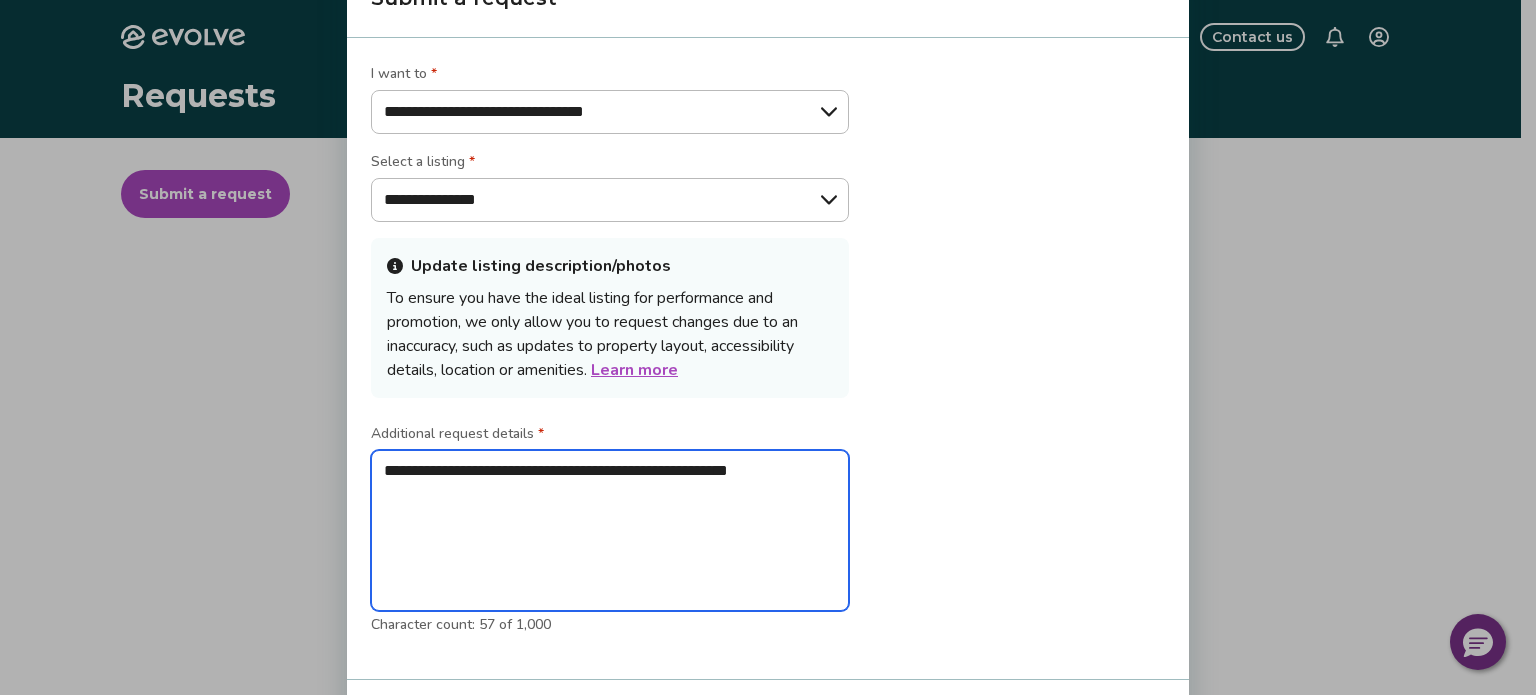type on "**********" 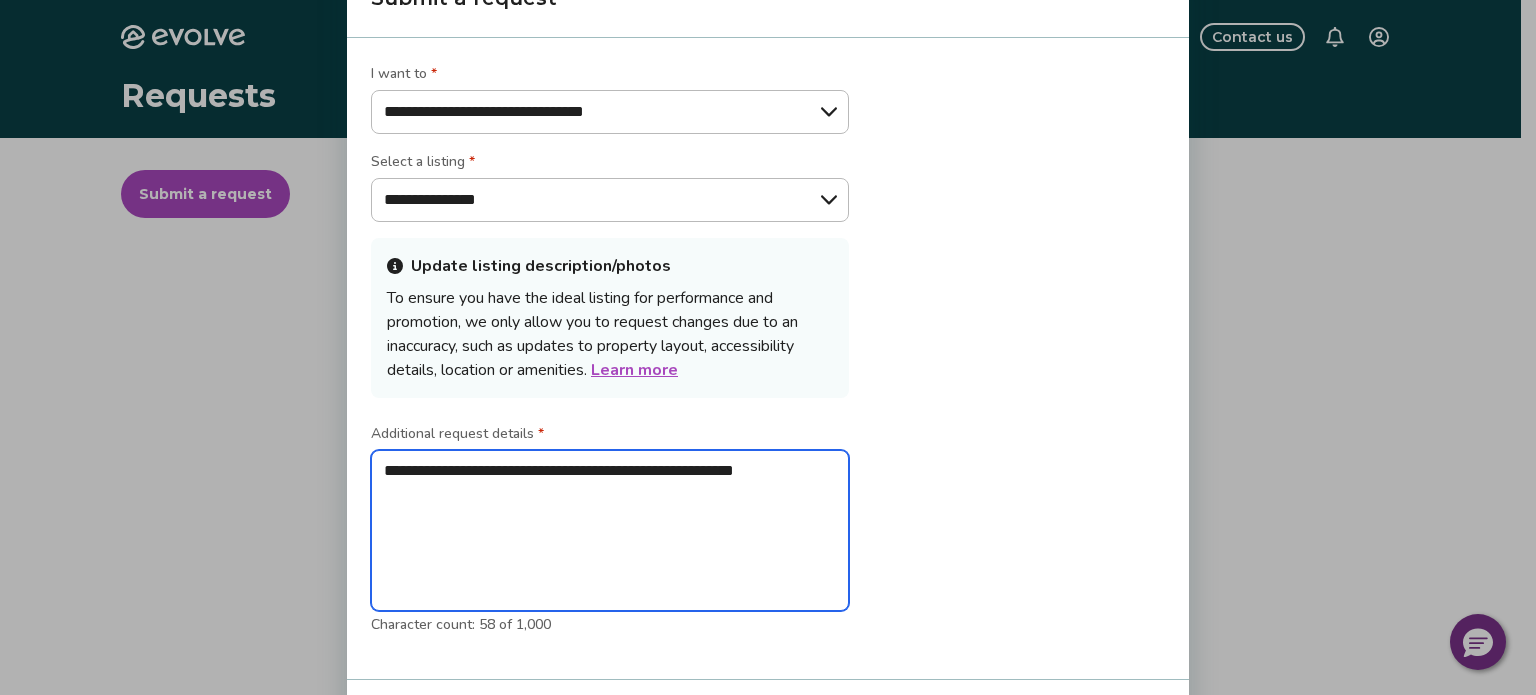 type on "**********" 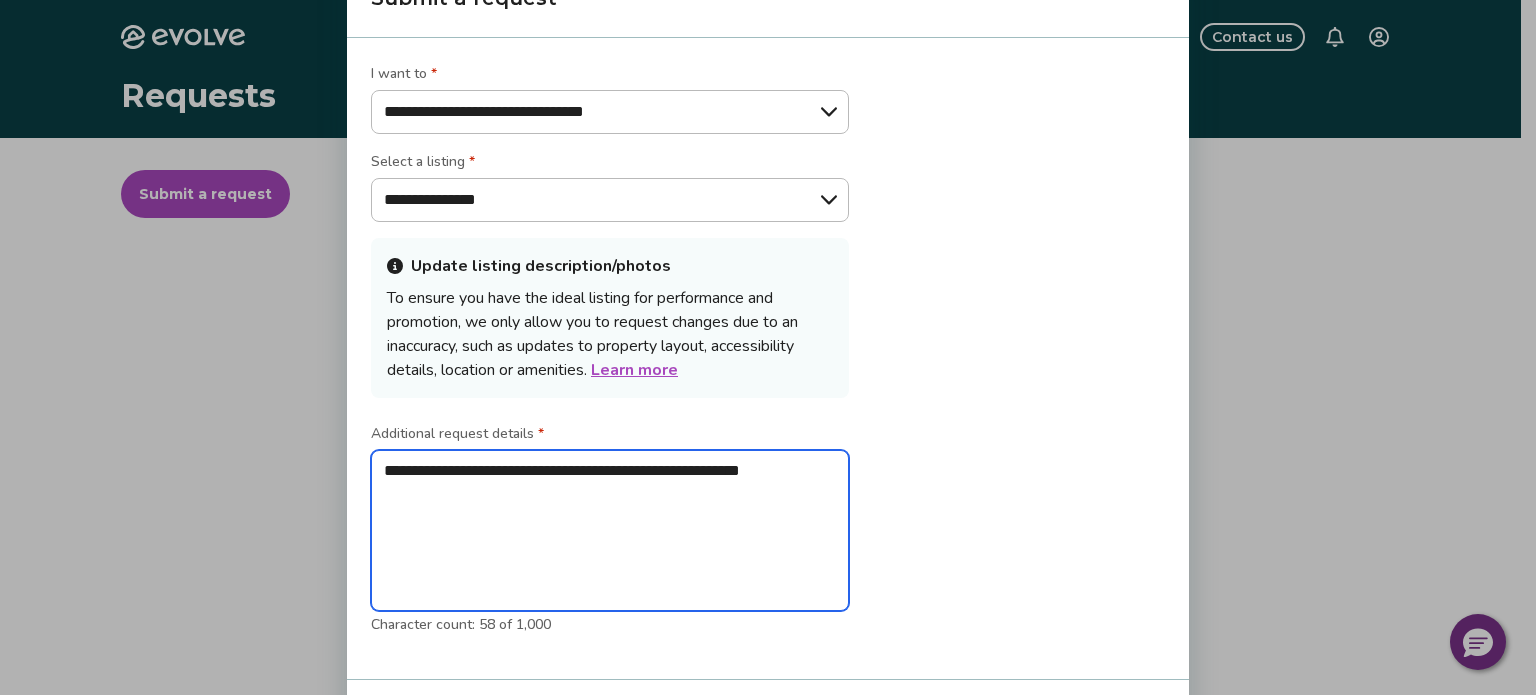 type on "**********" 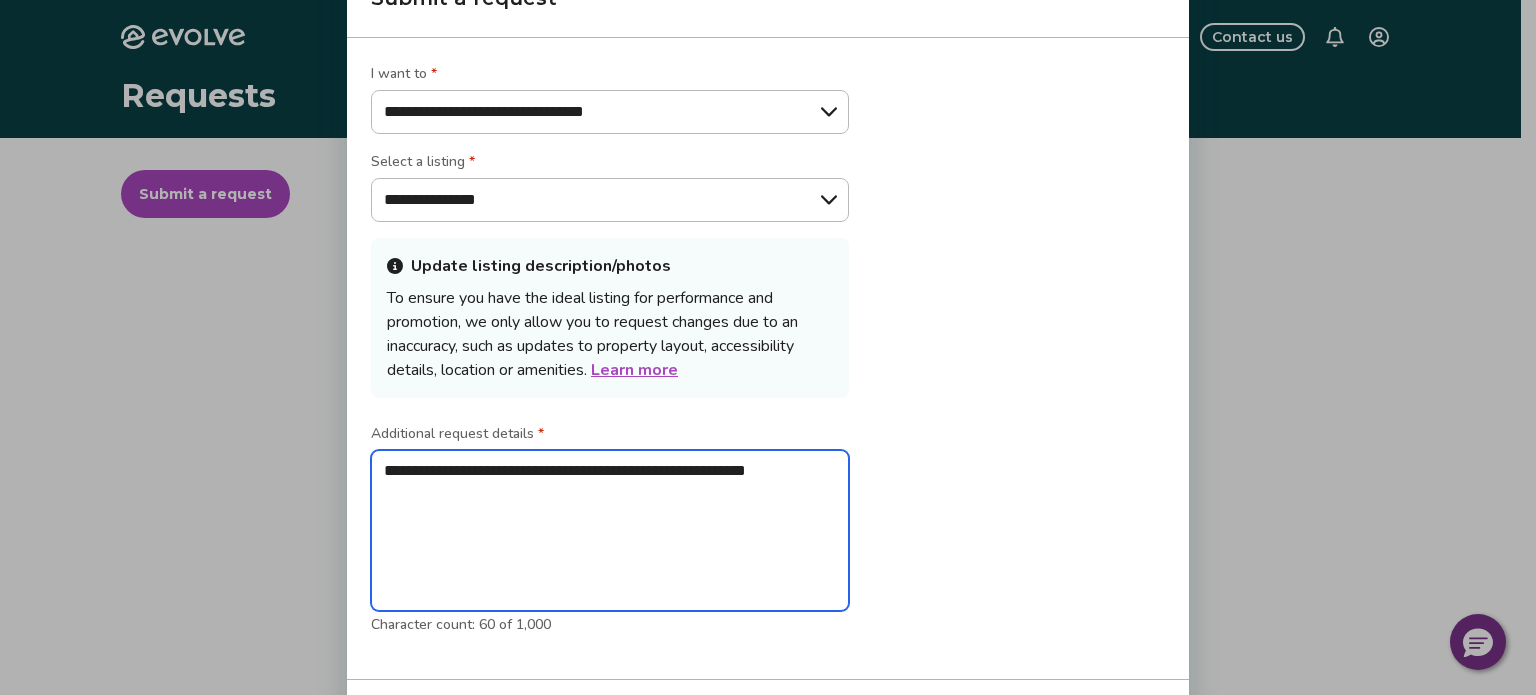 type on "**********" 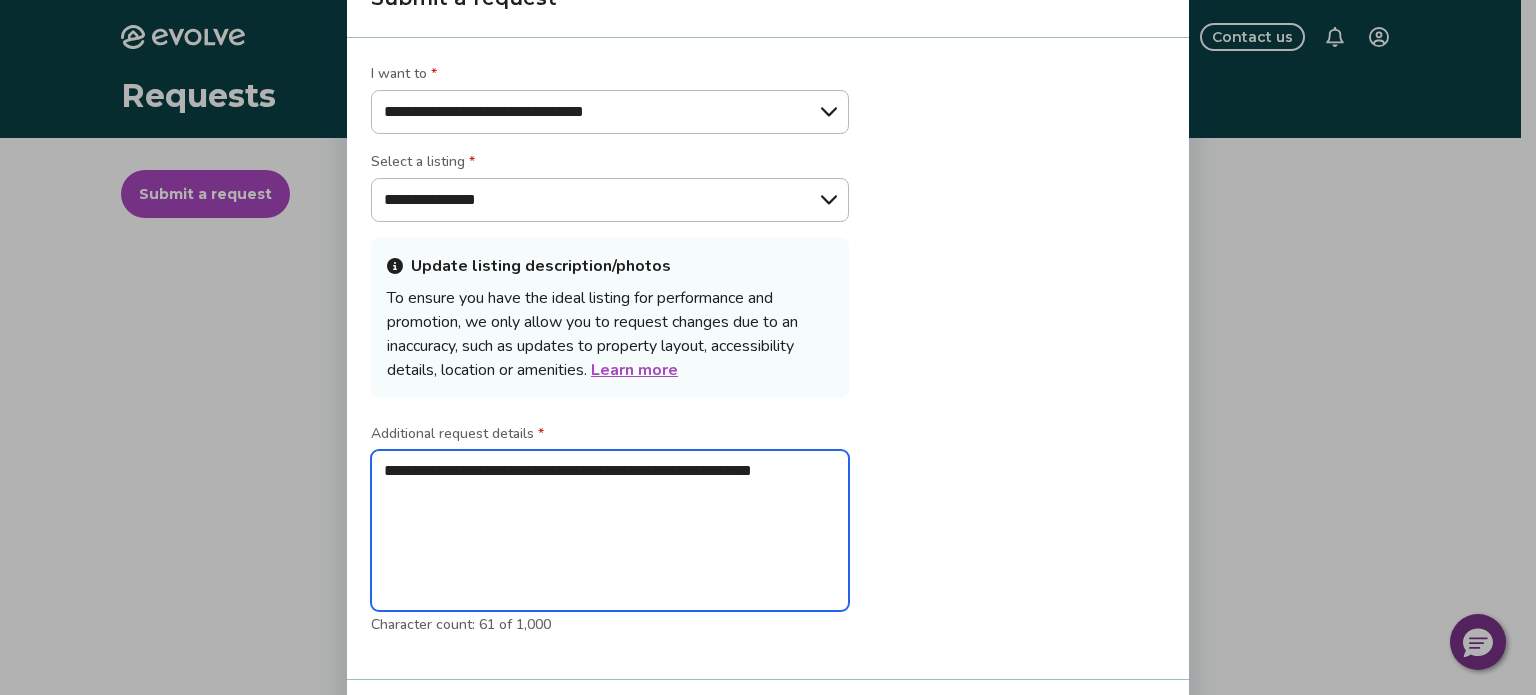 type on "**********" 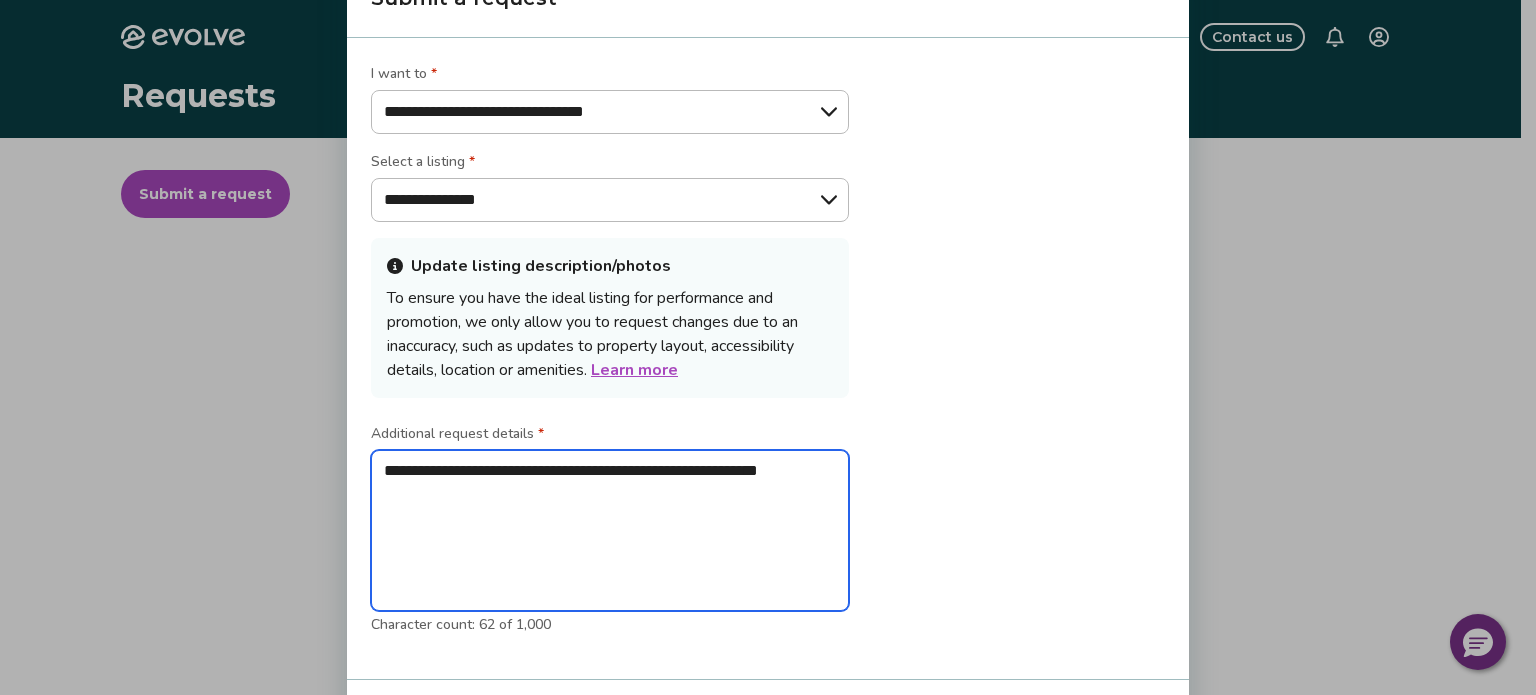 type on "**********" 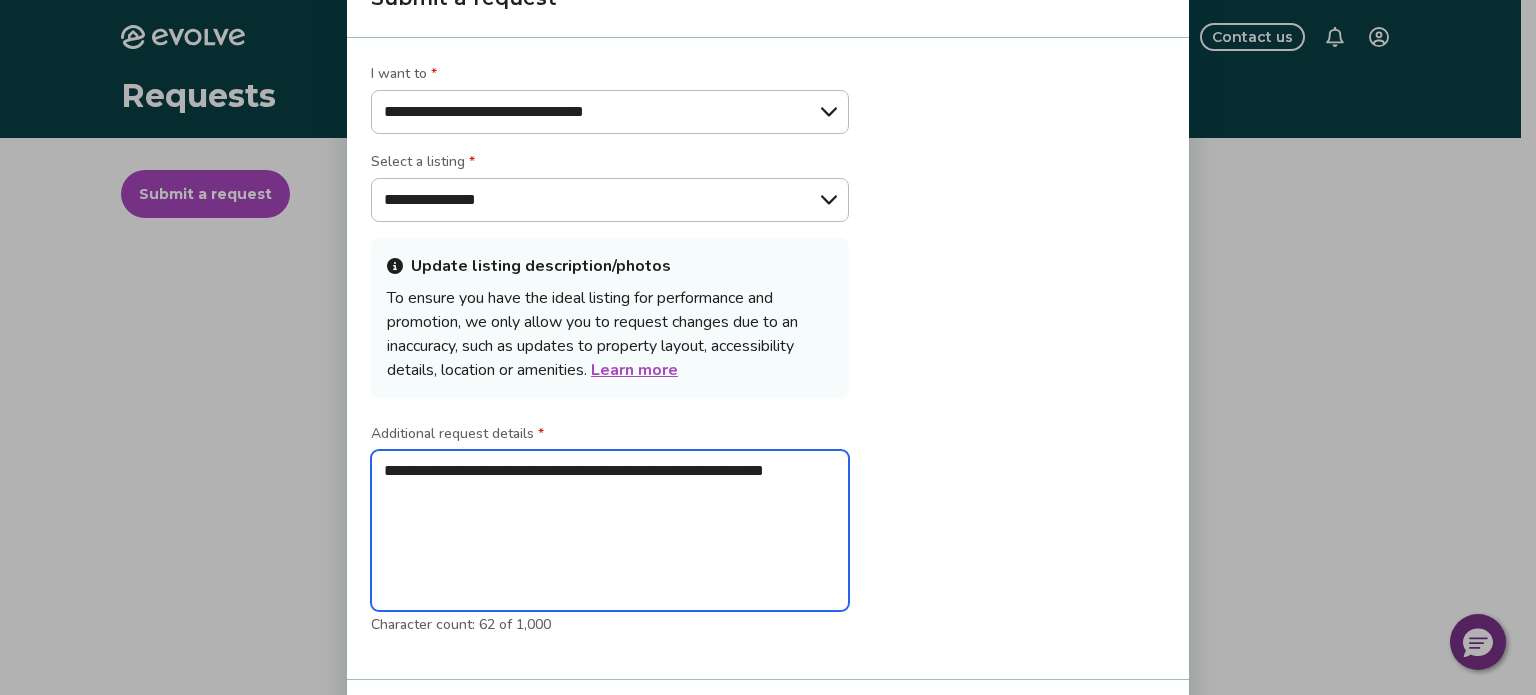 type on "**********" 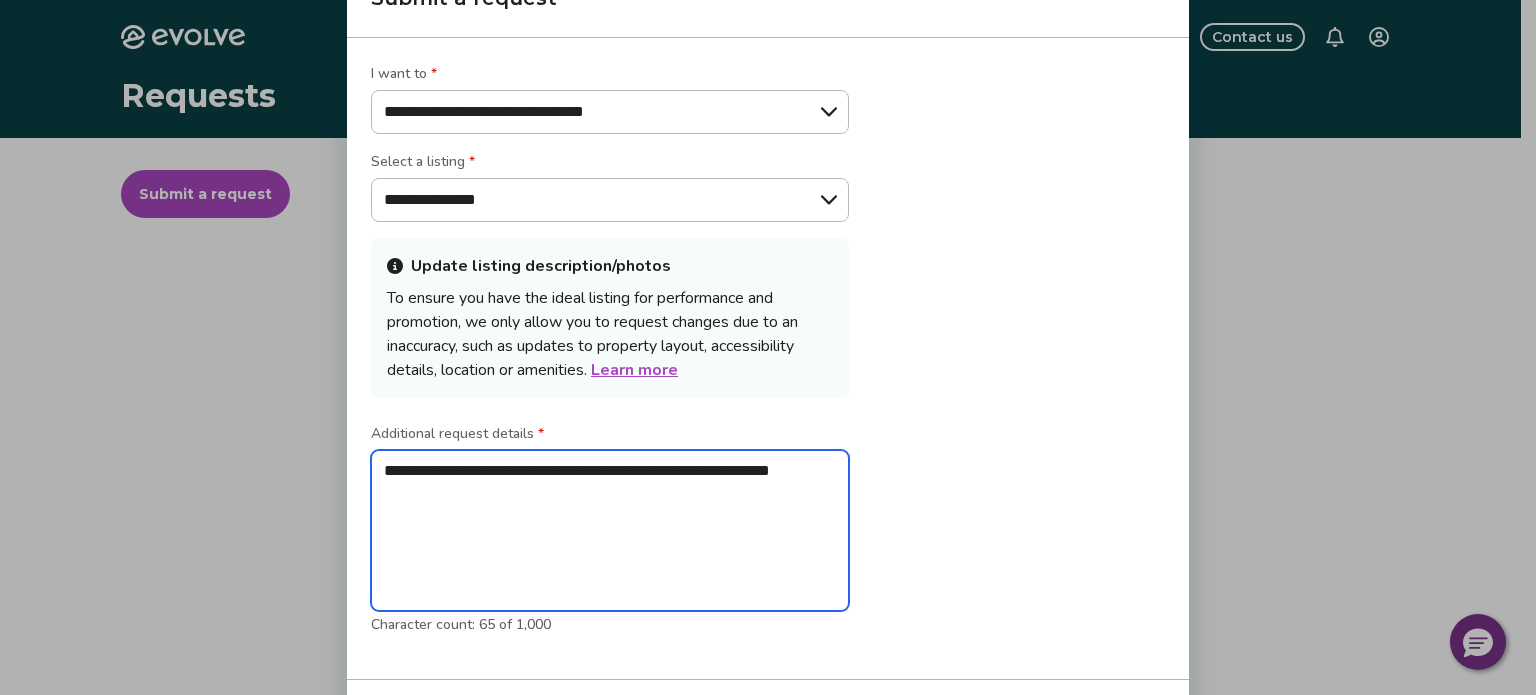 type on "**********" 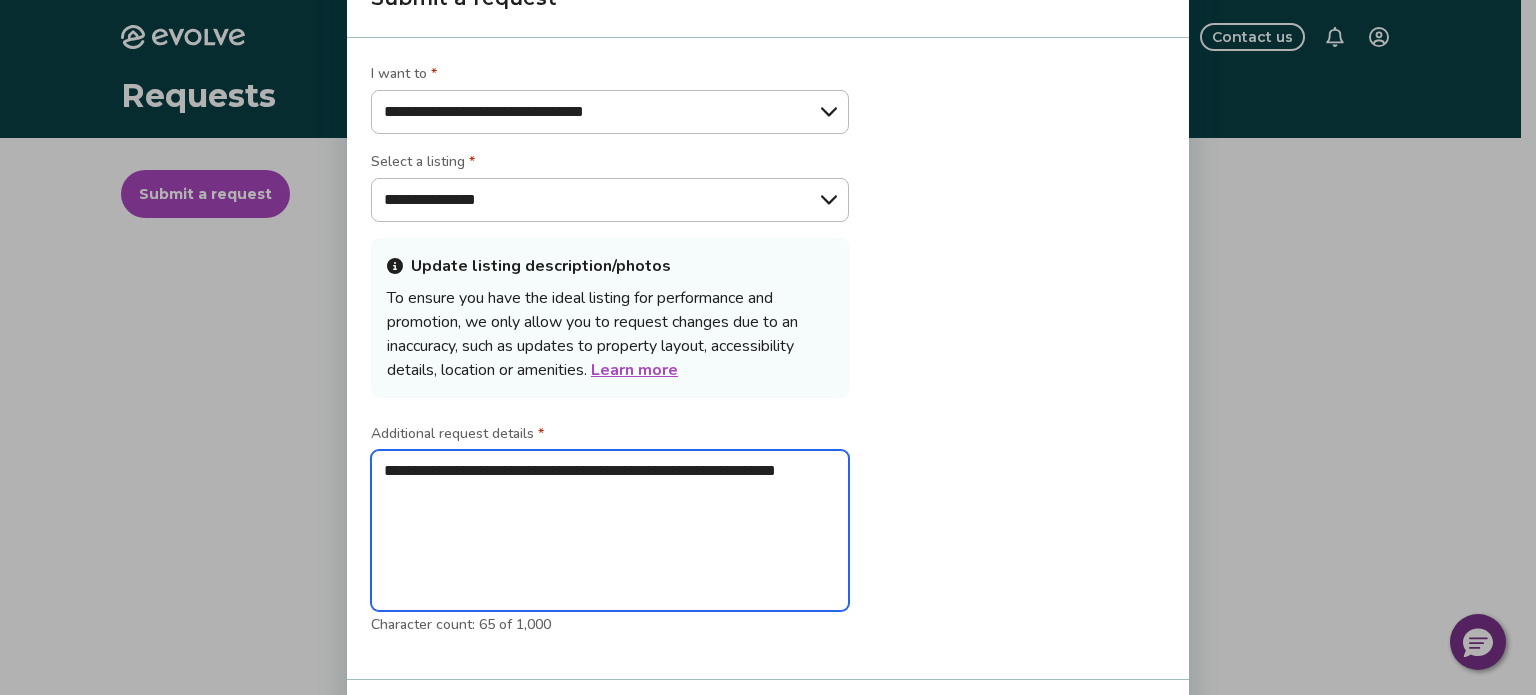 type on "**********" 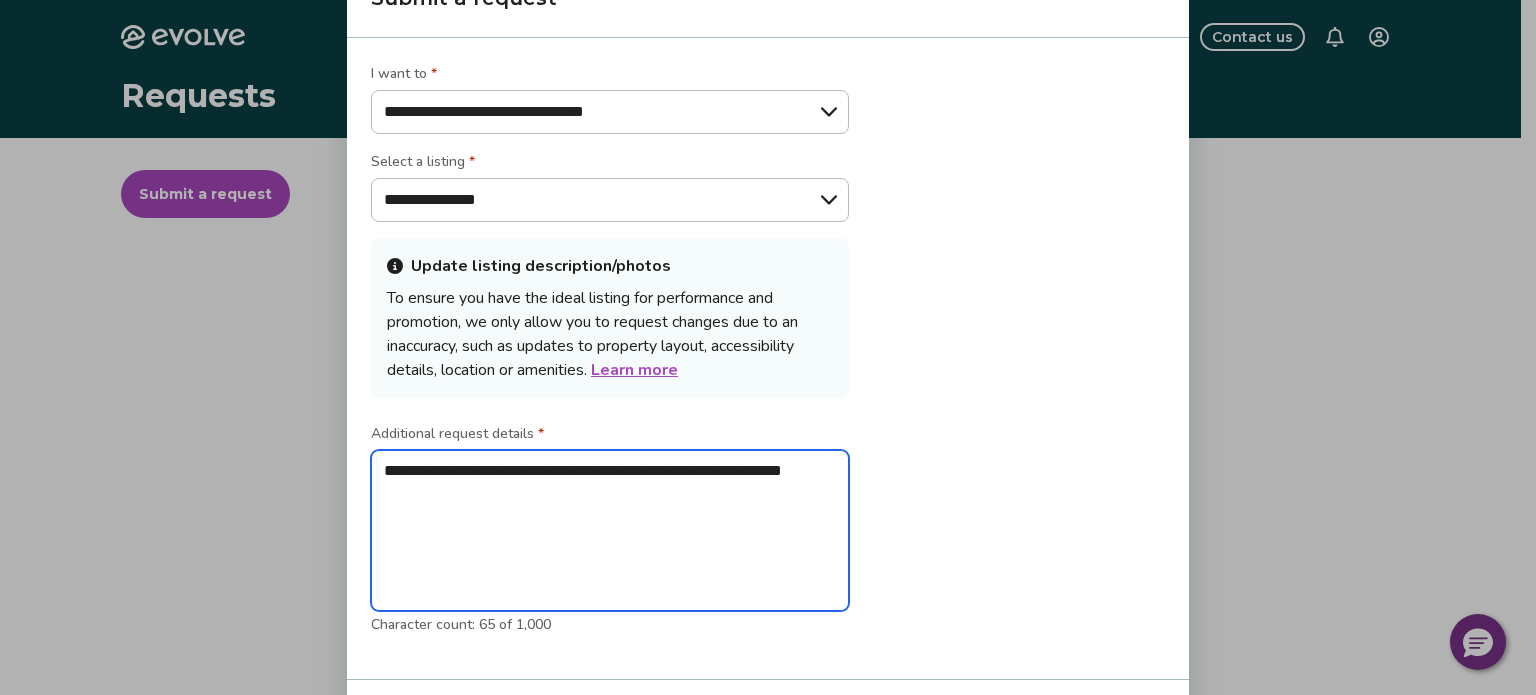 type on "*" 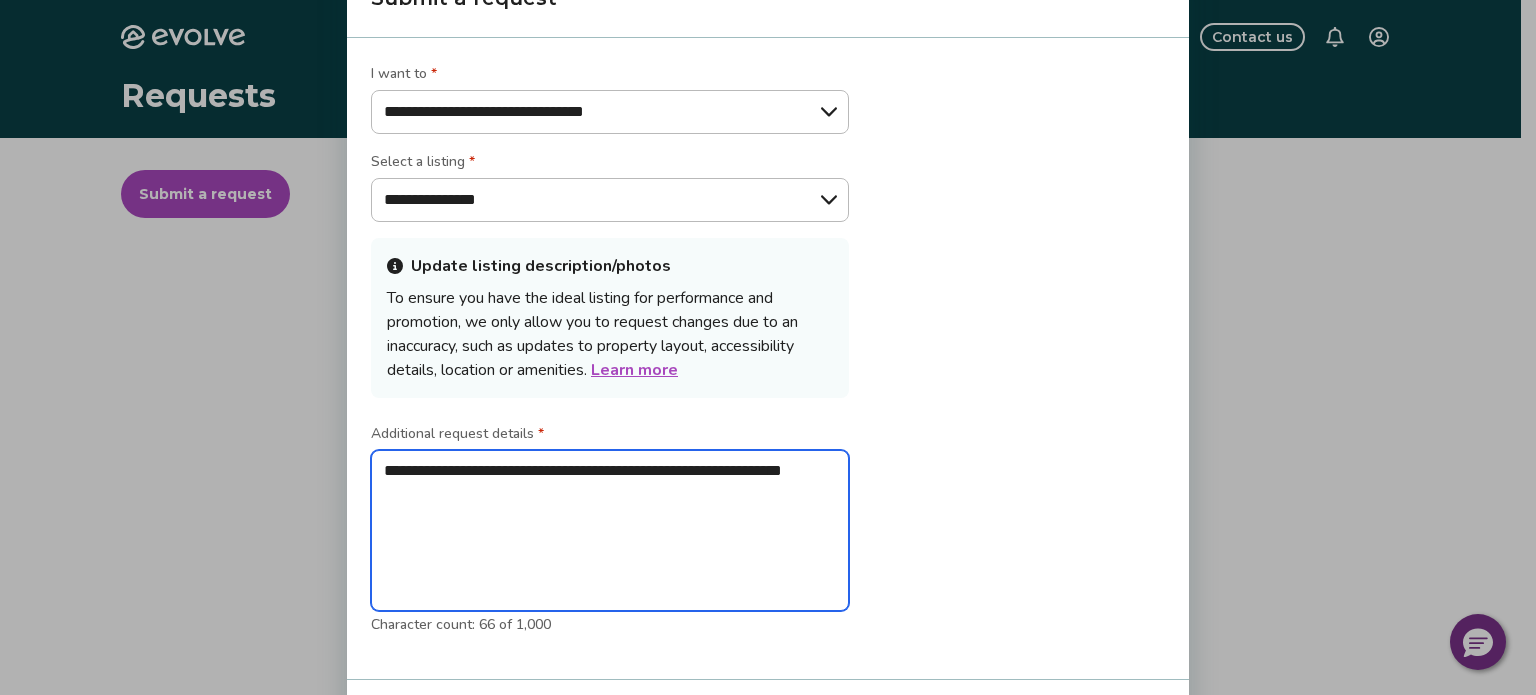 type on "**********" 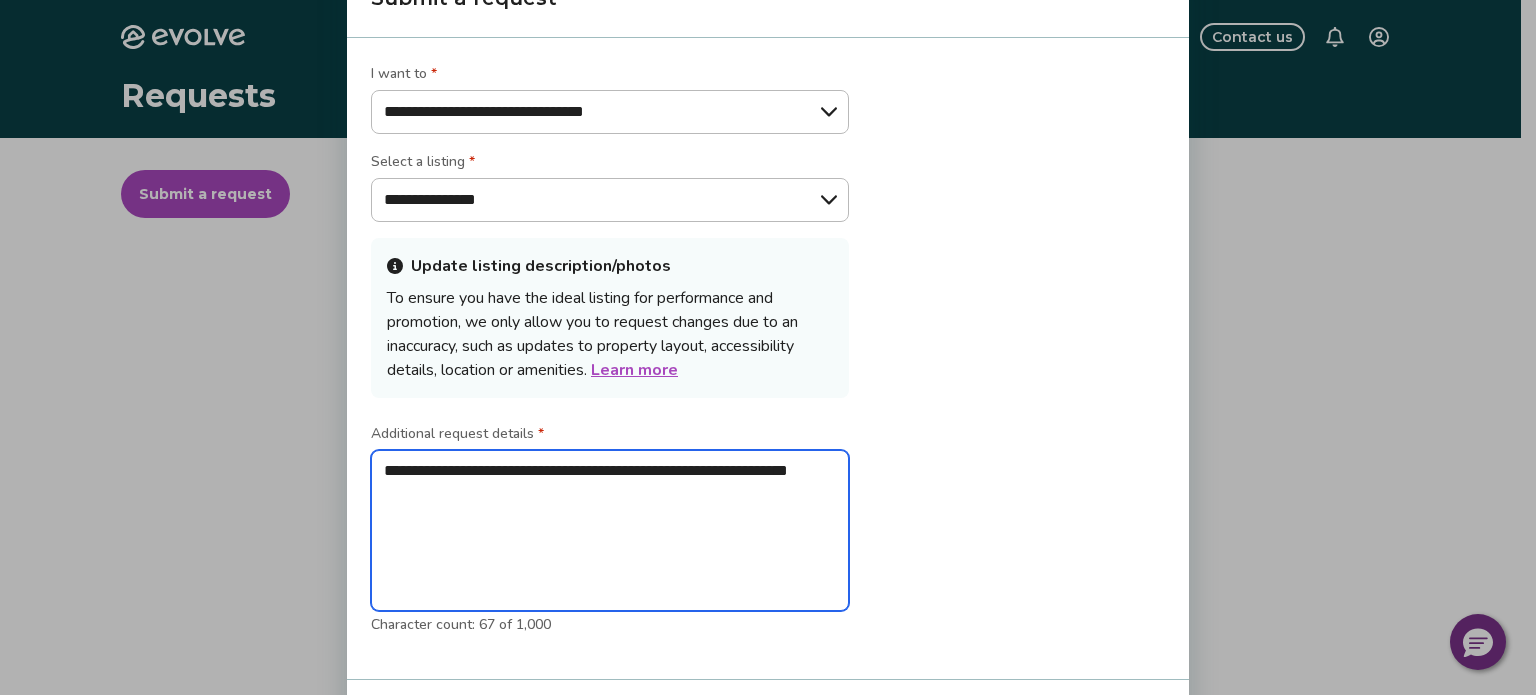 type on "**********" 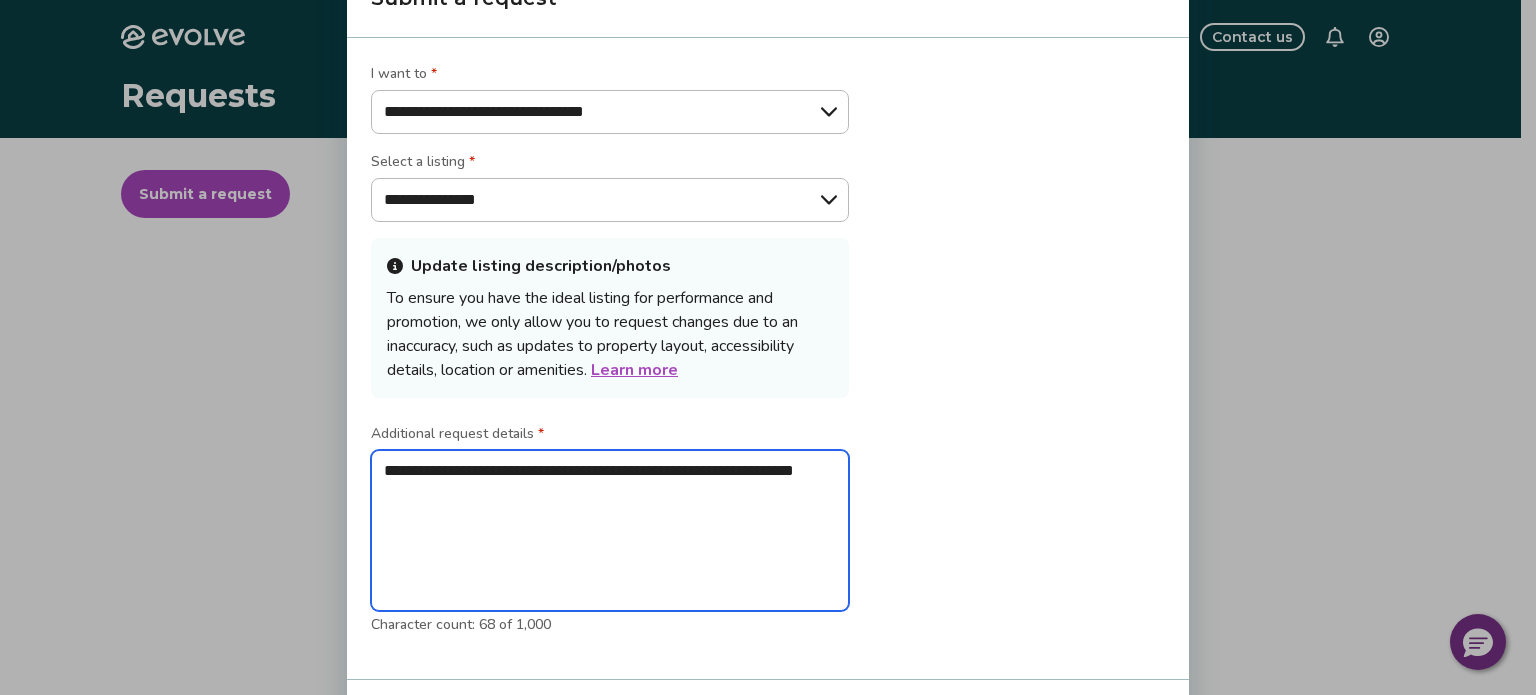 type on "**********" 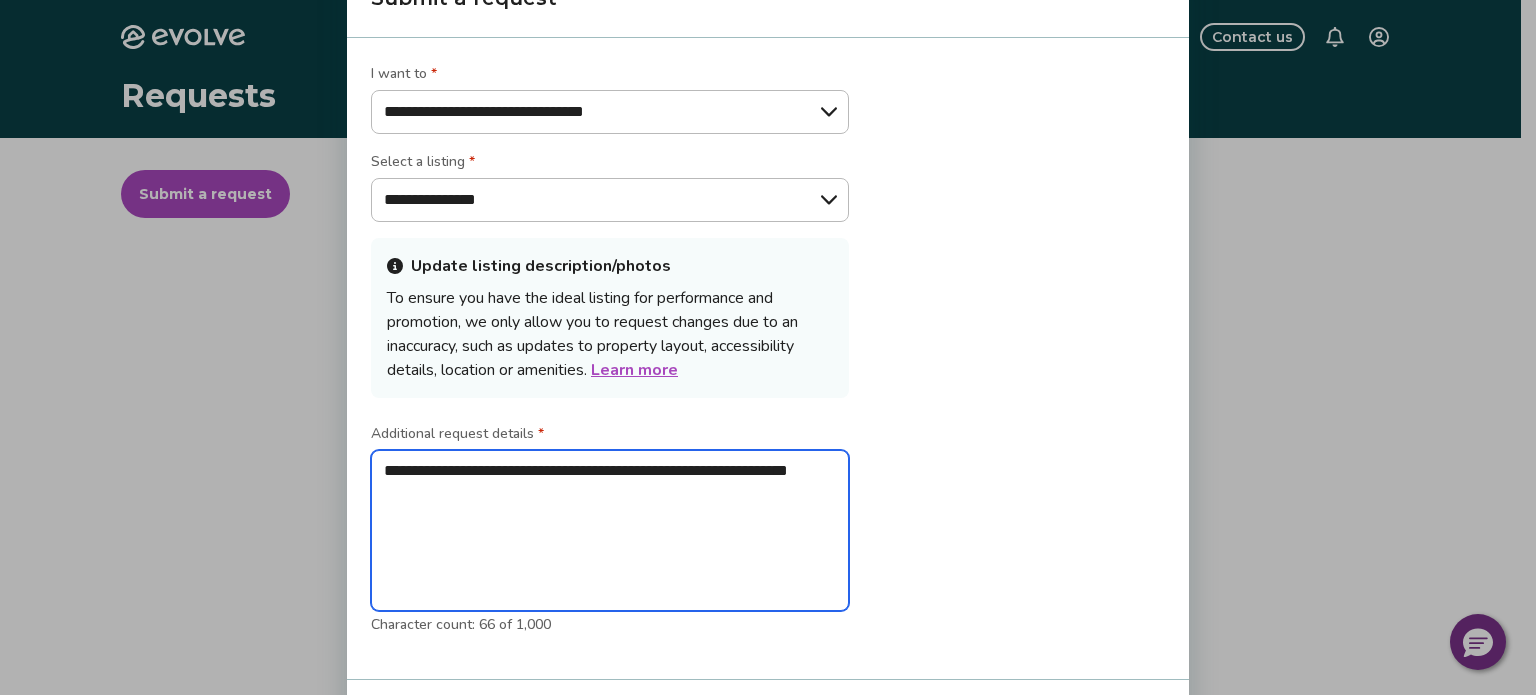 type on "**********" 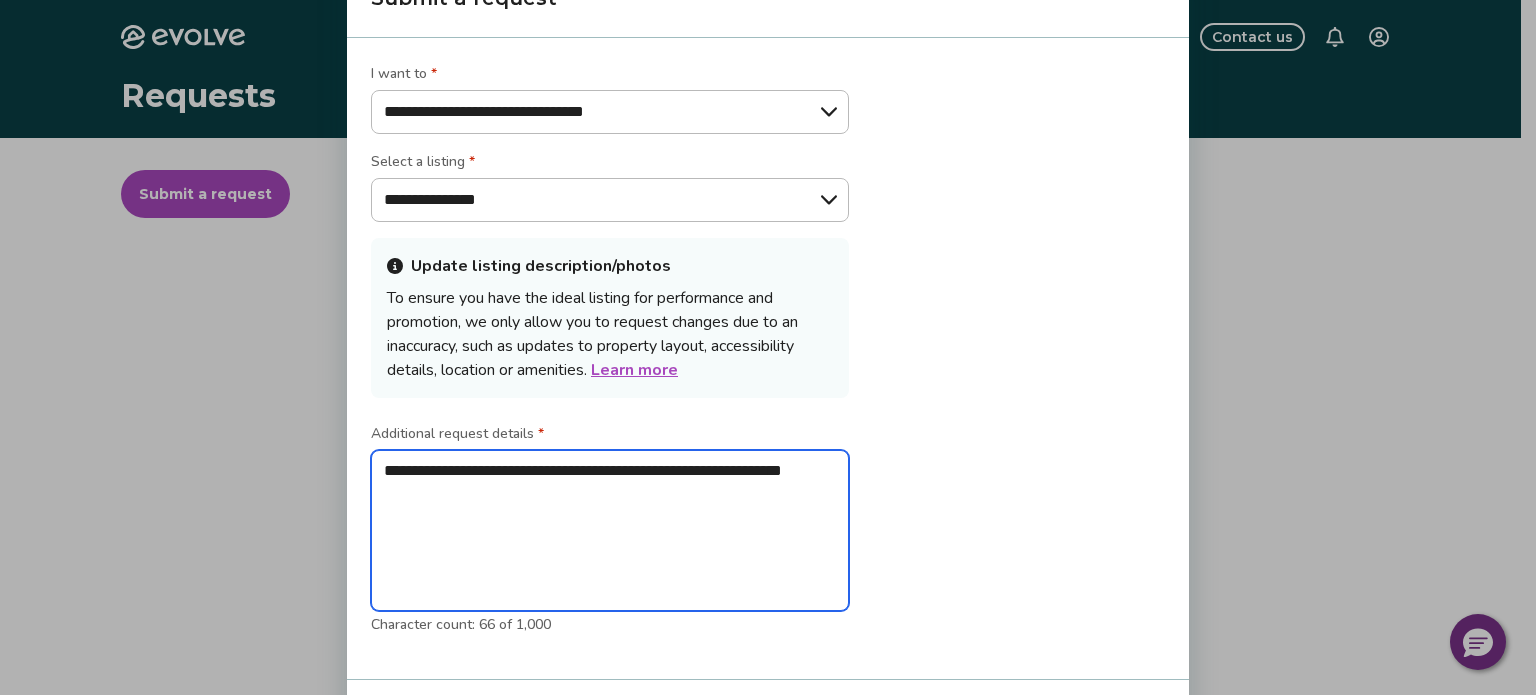 type on "**********" 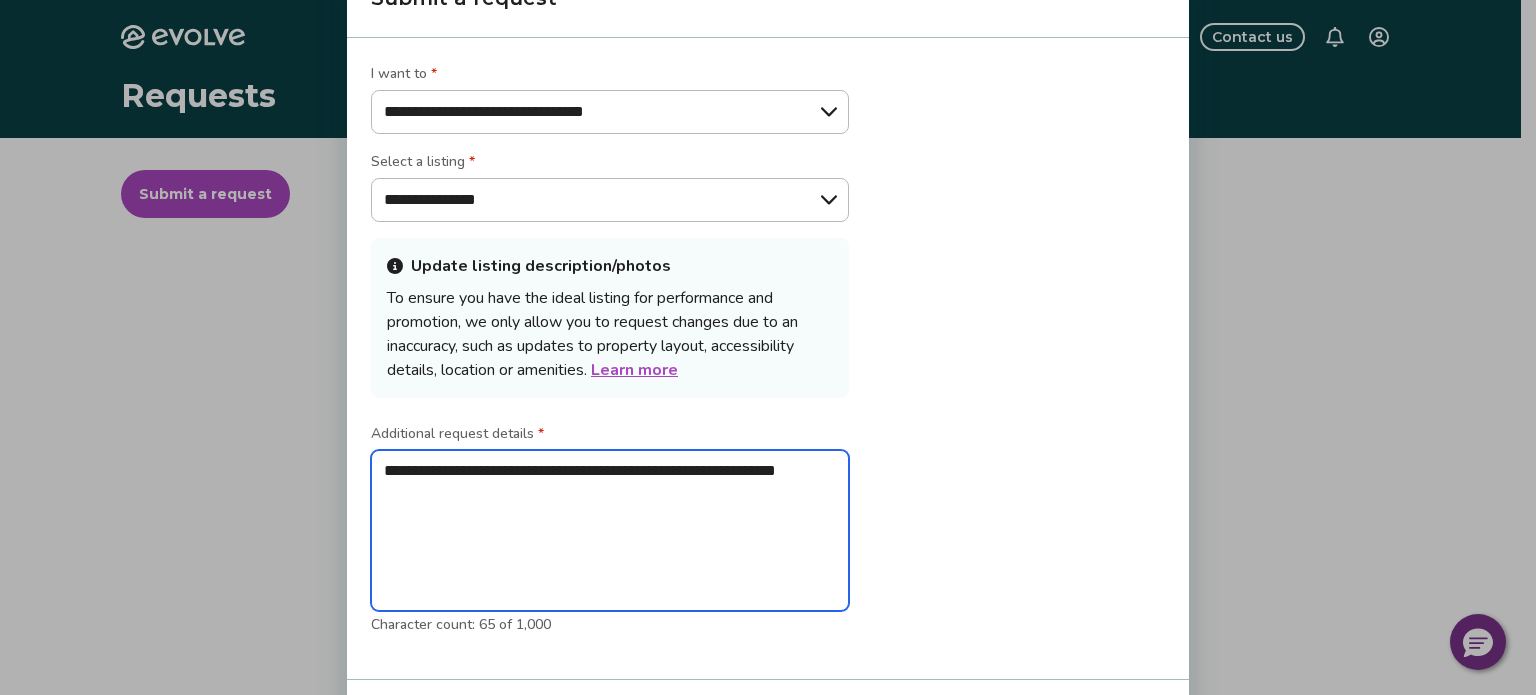 type on "**********" 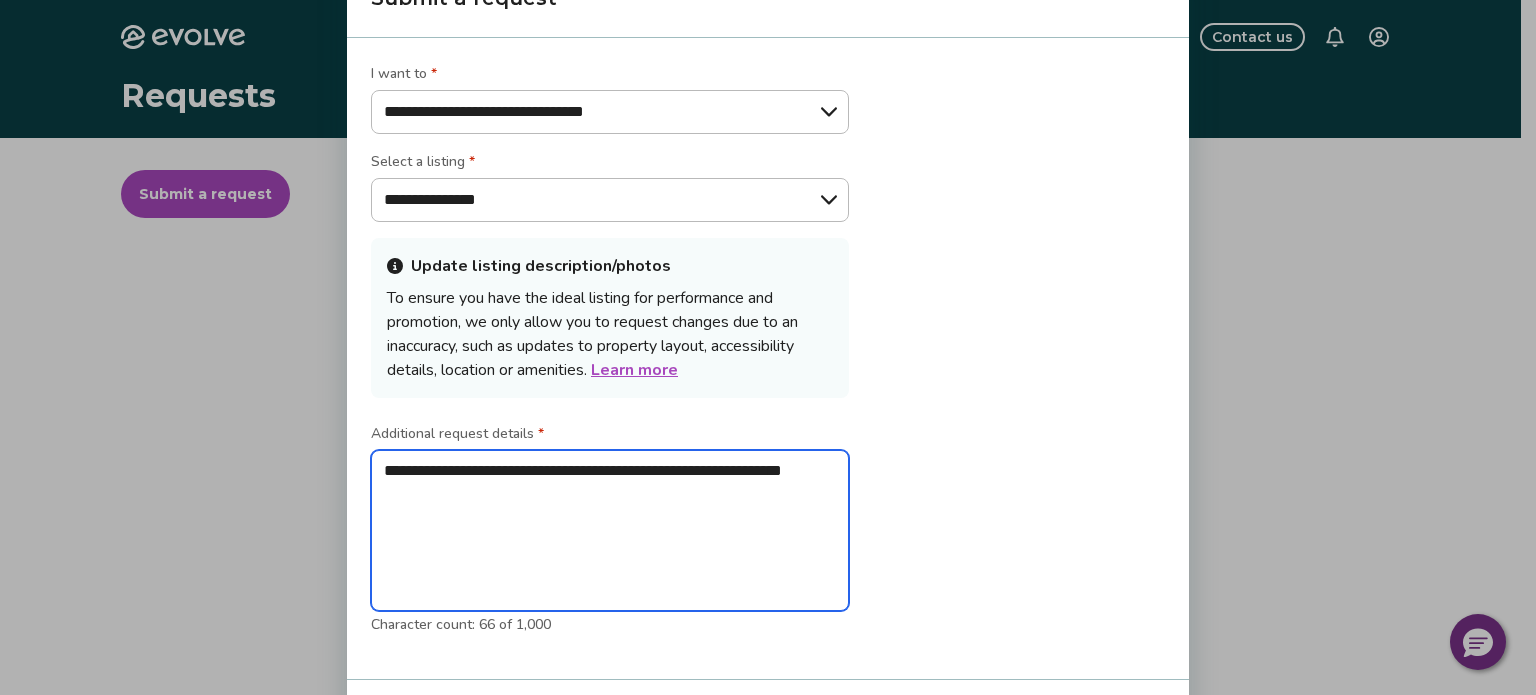 type on "**********" 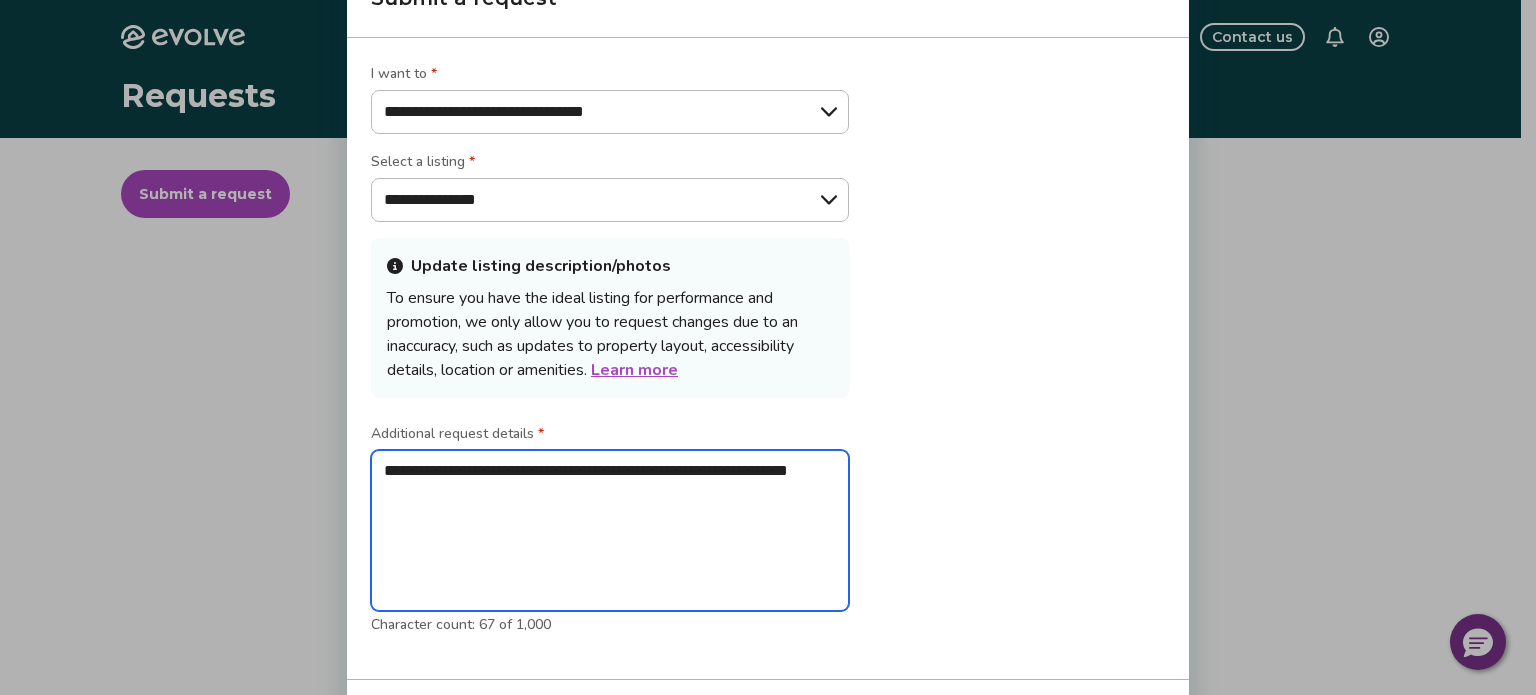 type on "**********" 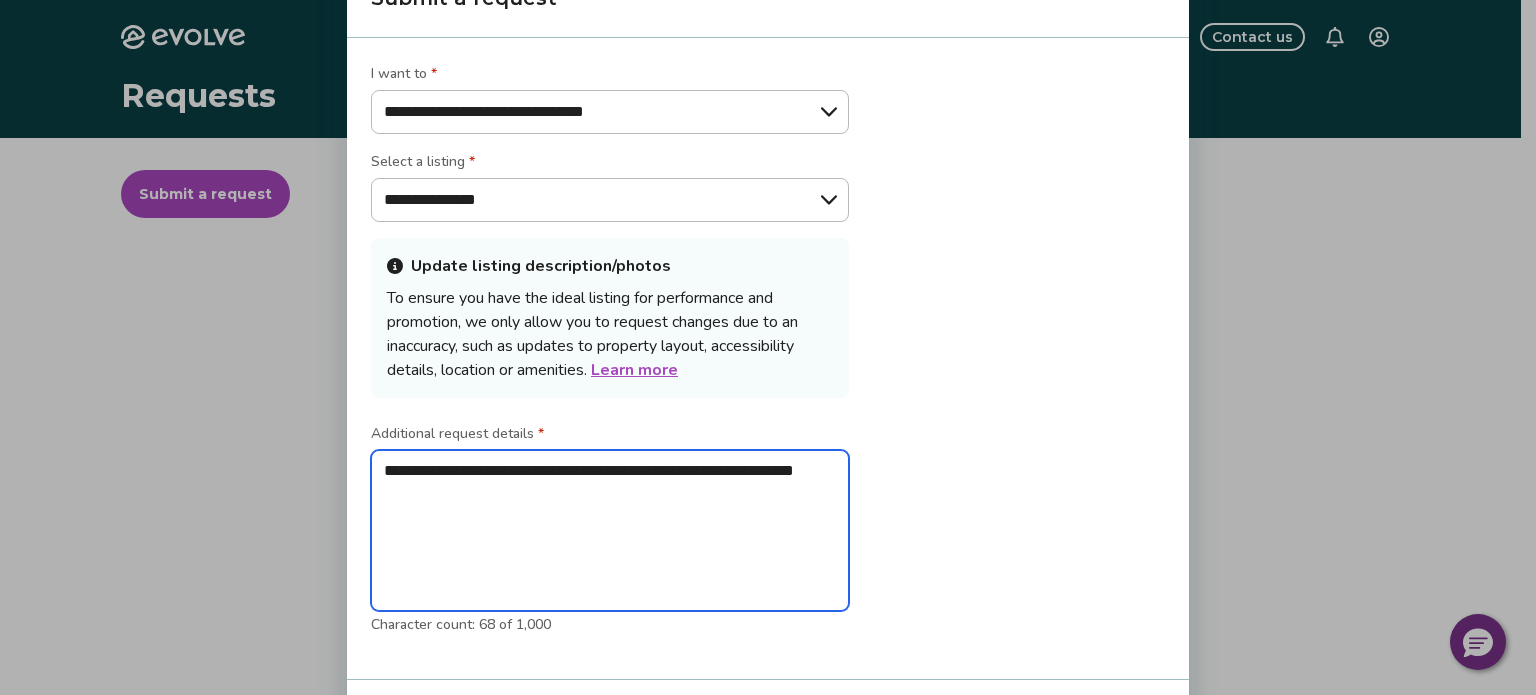 type on "**********" 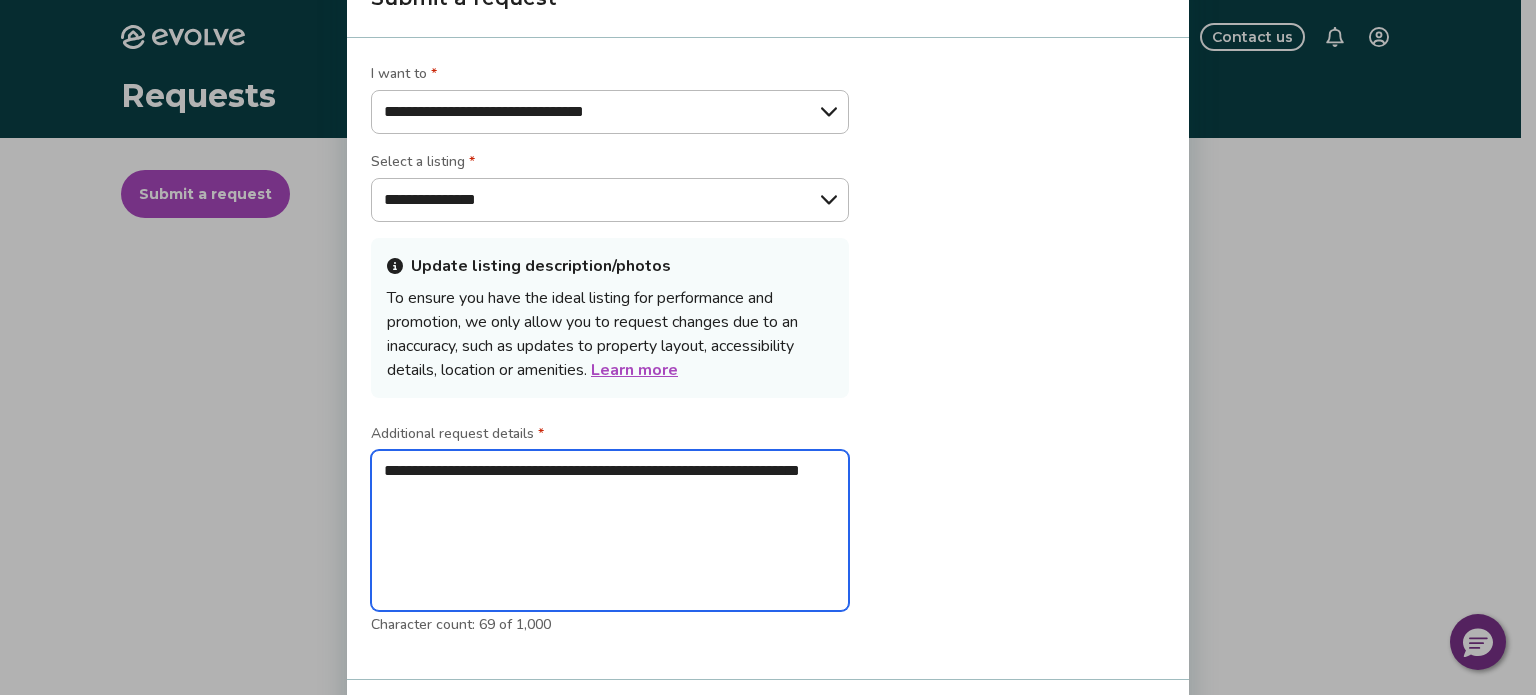 type on "**********" 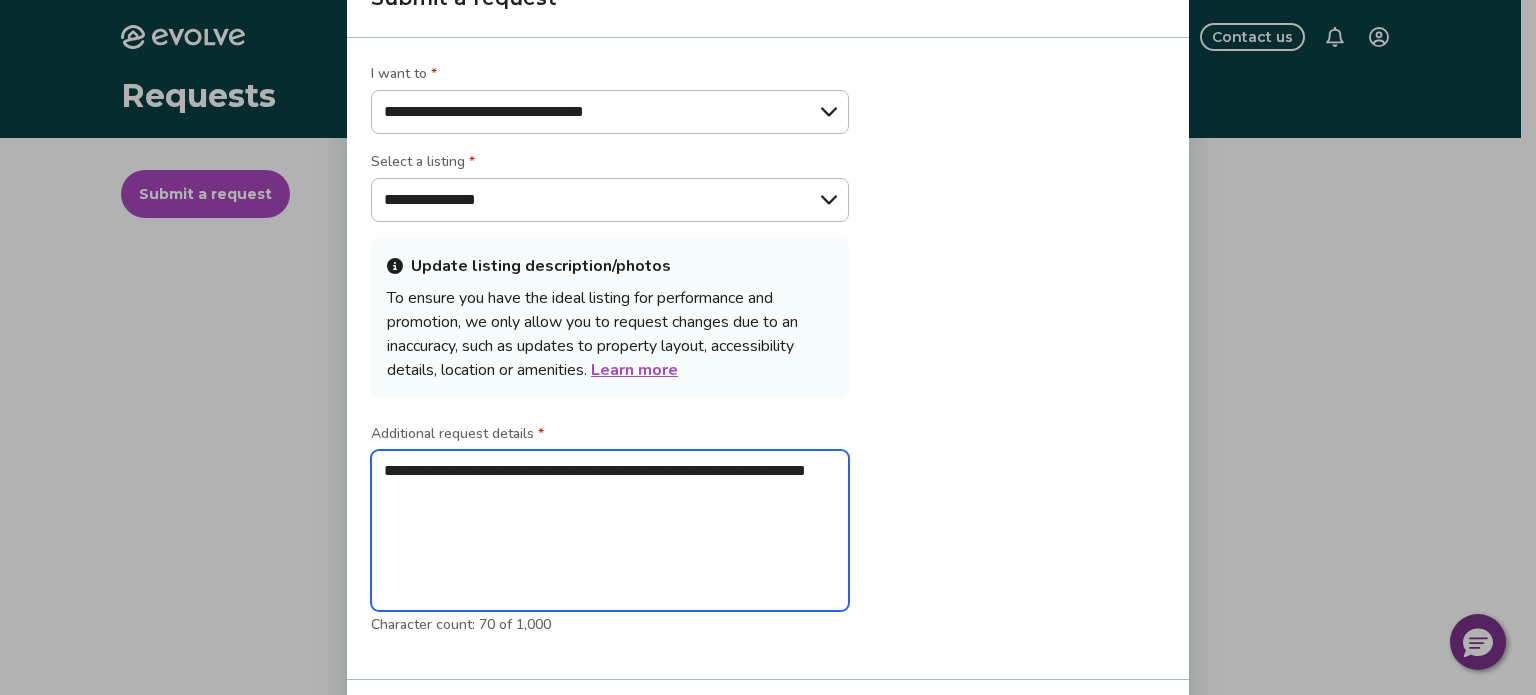 type on "**********" 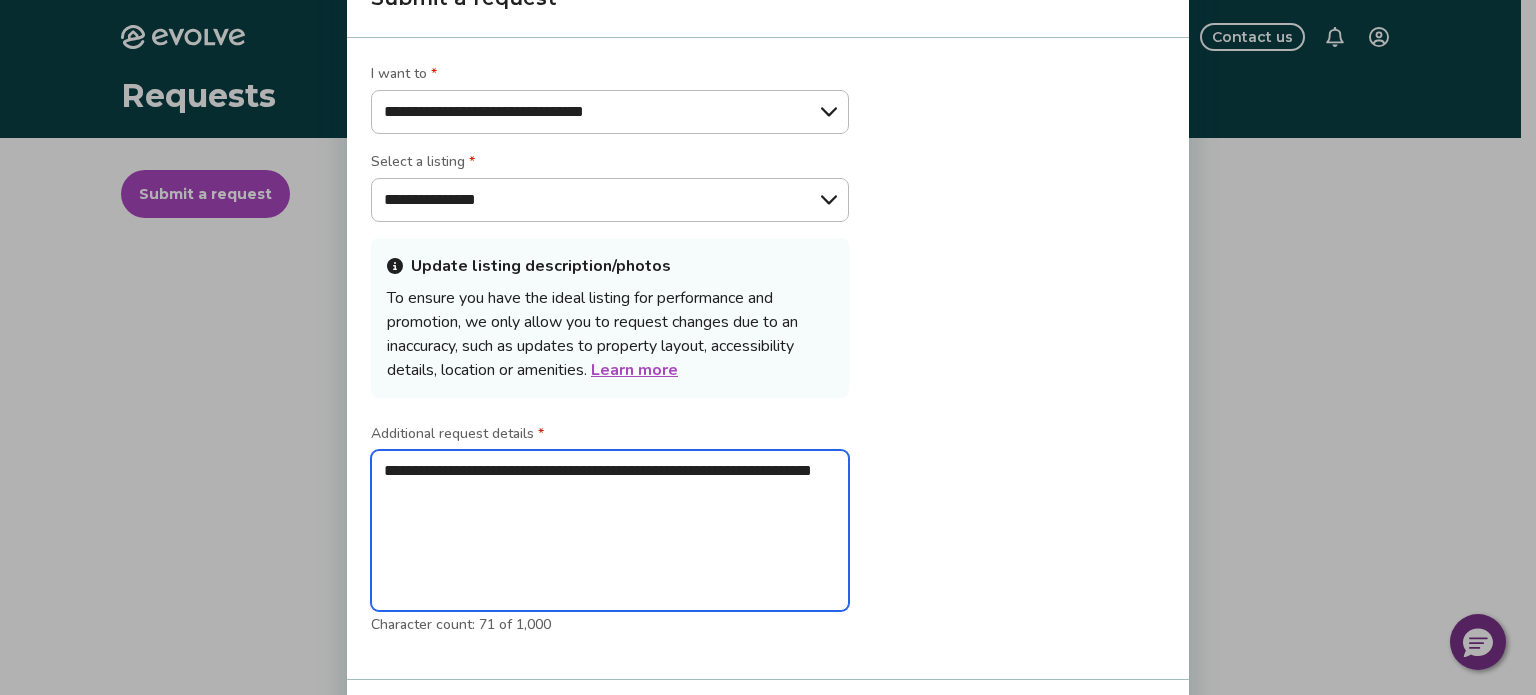 type on "**********" 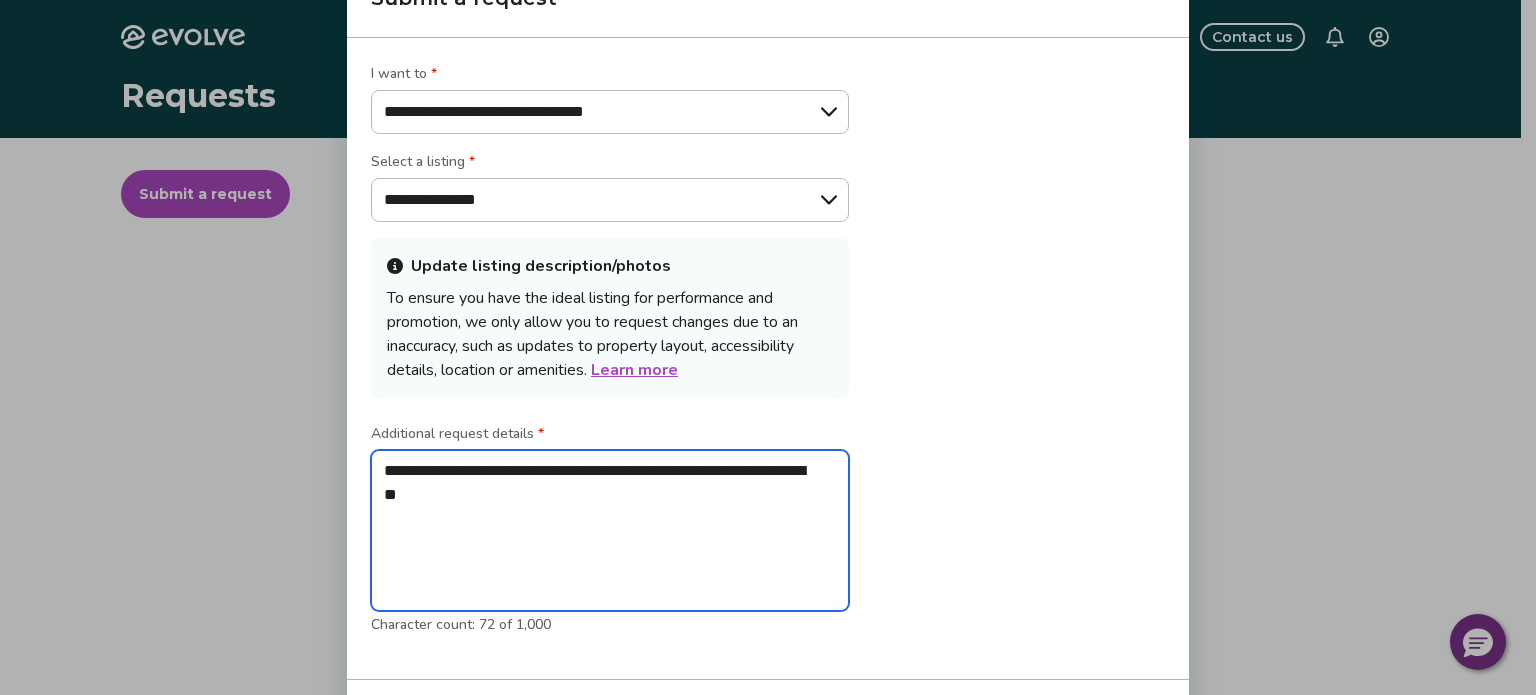 type on "**********" 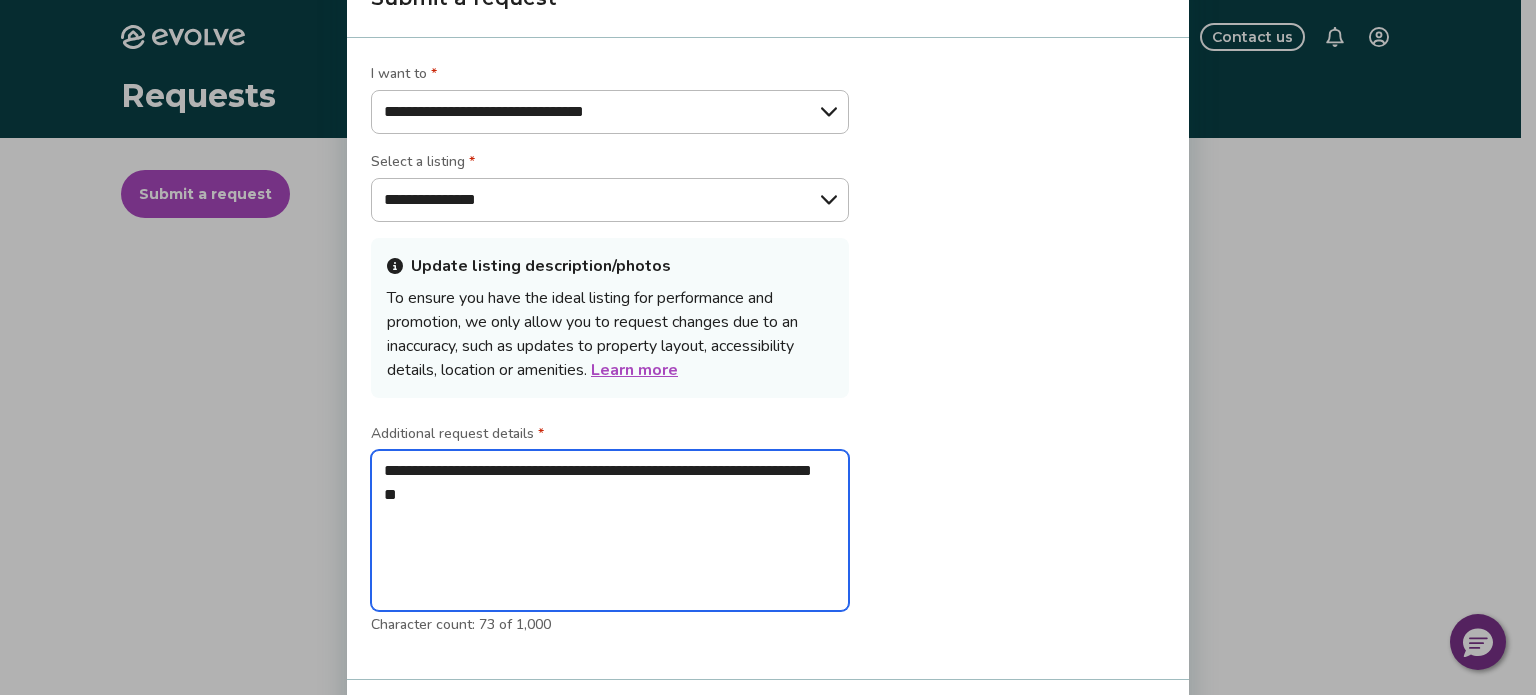 type on "**********" 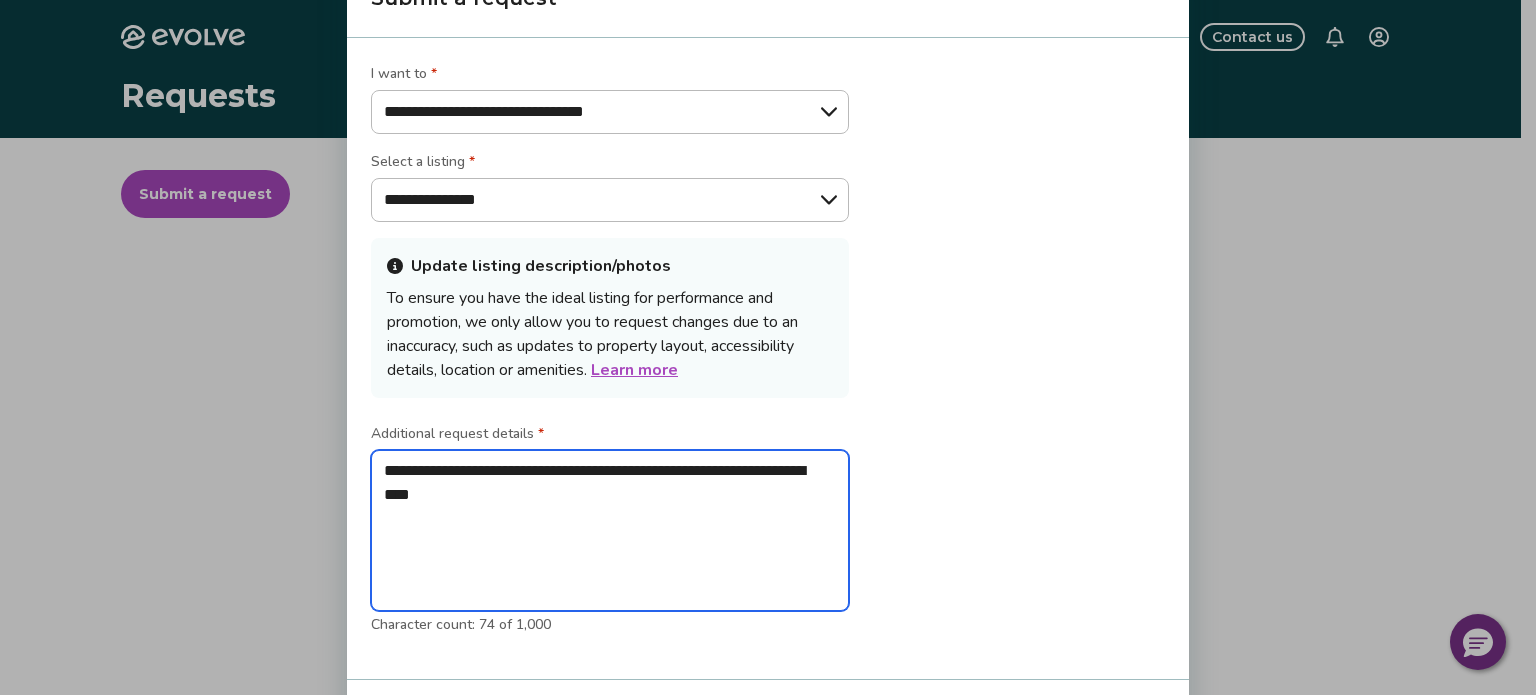 type on "**********" 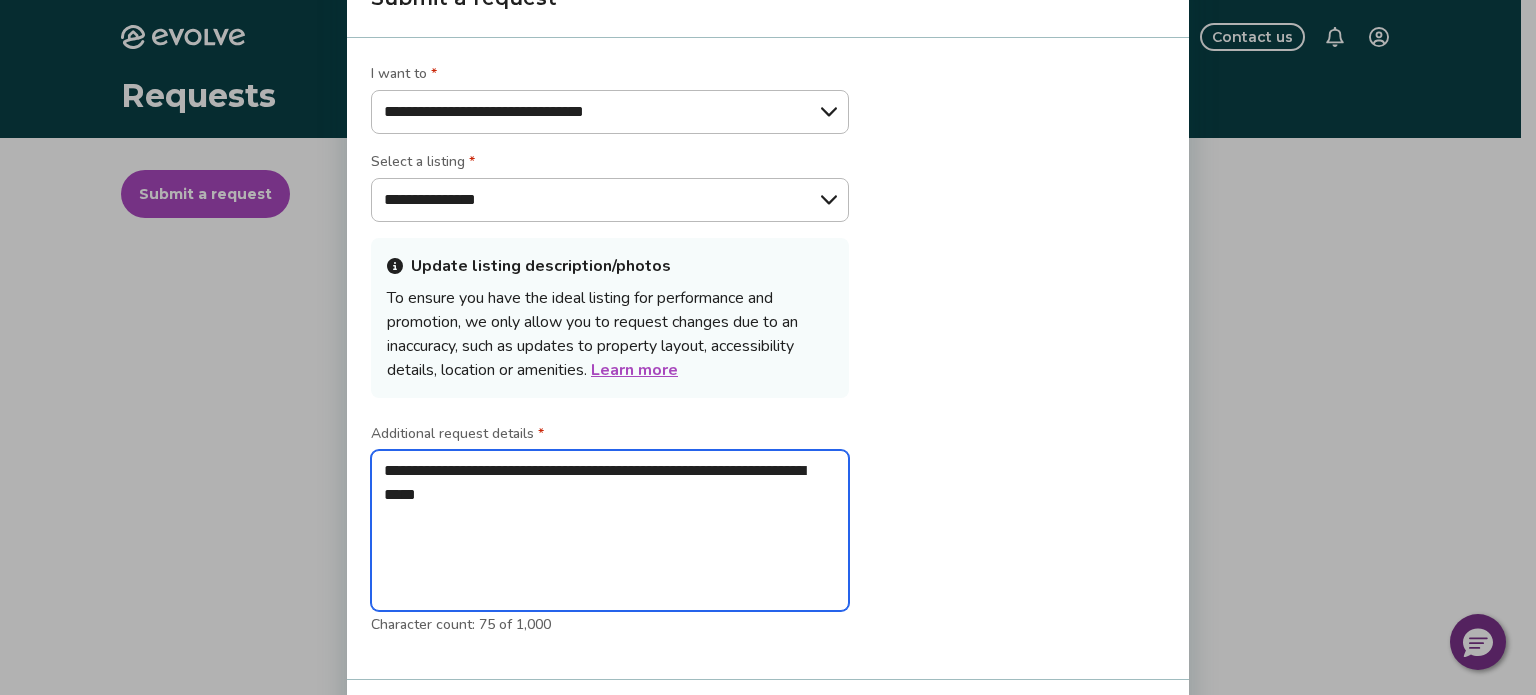 type on "**********" 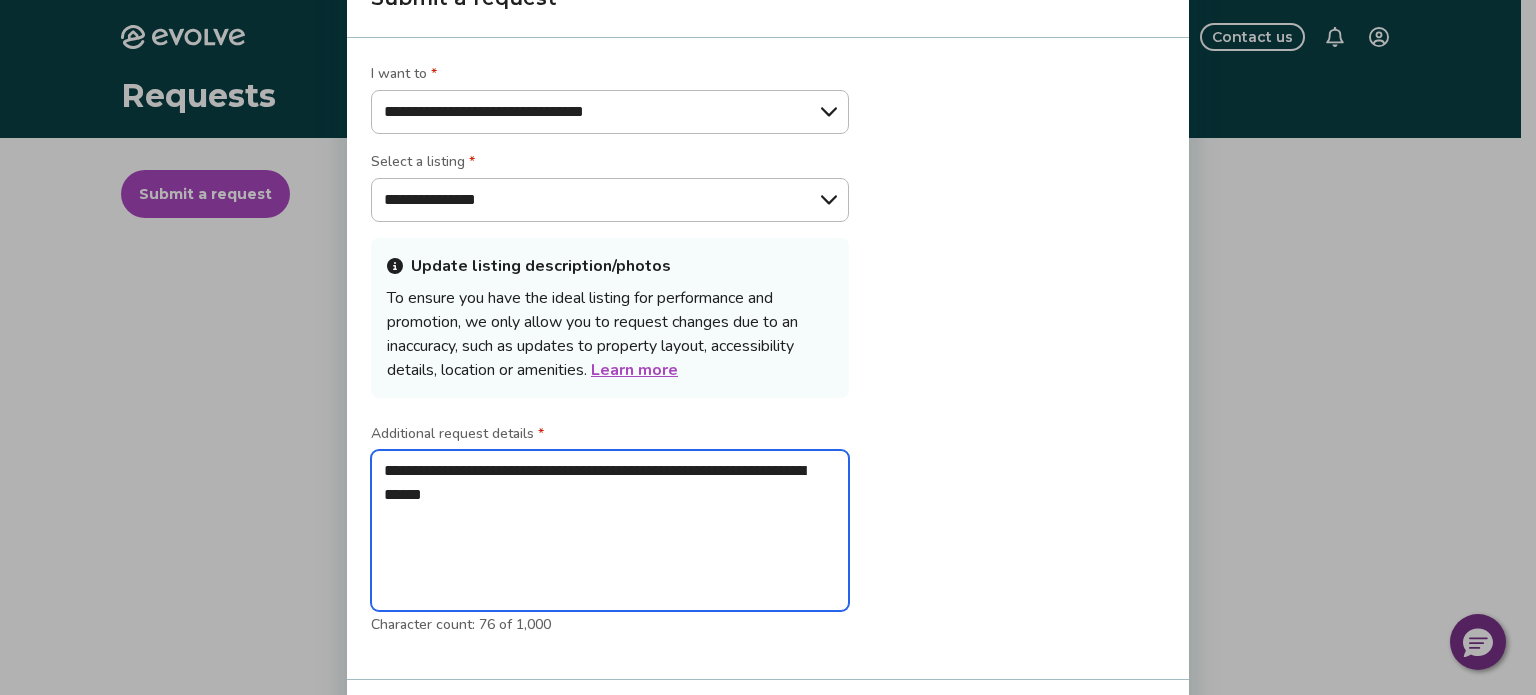 type on "**********" 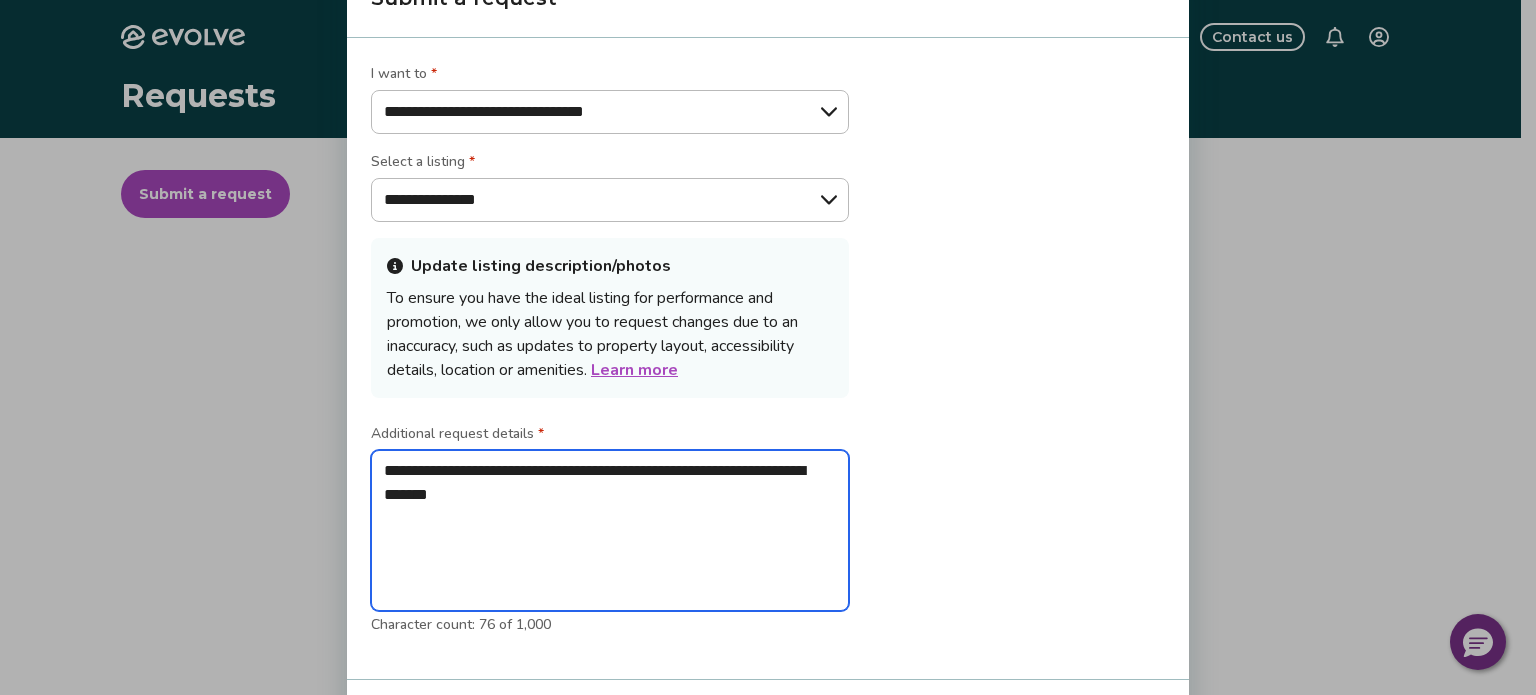 type on "*" 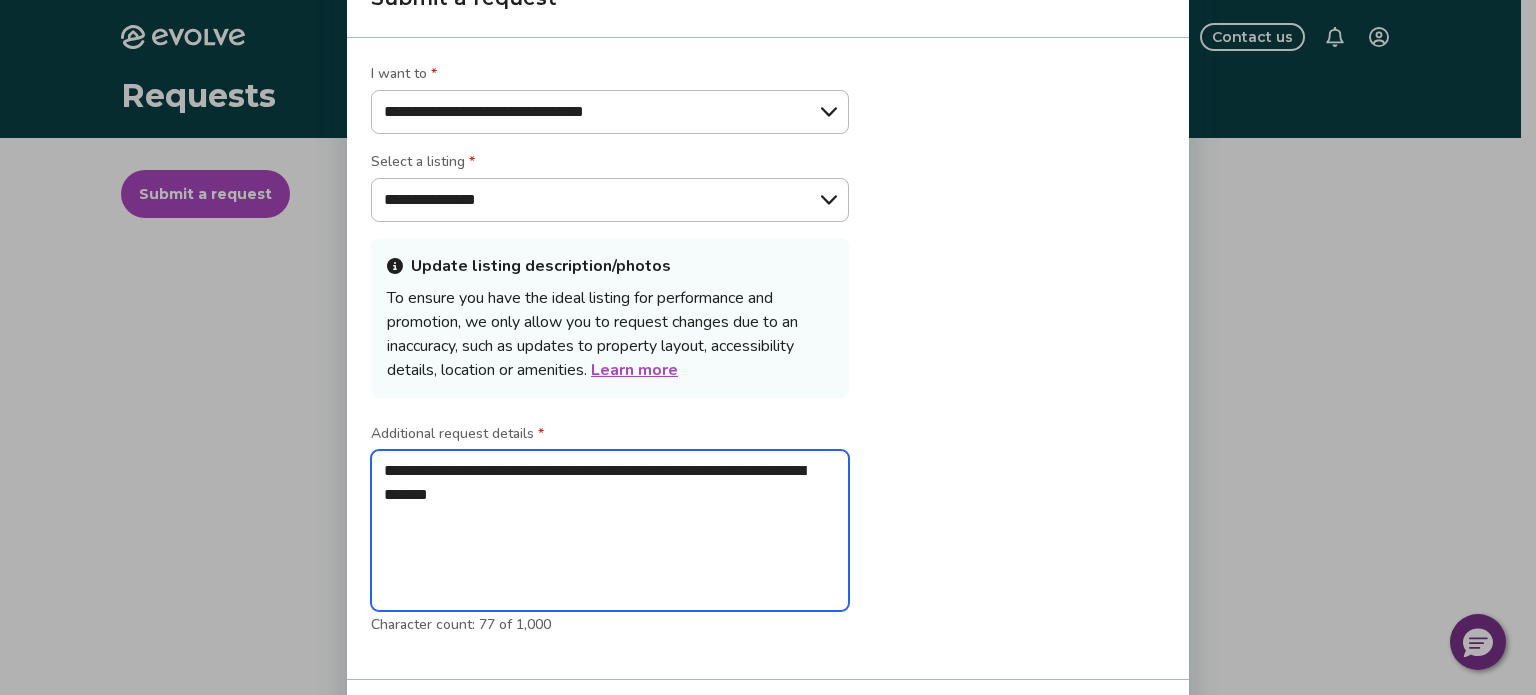 type on "**********" 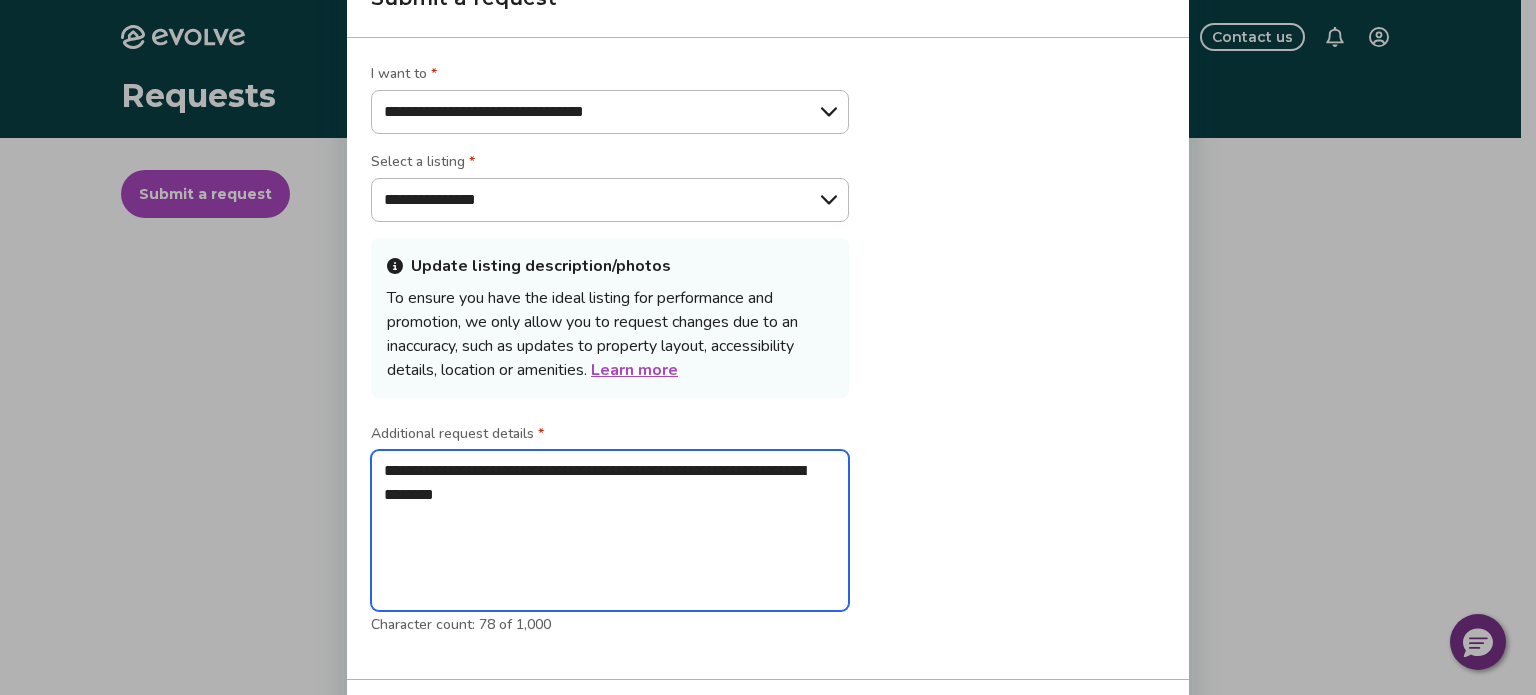 type on "**********" 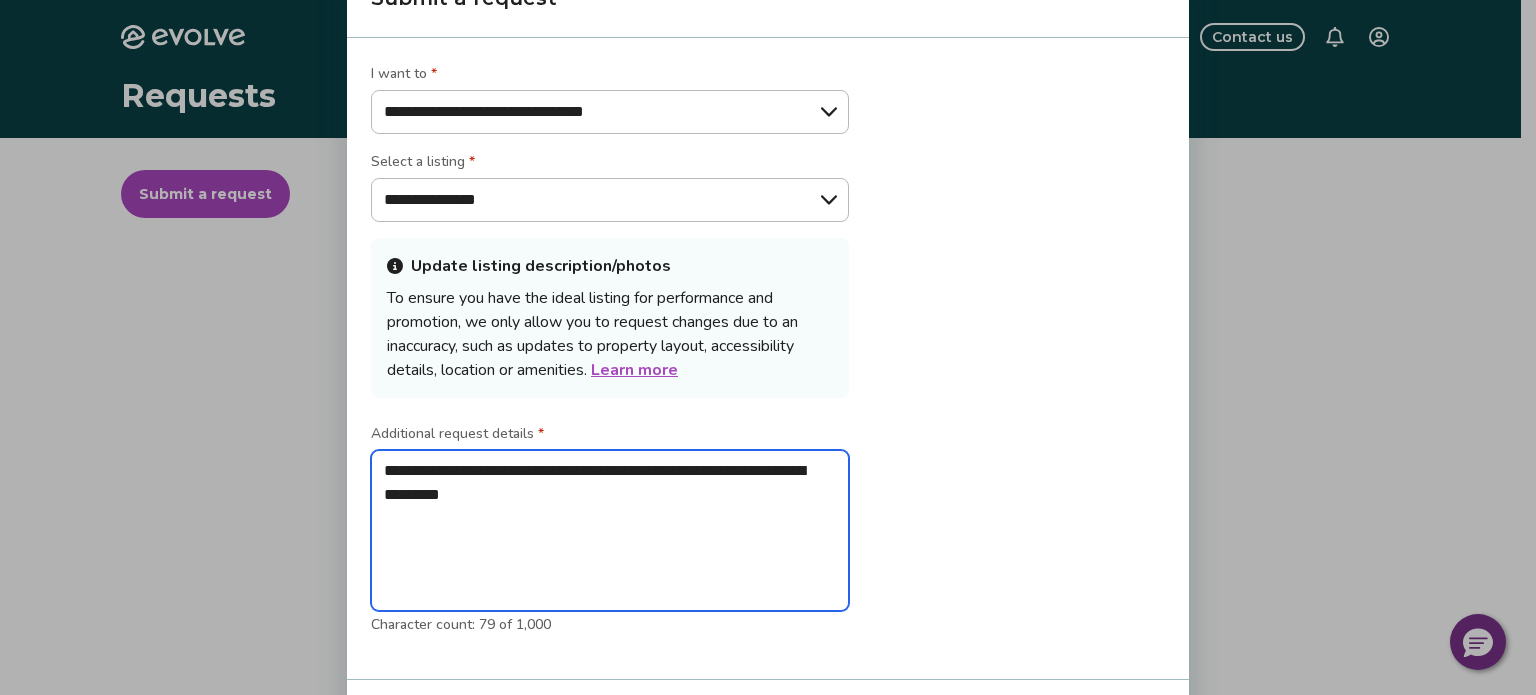 type on "**********" 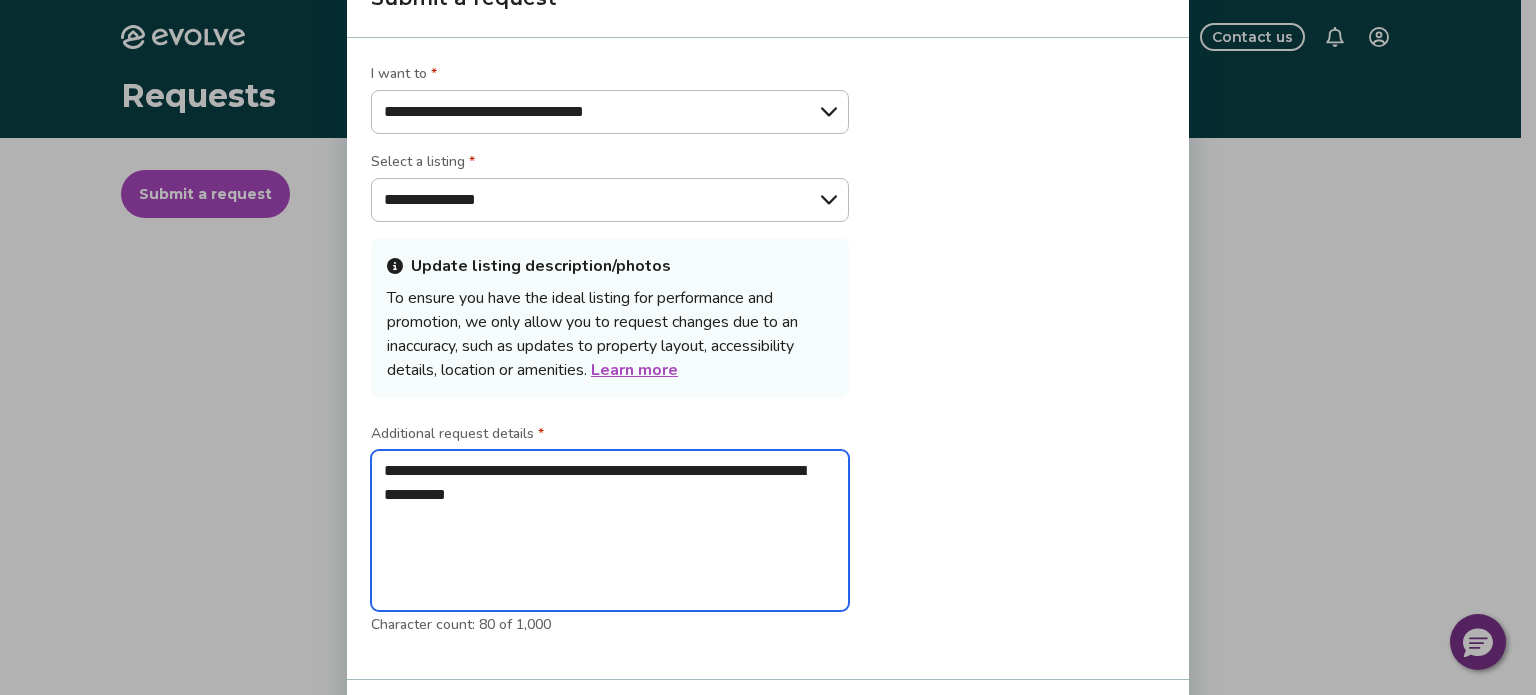 type on "**********" 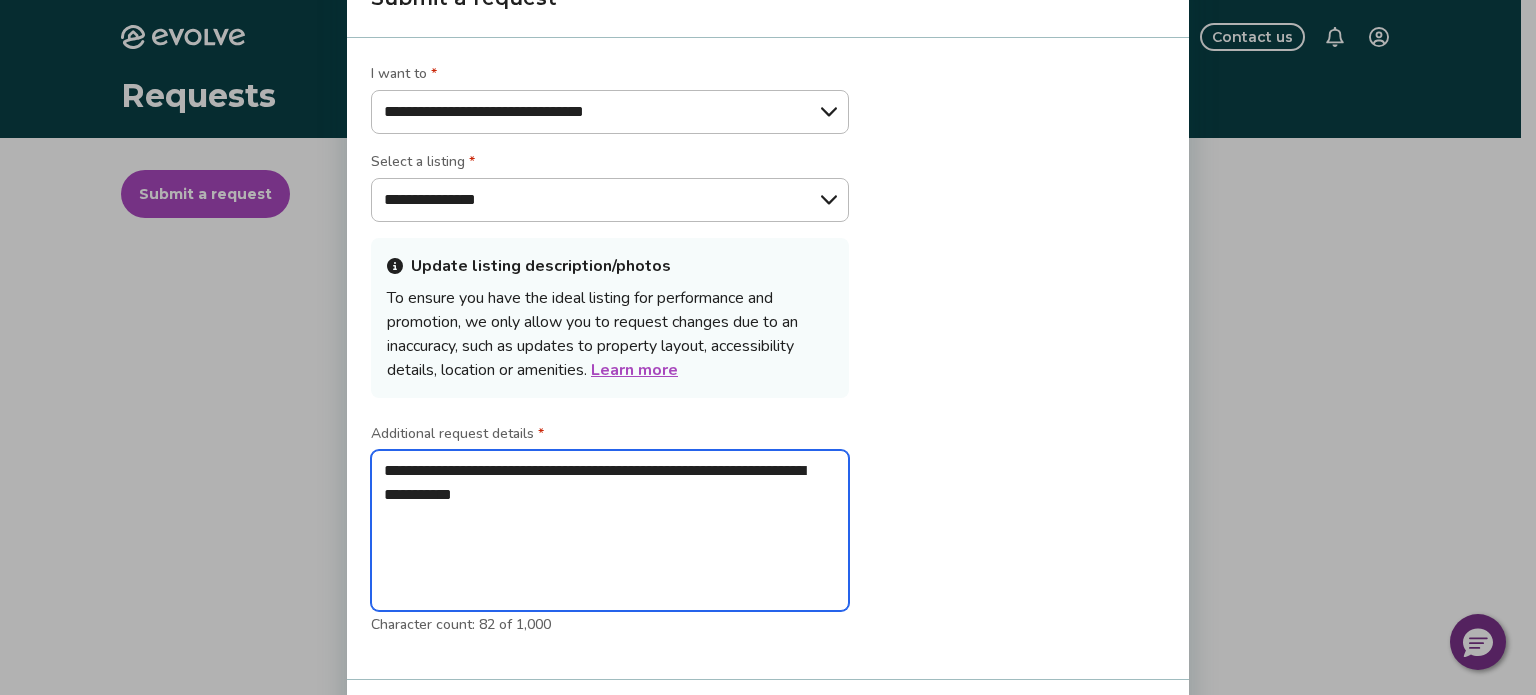 type on "**********" 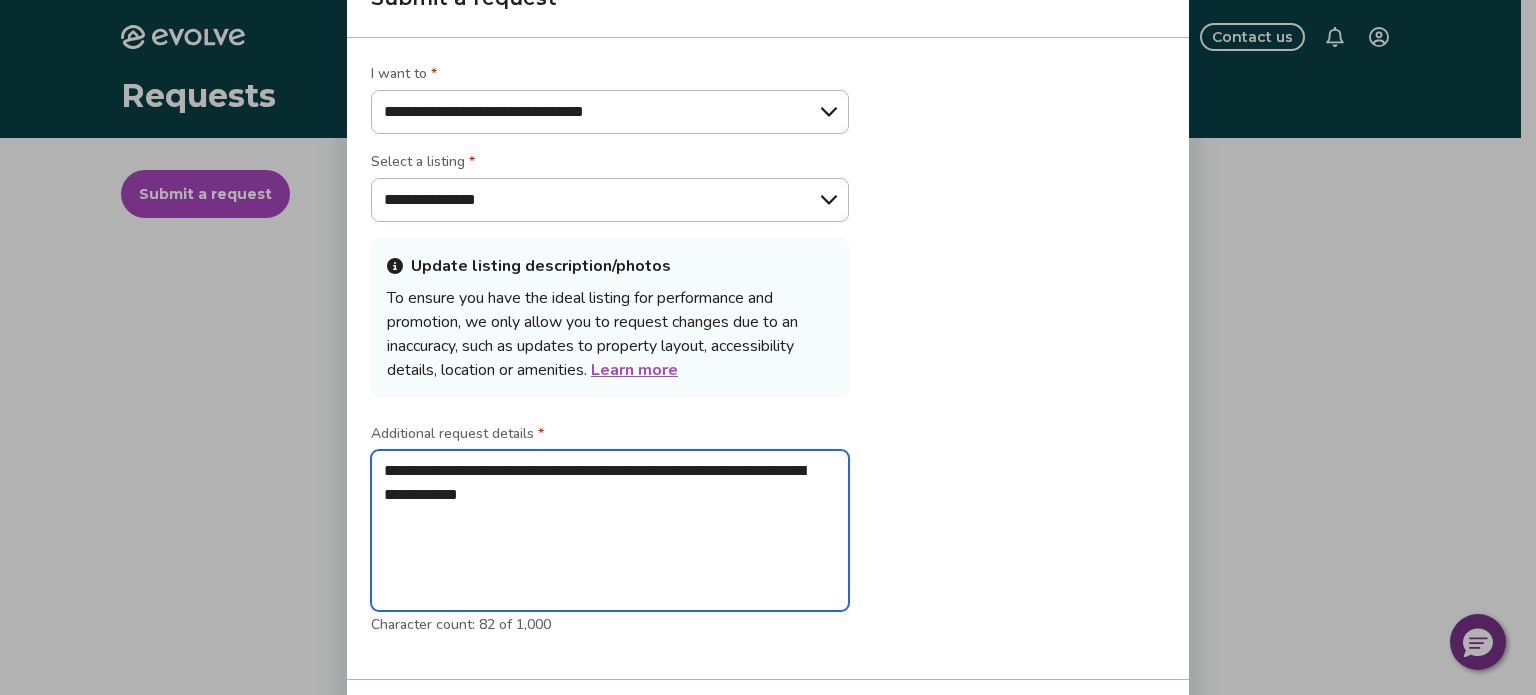 type on "**********" 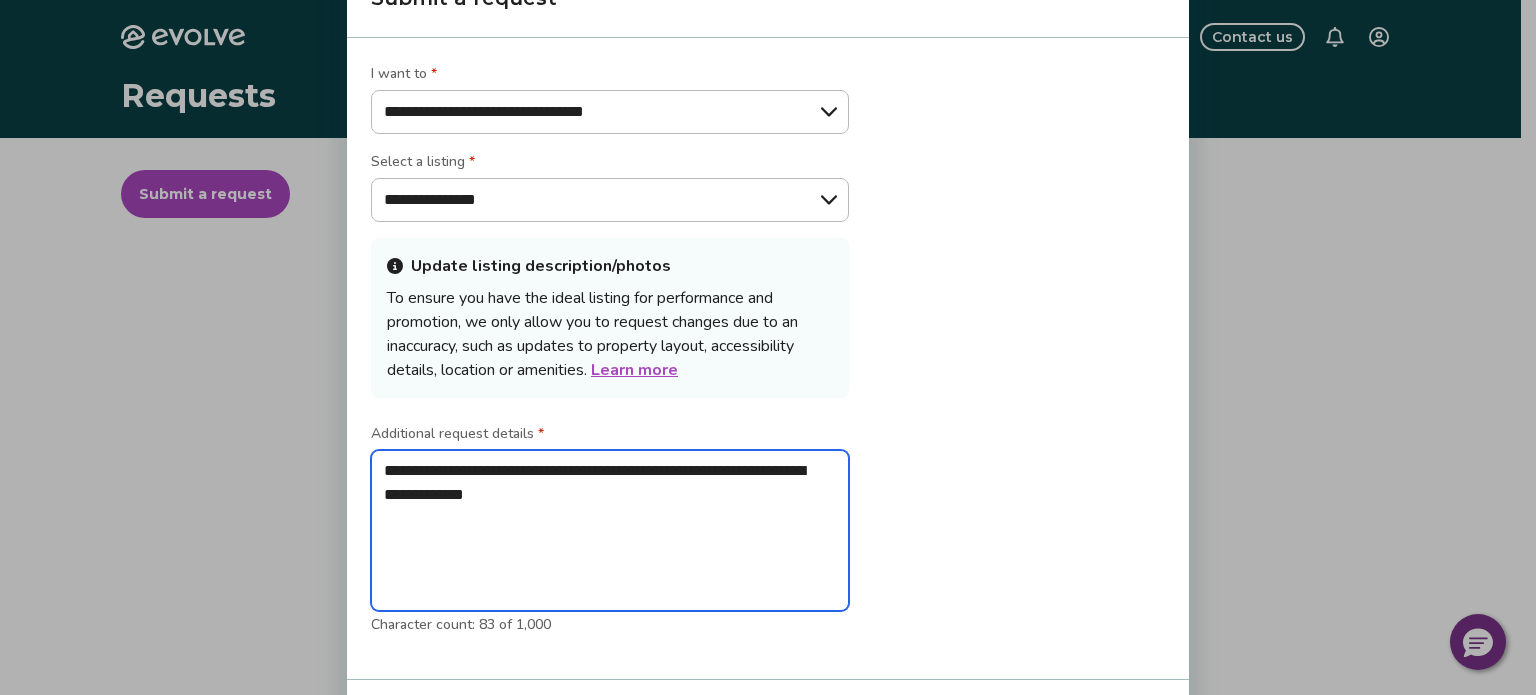 type on "**********" 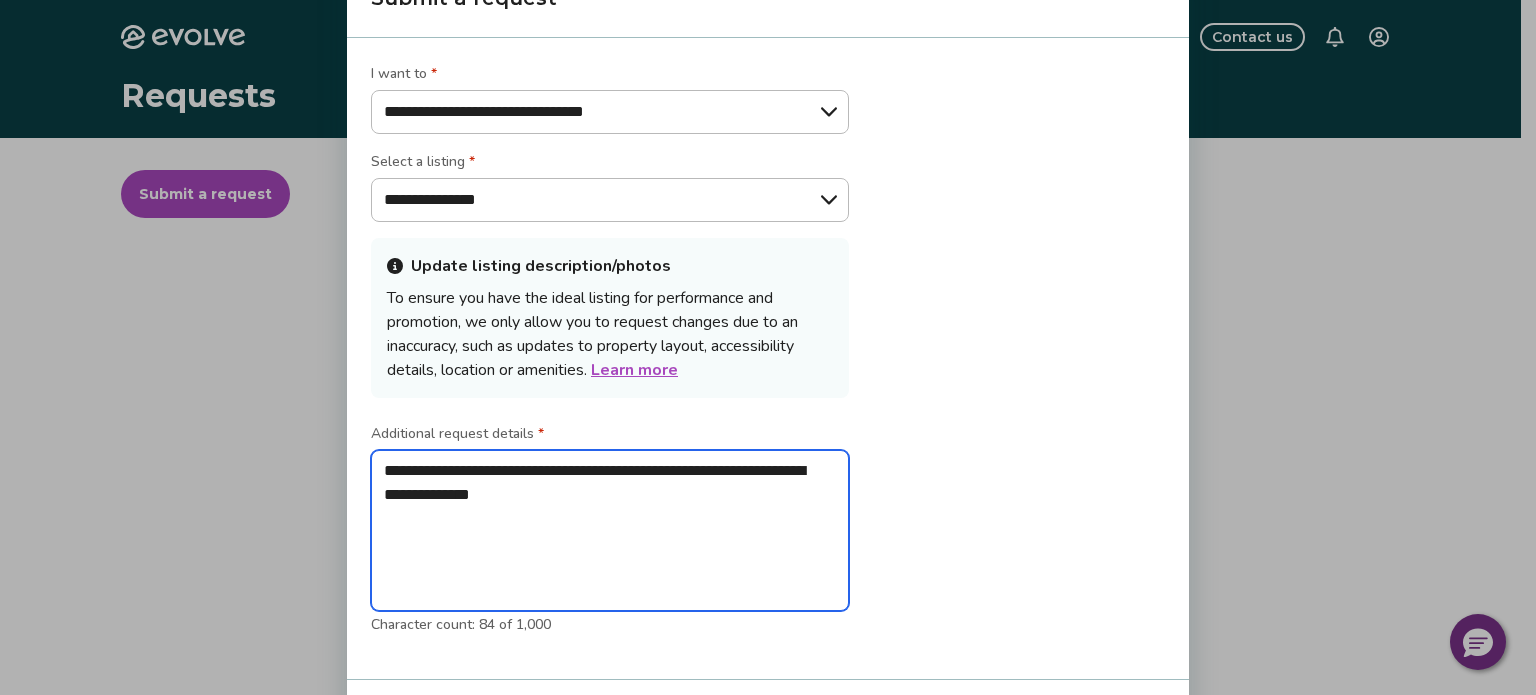 type on "**********" 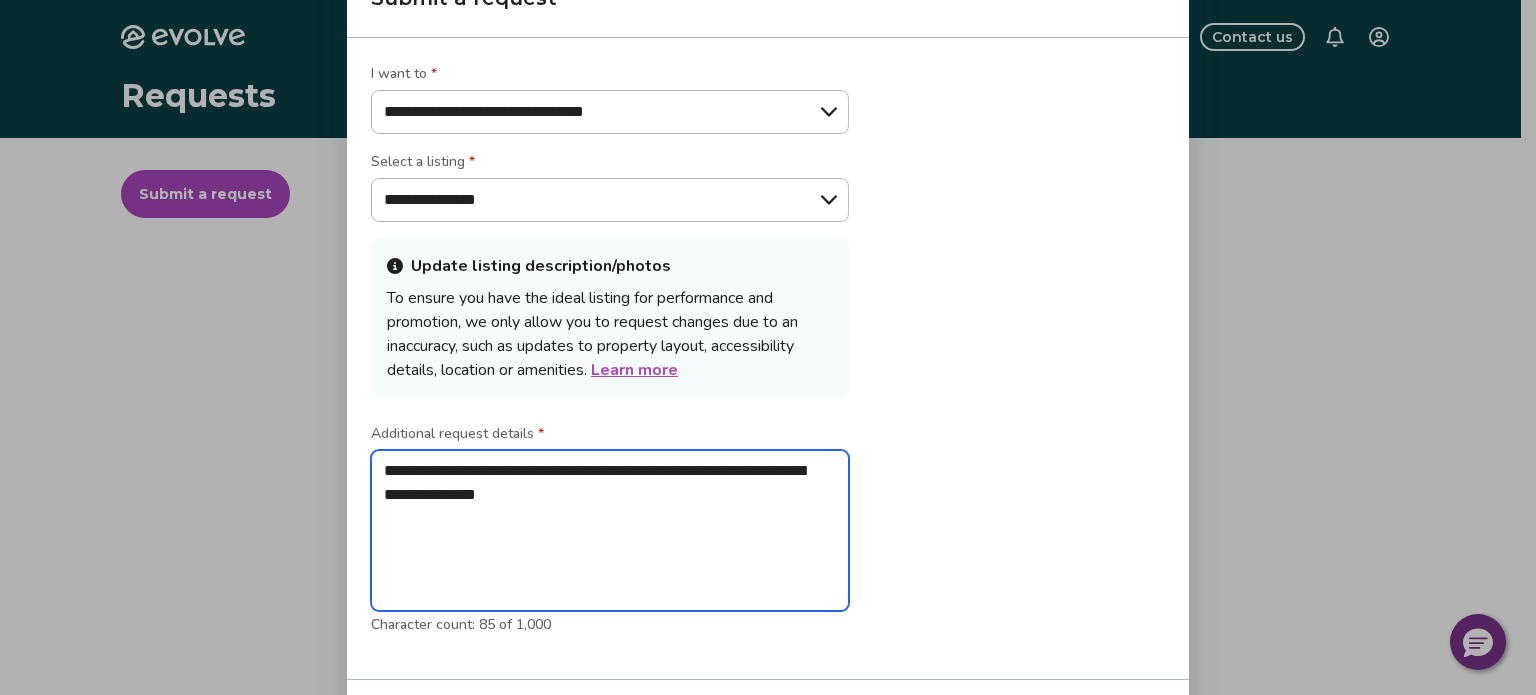 type on "**********" 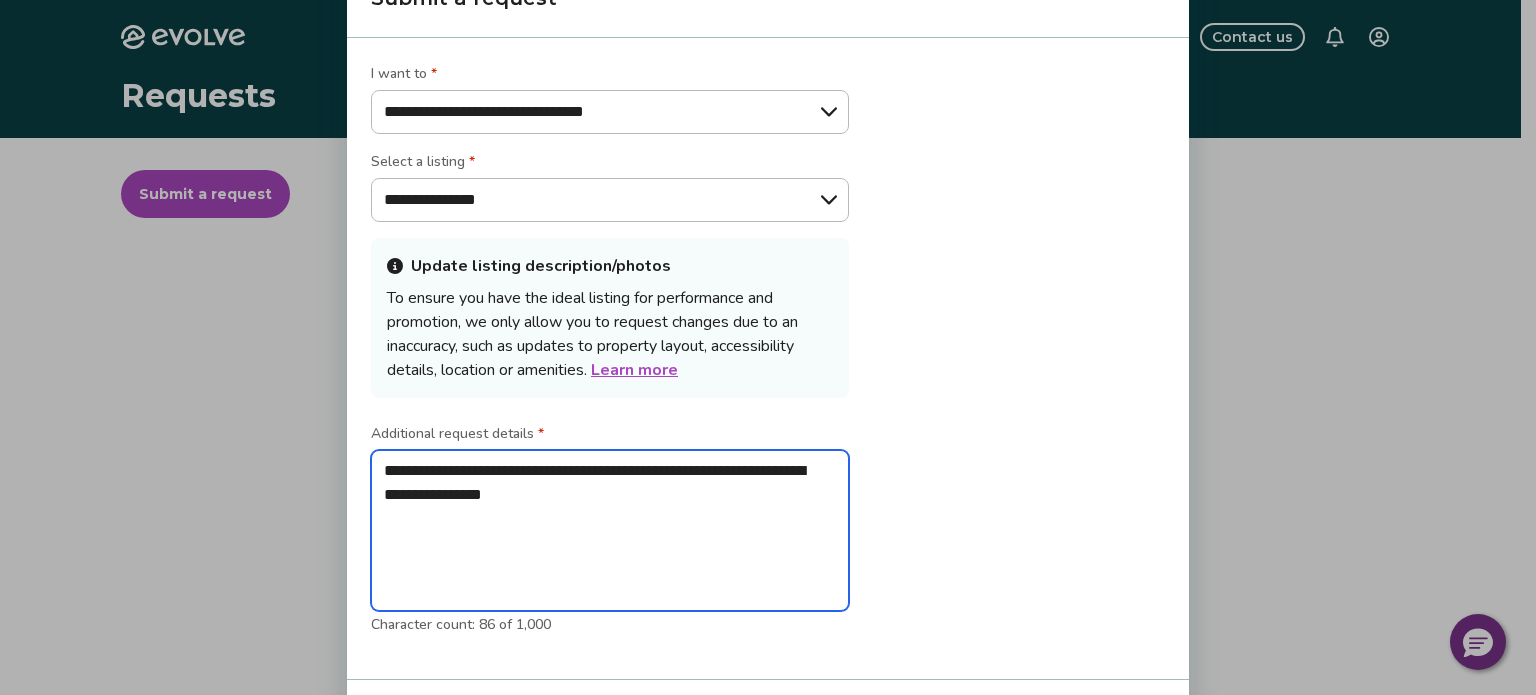 type on "**********" 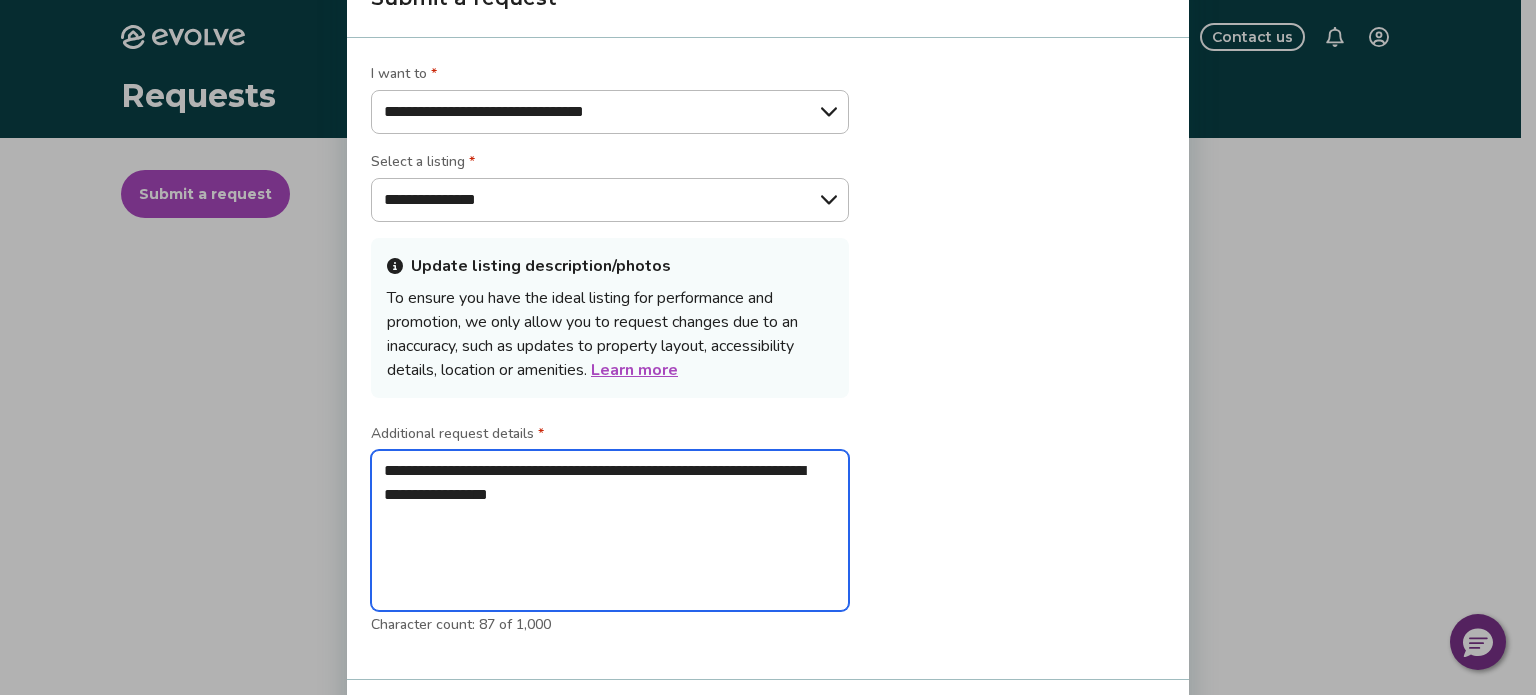 type 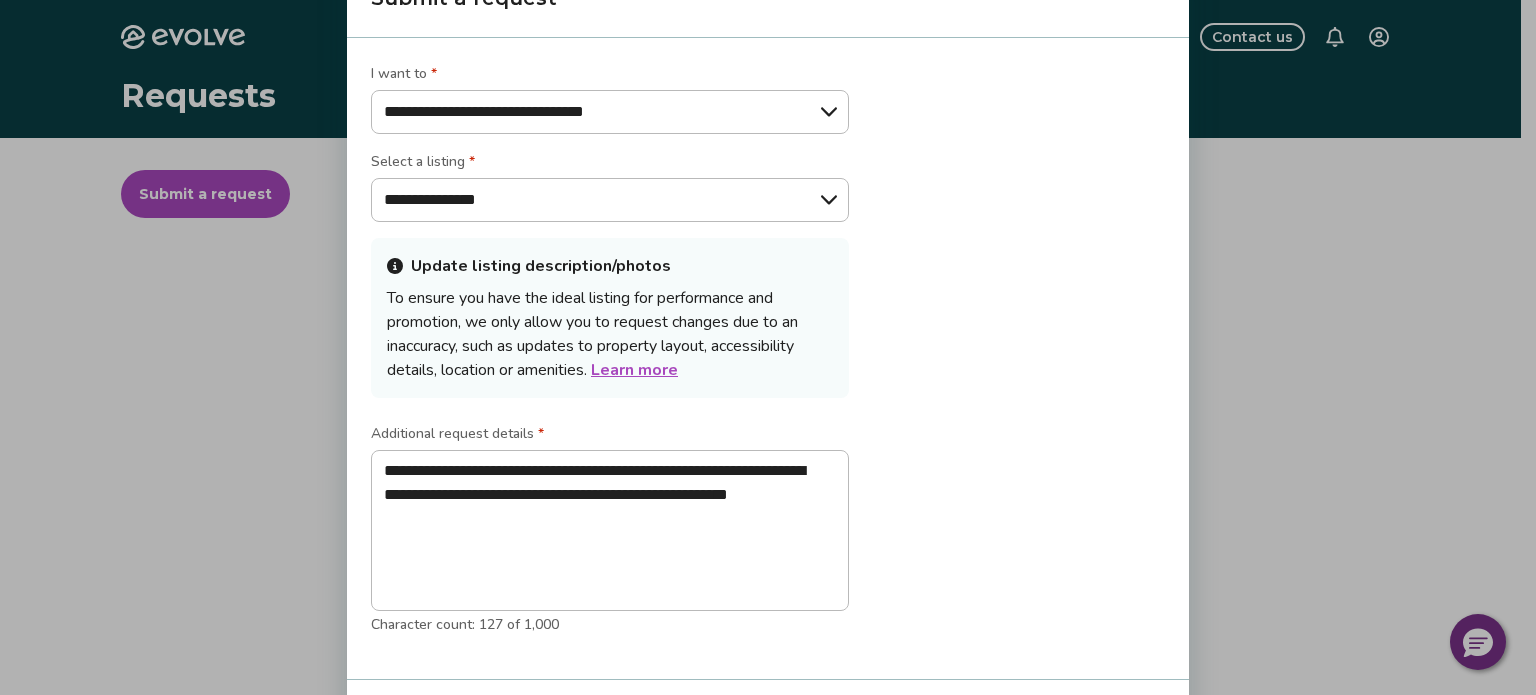 click on "**********" at bounding box center [768, 347] 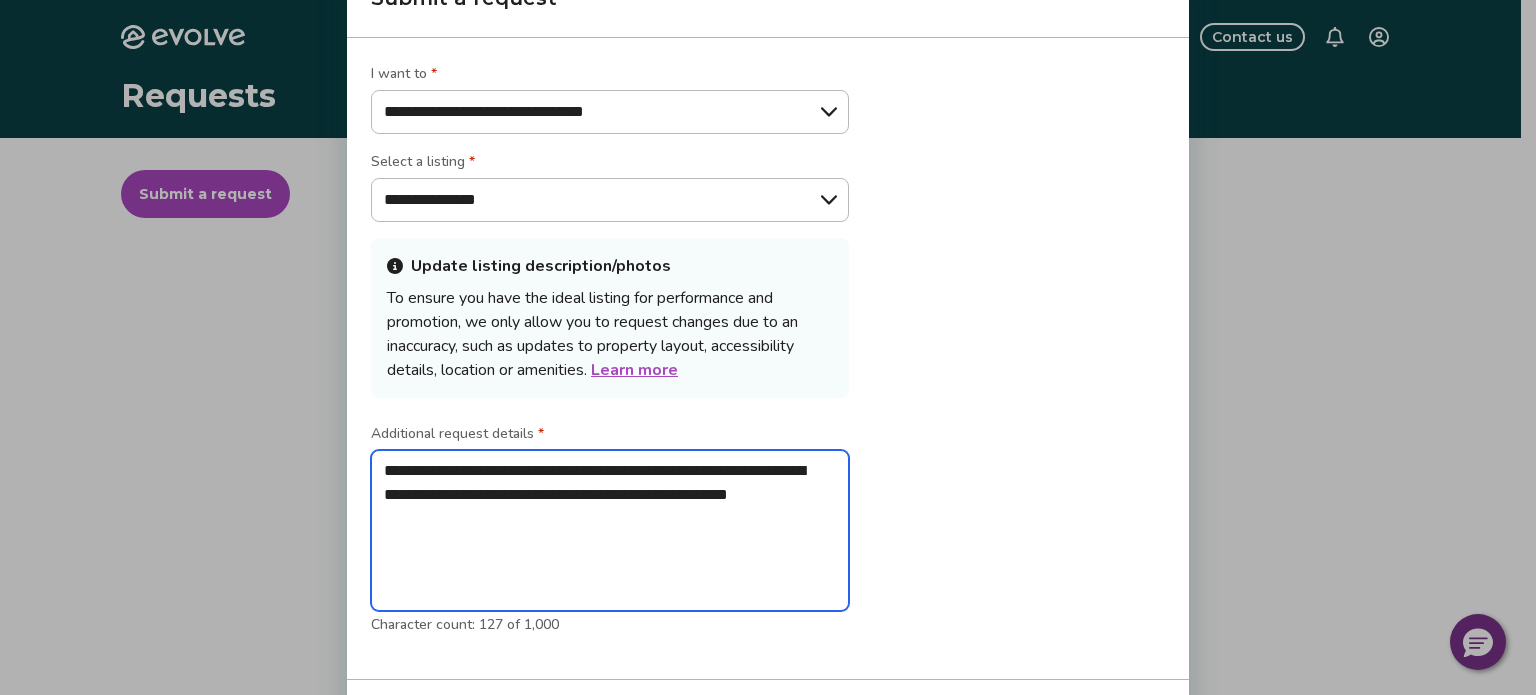 click on "**********" at bounding box center (610, 531) 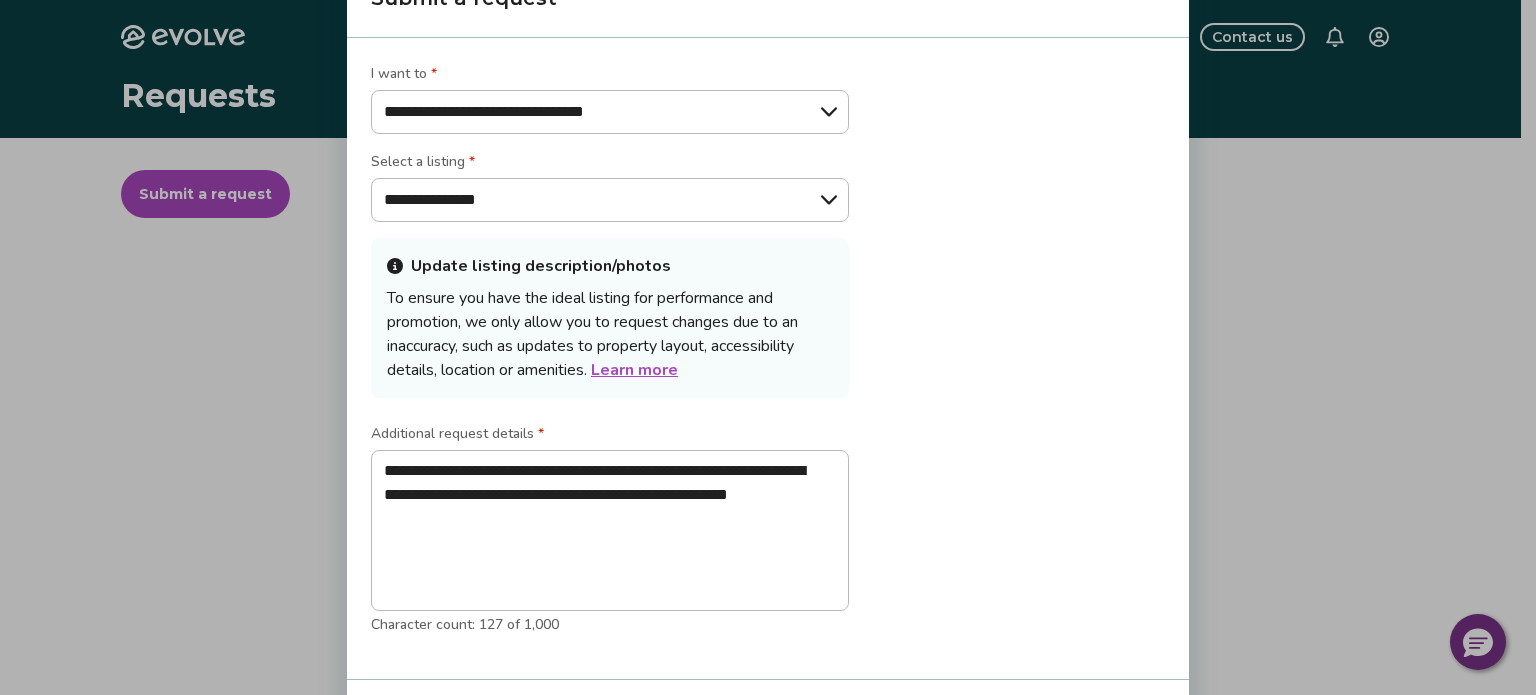 click on "**********" at bounding box center (768, 347) 